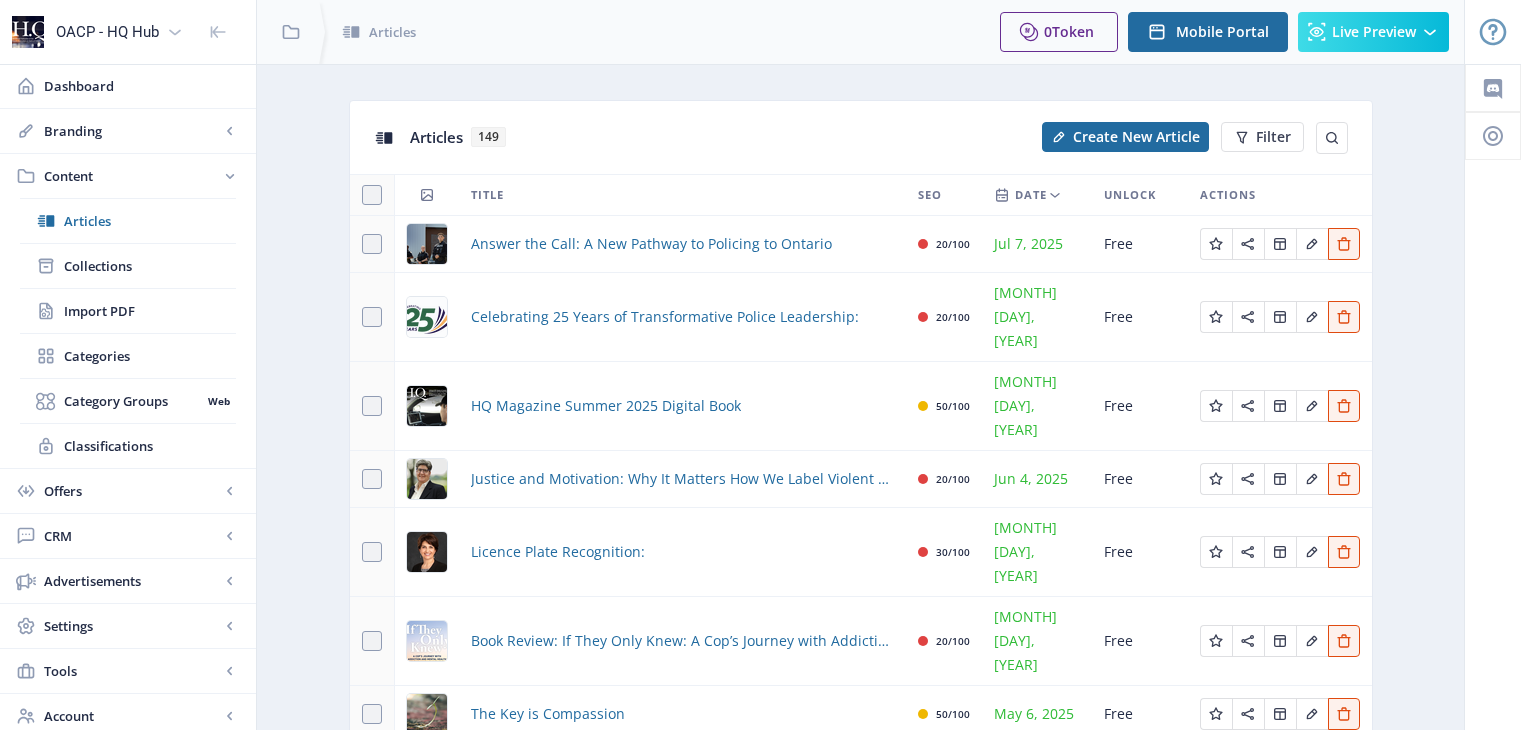 scroll, scrollTop: 0, scrollLeft: 0, axis: both 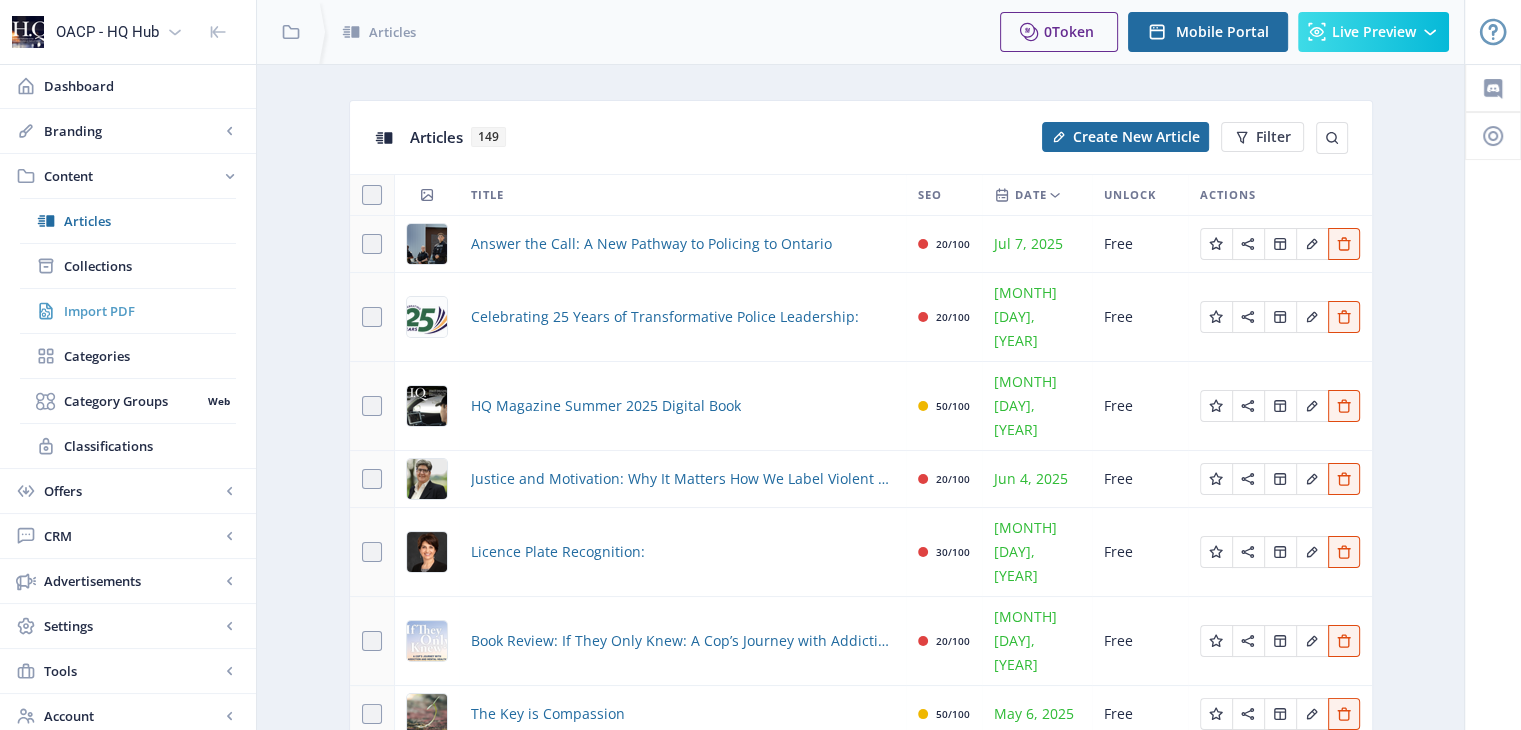 click on "Import PDF" at bounding box center [150, 311] 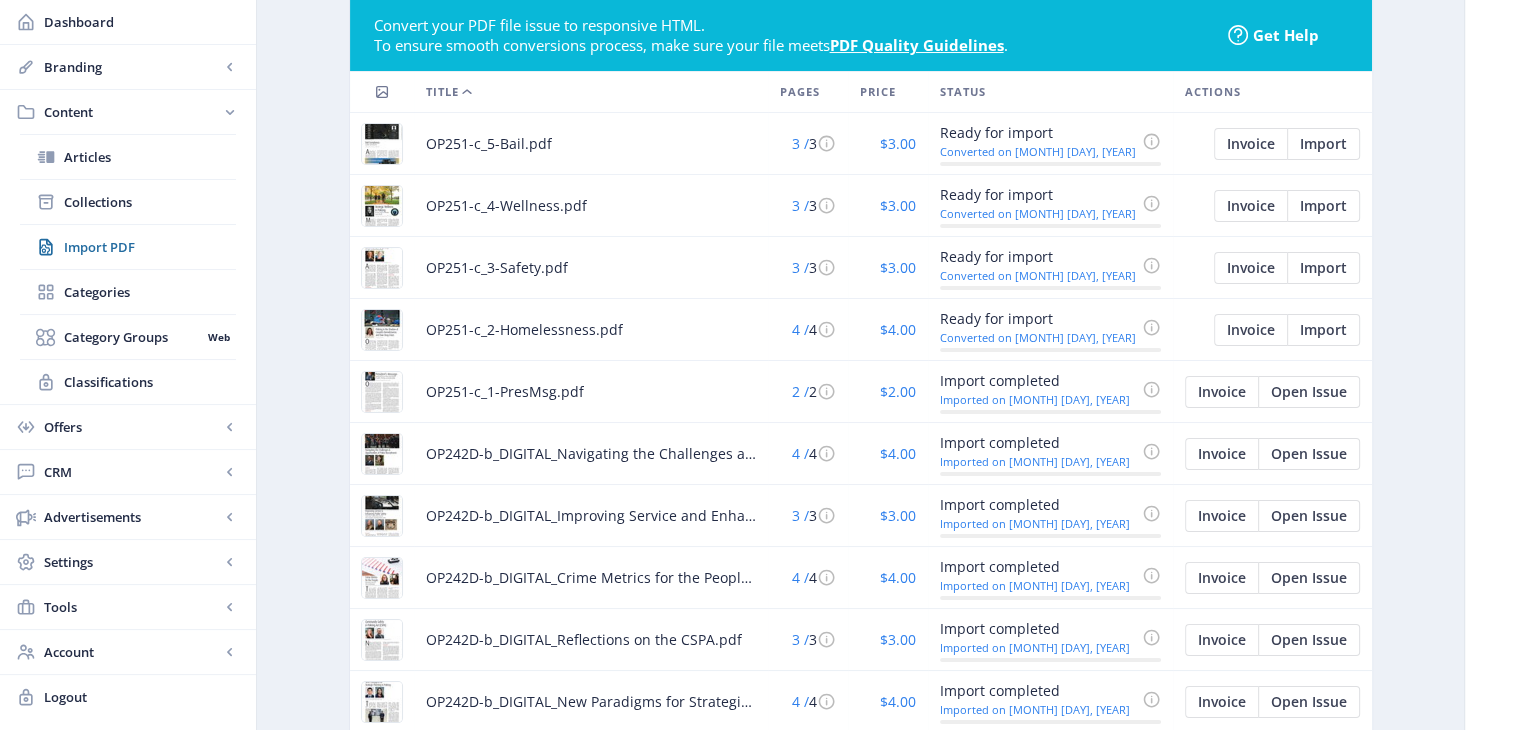 scroll, scrollTop: 112, scrollLeft: 0, axis: vertical 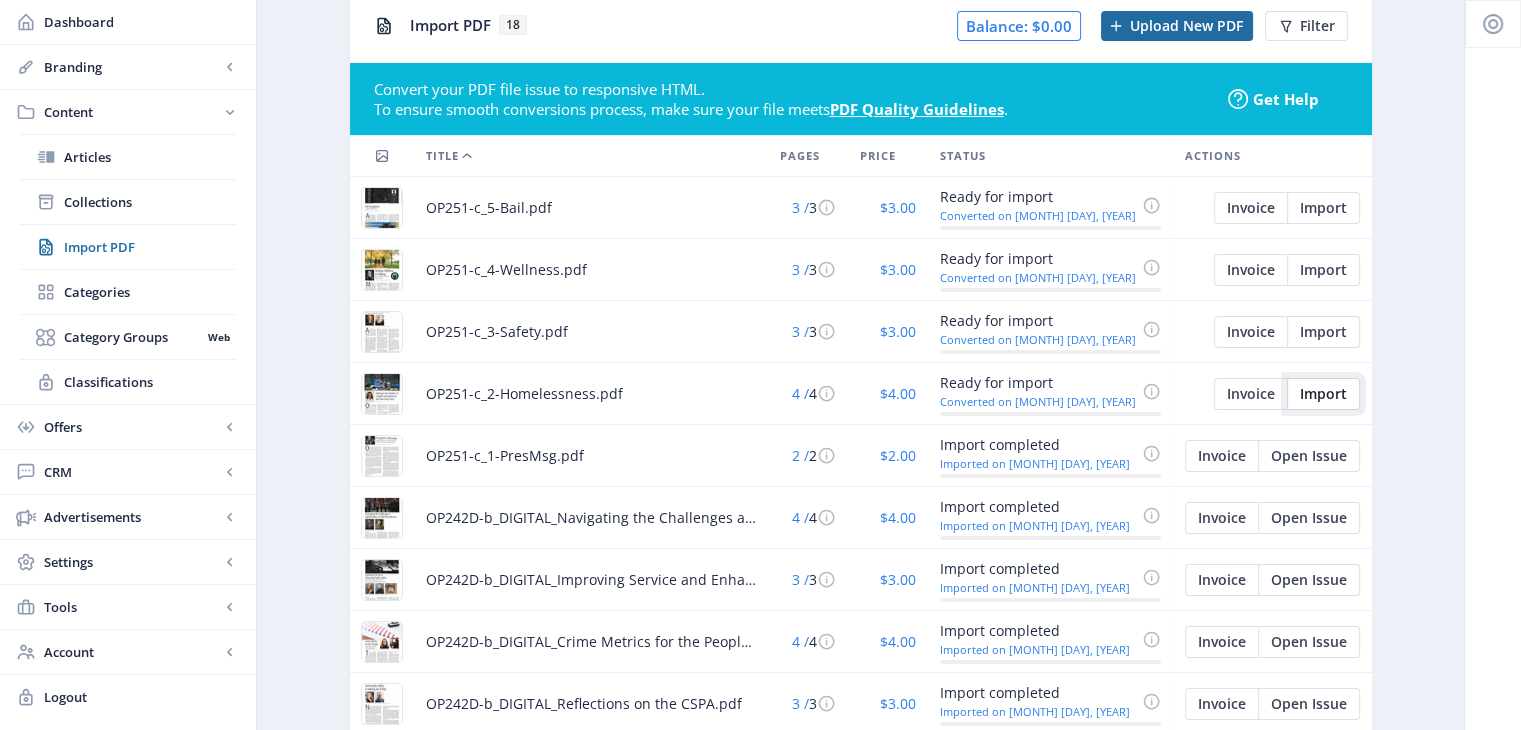 click on "Import" at bounding box center [1251, 208] 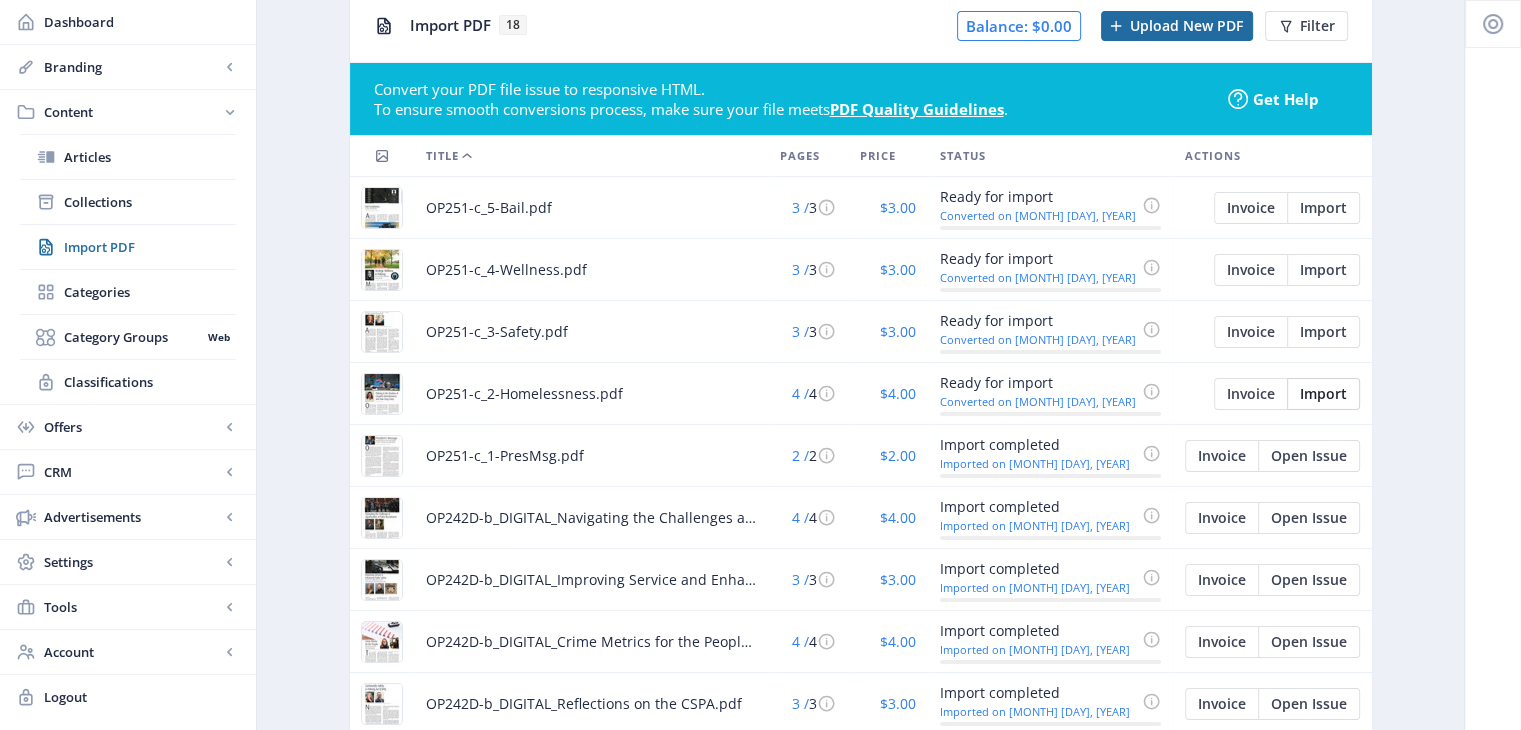 scroll, scrollTop: 0, scrollLeft: 0, axis: both 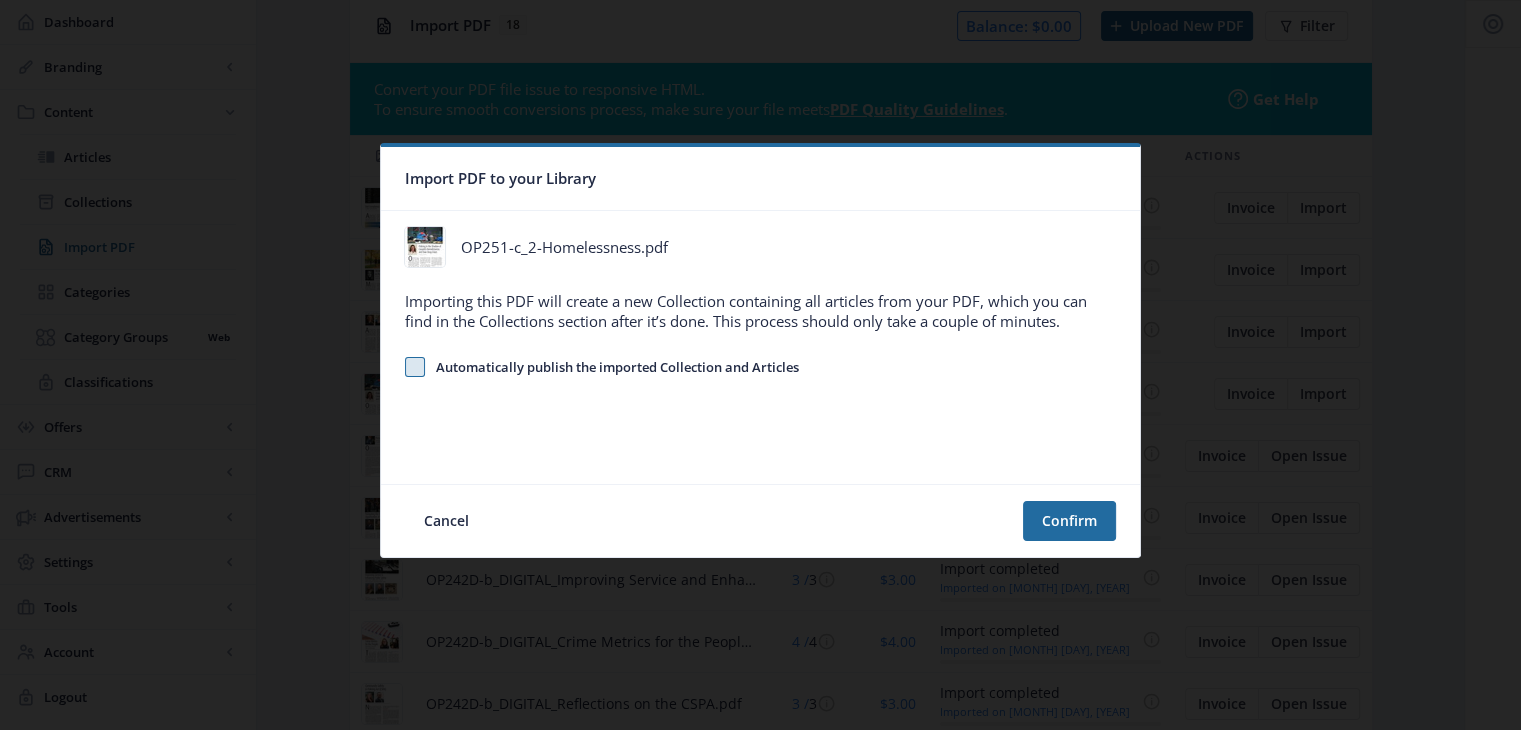click at bounding box center (415, 367) 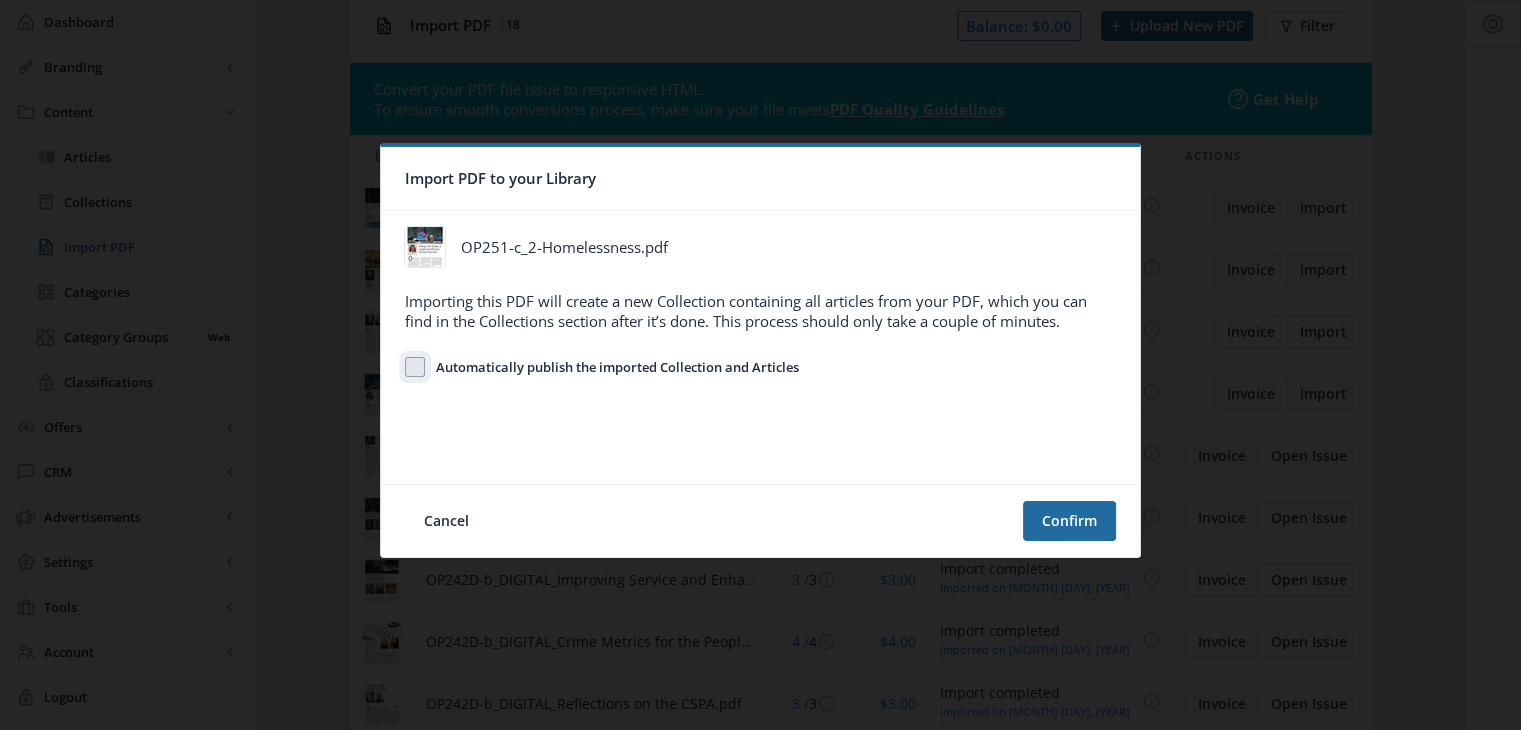 checkbox on "true" 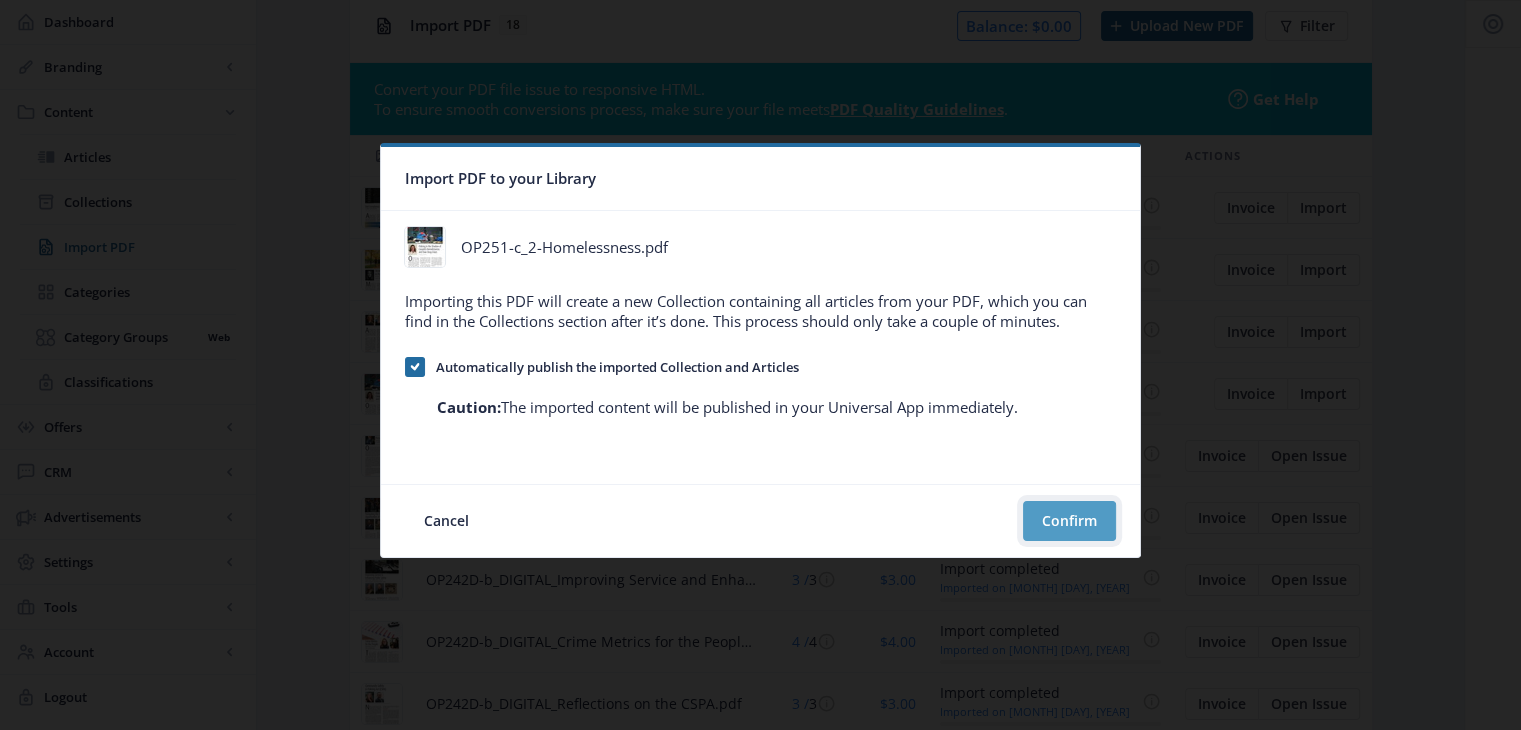 click on "Confirm" at bounding box center (1069, 521) 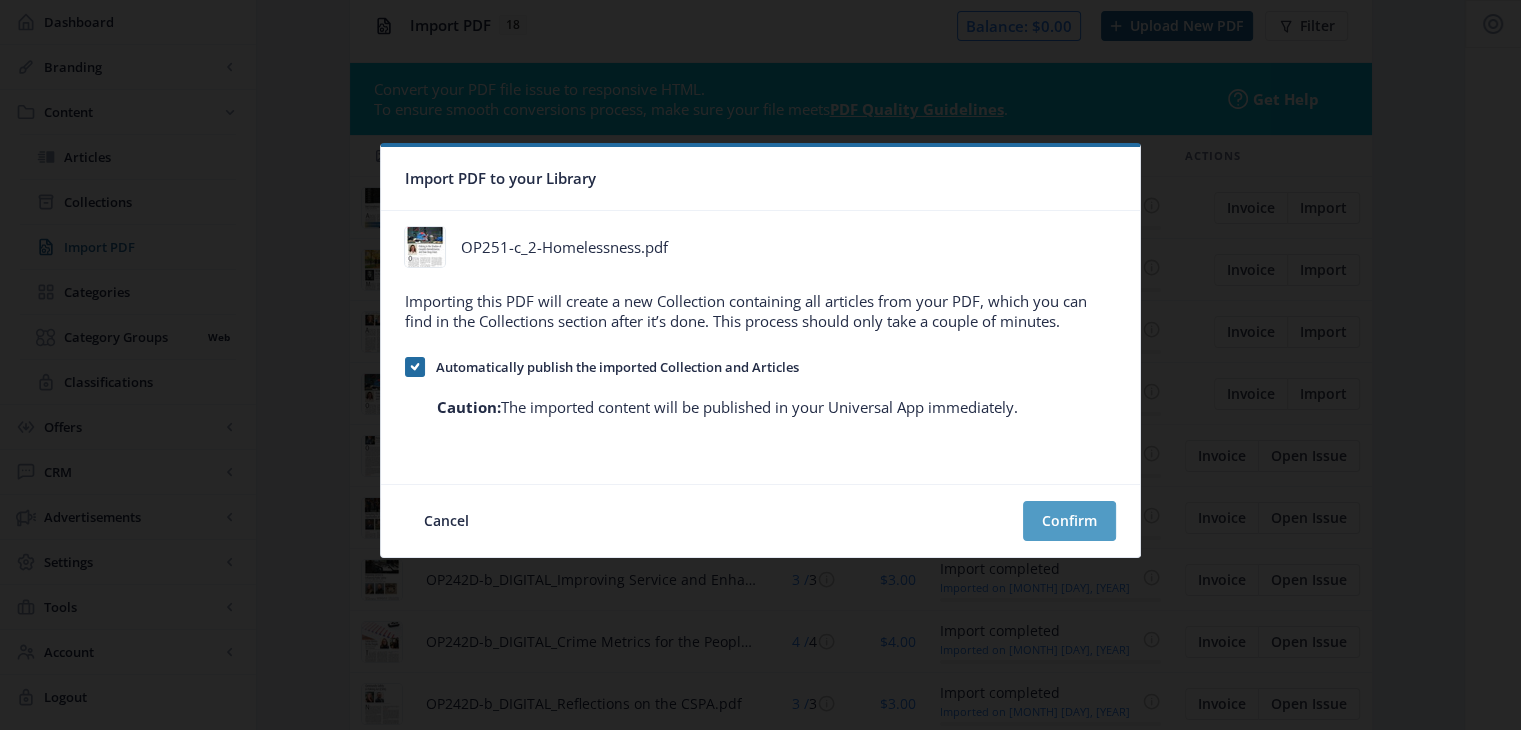 scroll, scrollTop: 112, scrollLeft: 0, axis: vertical 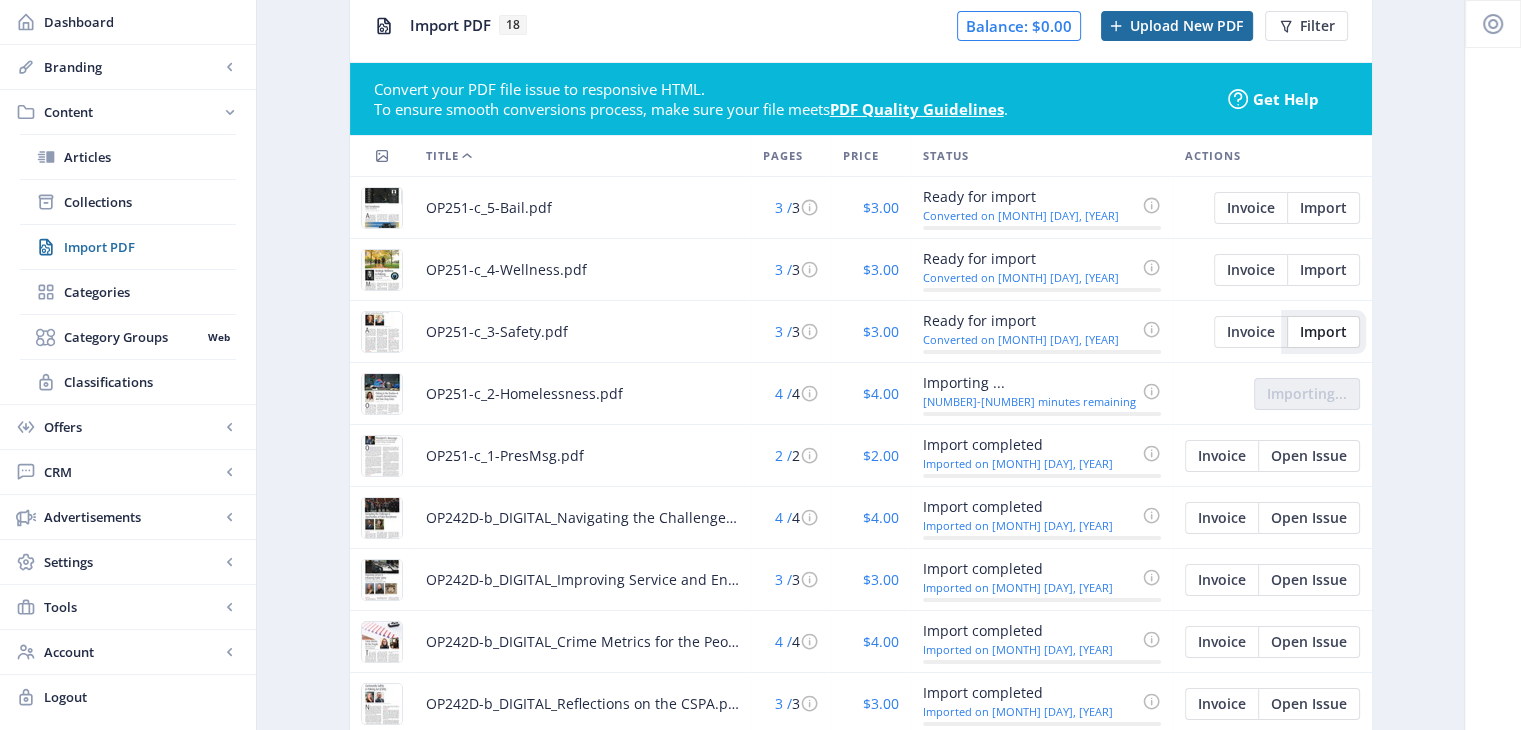 click on "Import" at bounding box center [1251, 208] 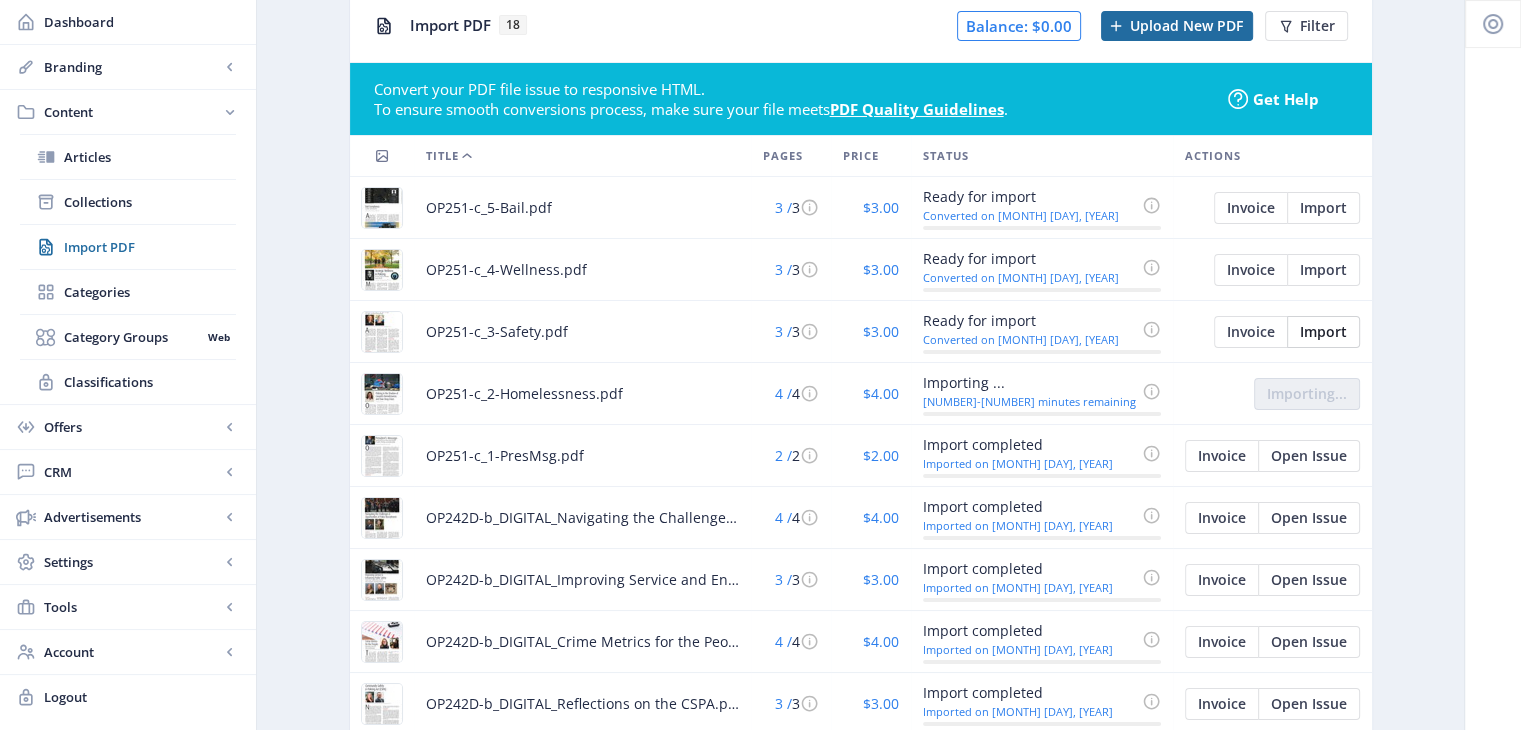 scroll, scrollTop: 0, scrollLeft: 0, axis: both 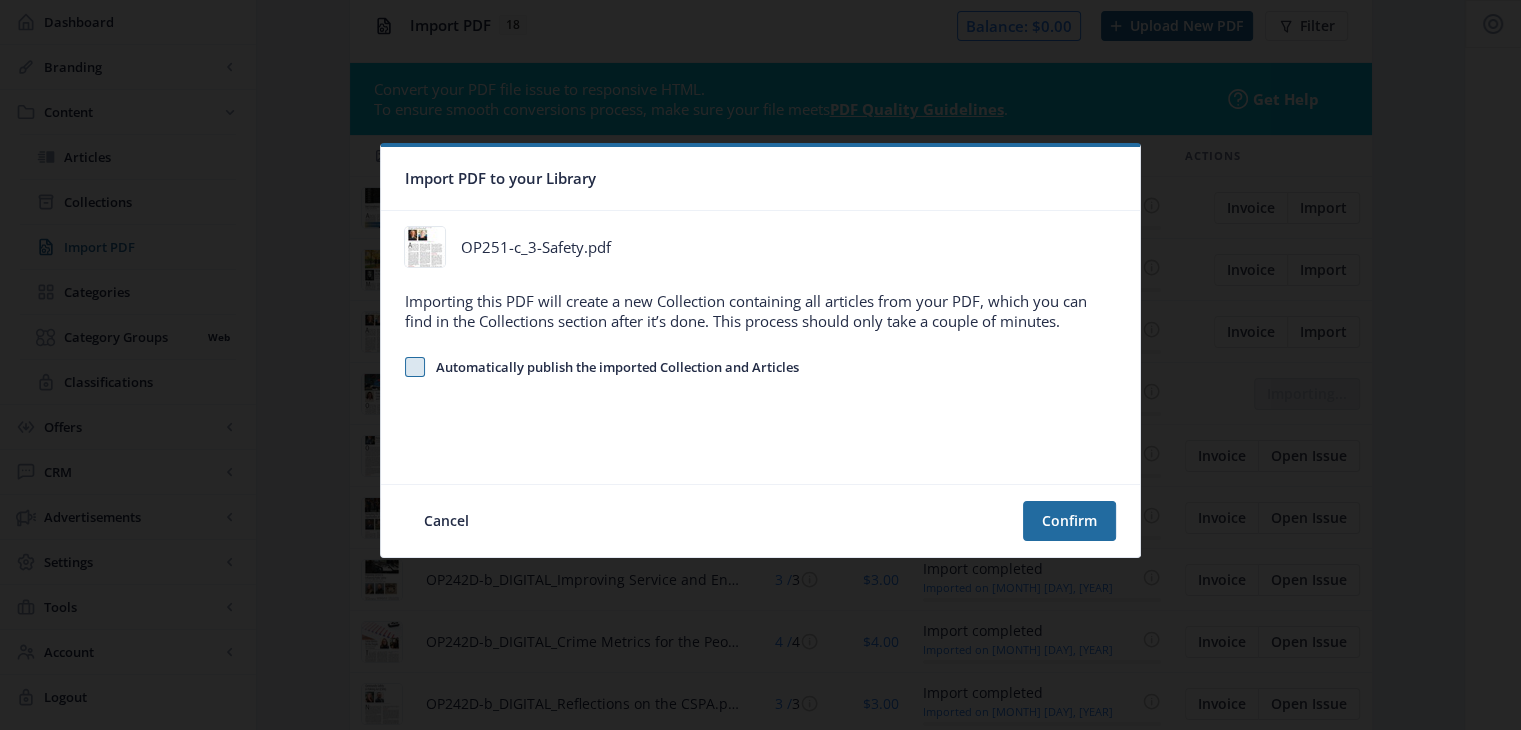 click at bounding box center [415, 367] 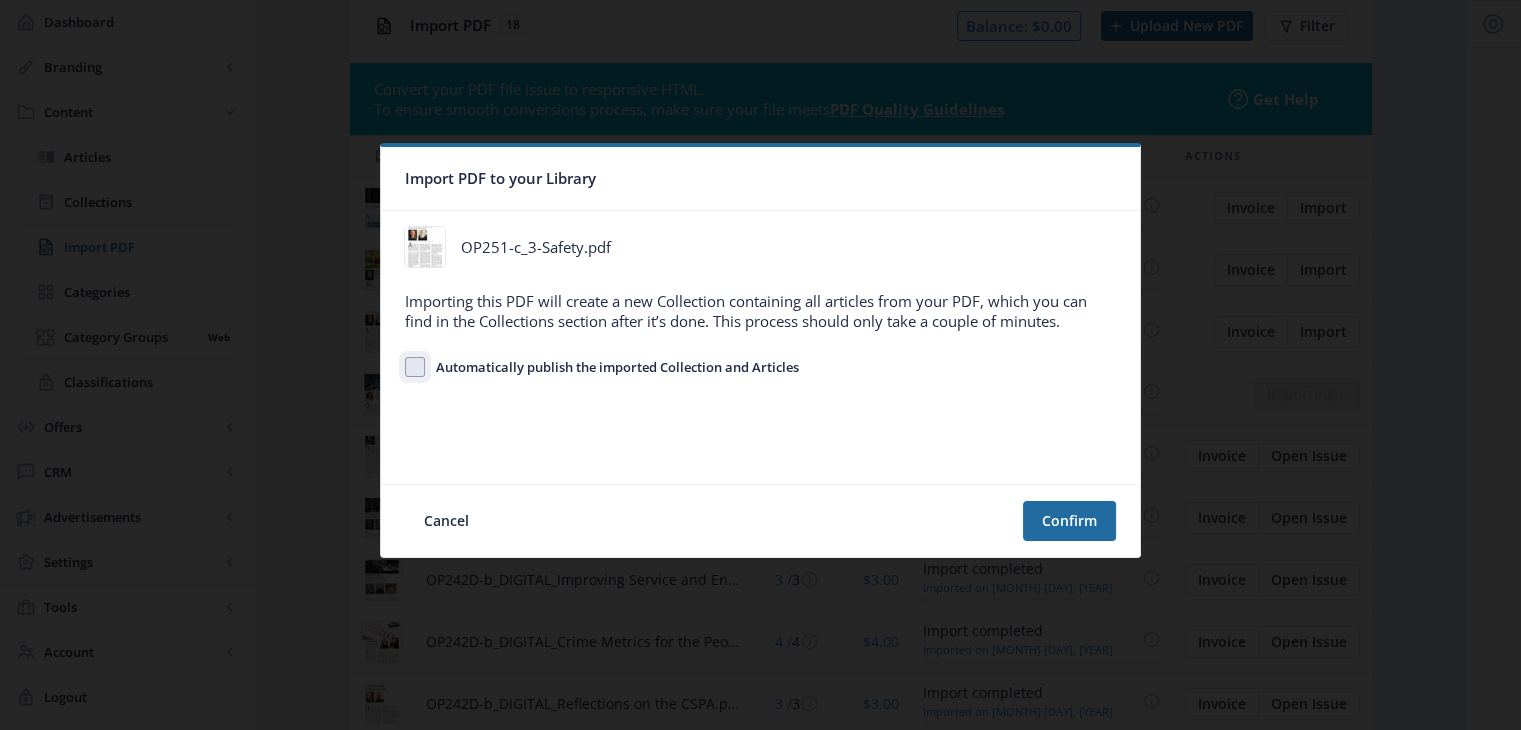 checkbox on "true" 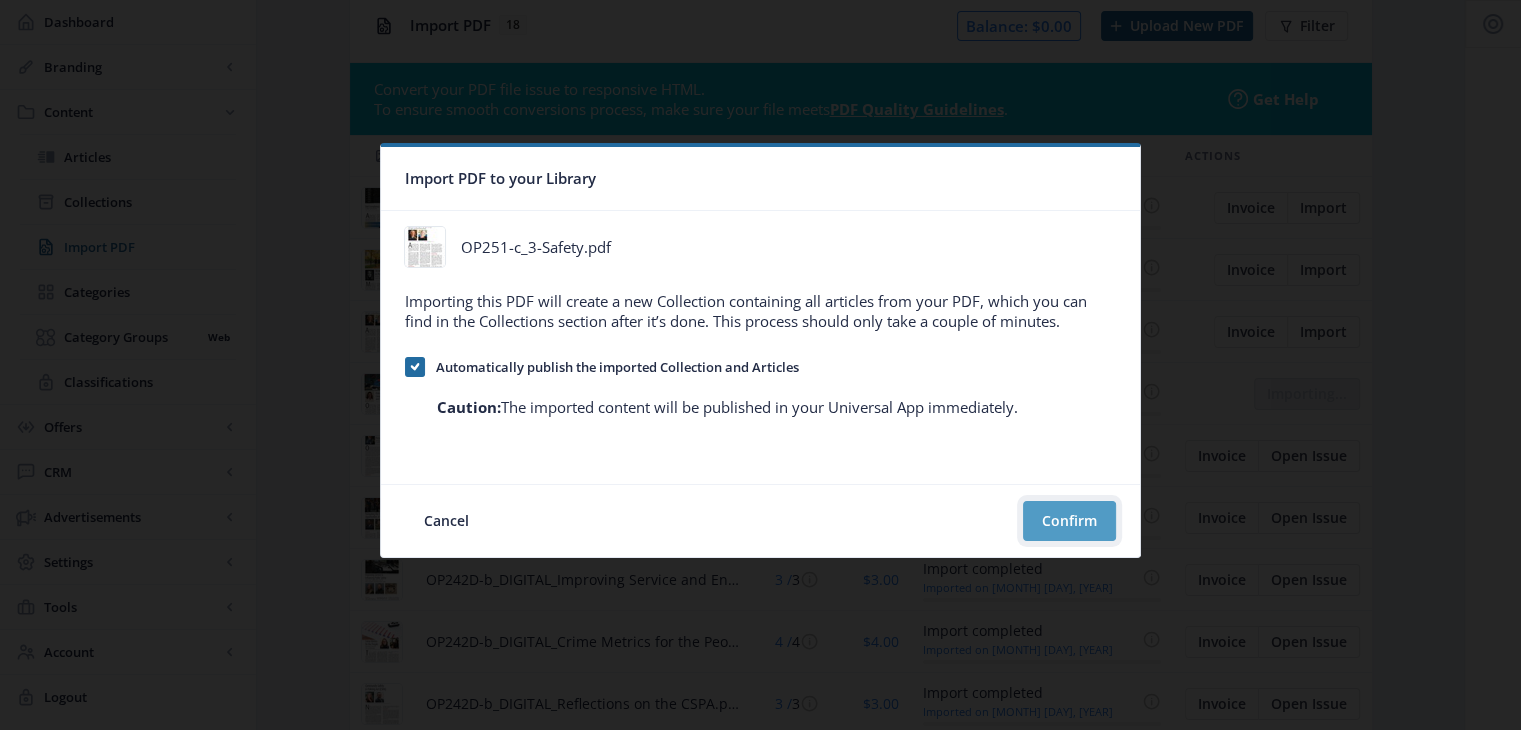 click on "Confirm" at bounding box center [1069, 521] 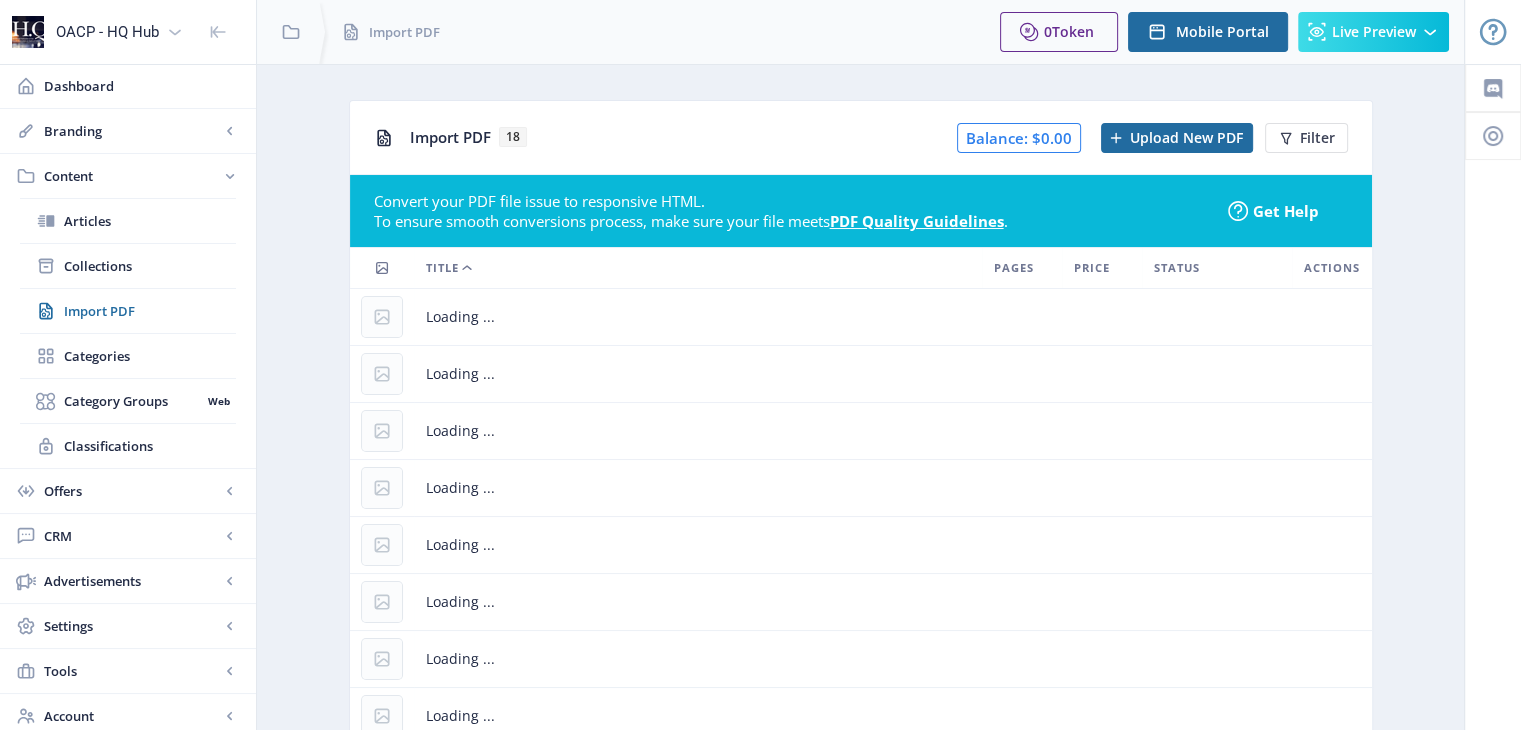scroll, scrollTop: 112, scrollLeft: 0, axis: vertical 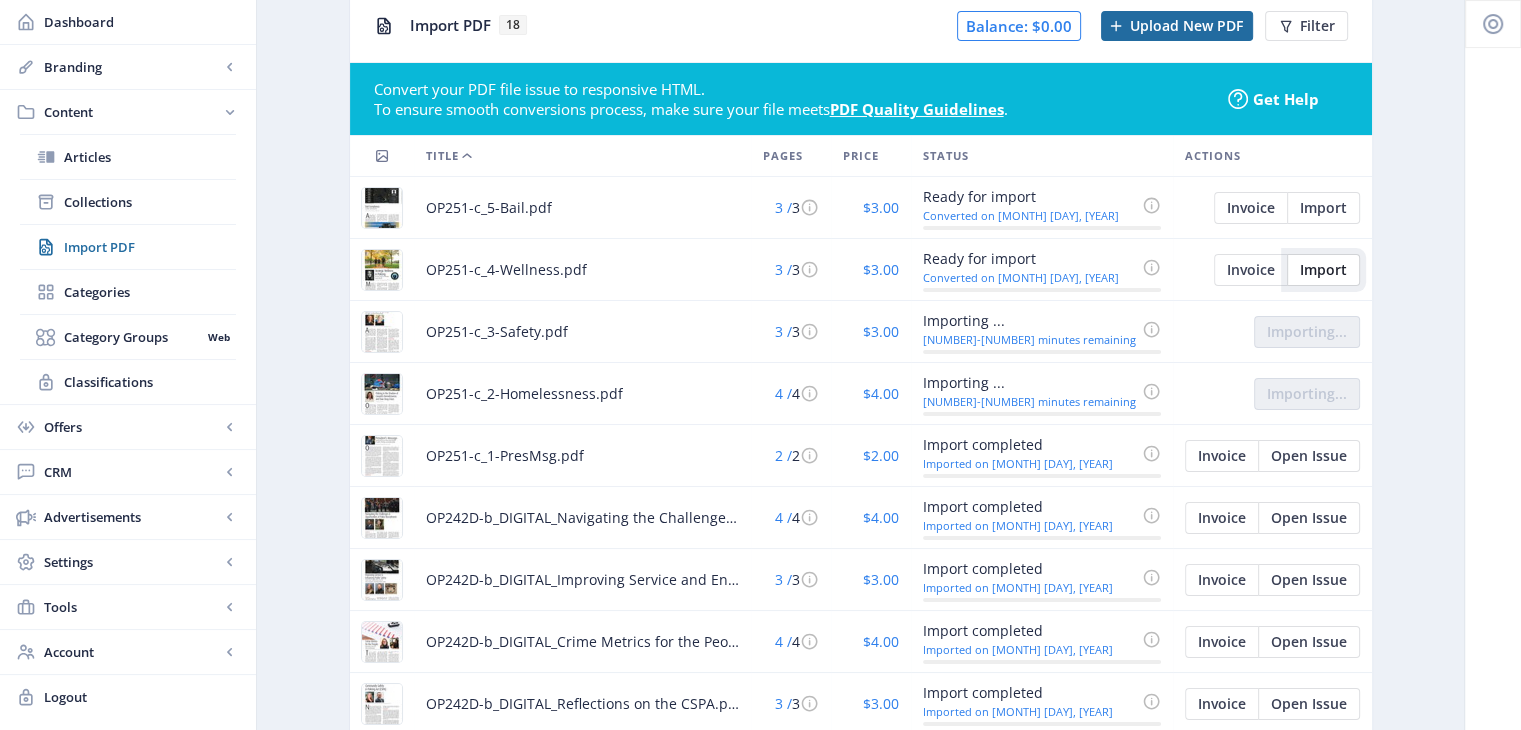 click on "Import" at bounding box center (1251, 208) 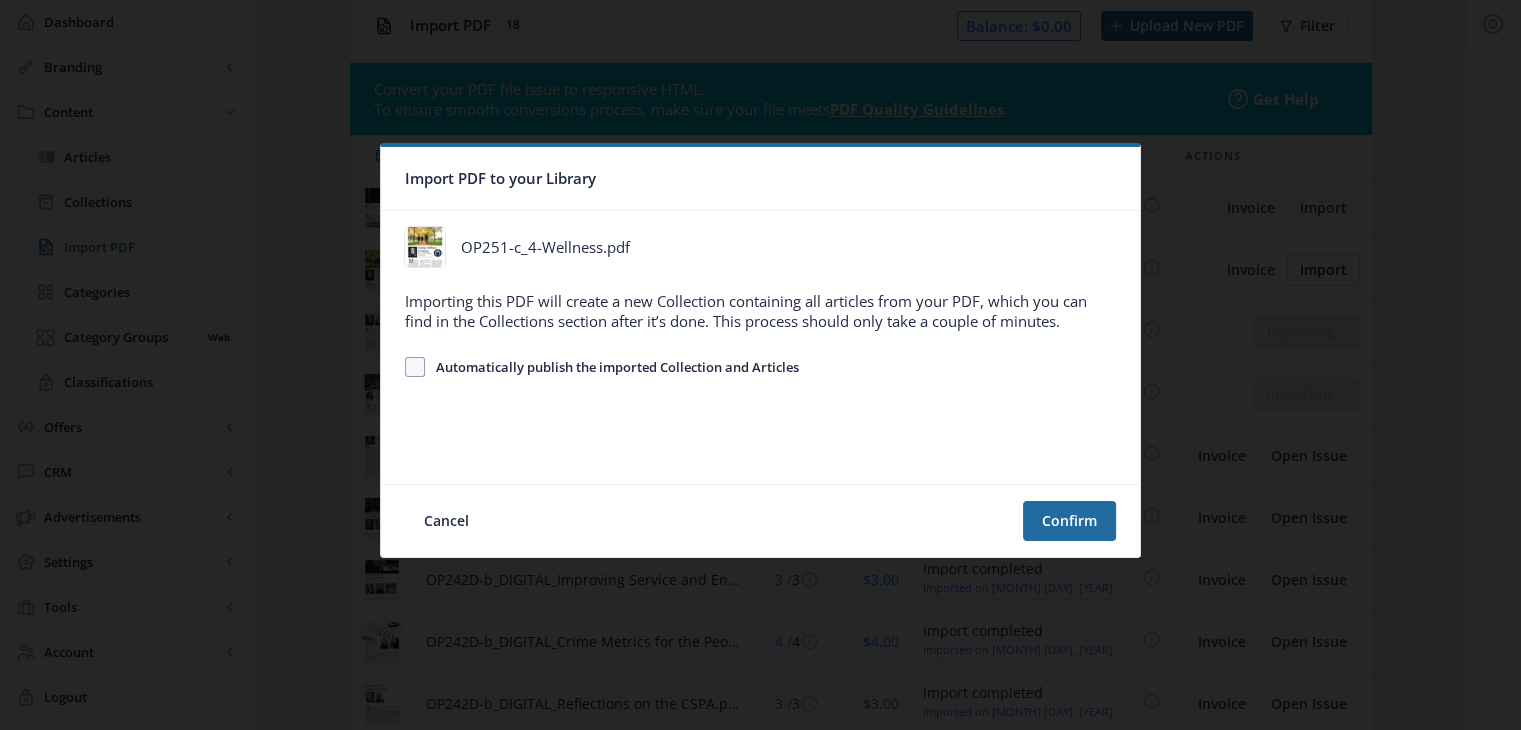 scroll, scrollTop: 0, scrollLeft: 0, axis: both 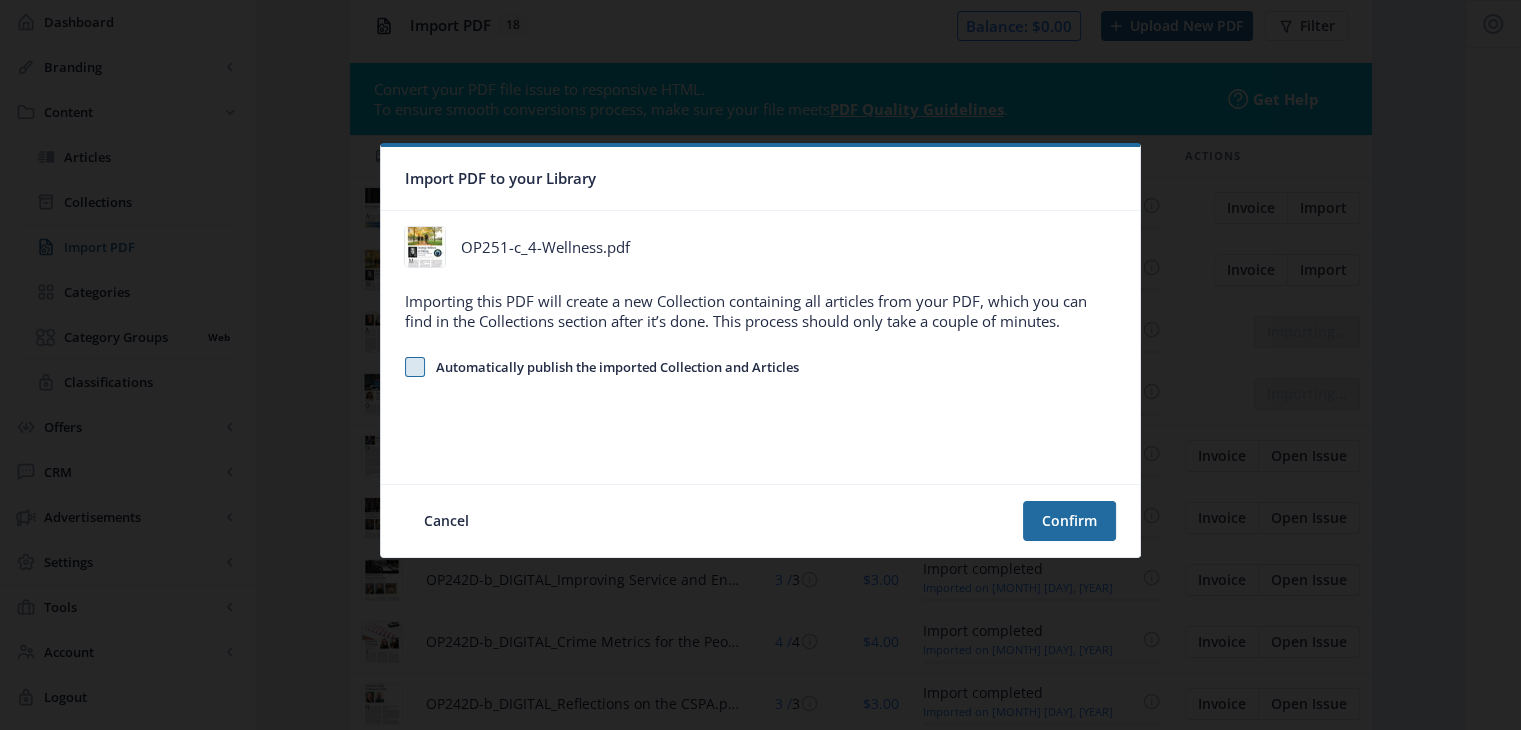 click at bounding box center (415, 367) 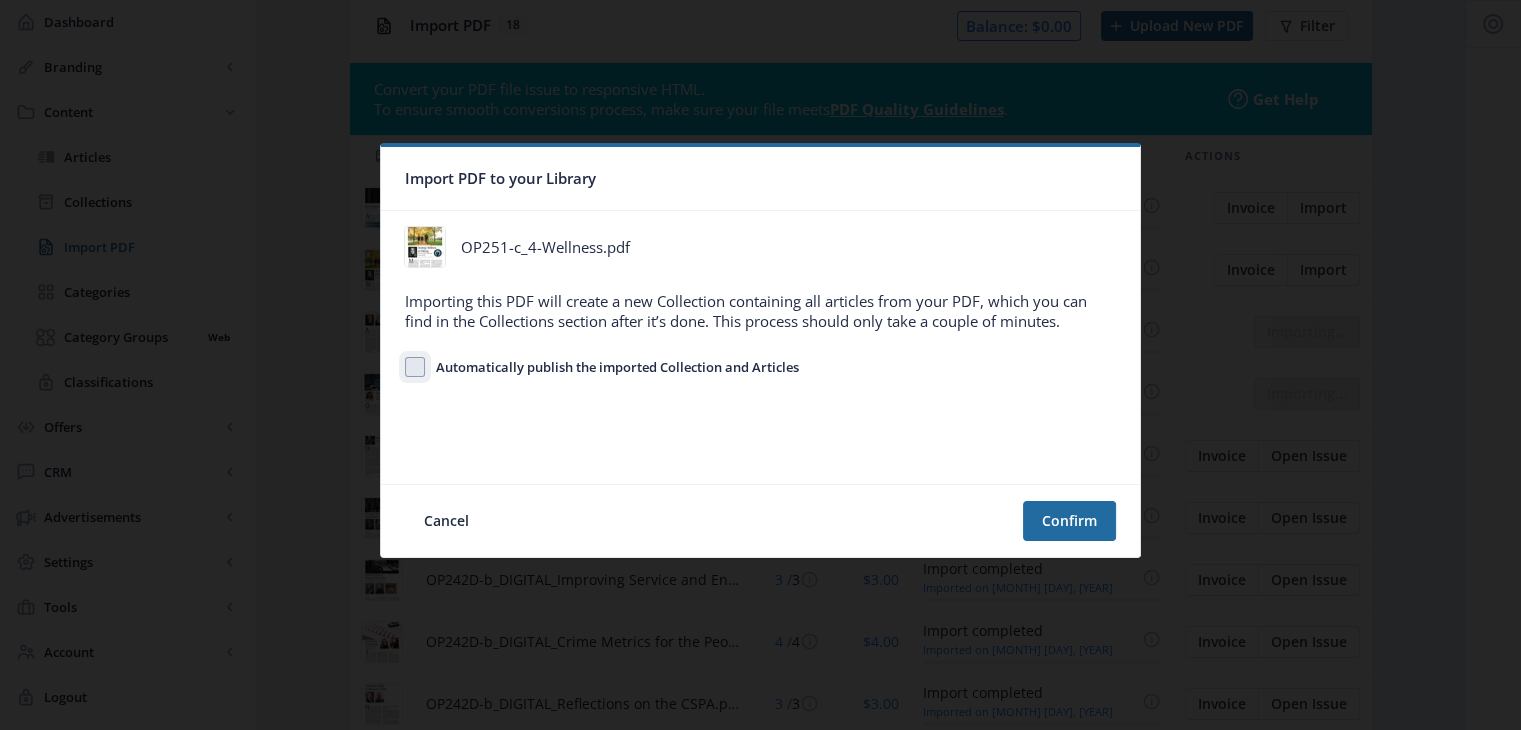 checkbox on "true" 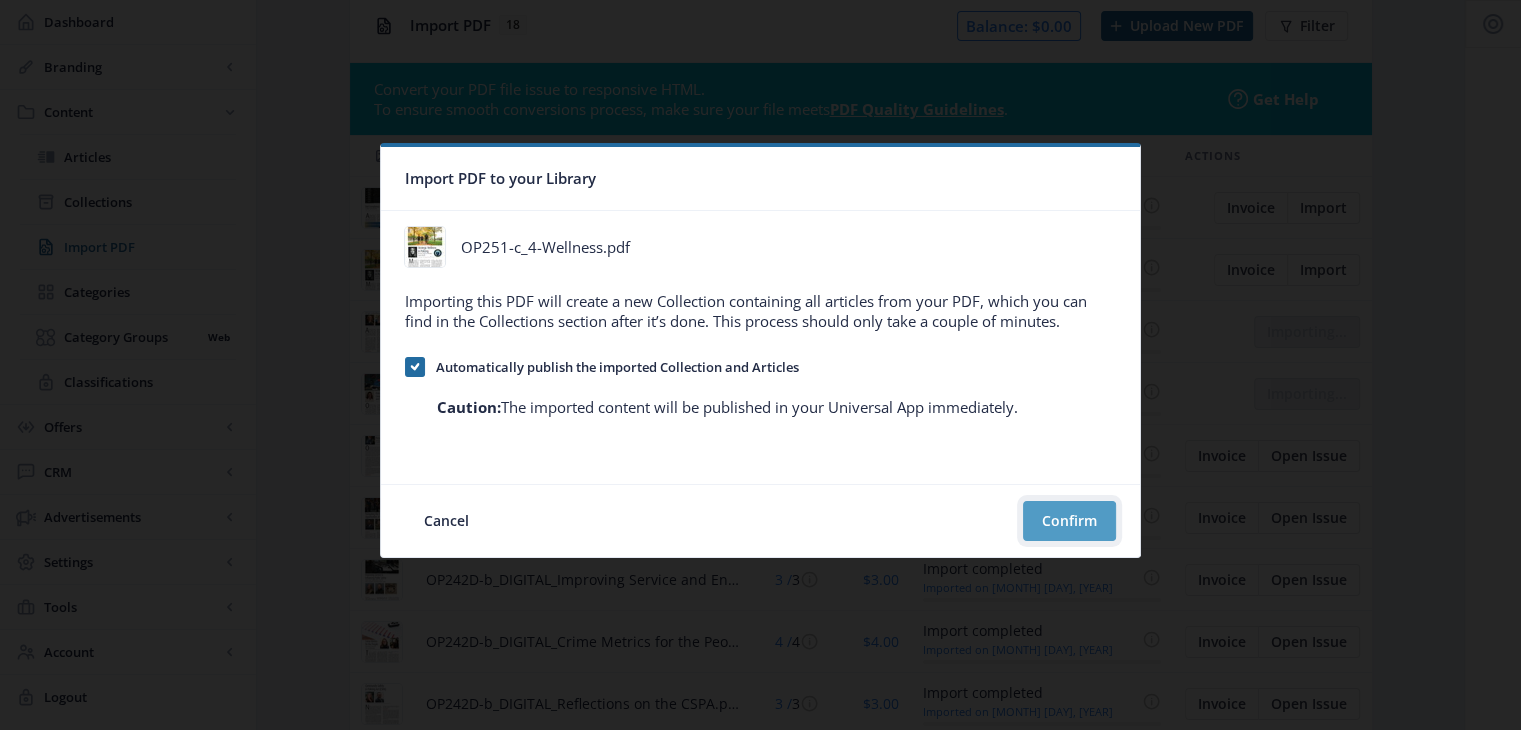 click on "Confirm" at bounding box center (1069, 521) 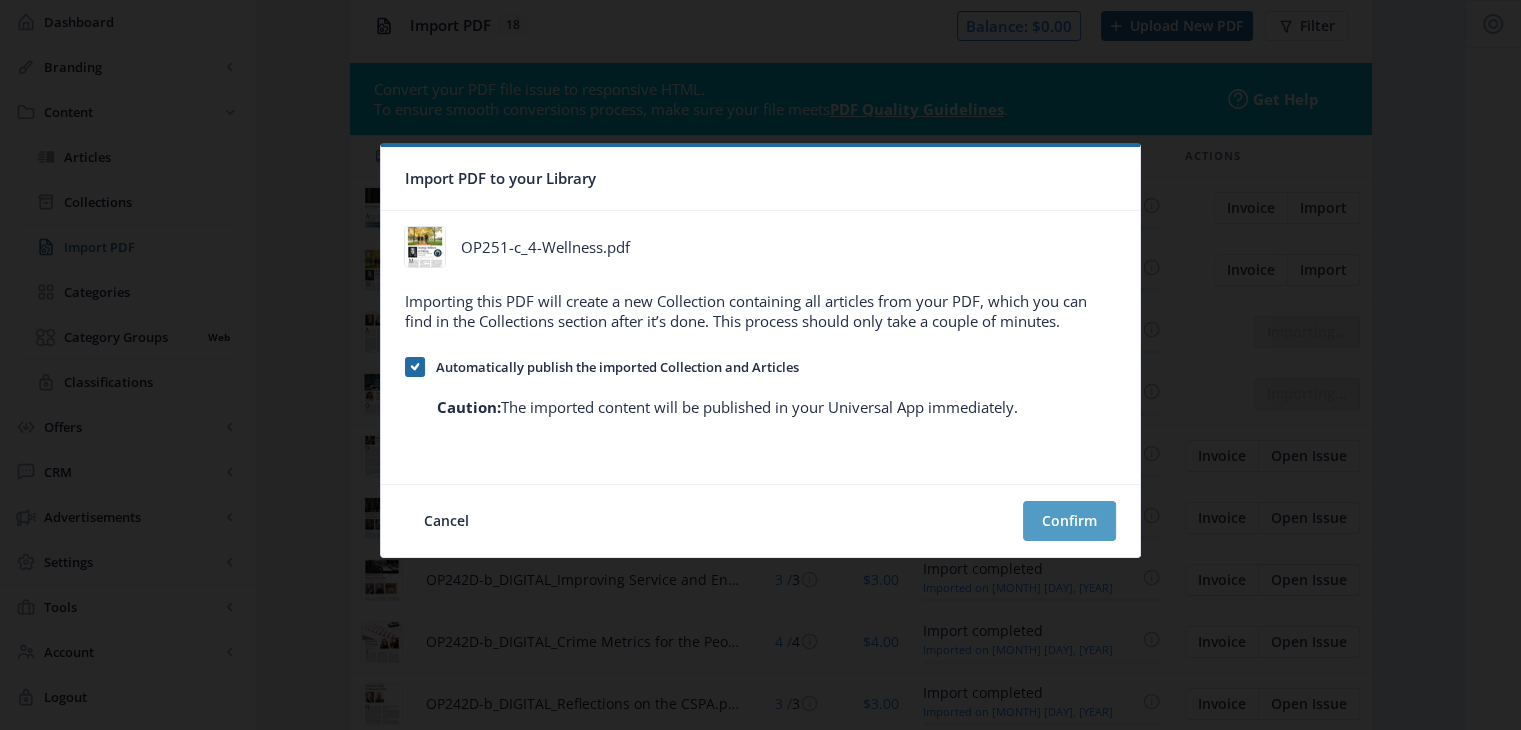 scroll, scrollTop: 112, scrollLeft: 0, axis: vertical 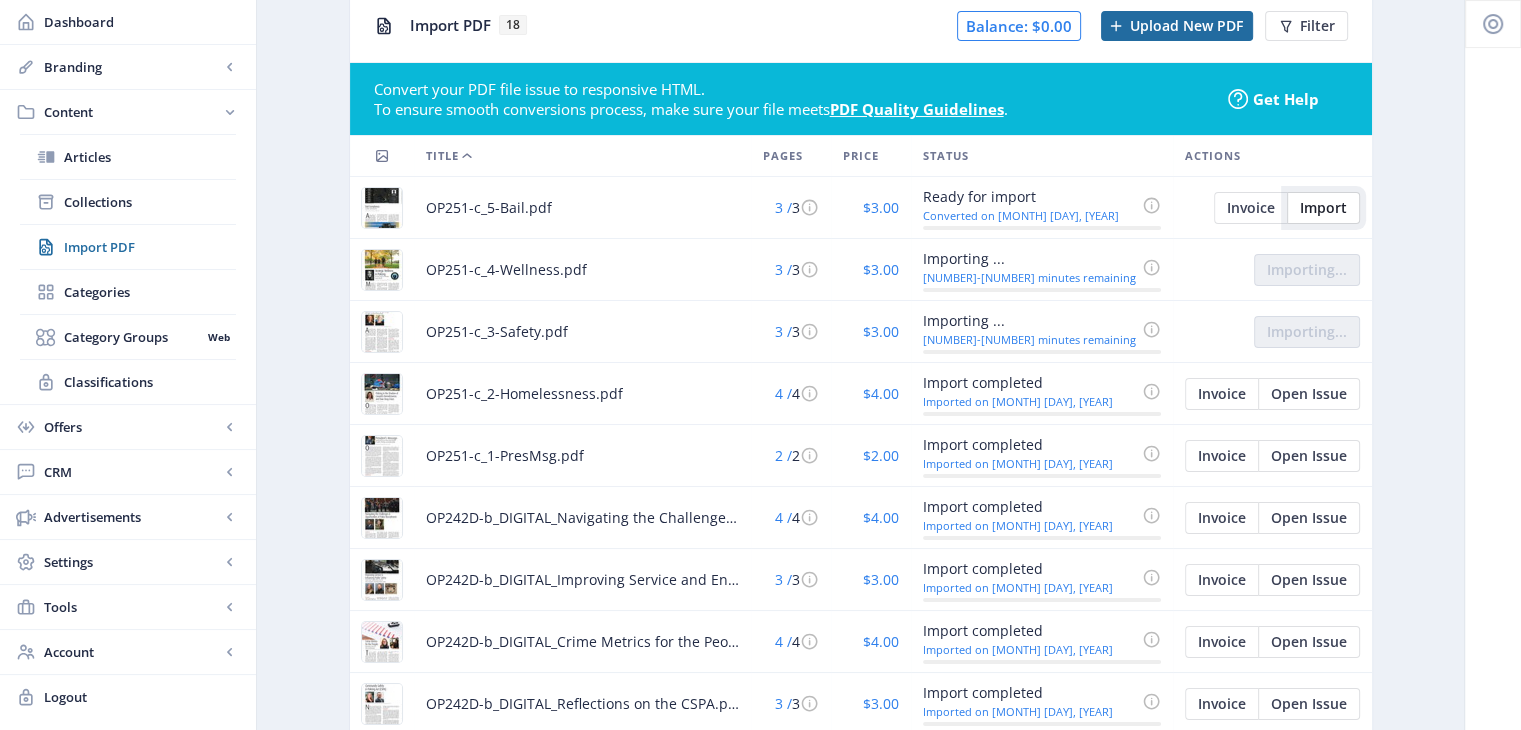 click on "Import" at bounding box center [1251, 208] 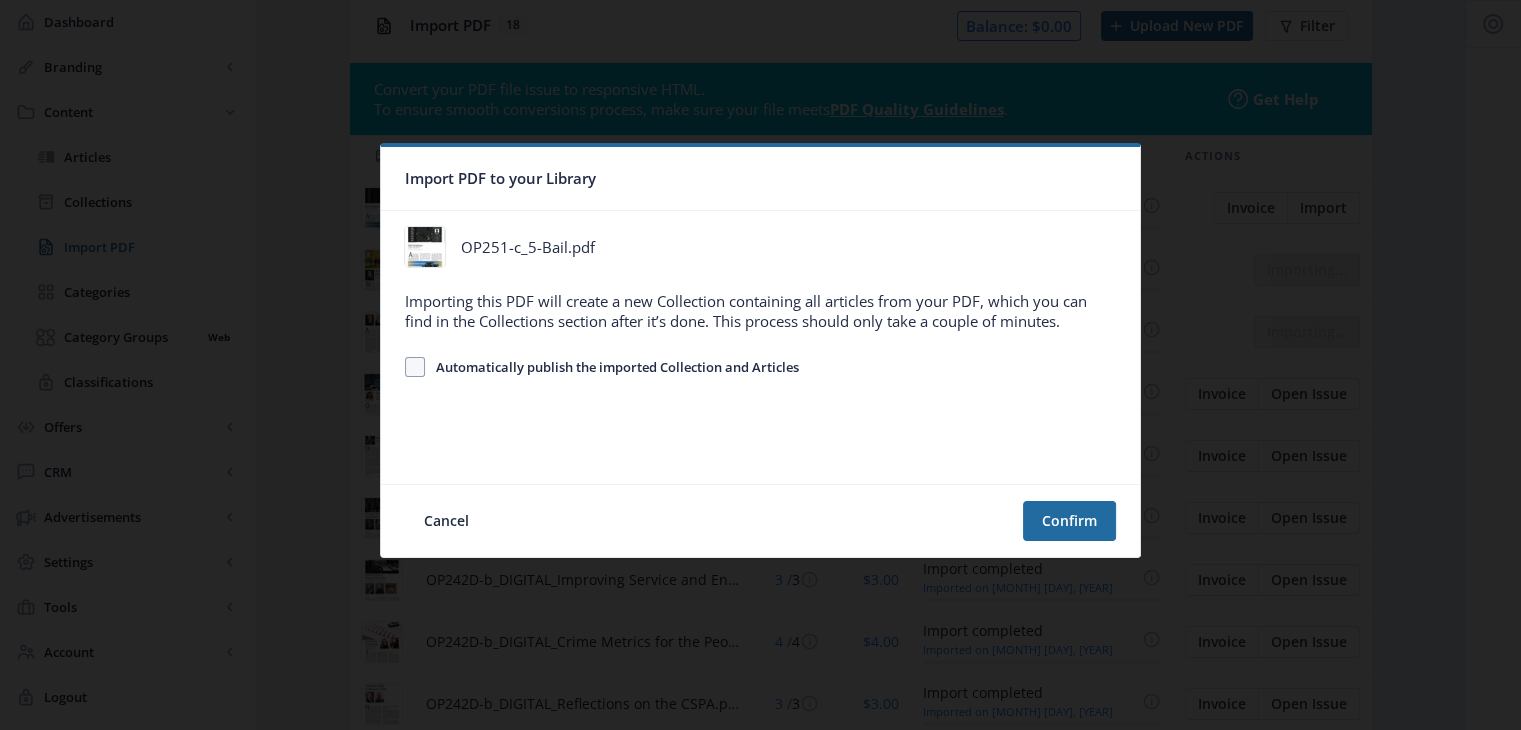 scroll, scrollTop: 0, scrollLeft: 0, axis: both 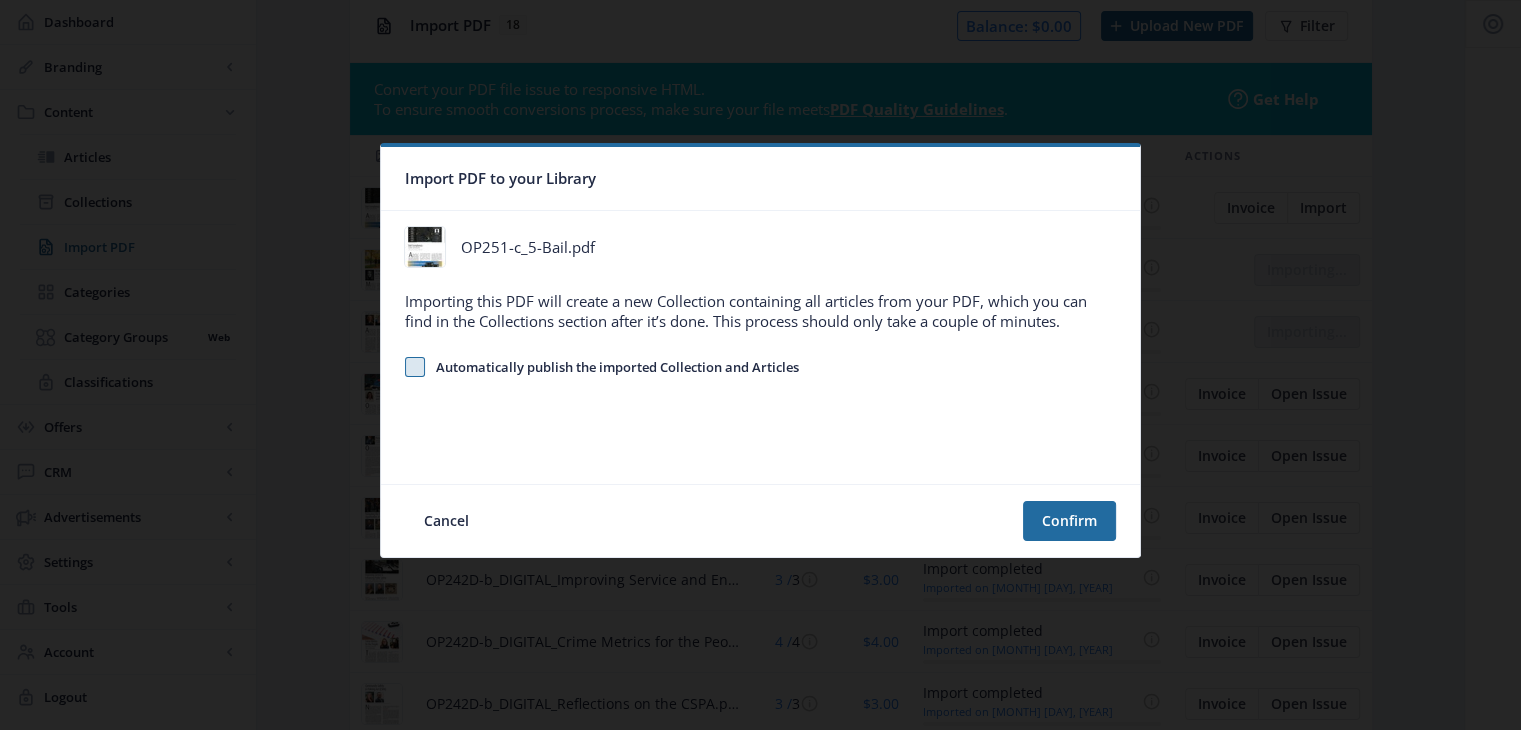 click at bounding box center (415, 367) 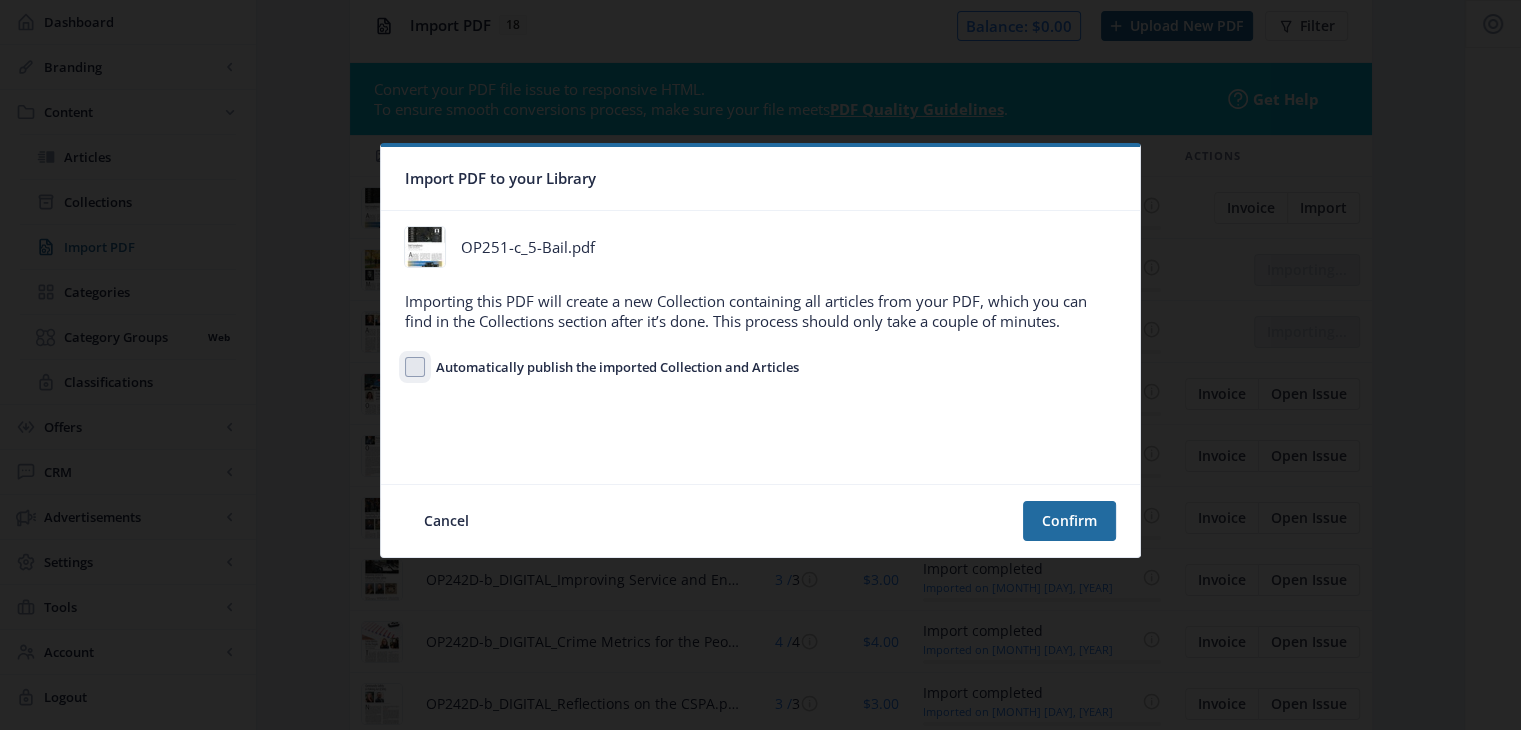 click on "Automatically publish the imported Collection and Articles" at bounding box center [405, 366] 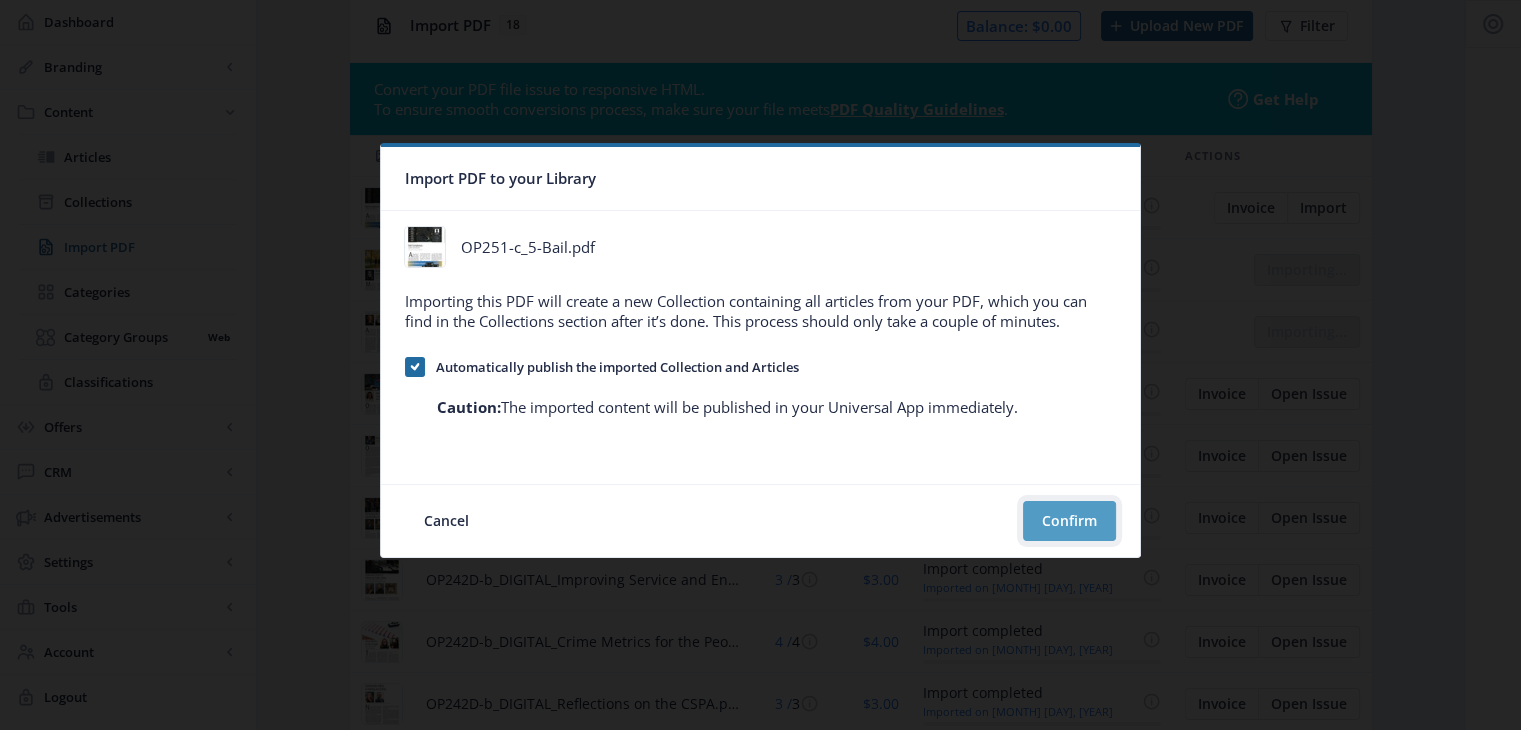 click on "Confirm" at bounding box center [1069, 521] 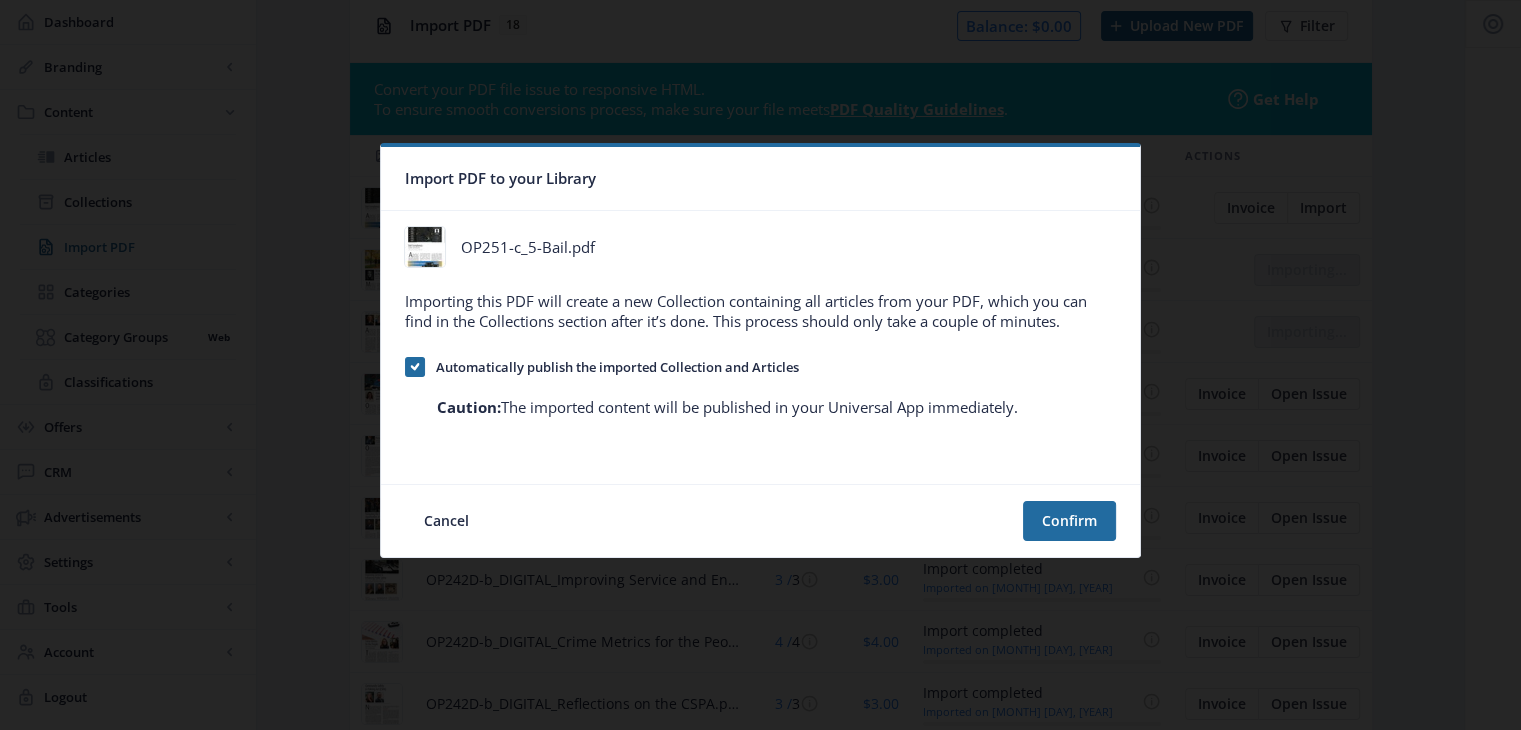 scroll, scrollTop: 112, scrollLeft: 0, axis: vertical 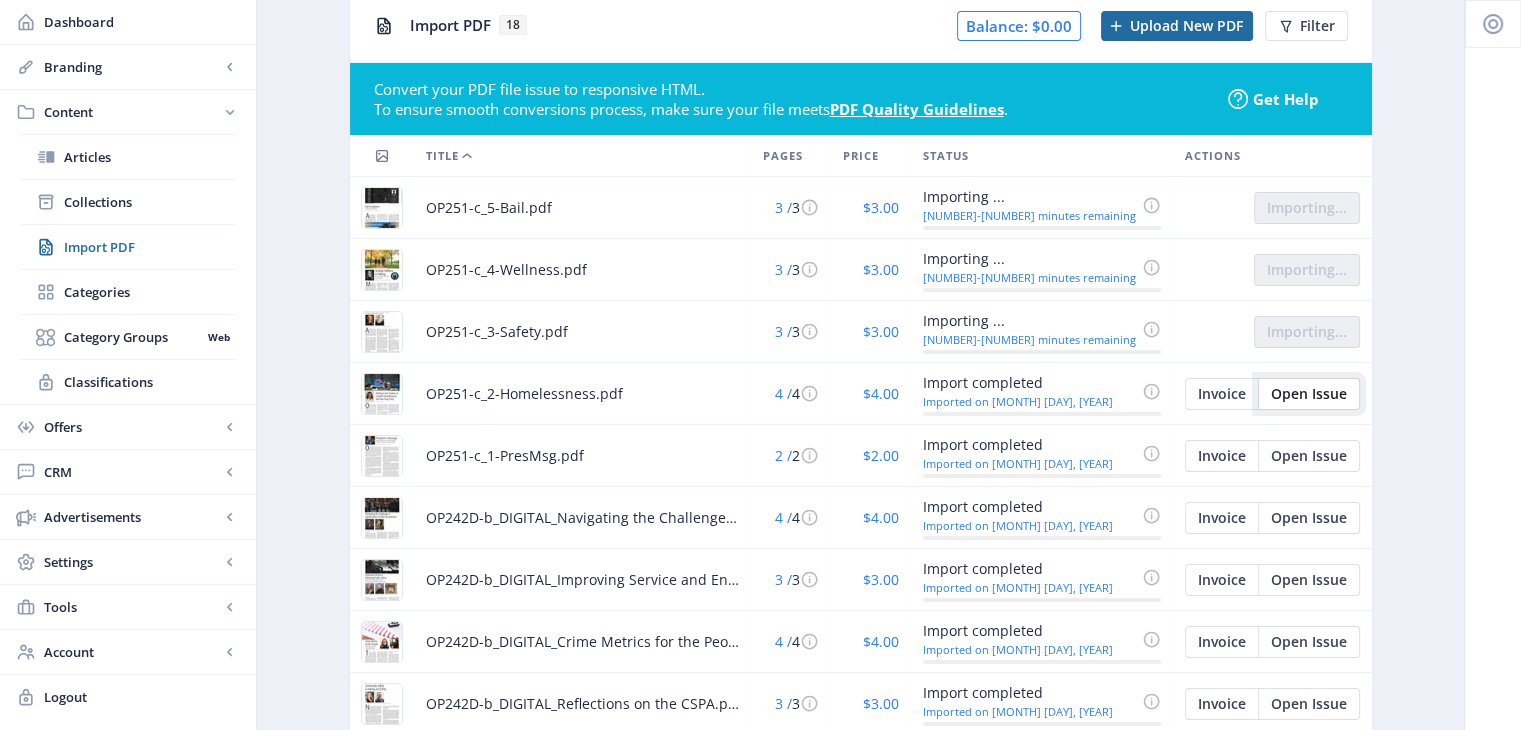 click on "Open Issue" at bounding box center (1307, 208) 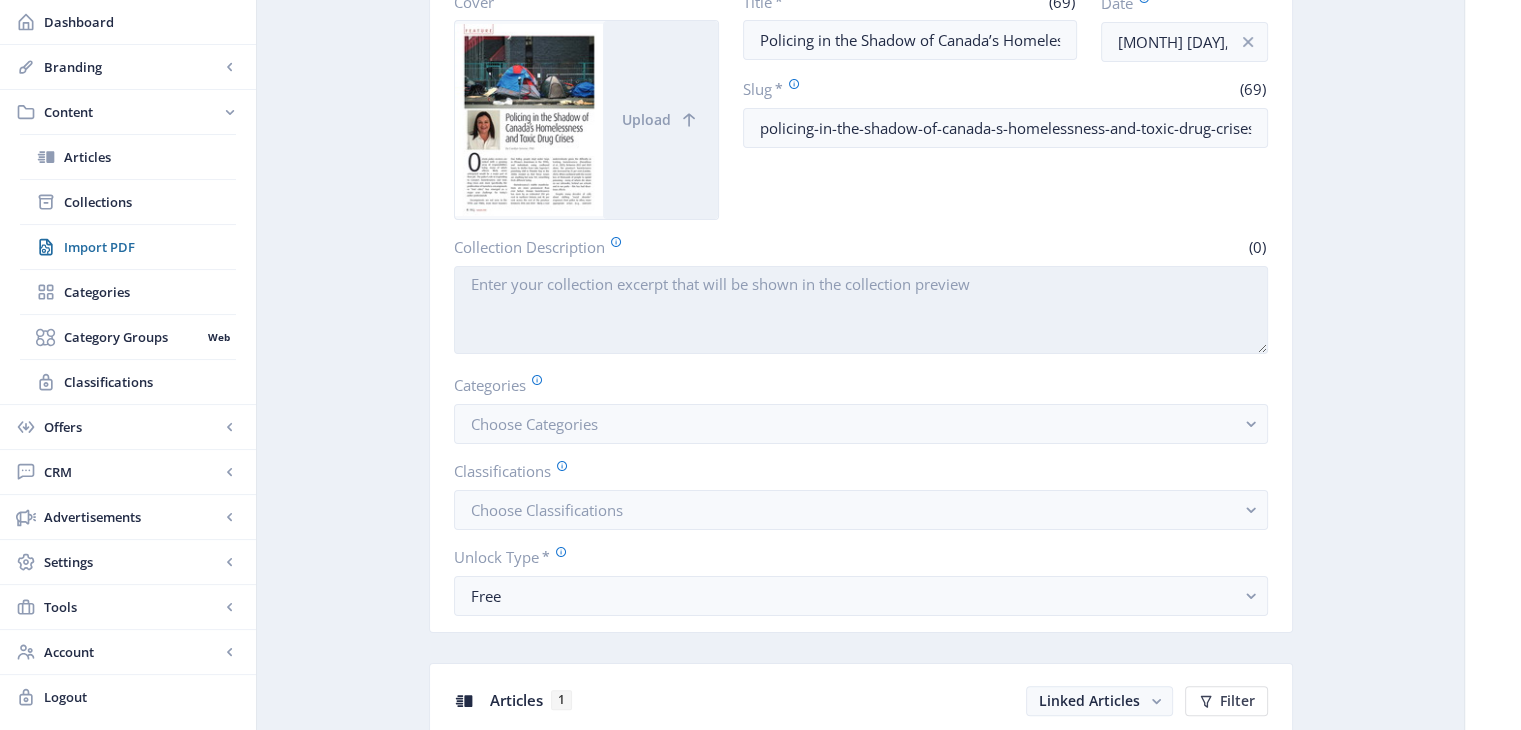 scroll, scrollTop: 400, scrollLeft: 0, axis: vertical 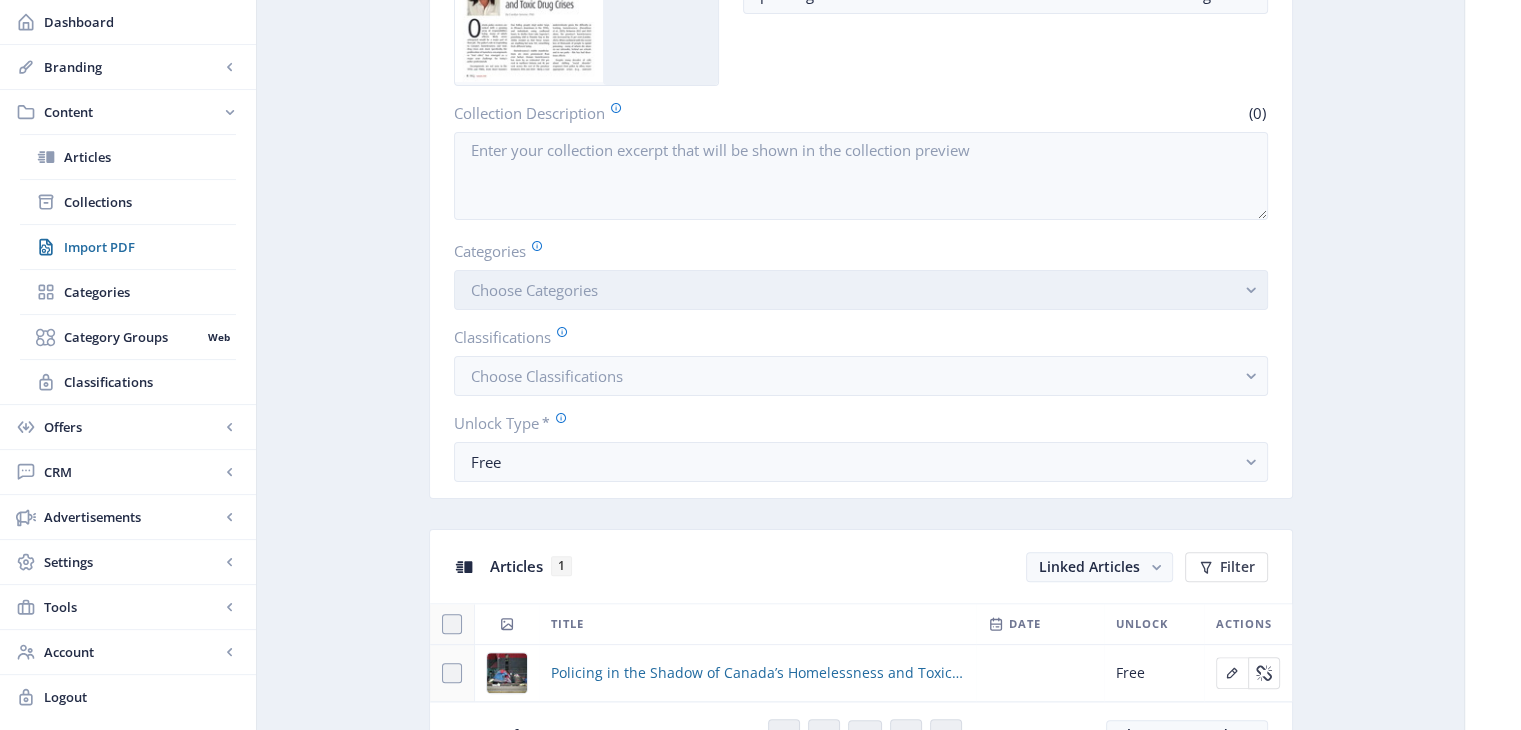 click on "Choose Categories" at bounding box center (534, 290) 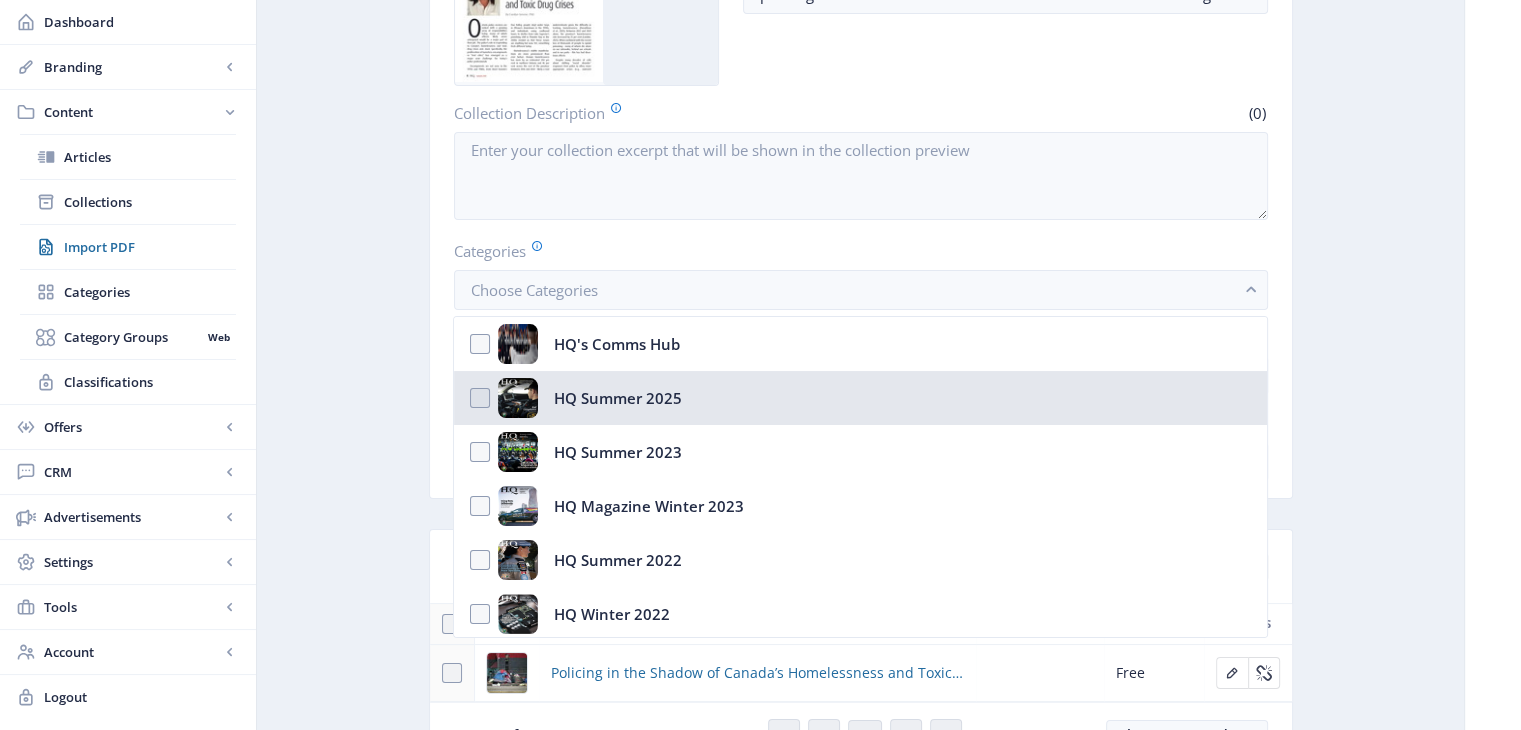 click on "HQ Summer 2025" at bounding box center [618, 398] 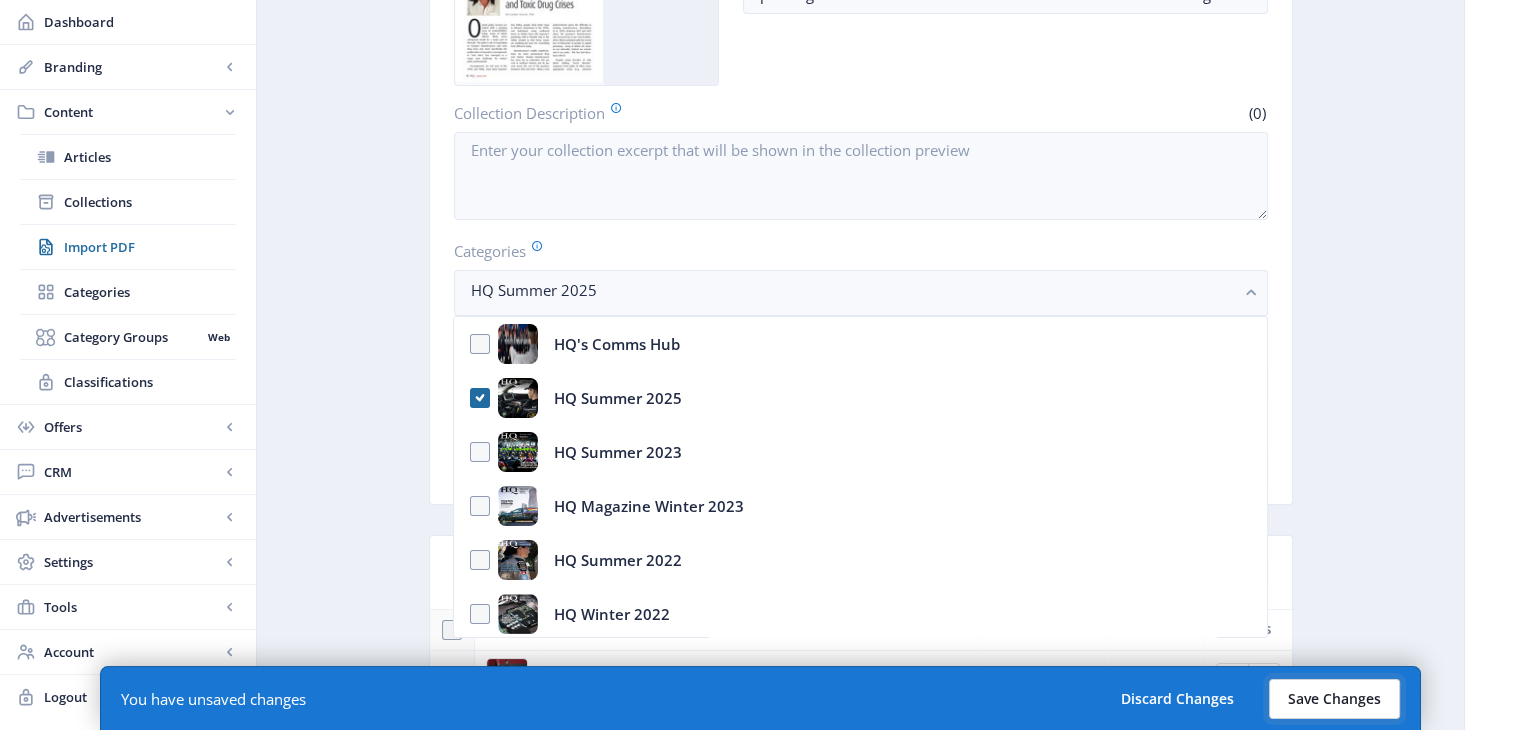 click on "Save Changes" at bounding box center (1334, 699) 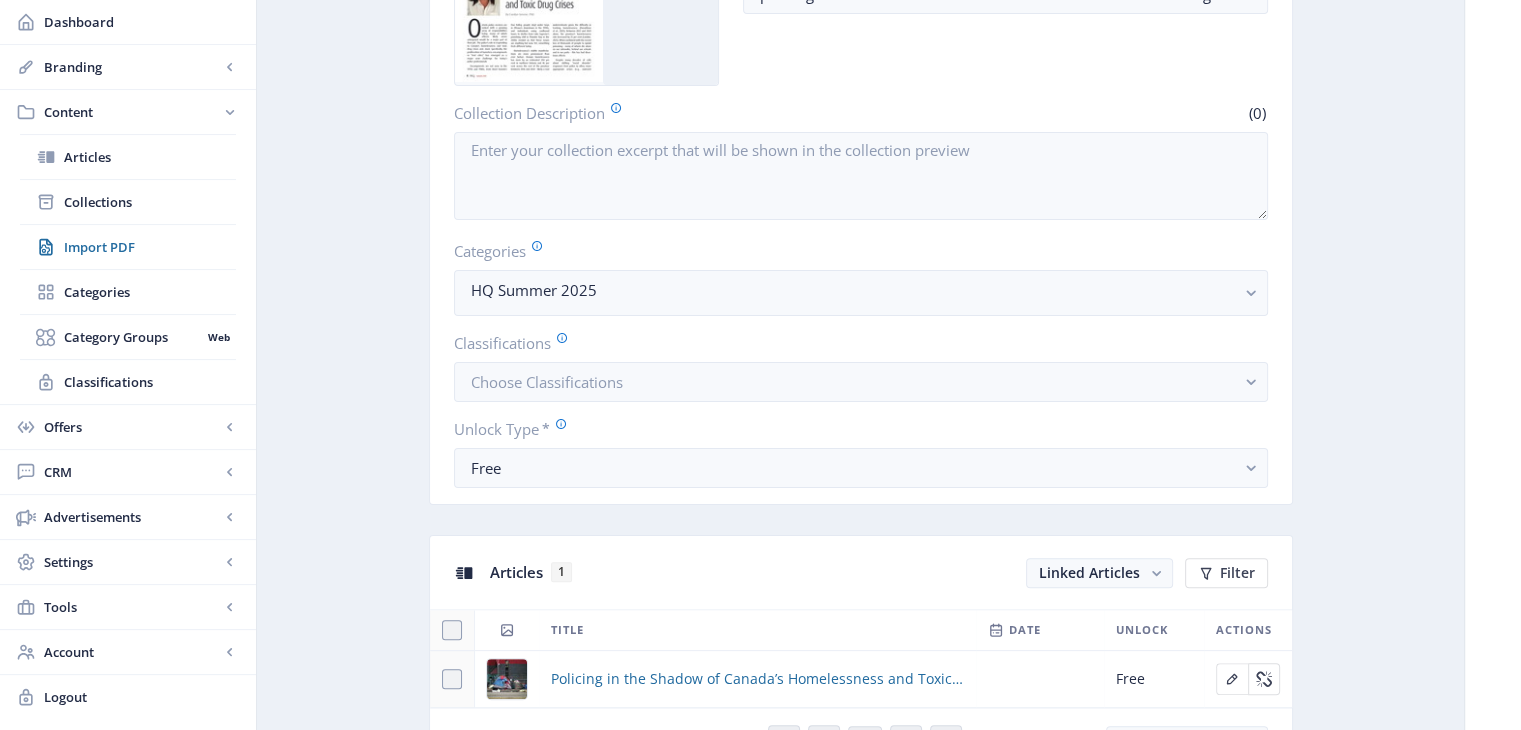 click on "Generate Post  Policing in the Shadow of Canada’s Homelessness and Toxic Drug Crises  typeloft2 Open in Editor  Pack   Delete   Cover  Upload  Title   *   (69)  Policing in the Shadow of Canada’s Homelessness and Toxic Drug Crises  Date  Jul 8, 2025  Slug   *   (69)  policing-in-the-shadow-of-canada-s-homelessness-and-toxic-drug-crises  Collection Description   (0)   Categories  HQ Summer 2025  Classifications  Choose Classifications  Unlock Type   *  Free Articles 1 Linked Articles Filter Title Date Unlock Actions  Policing in the Shadow of Canada’s Homelessness and Toxic Drug Crises      Free  Page 1 of 1 1 Show 10 Records Coupons  This collection doesn’t have any coupon.  Preview Pages  Please select page to preview.   Policing in the Shadow of Canada’s Homelessness and Toxic Drug Crises  Advanced Settings  Allowed Orientations  Portrait & Landscape  Allowed Platforms  Android, Ios, Web, Amazon, PWA  Link Style  Flash  Allowed Devices  Phone, Tablet  Maximum Zoom (200%)  0 5 2                   ." at bounding box center [860, 1169] 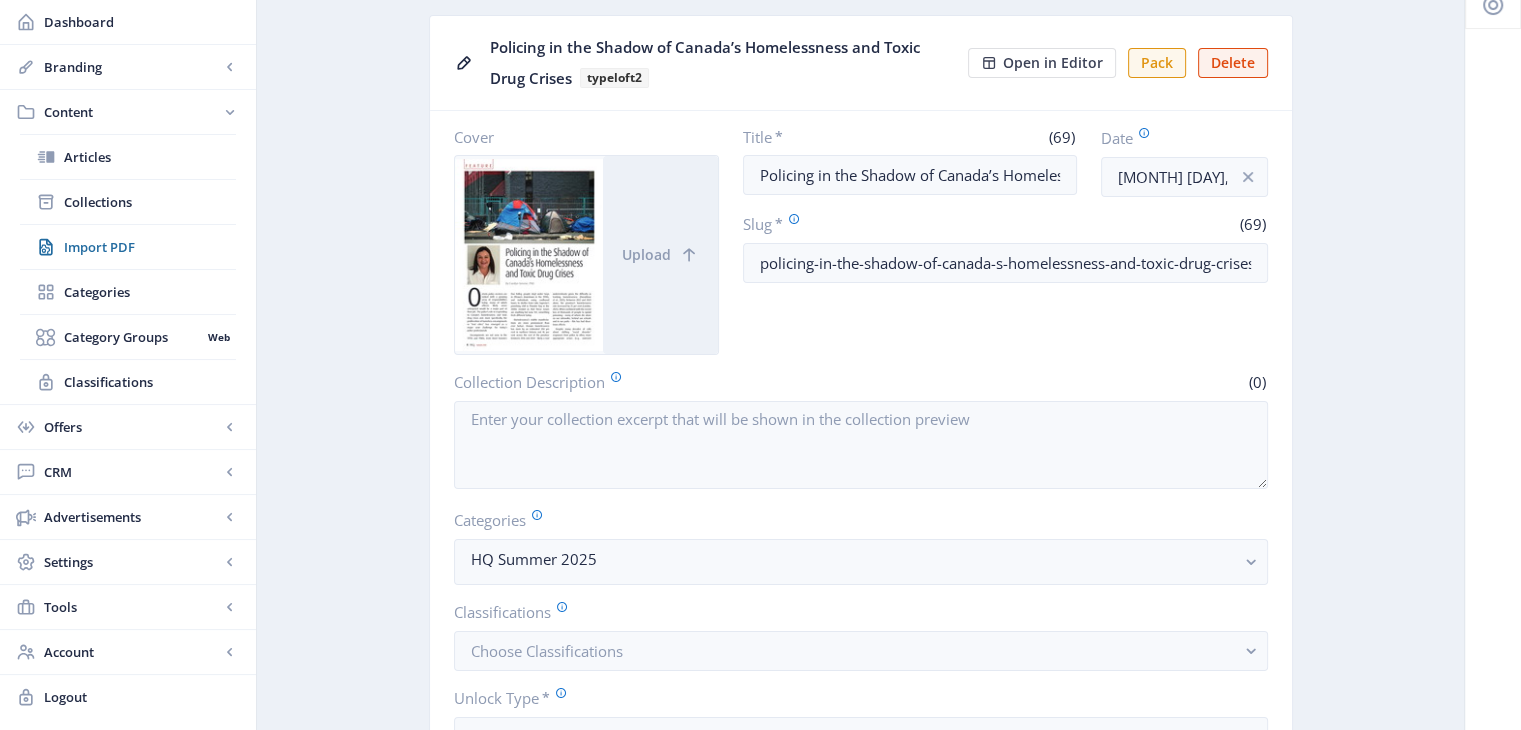 scroll, scrollTop: 0, scrollLeft: 0, axis: both 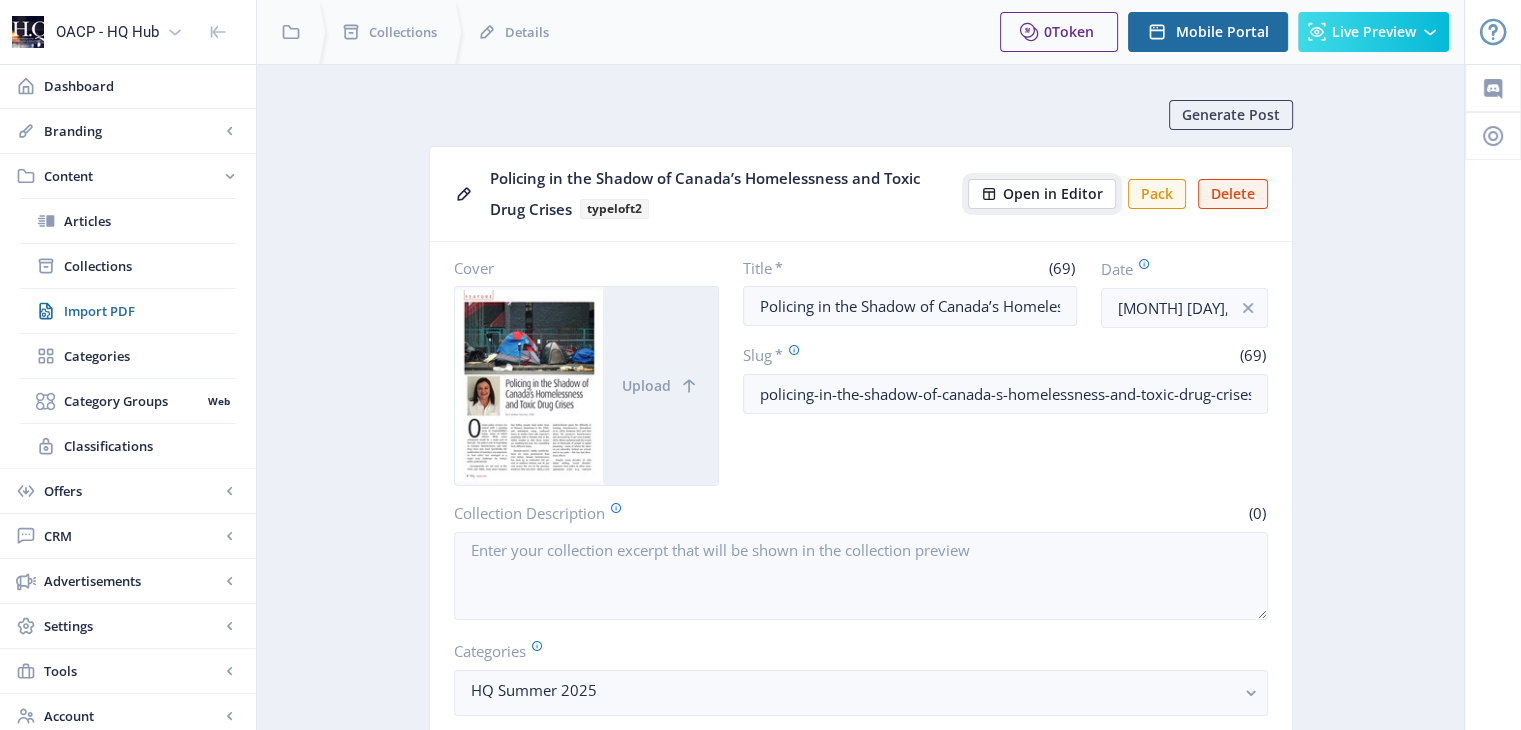 click on "Open in Editor" at bounding box center [1053, 194] 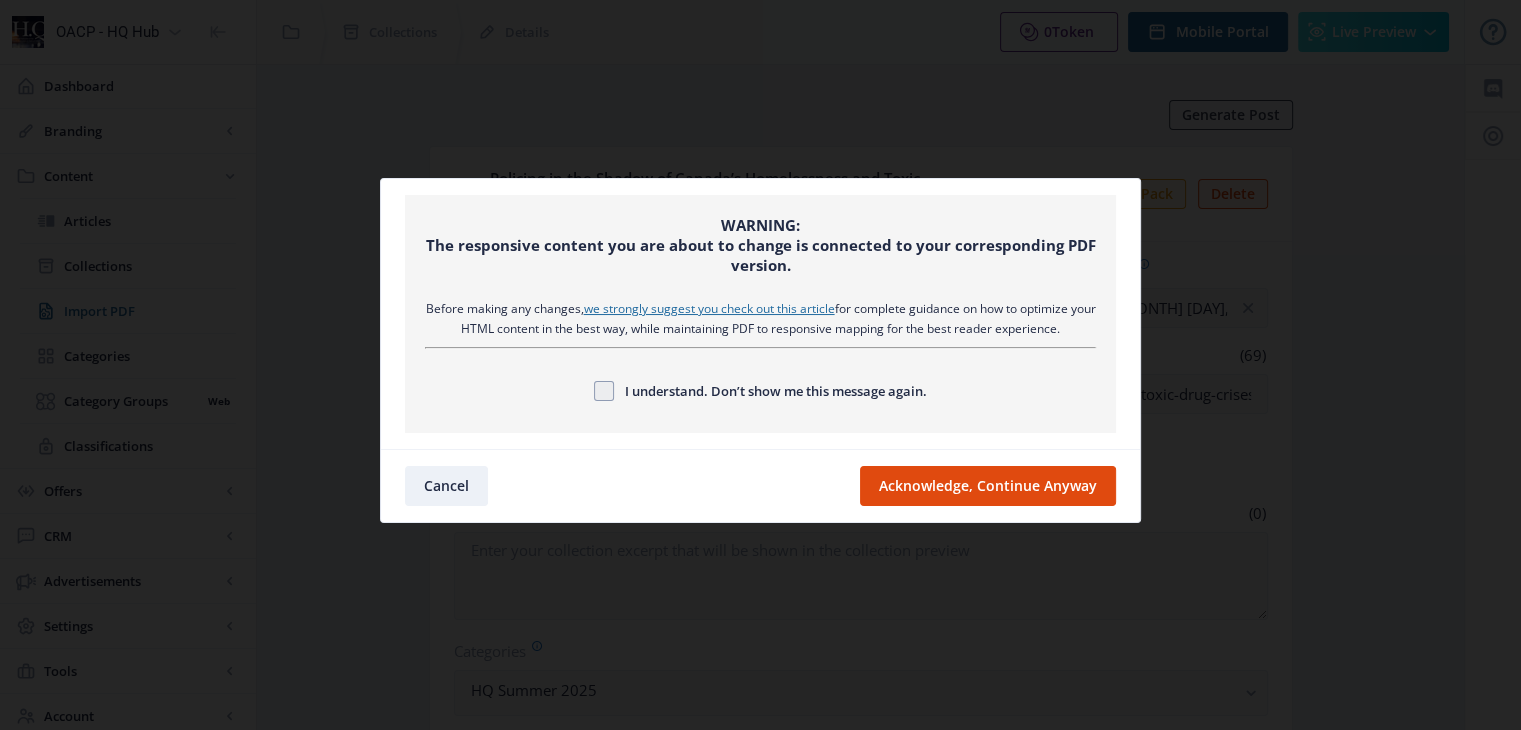 click on "I understand. Don’t show me this message again." at bounding box center (760, 392) 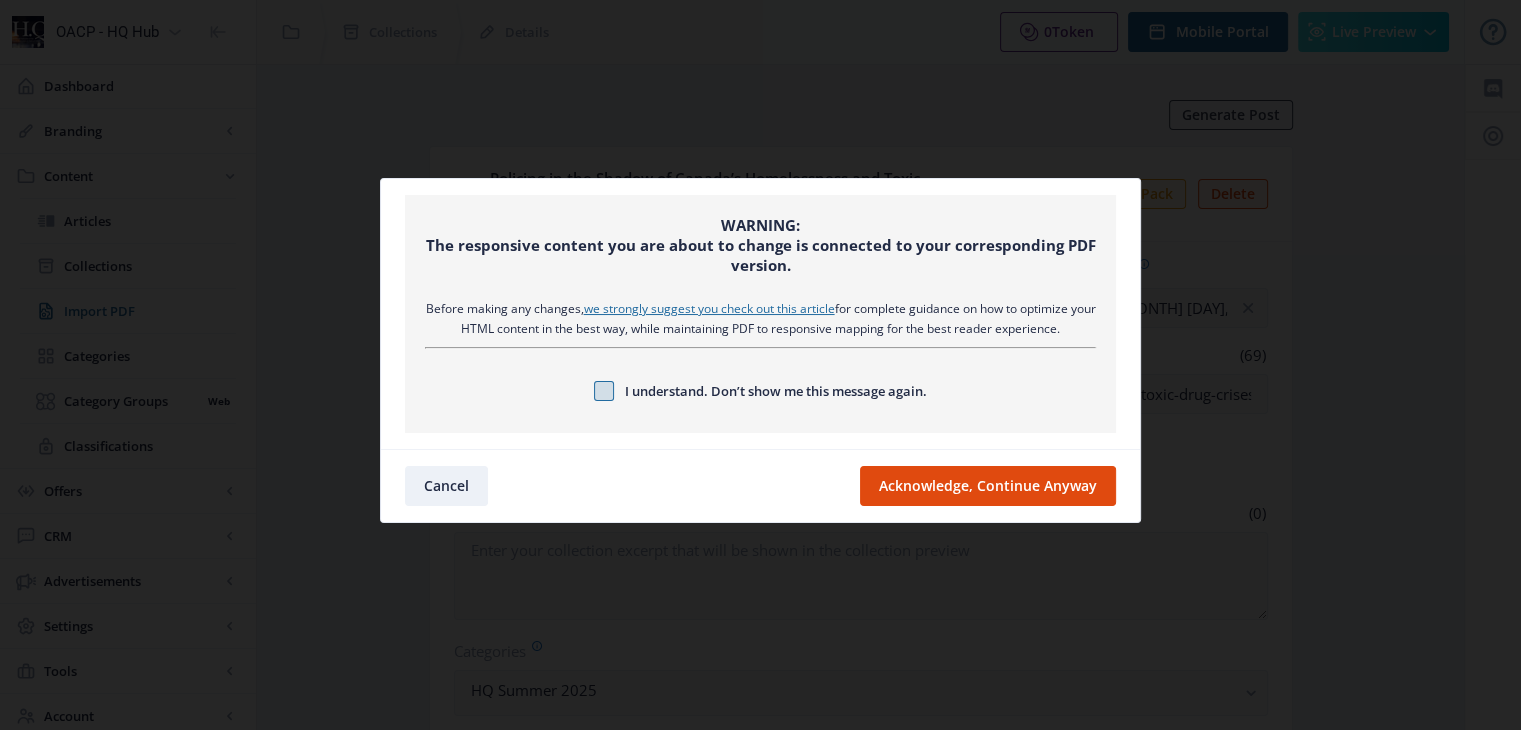 click at bounding box center [604, 391] 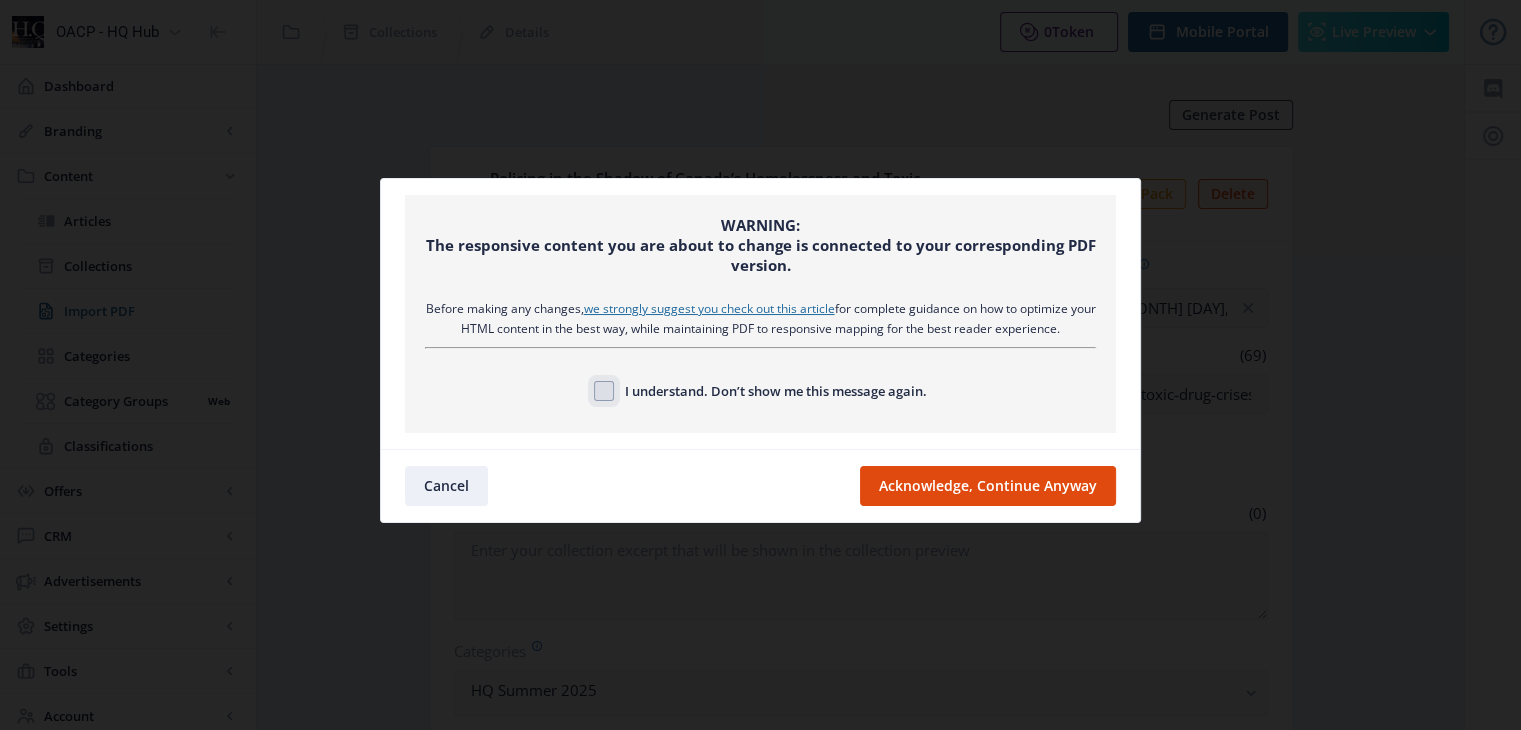 click on "I understand. Don’t show me this message again." at bounding box center [594, 390] 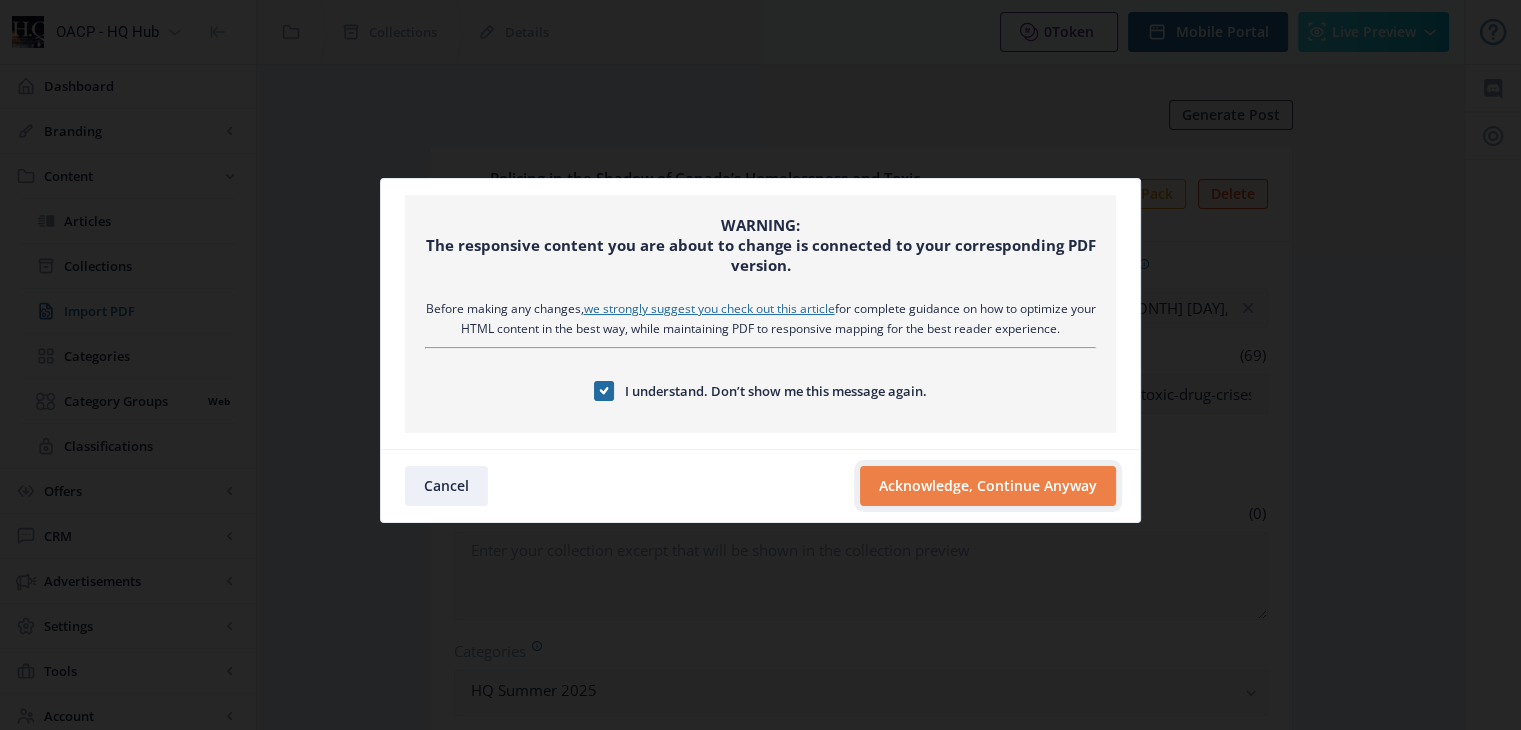click on "Acknowledge, Continue Anyway" at bounding box center [988, 486] 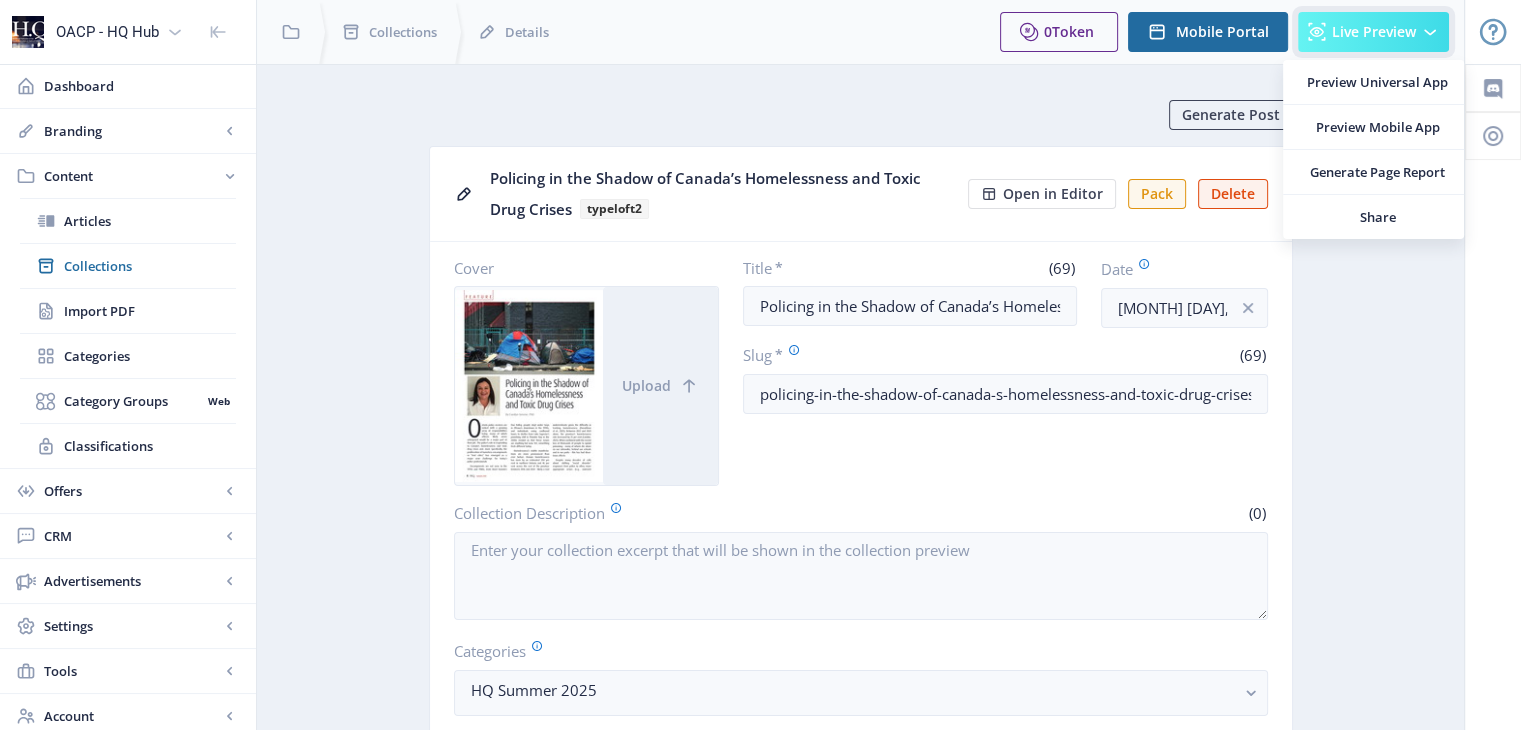 click on "Live Preview" at bounding box center (1374, 32) 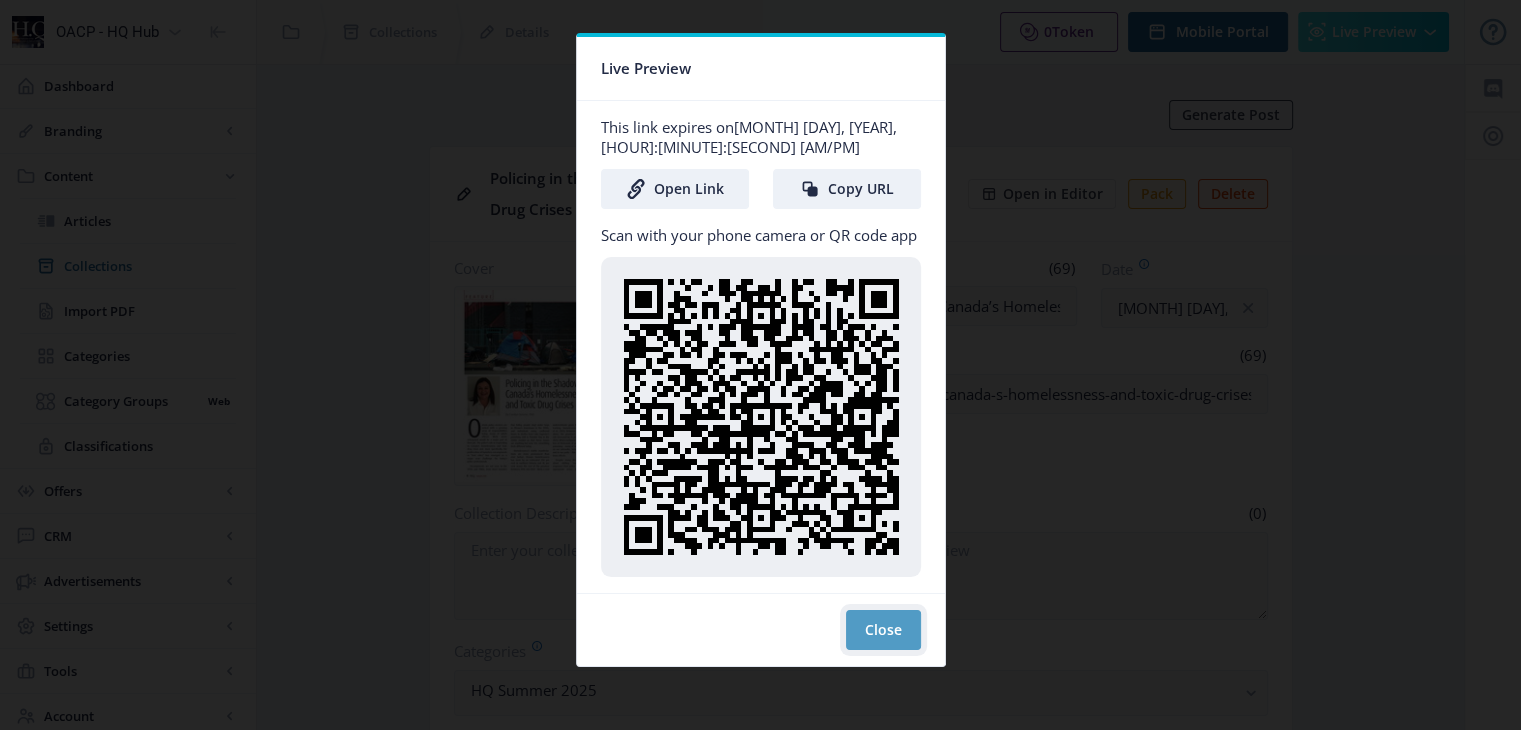 click on "Close" at bounding box center (883, 630) 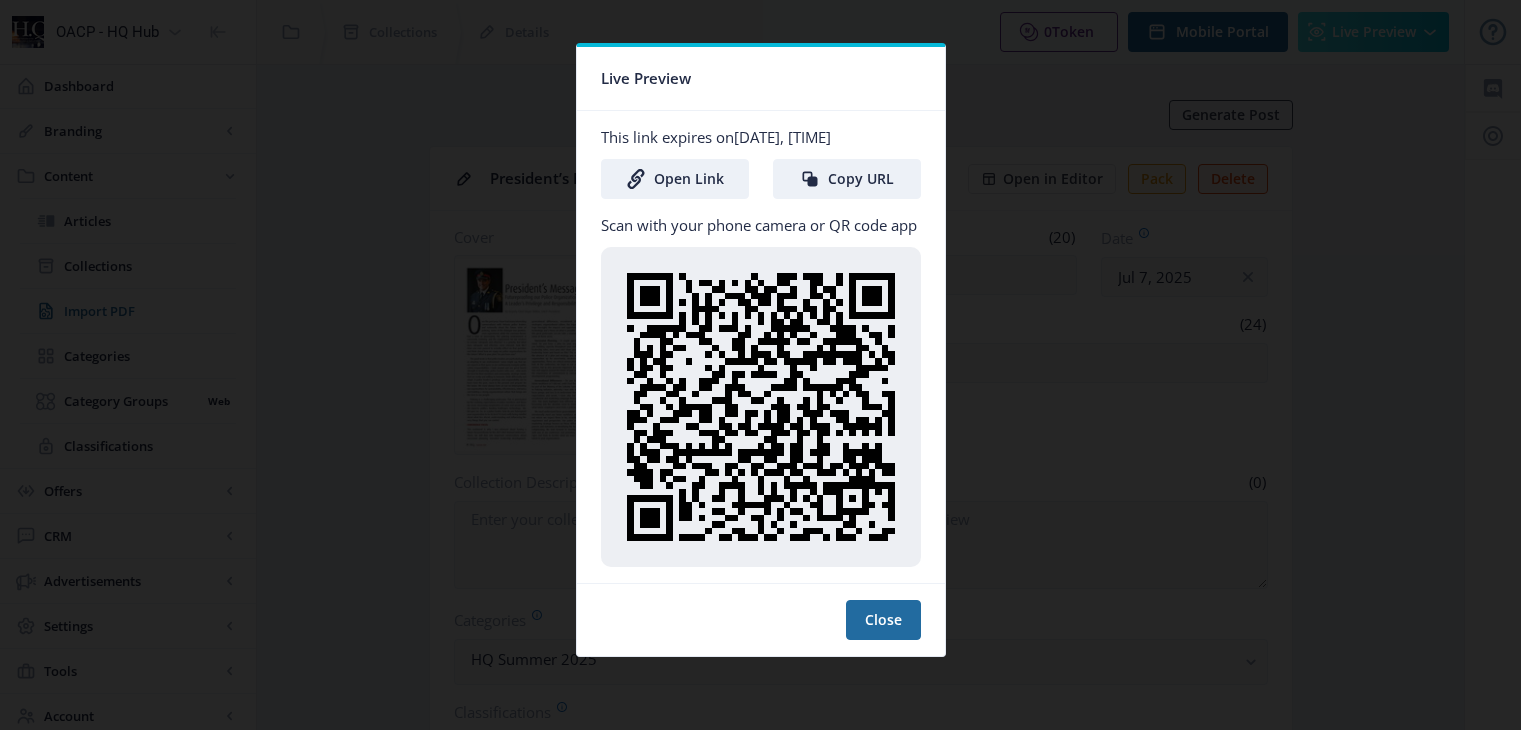 scroll, scrollTop: 0, scrollLeft: 0, axis: both 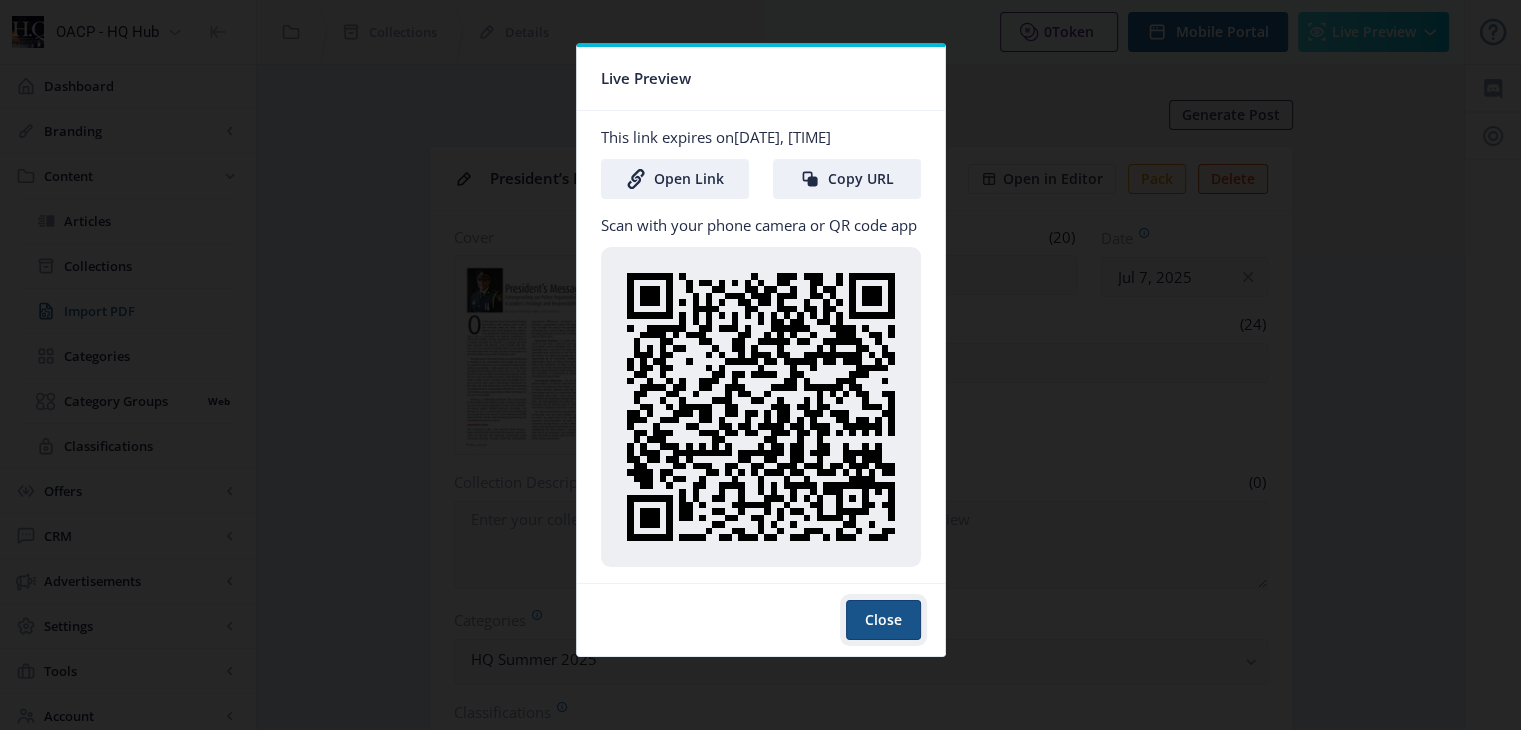 drag, startPoint x: 871, startPoint y: 613, endPoint x: 872, endPoint y: 601, distance: 12.0415945 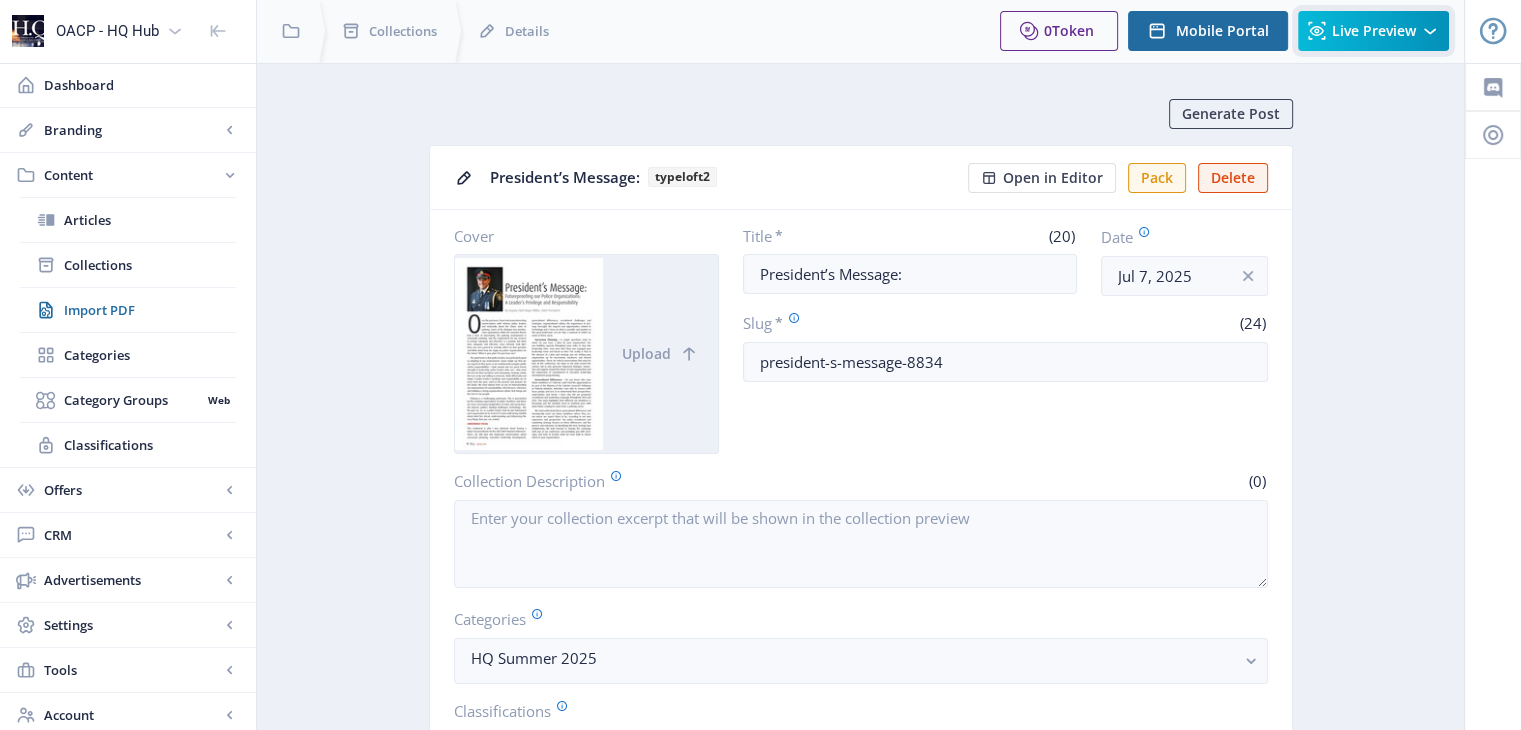 scroll, scrollTop: 0, scrollLeft: 0, axis: both 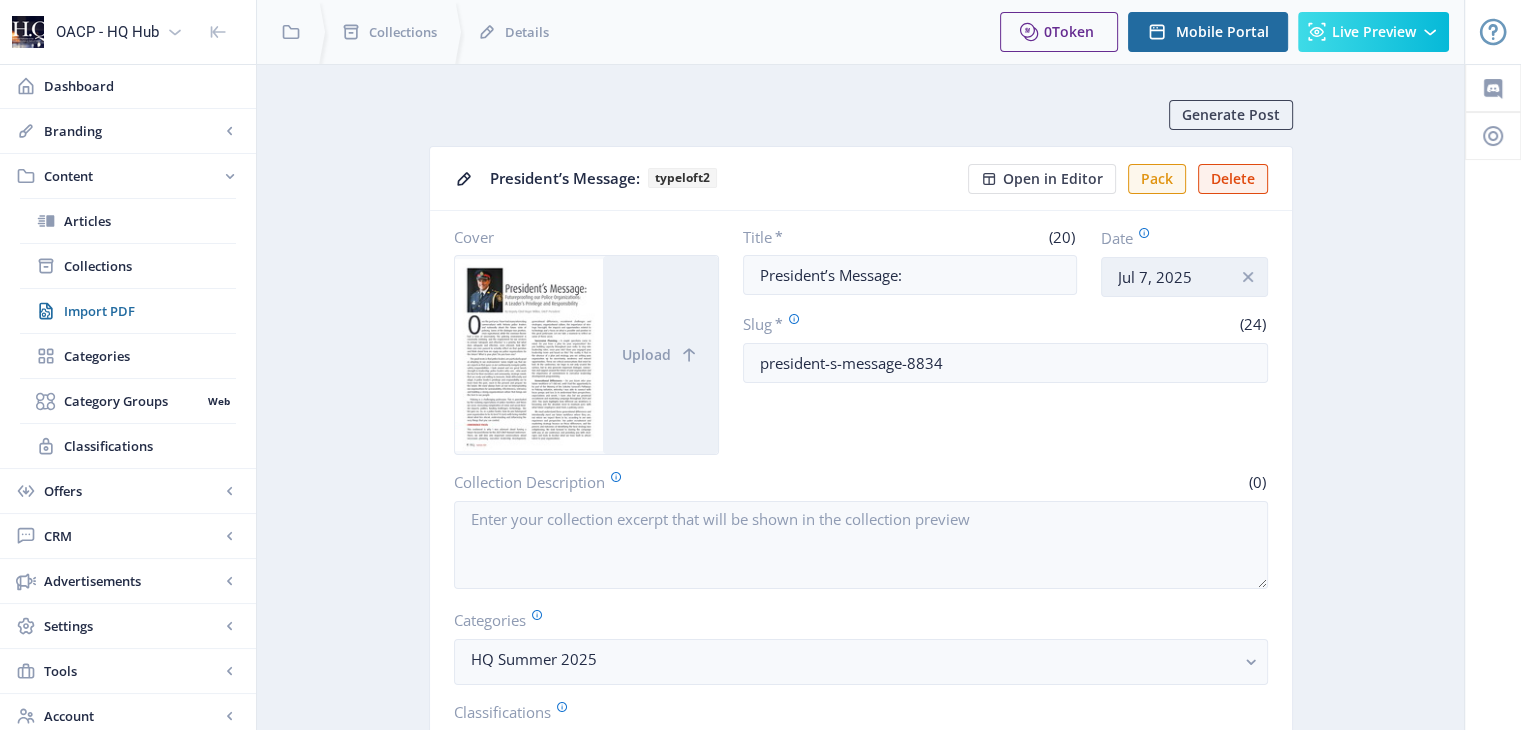 click on "Jul 7, 2025" at bounding box center (1184, 277) 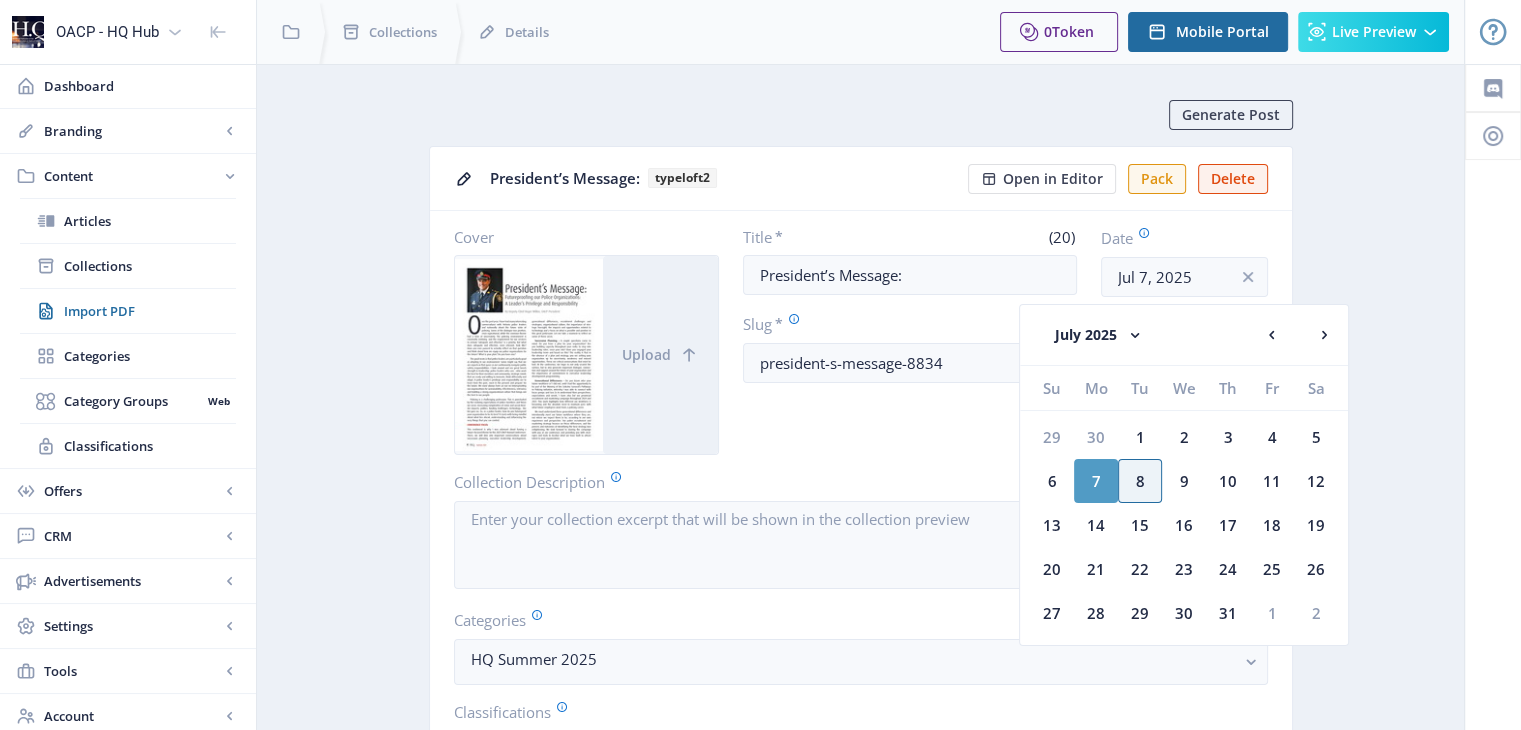 click on "7" at bounding box center (1096, 481) 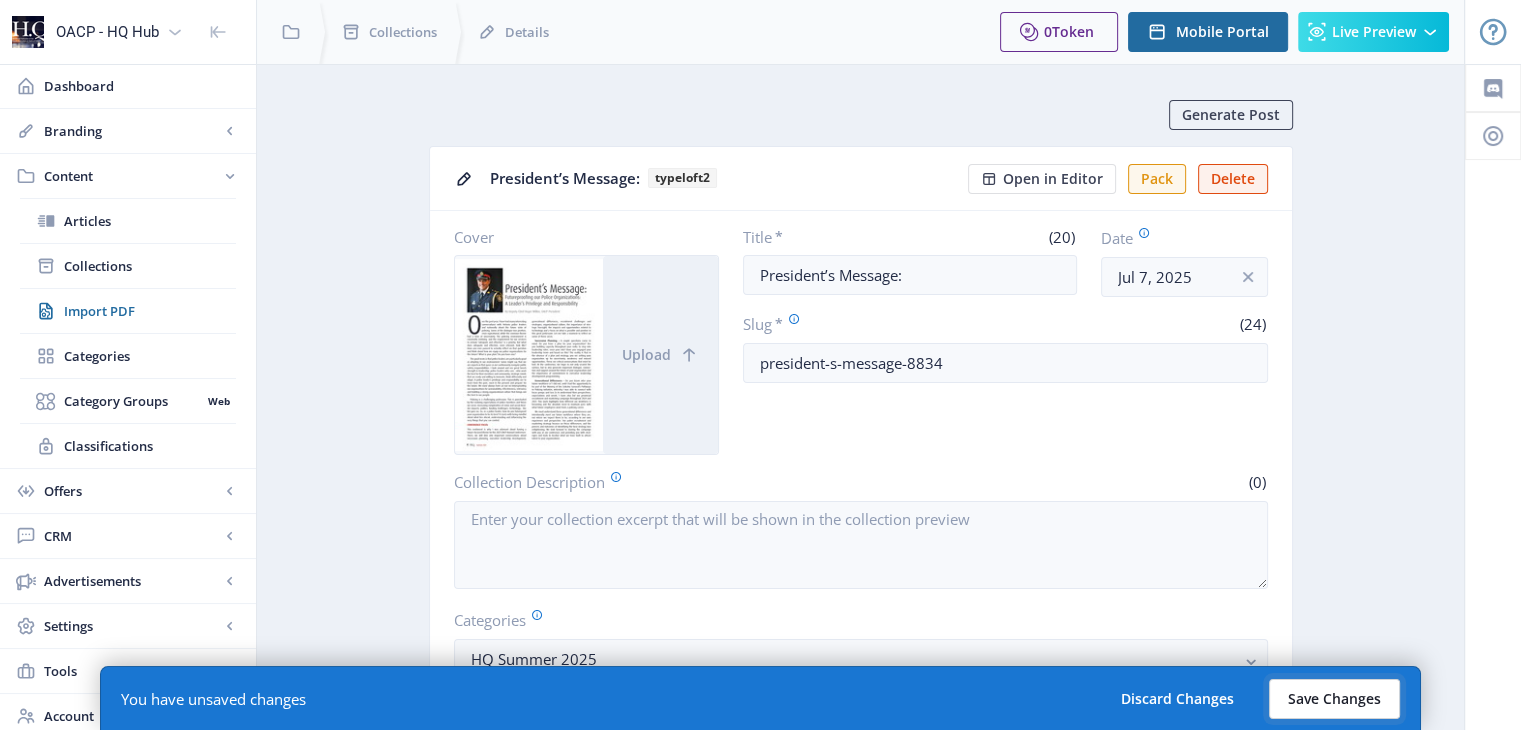 click on "Save Changes" at bounding box center [1334, 699] 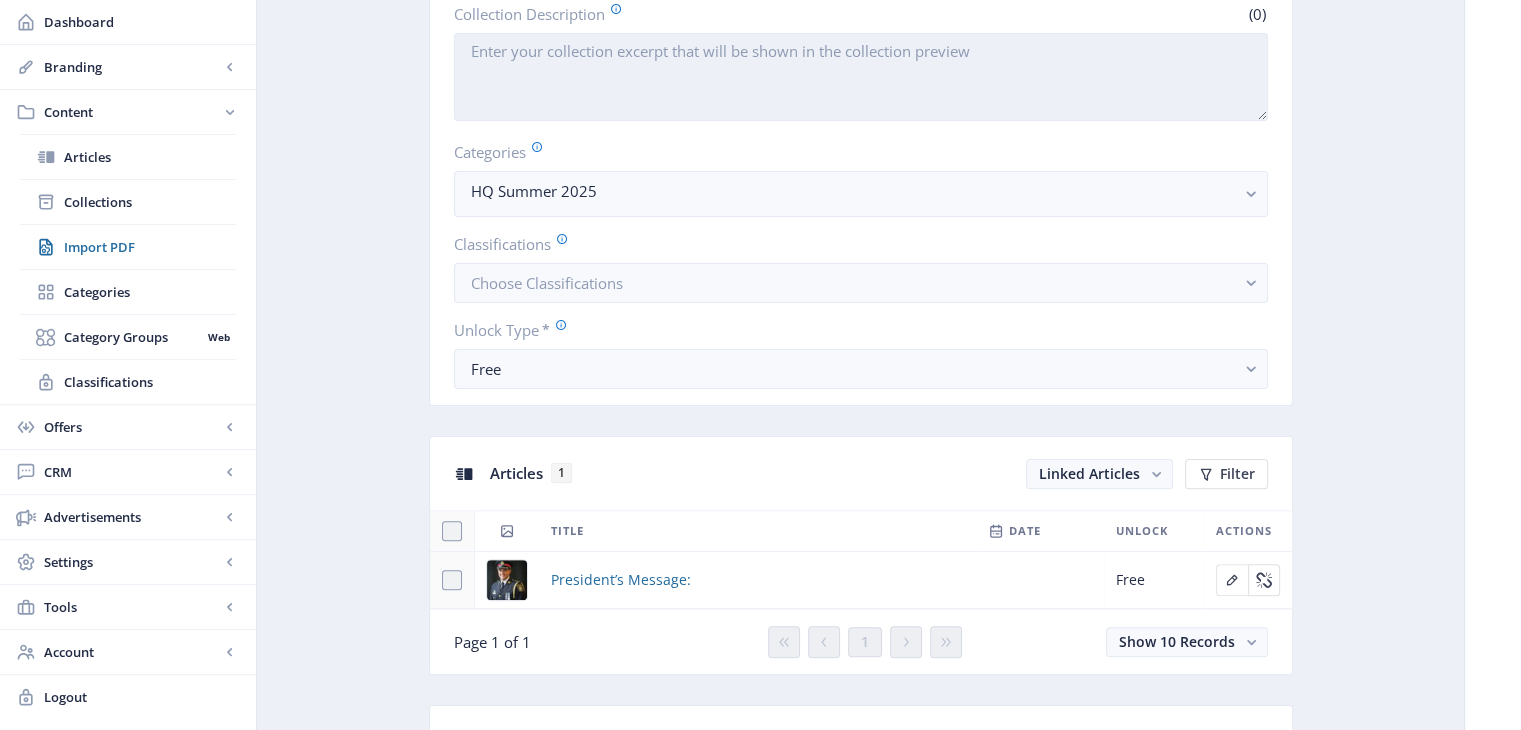 scroll, scrollTop: 500, scrollLeft: 0, axis: vertical 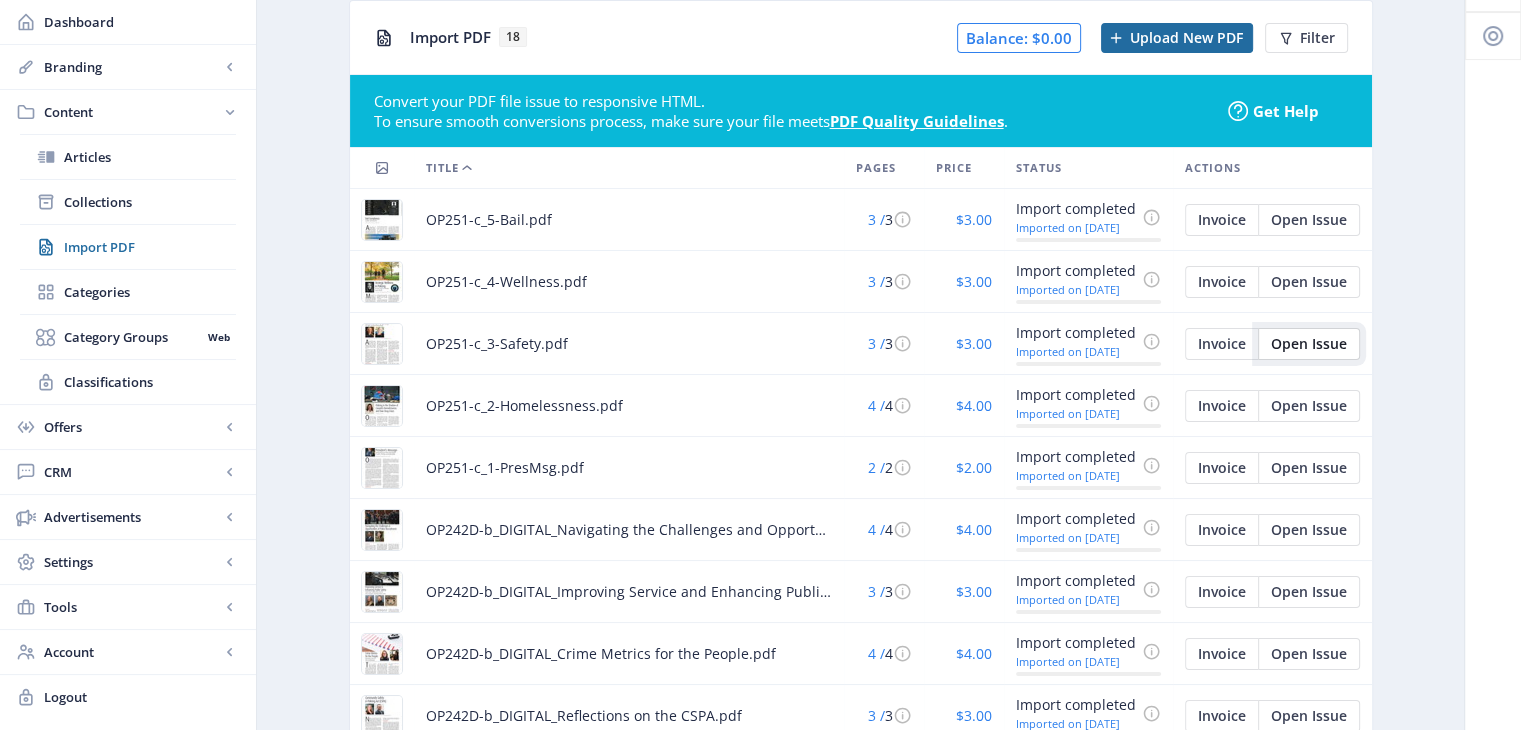 click on "Open Issue" at bounding box center [1222, 220] 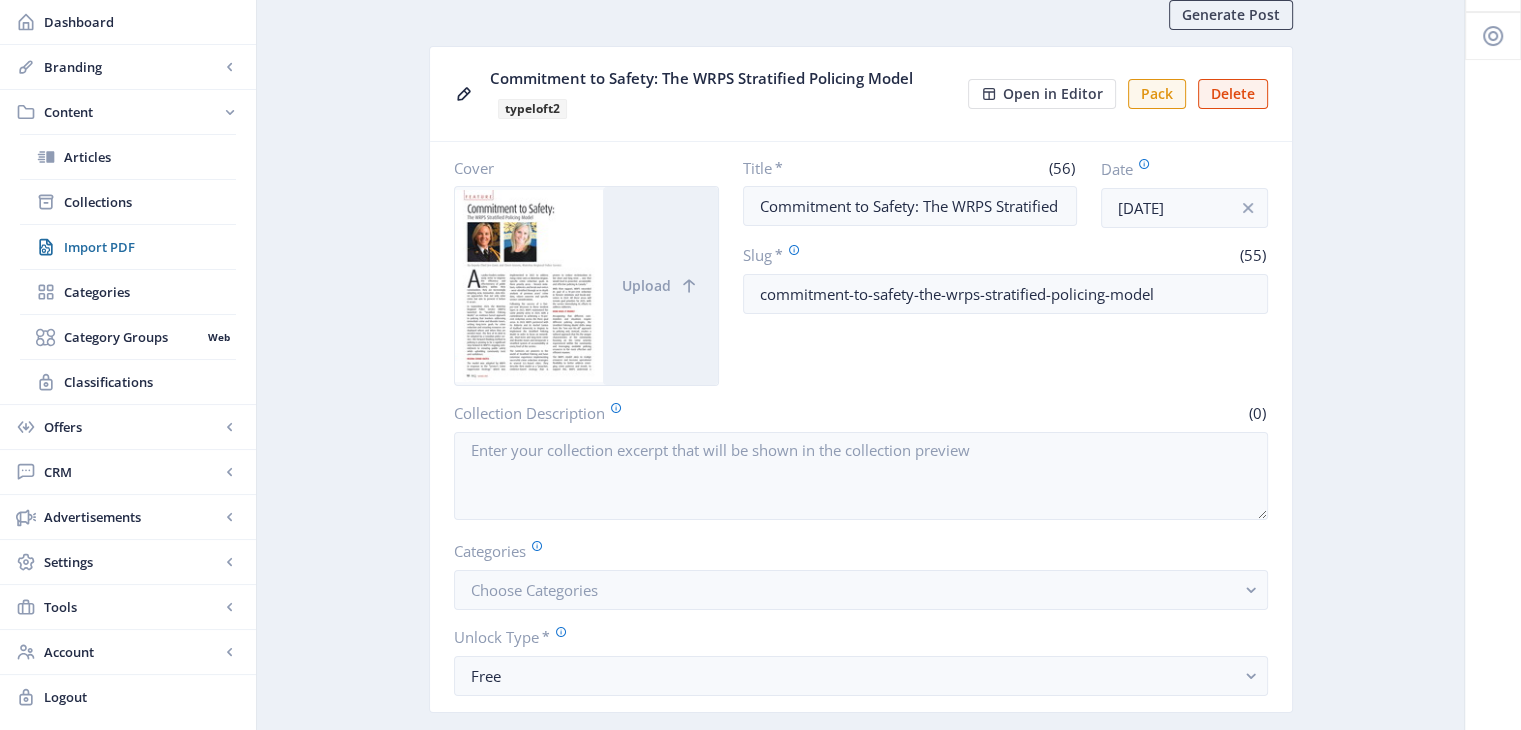 scroll, scrollTop: 0, scrollLeft: 0, axis: both 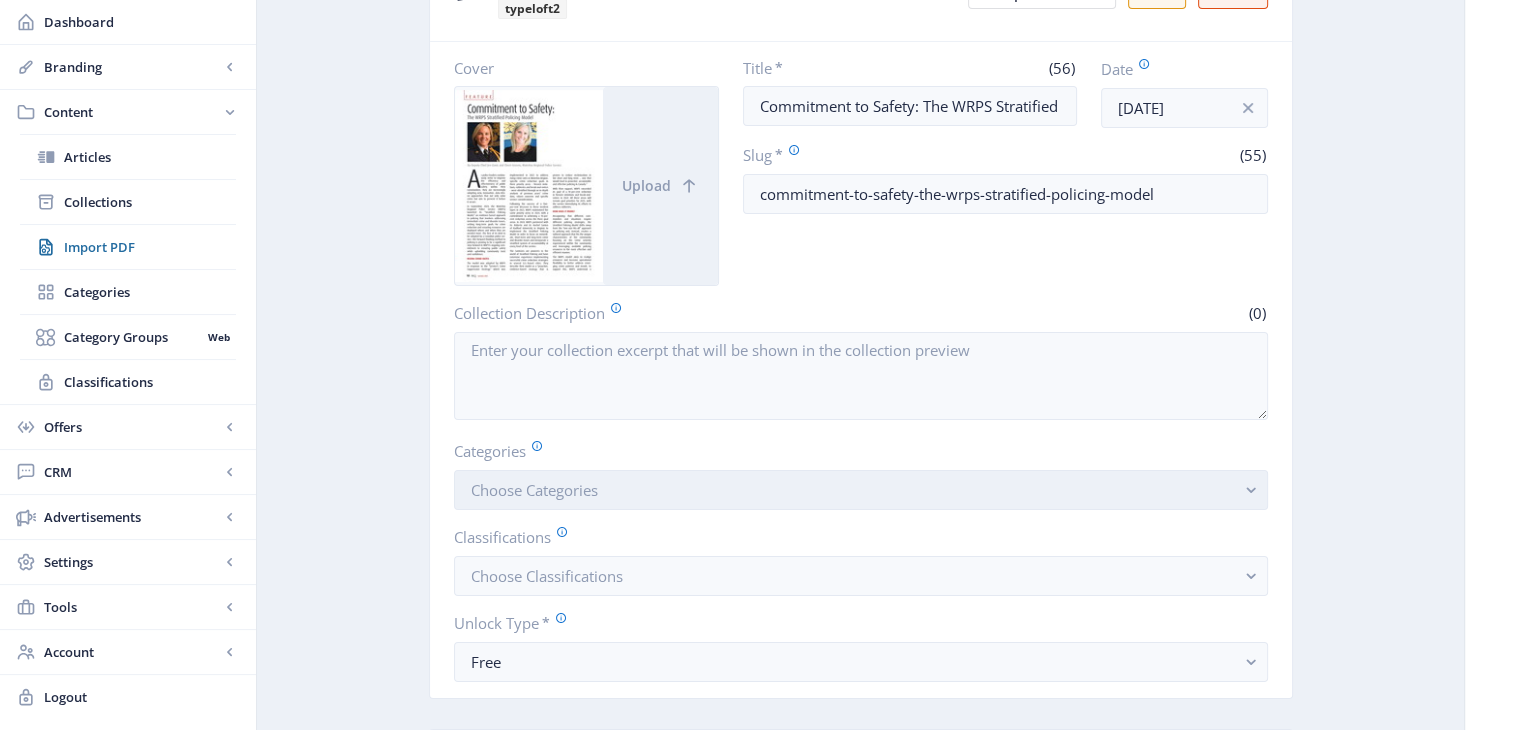 click on "Cover  Upload  Title   *   (56)  Commitment to Safety: The WRPS Stratified Policing Model  Date  Jul 8, 2025  Slug   *   (55)  commitment-to-safety-the-wrps-stratified-policing-model  Collection Description   (0)   Categories  Choose Categories  Classifications  Choose Classifications  Unlock Type   *  Free" at bounding box center [861, 370] 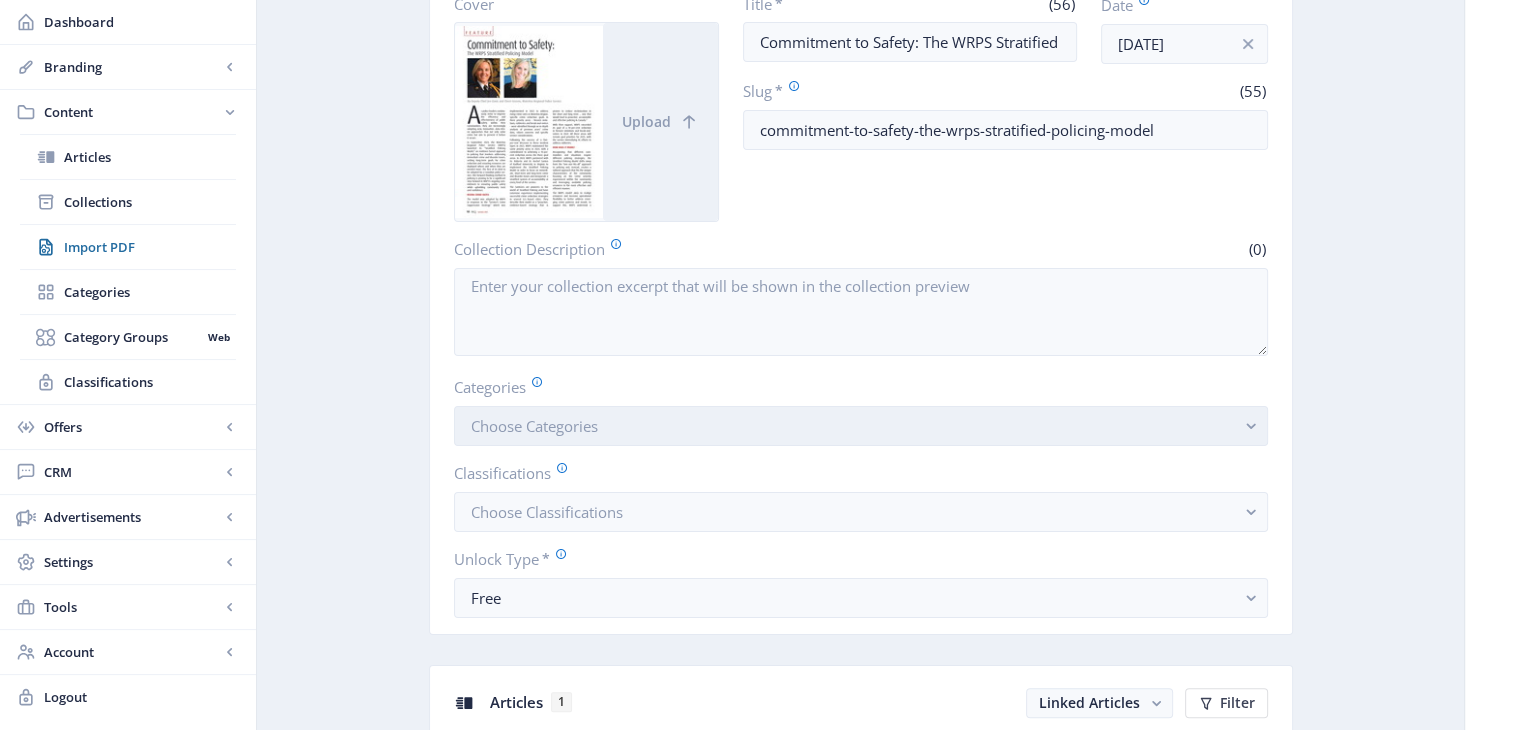 scroll, scrollTop: 300, scrollLeft: 0, axis: vertical 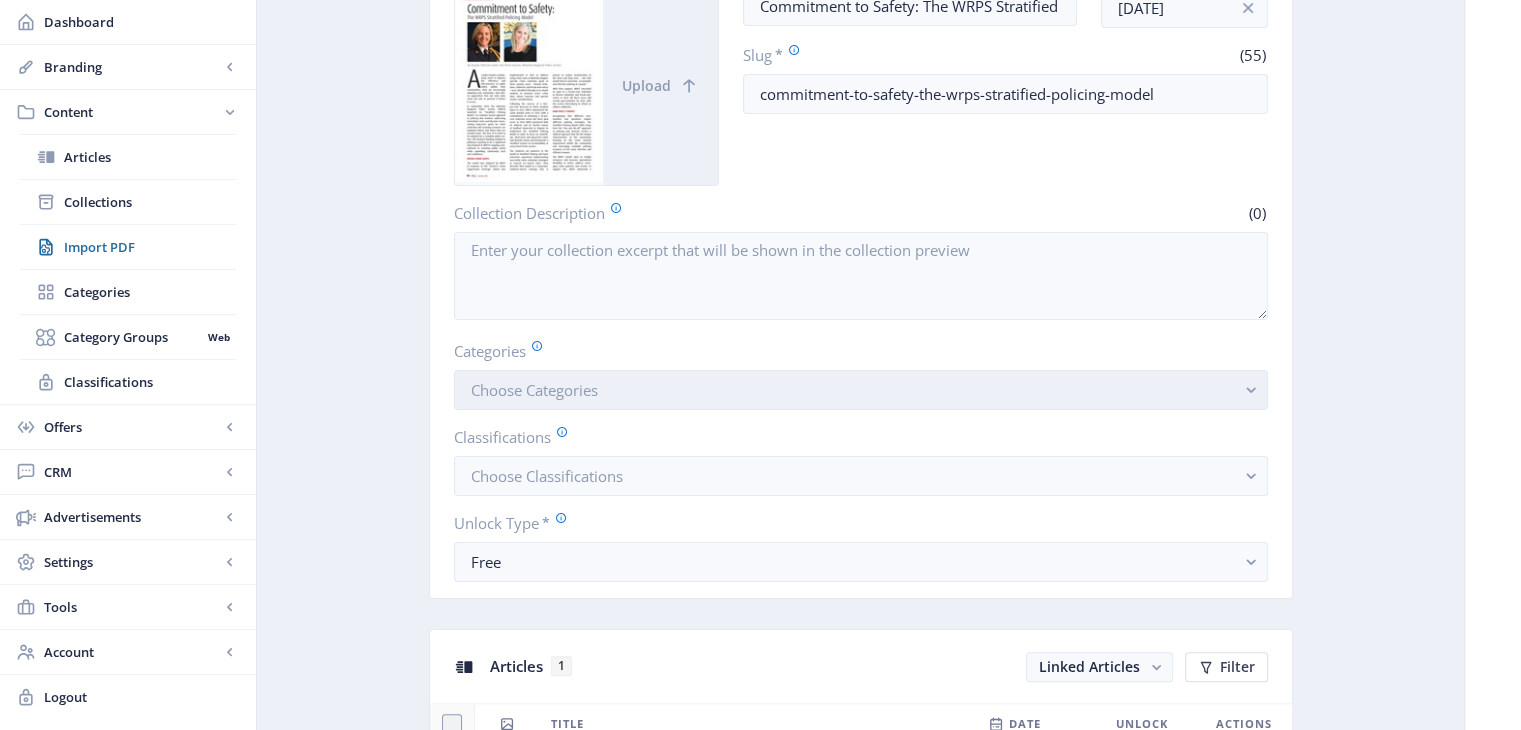 click on "Choose Categories" at bounding box center [534, 390] 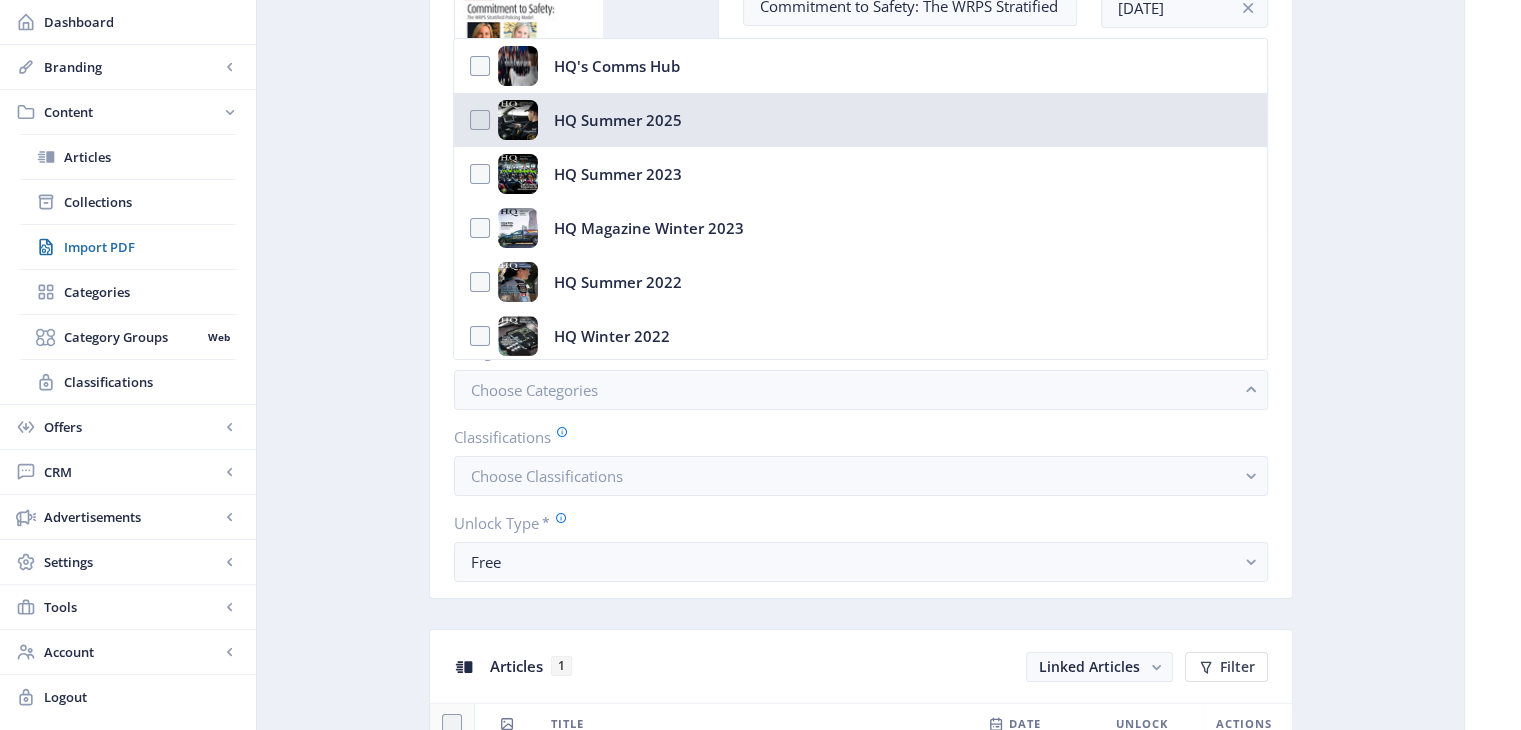 click on "HQ Summer 2025" at bounding box center (618, 120) 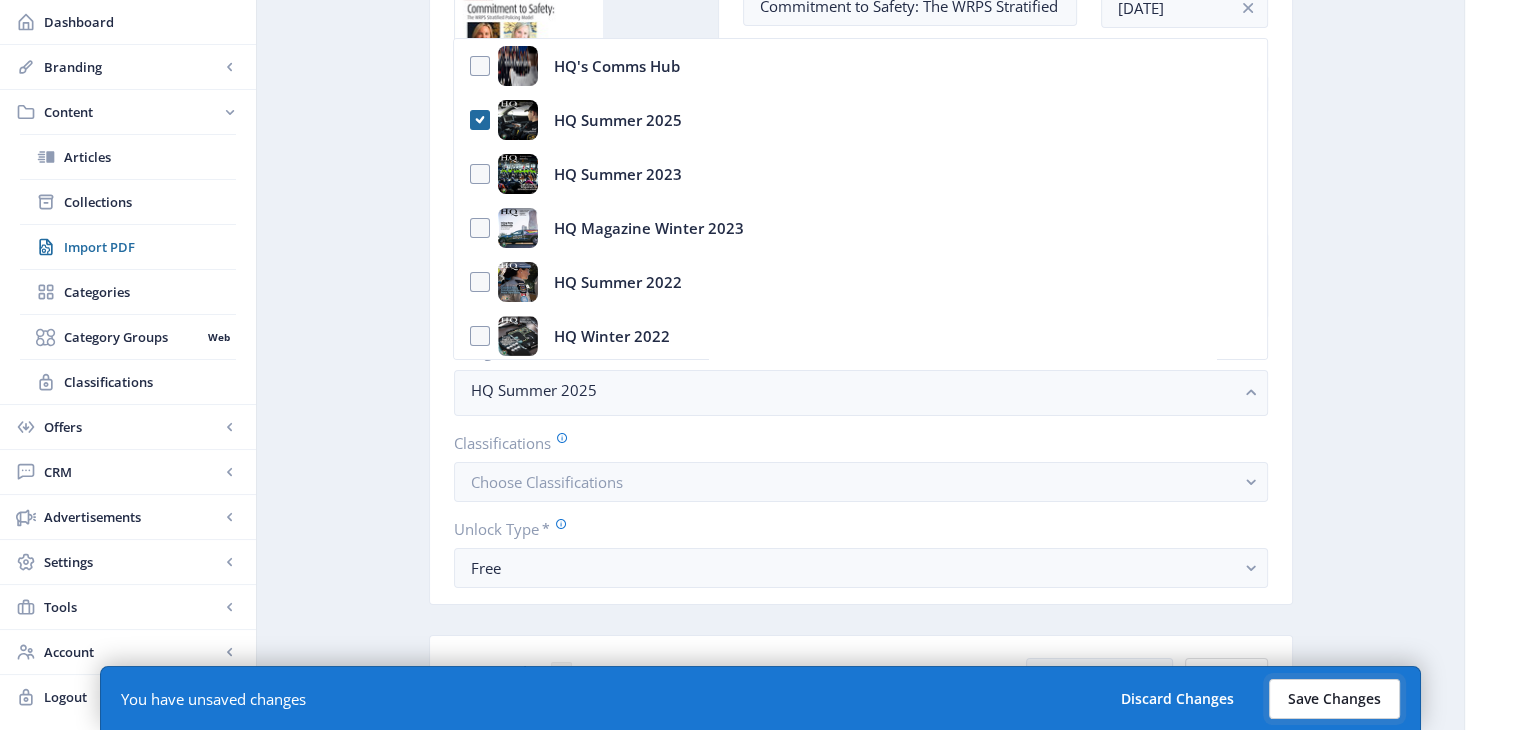 click on "Save Changes" at bounding box center [1334, 699] 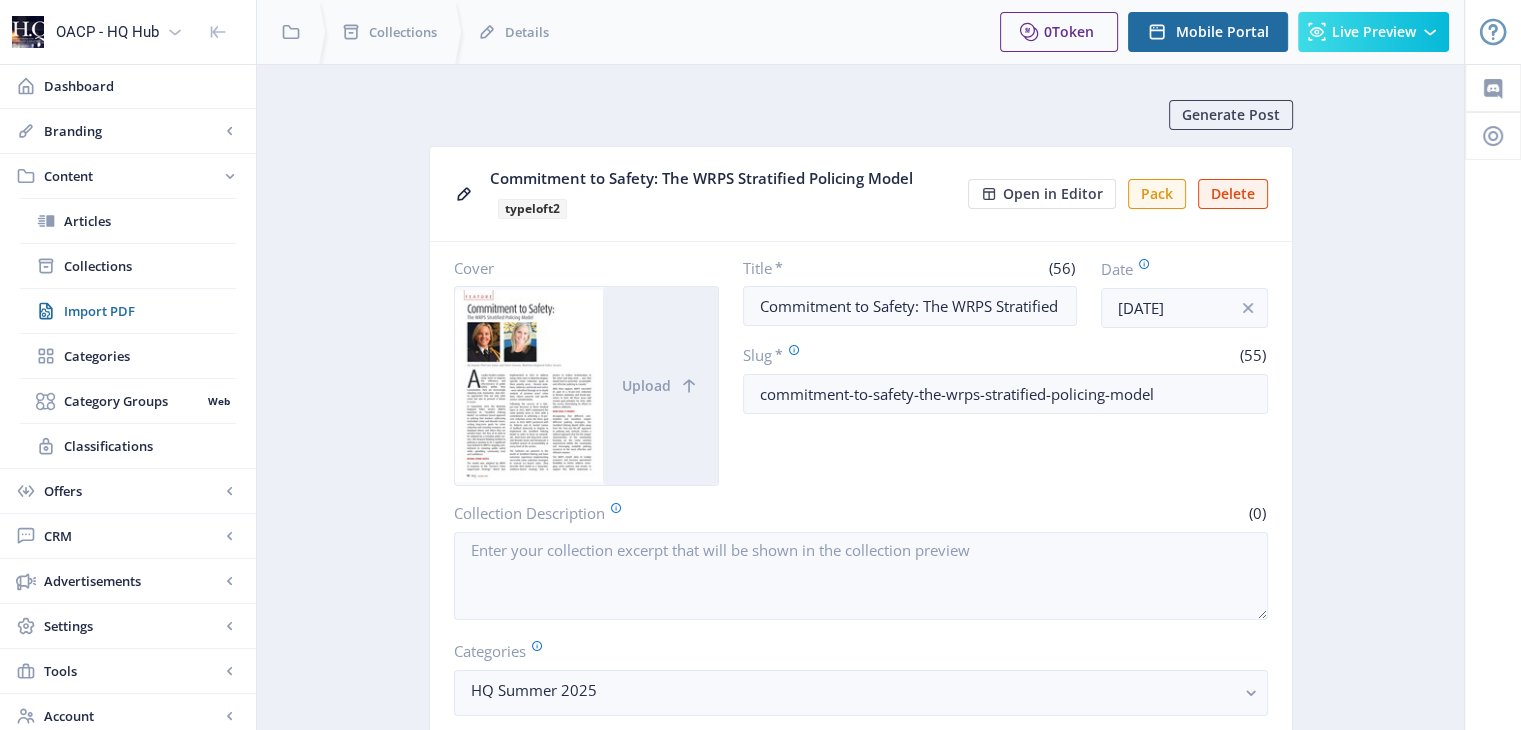 scroll, scrollTop: 0, scrollLeft: 0, axis: both 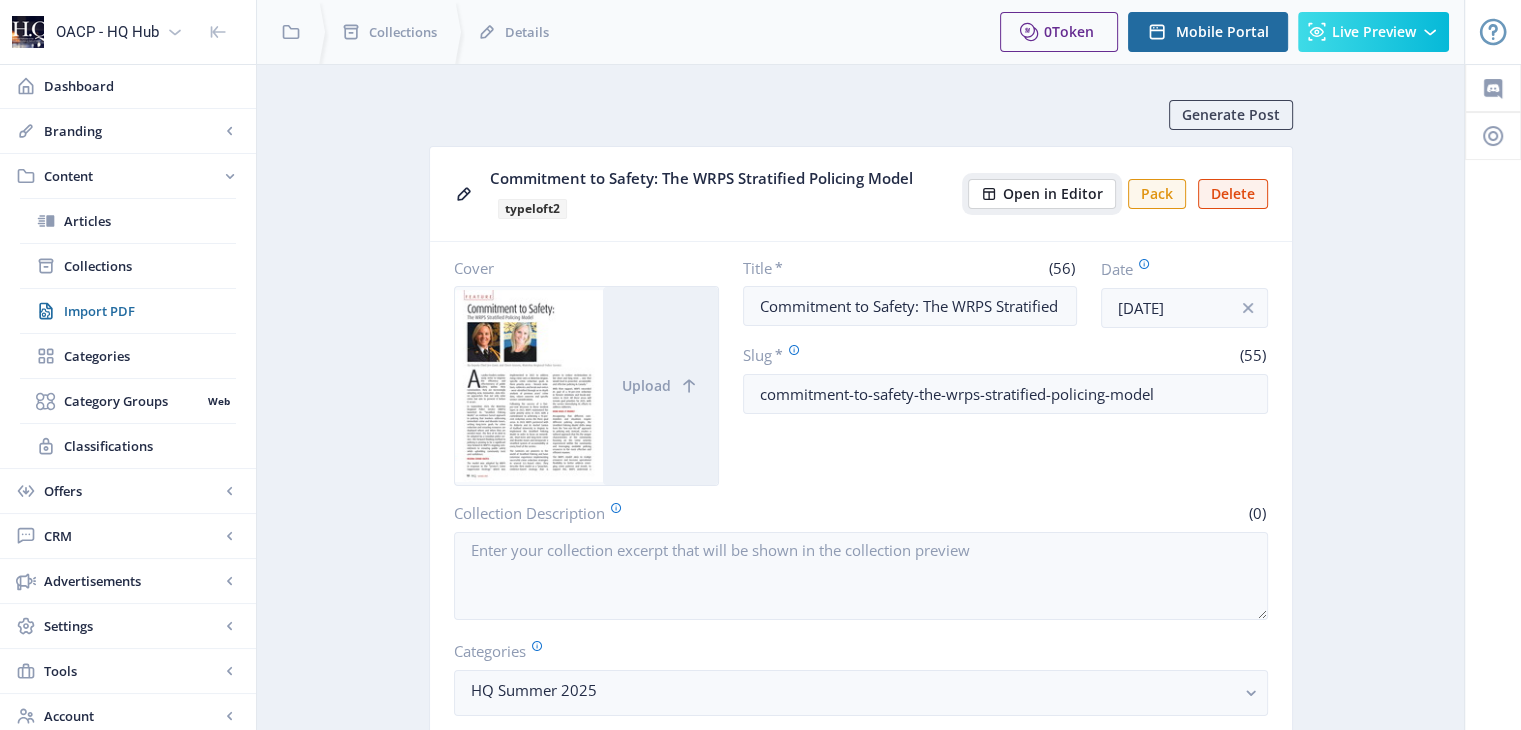 click on "Open in Editor" at bounding box center (1053, 194) 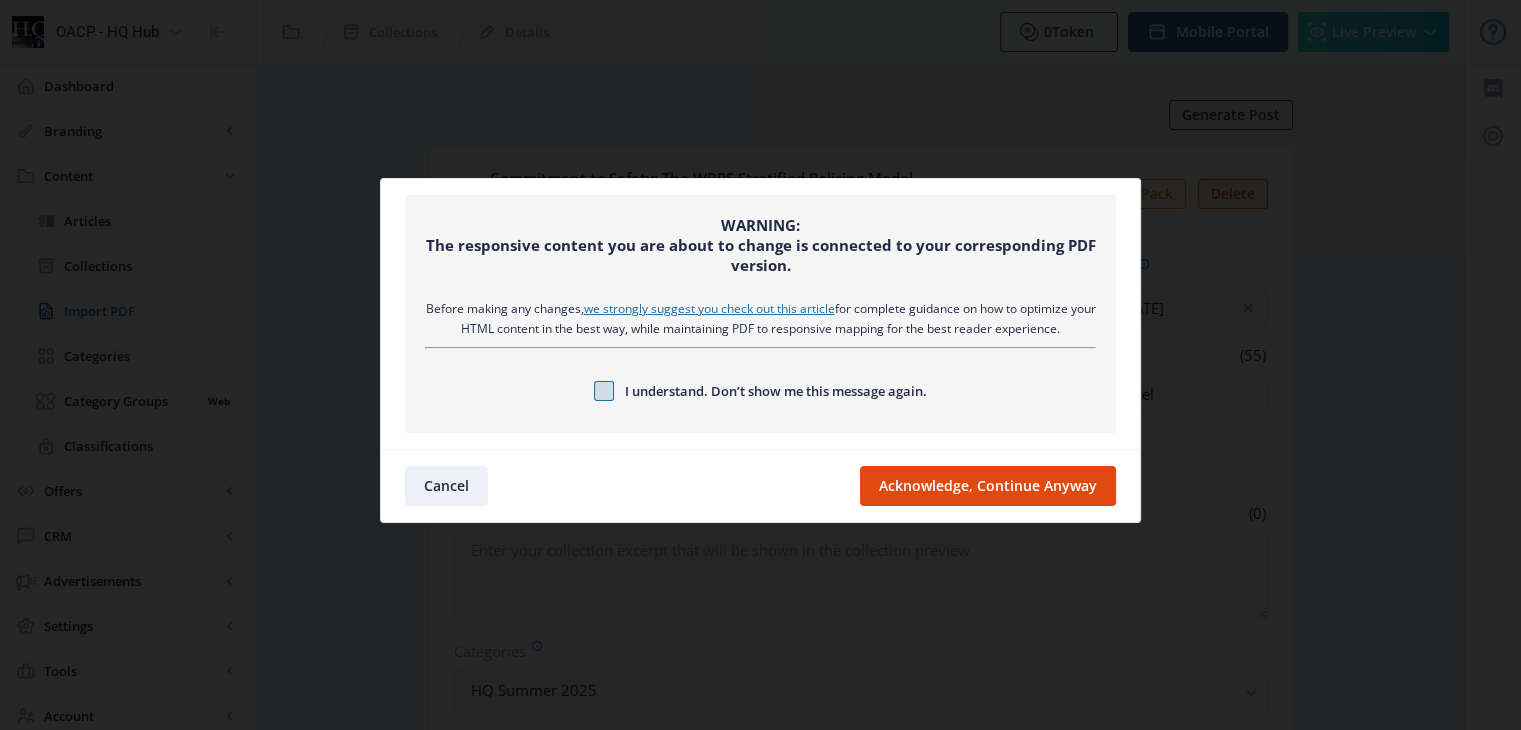 click at bounding box center [604, 391] 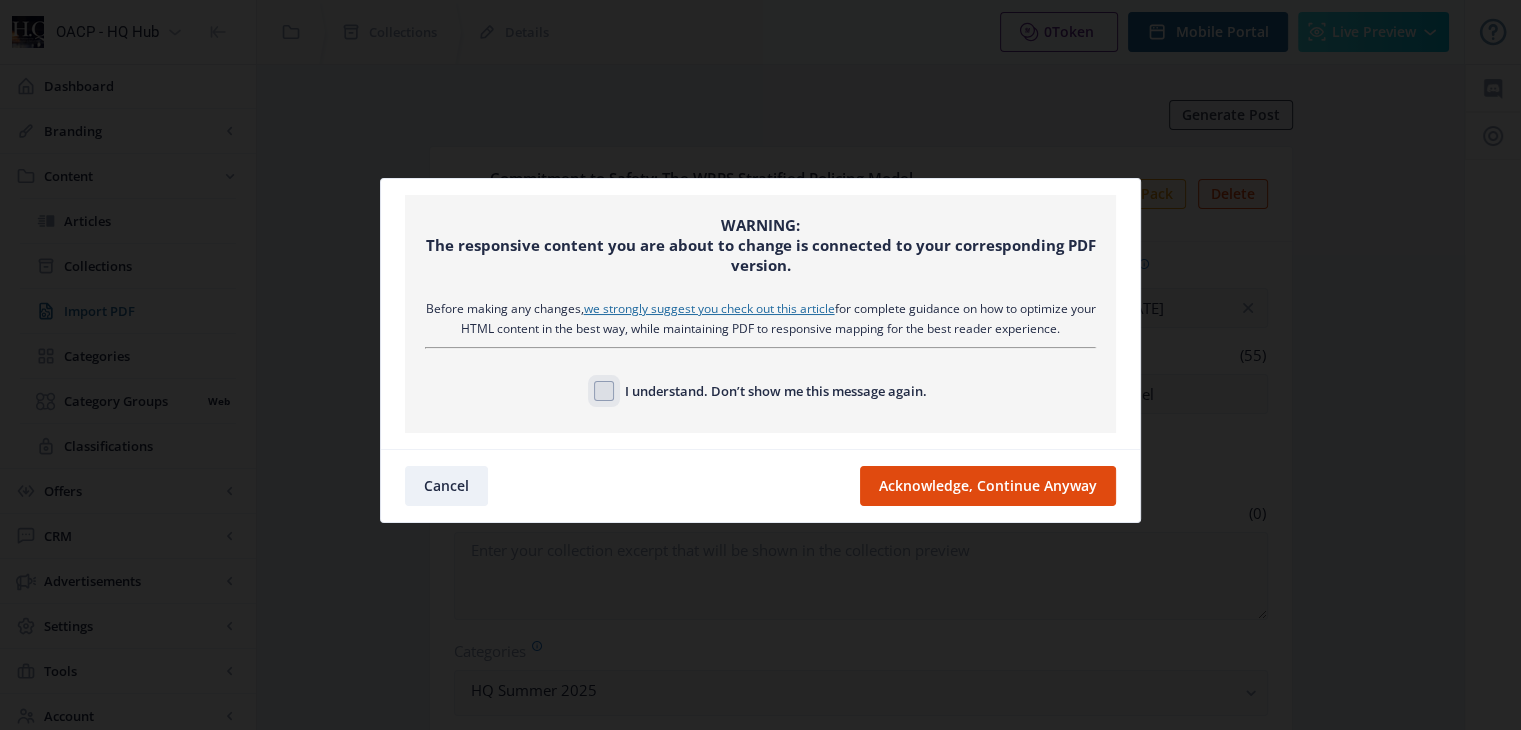 checkbox on "true" 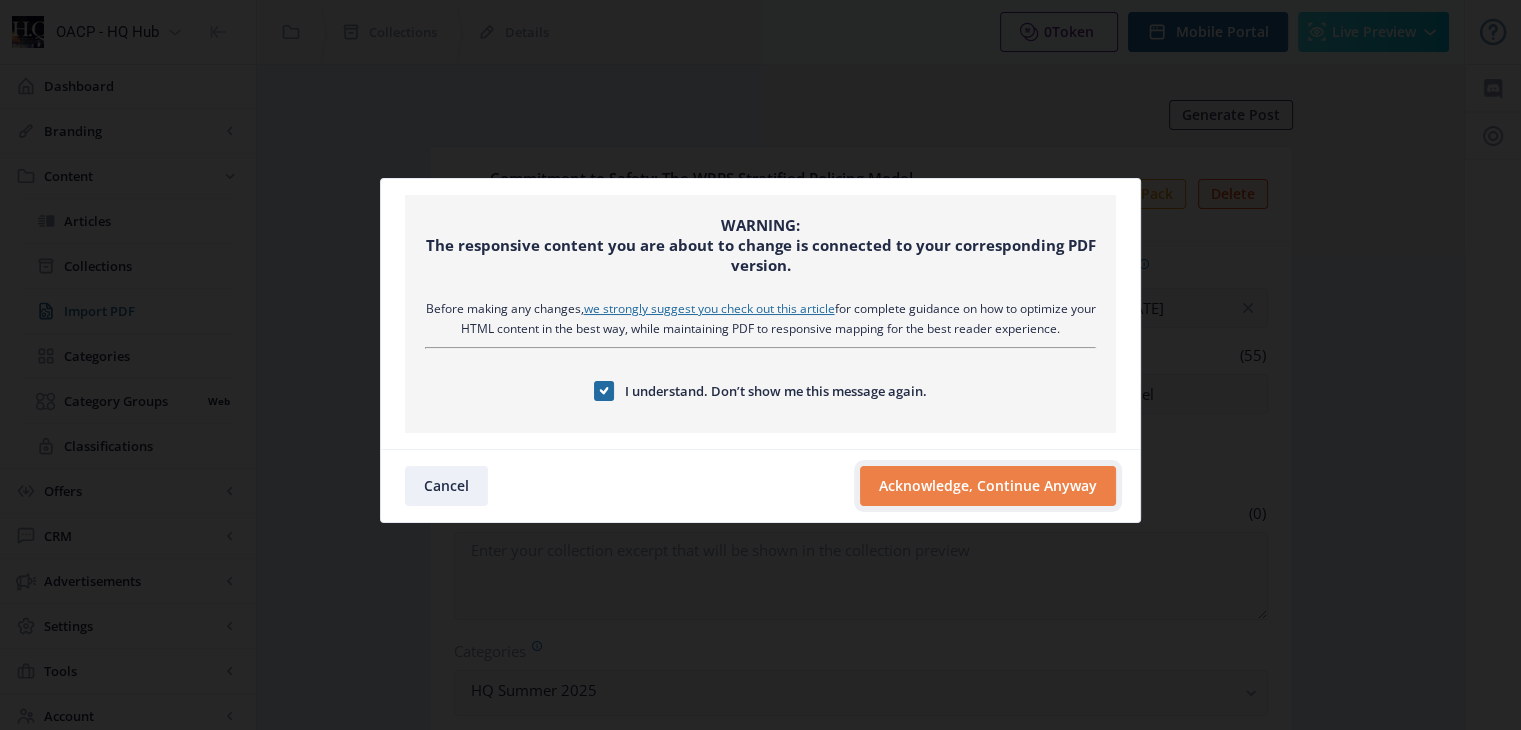 click on "Acknowledge, Continue Anyway" at bounding box center (988, 486) 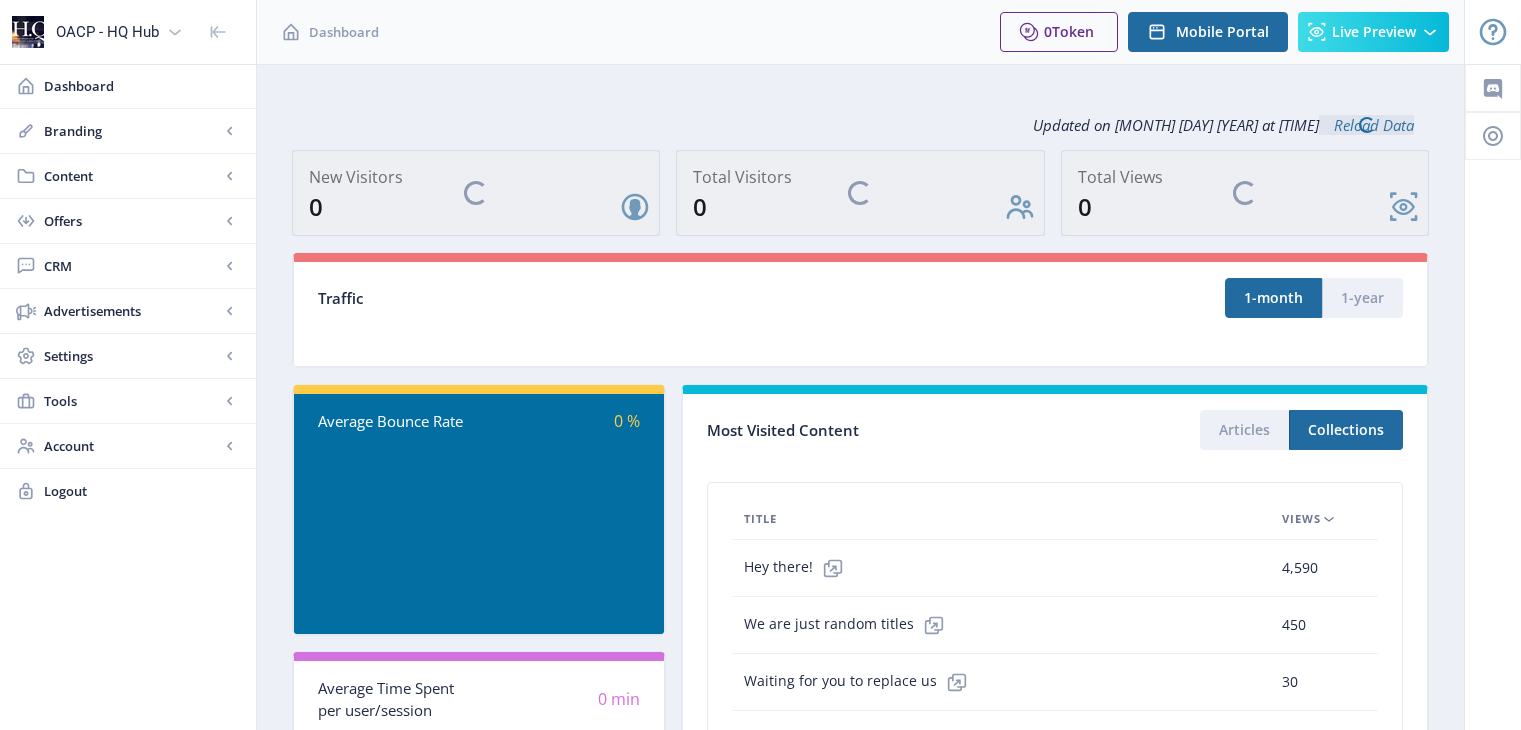 scroll, scrollTop: 0, scrollLeft: 0, axis: both 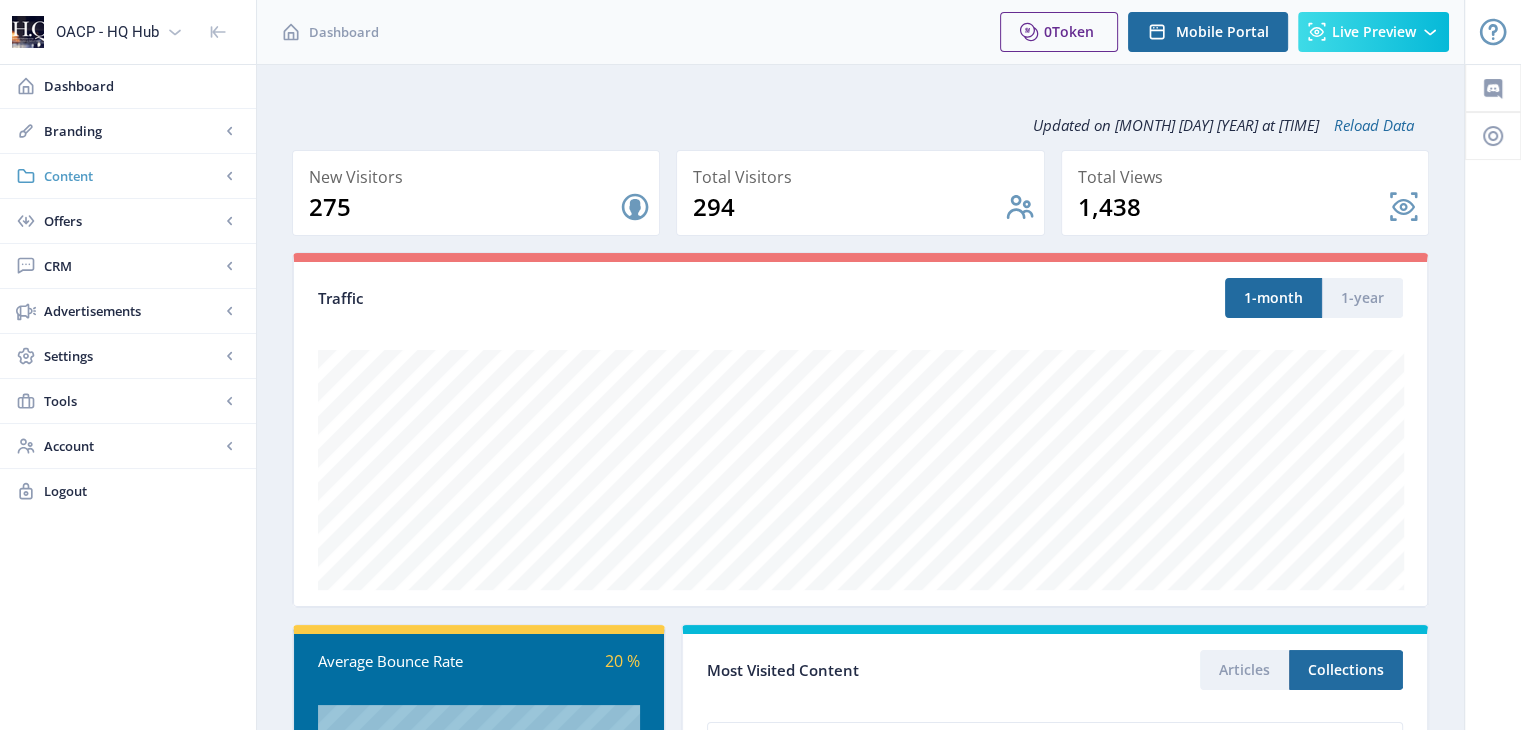 click on "Content" at bounding box center [132, 176] 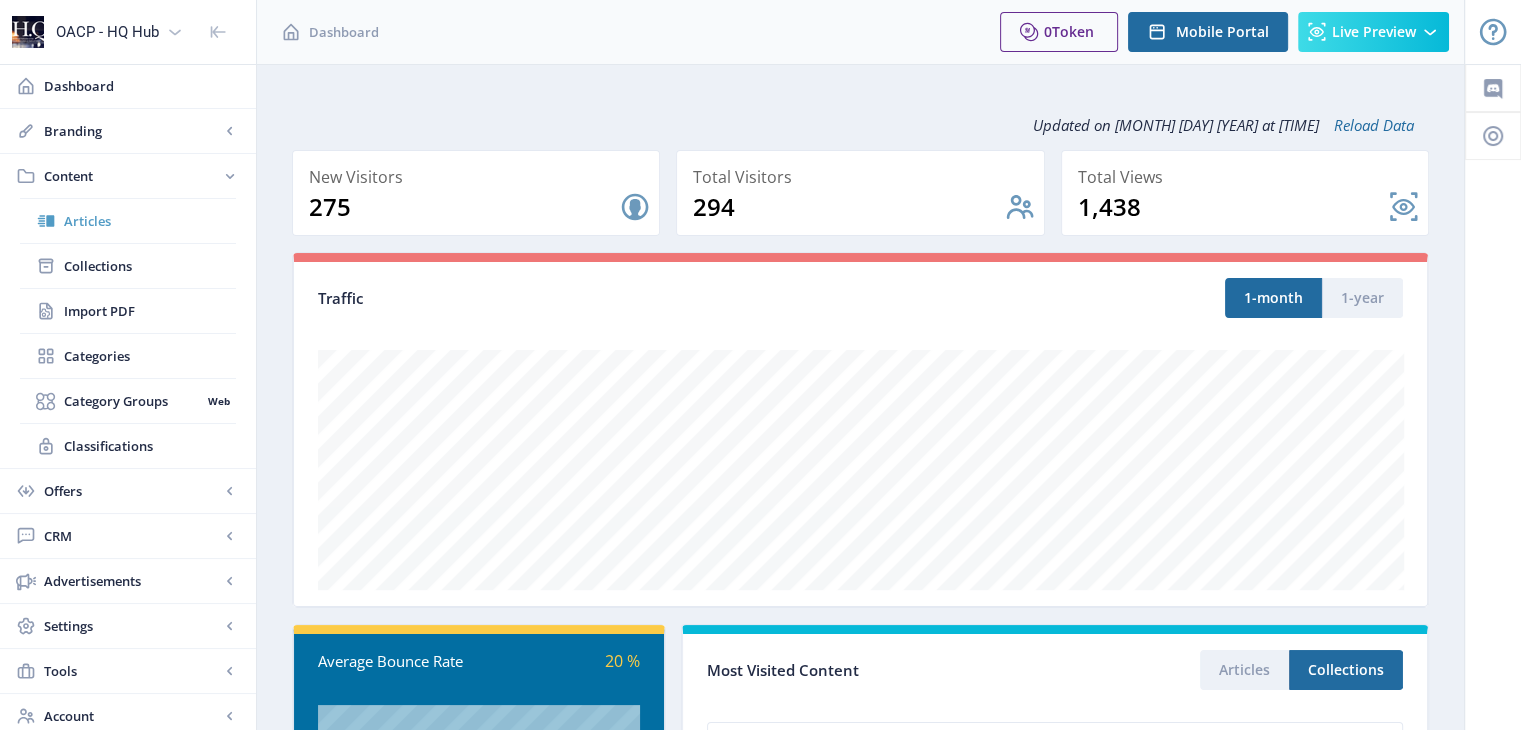 click on "Articles" at bounding box center [150, 221] 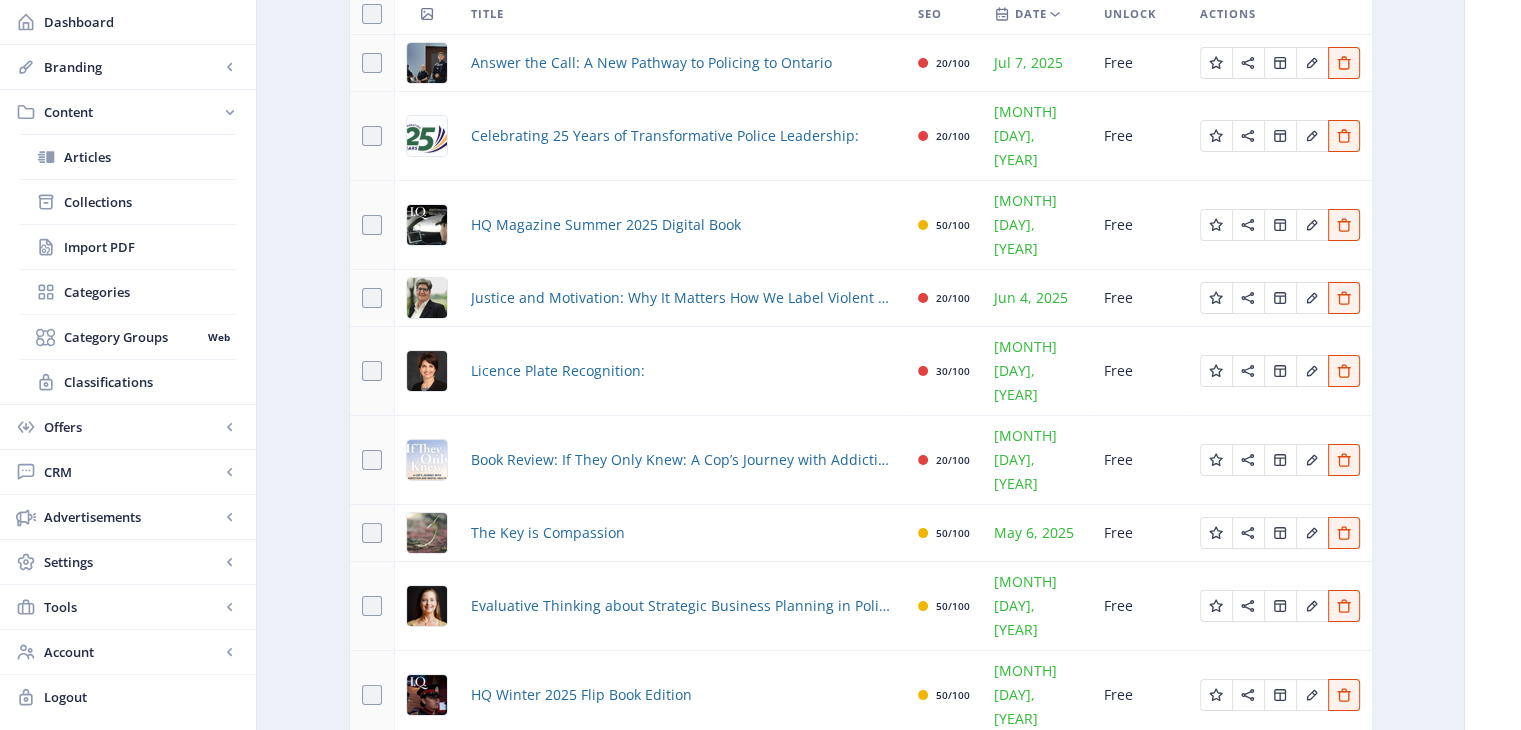 scroll, scrollTop: 196, scrollLeft: 0, axis: vertical 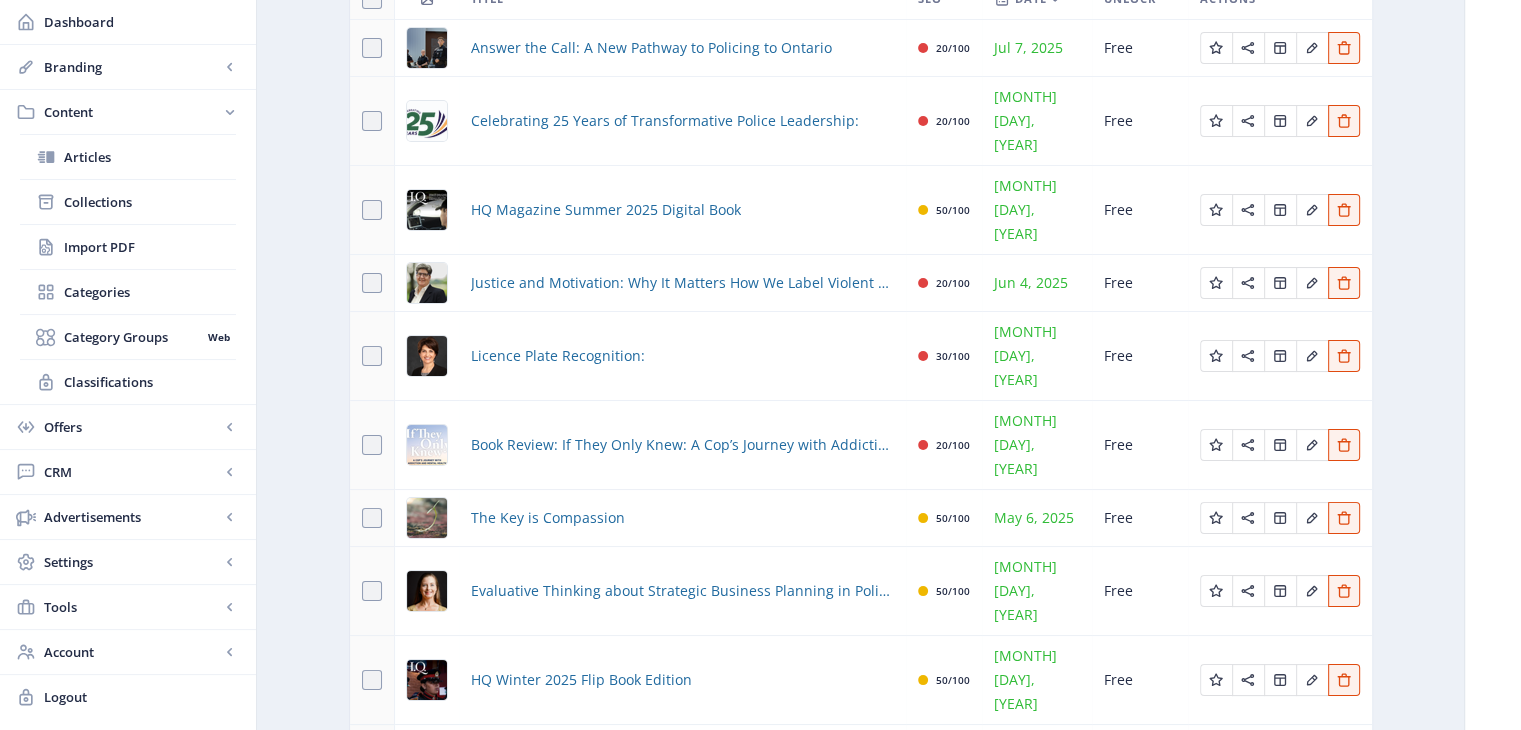 click on "2" at bounding box center [781, 847] 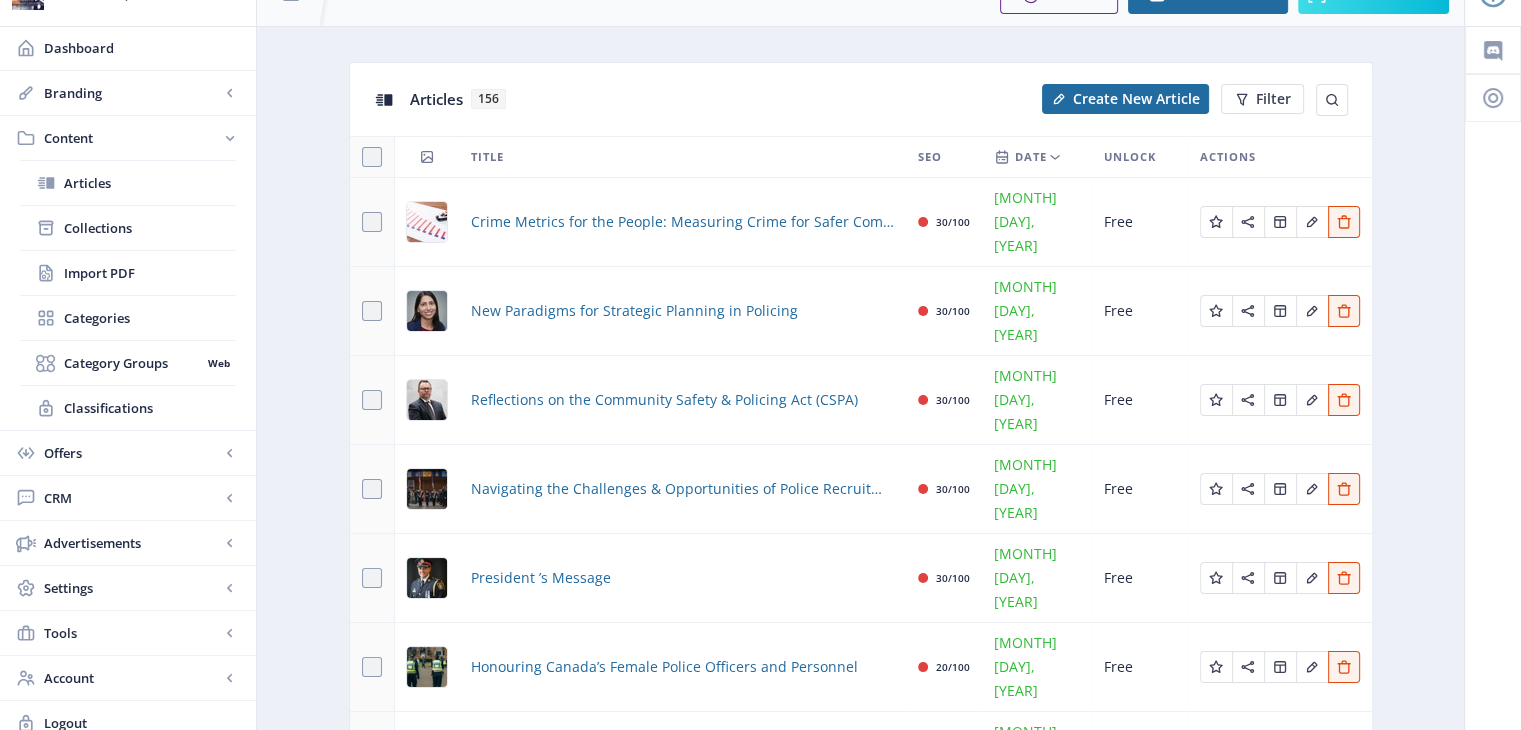 scroll, scrollTop: 0, scrollLeft: 0, axis: both 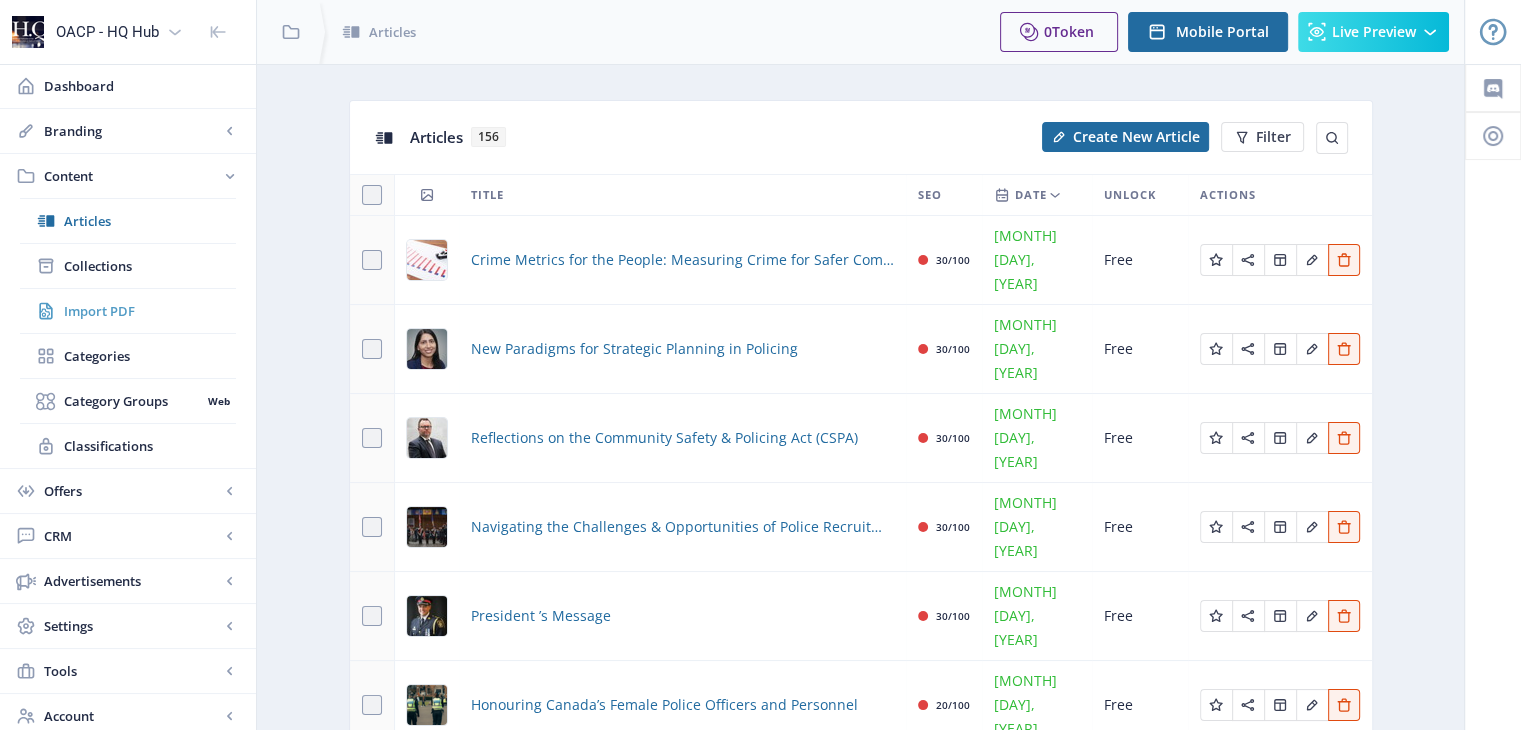 click on "Import PDF" at bounding box center [150, 311] 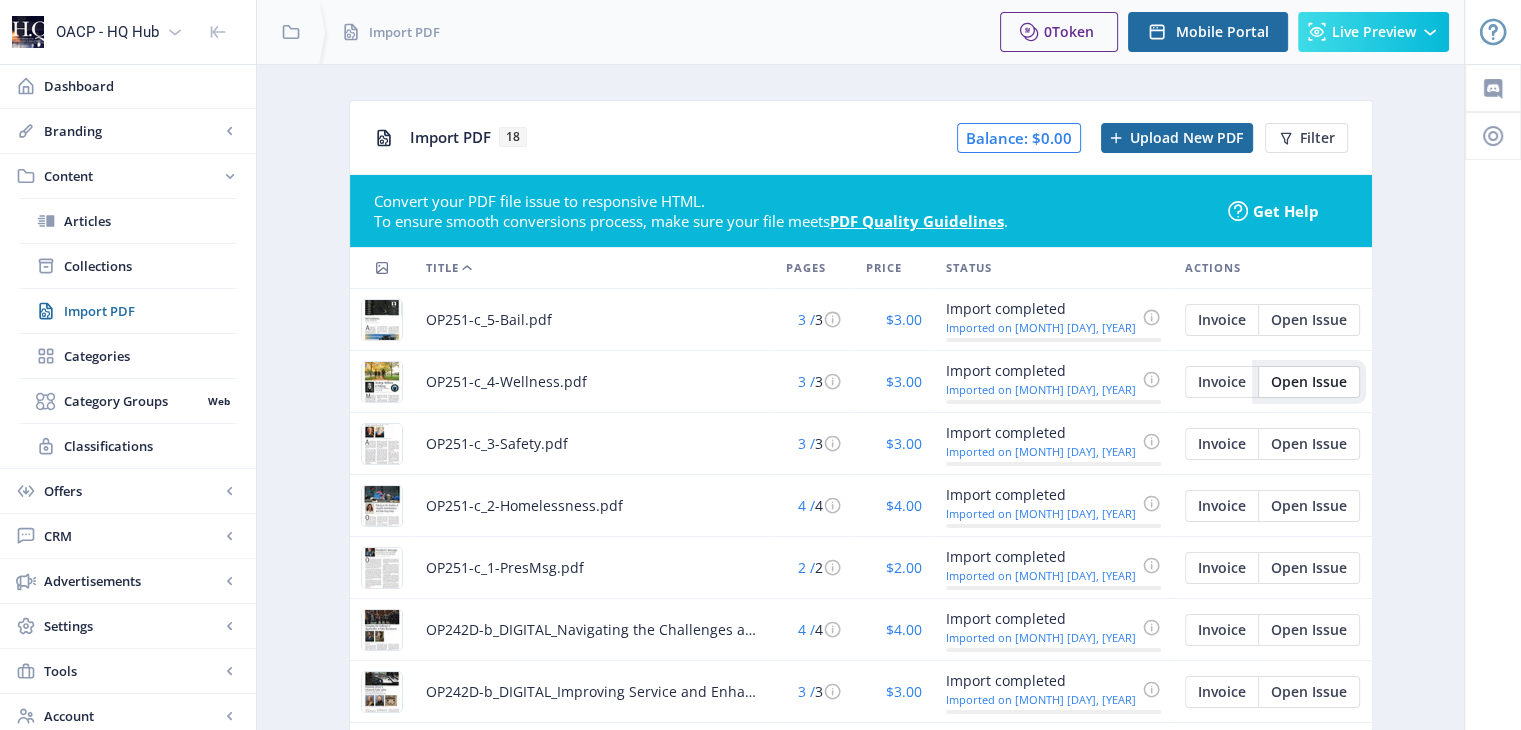 click on "Open Issue" at bounding box center (1222, 320) 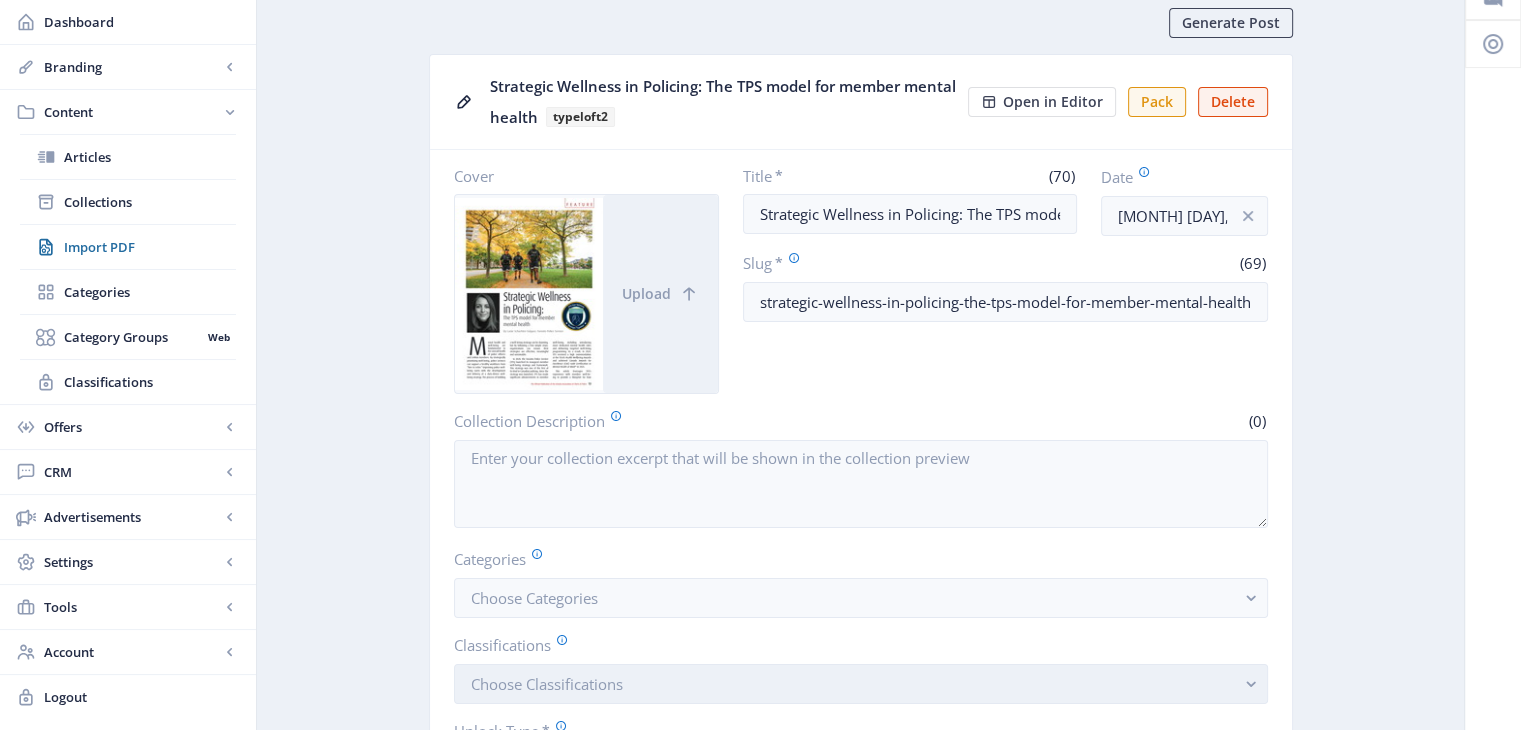 scroll, scrollTop: 200, scrollLeft: 0, axis: vertical 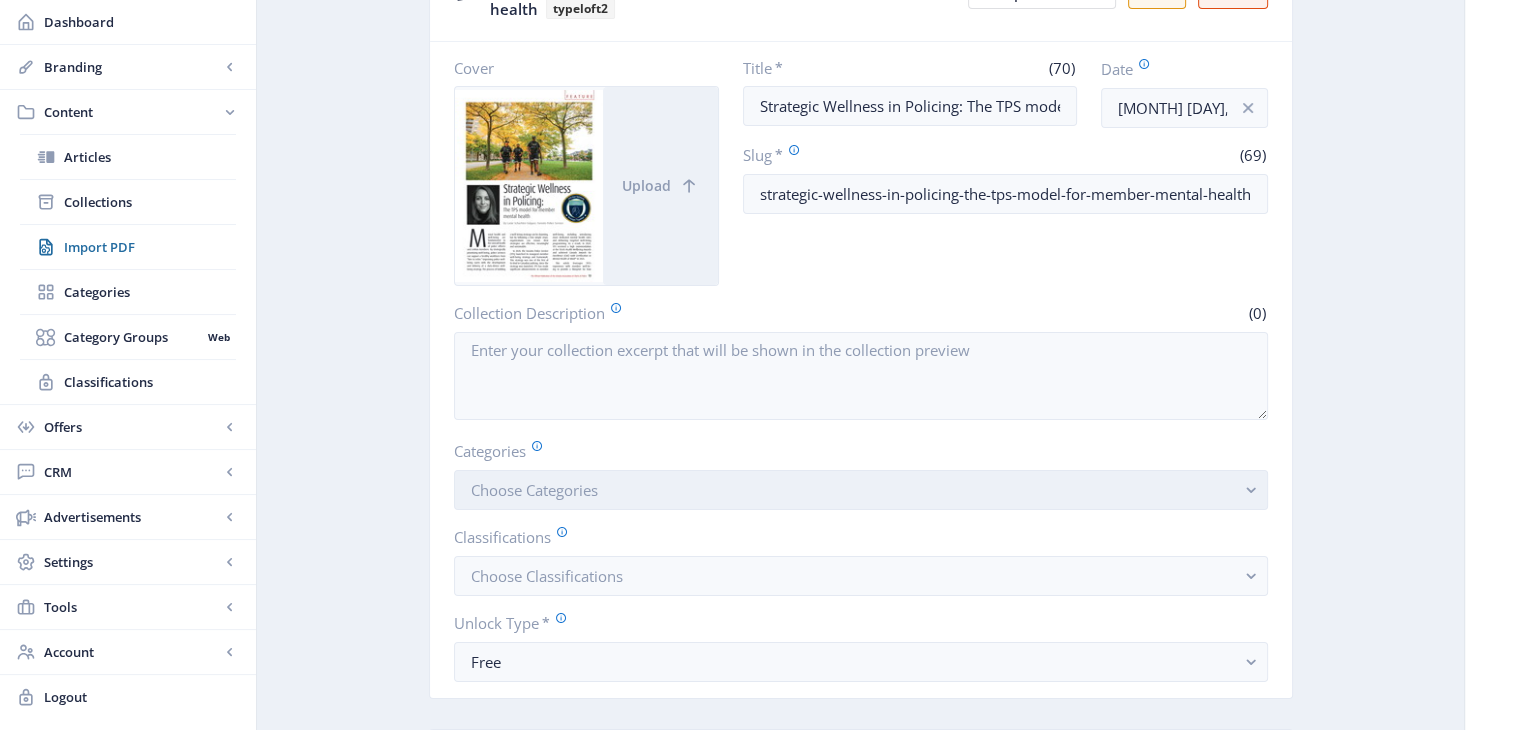 click on "Choose Categories" at bounding box center [534, 490] 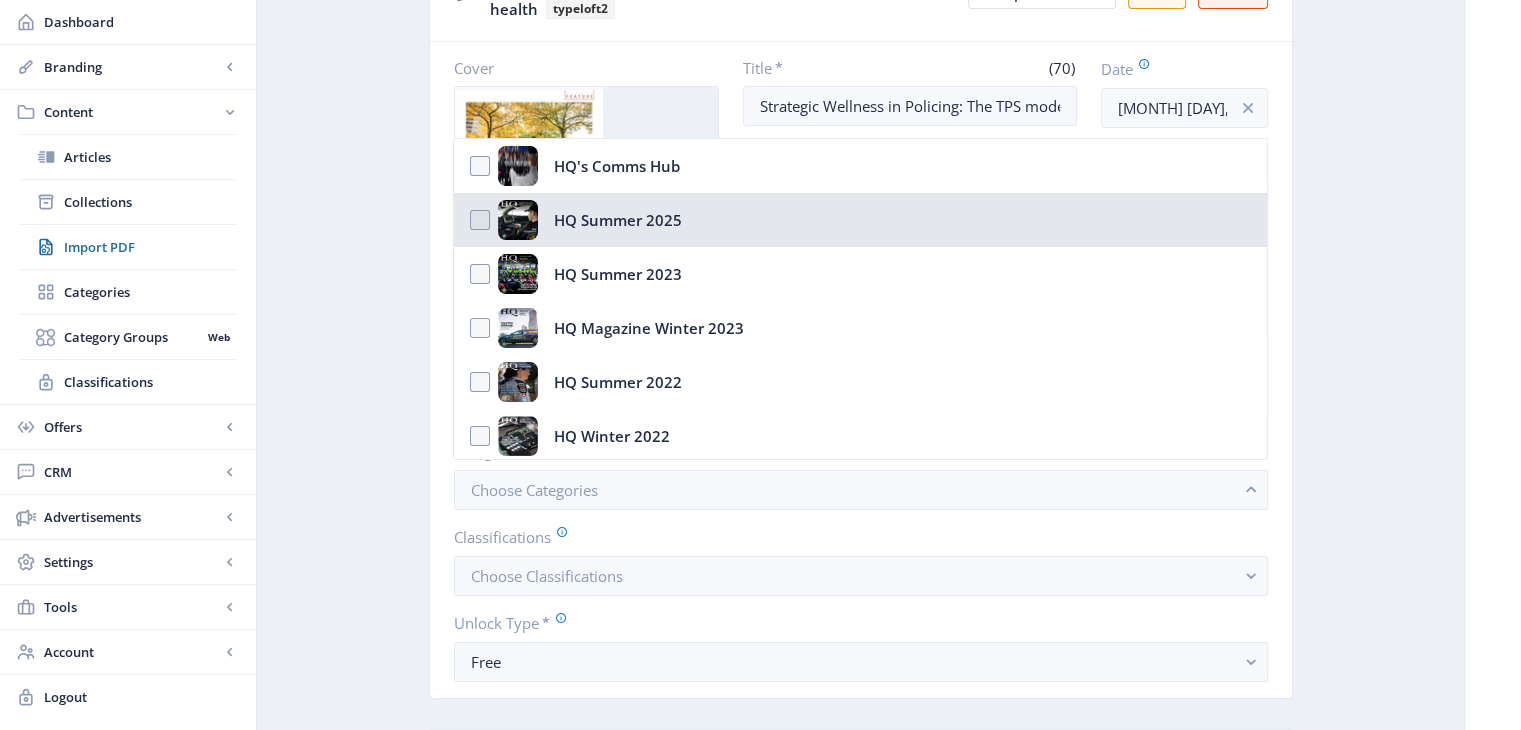 click on "HQ Summer 2025" at bounding box center (618, 220) 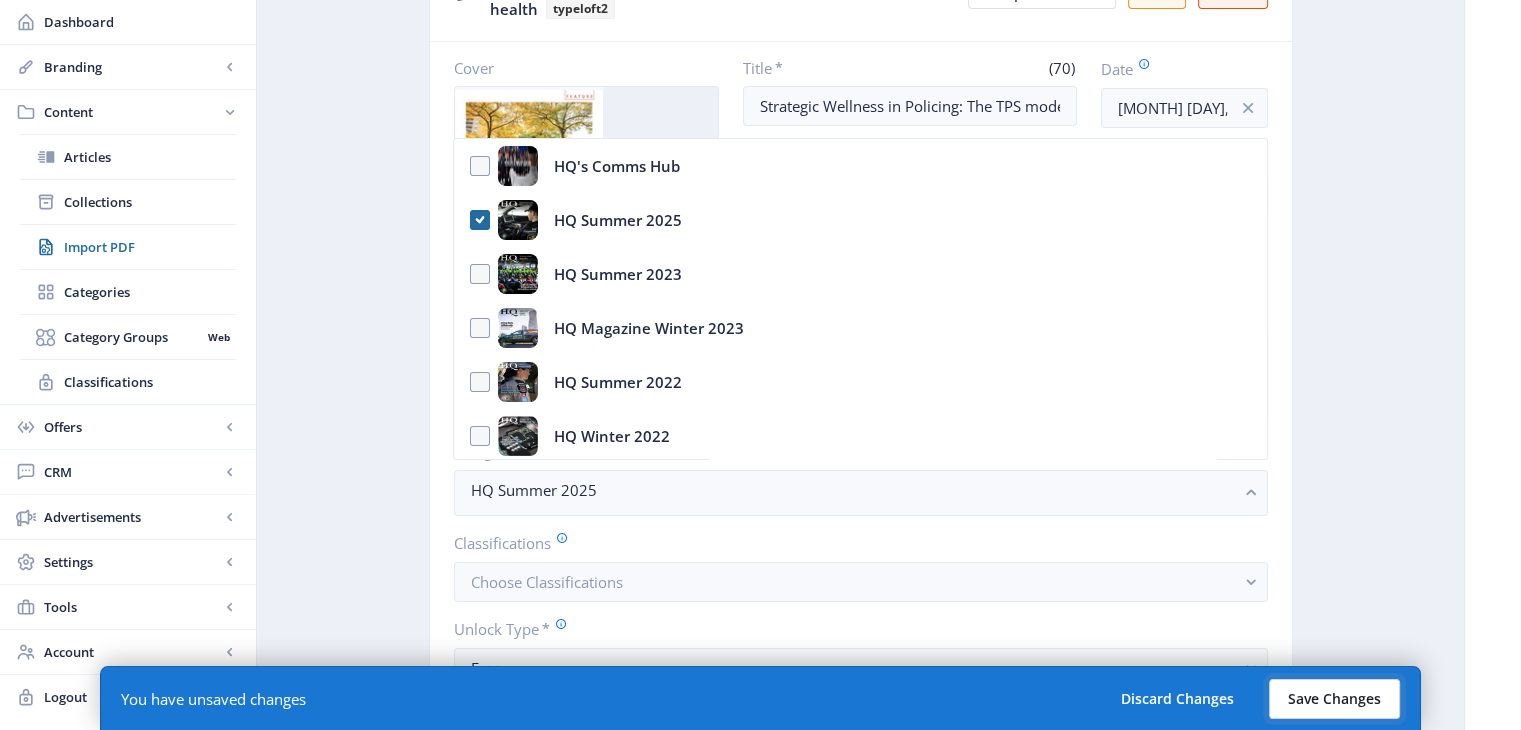 click on "Save Changes" at bounding box center (1334, 699) 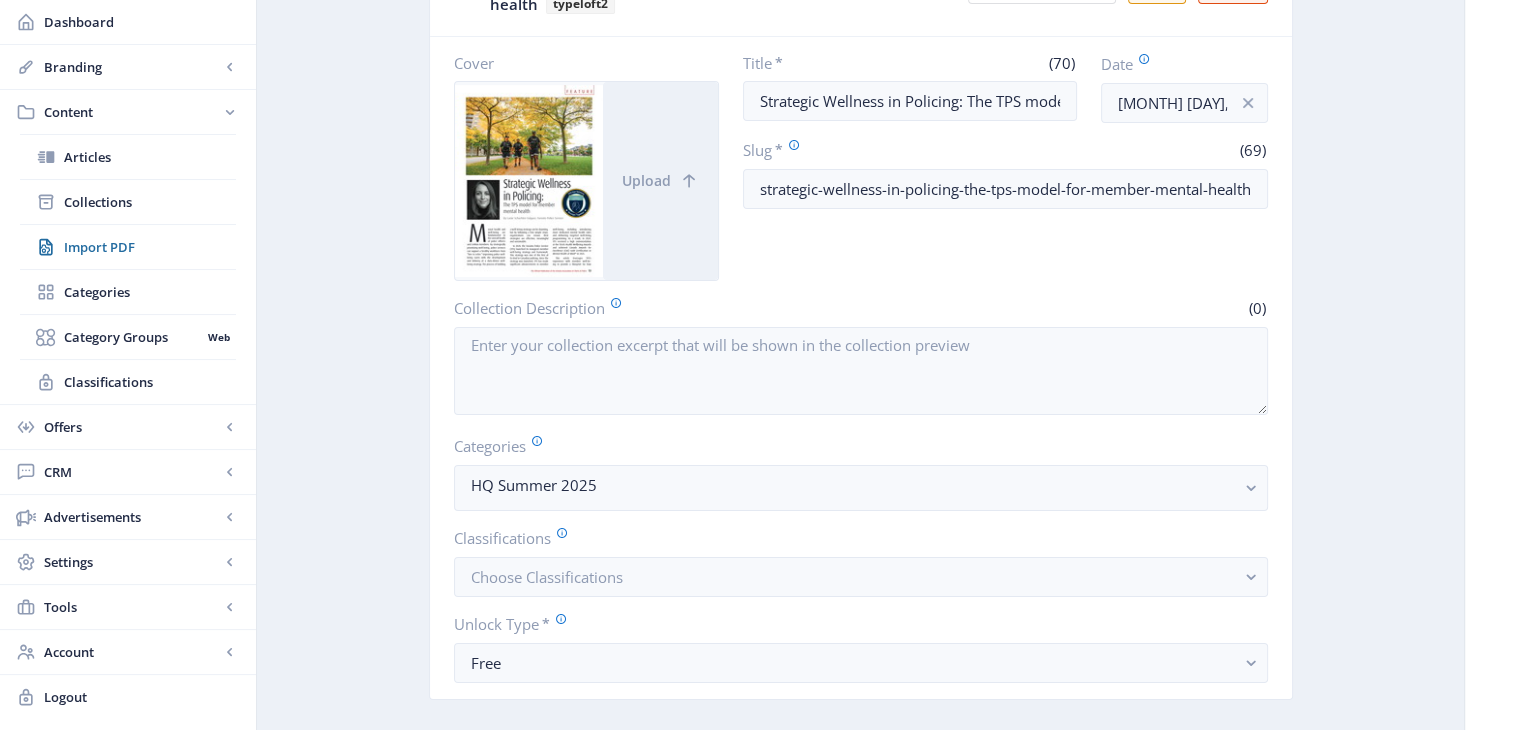 scroll, scrollTop: 0, scrollLeft: 0, axis: both 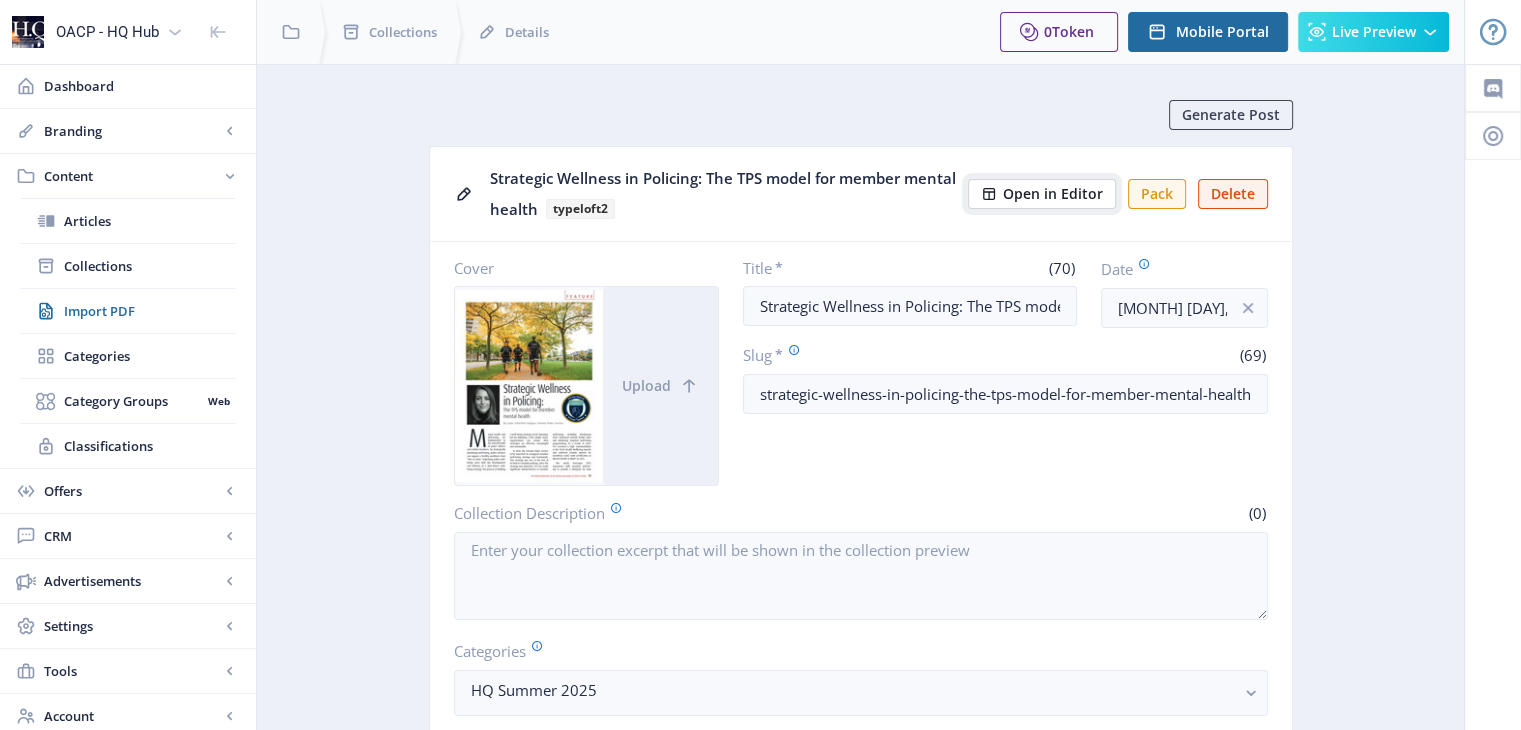 click on "Open in Editor" at bounding box center [1042, 194] 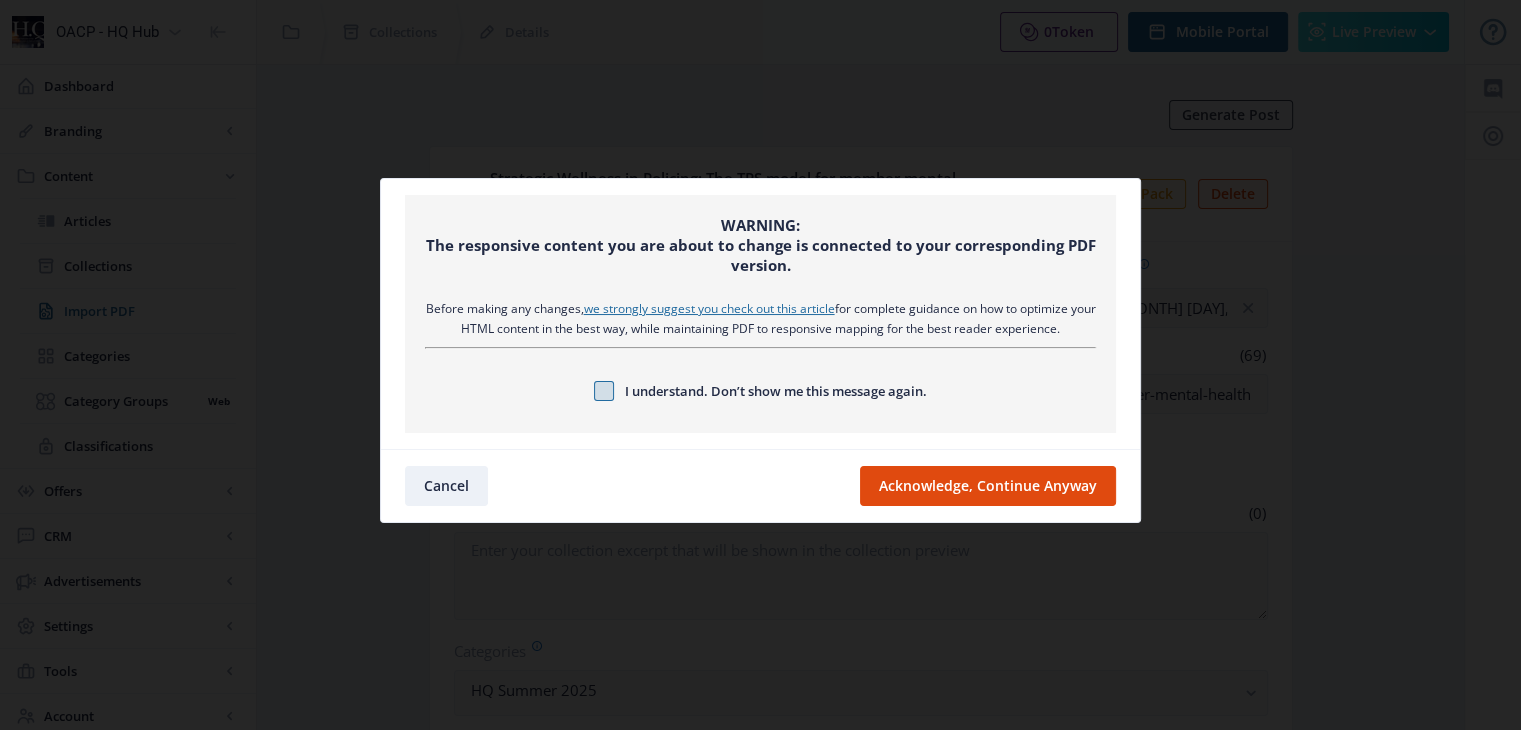 click at bounding box center [604, 391] 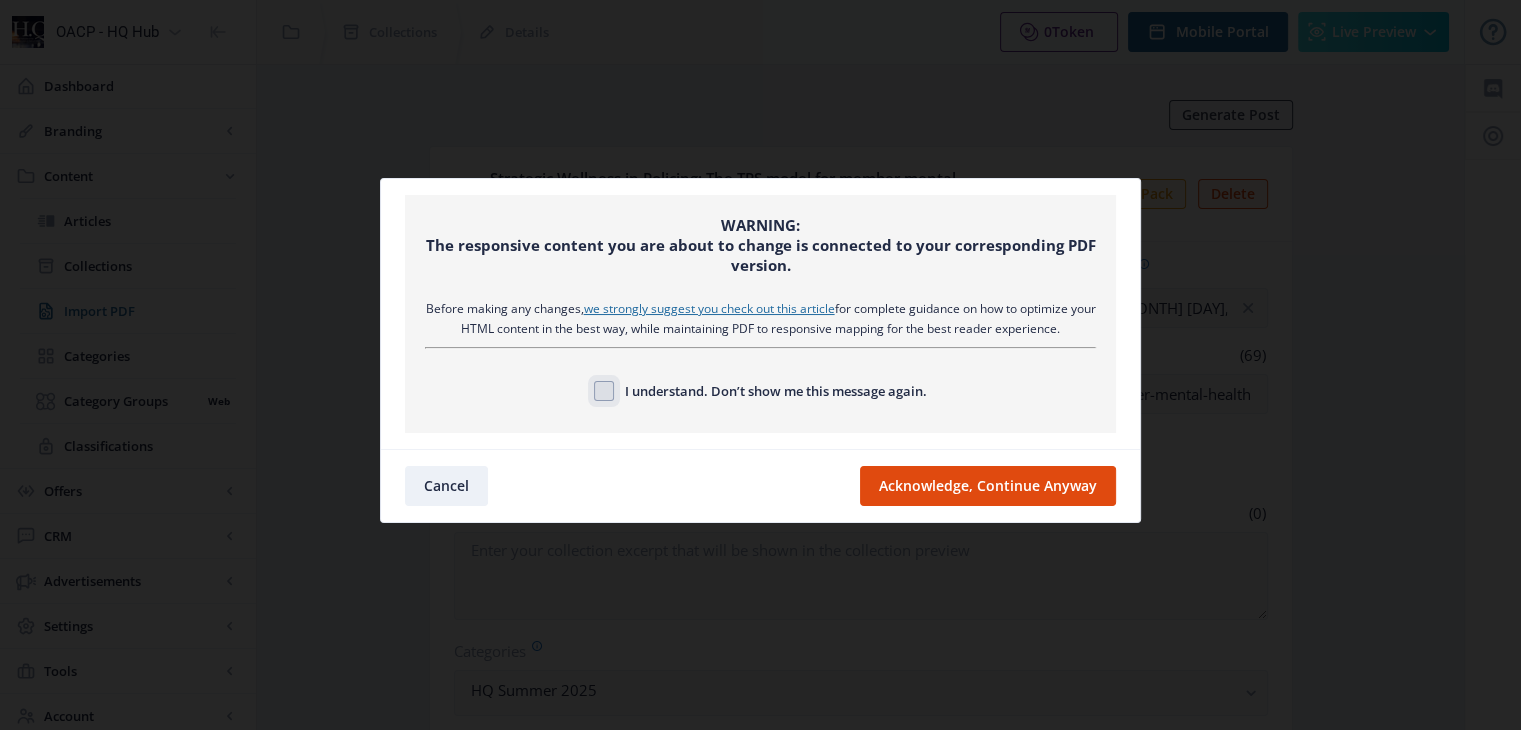click on "I understand. Don’t show me this message again." at bounding box center [594, 390] 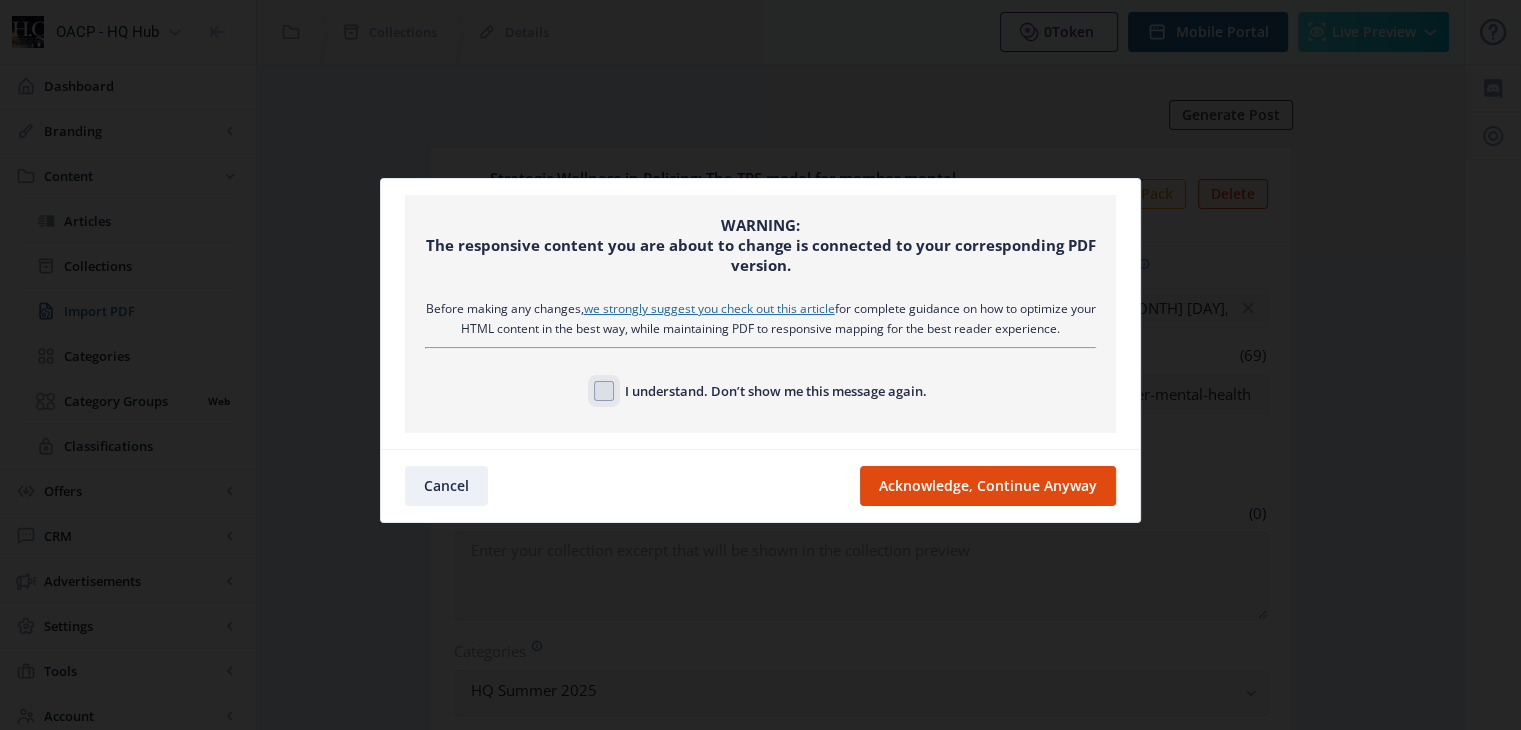 checkbox on "true" 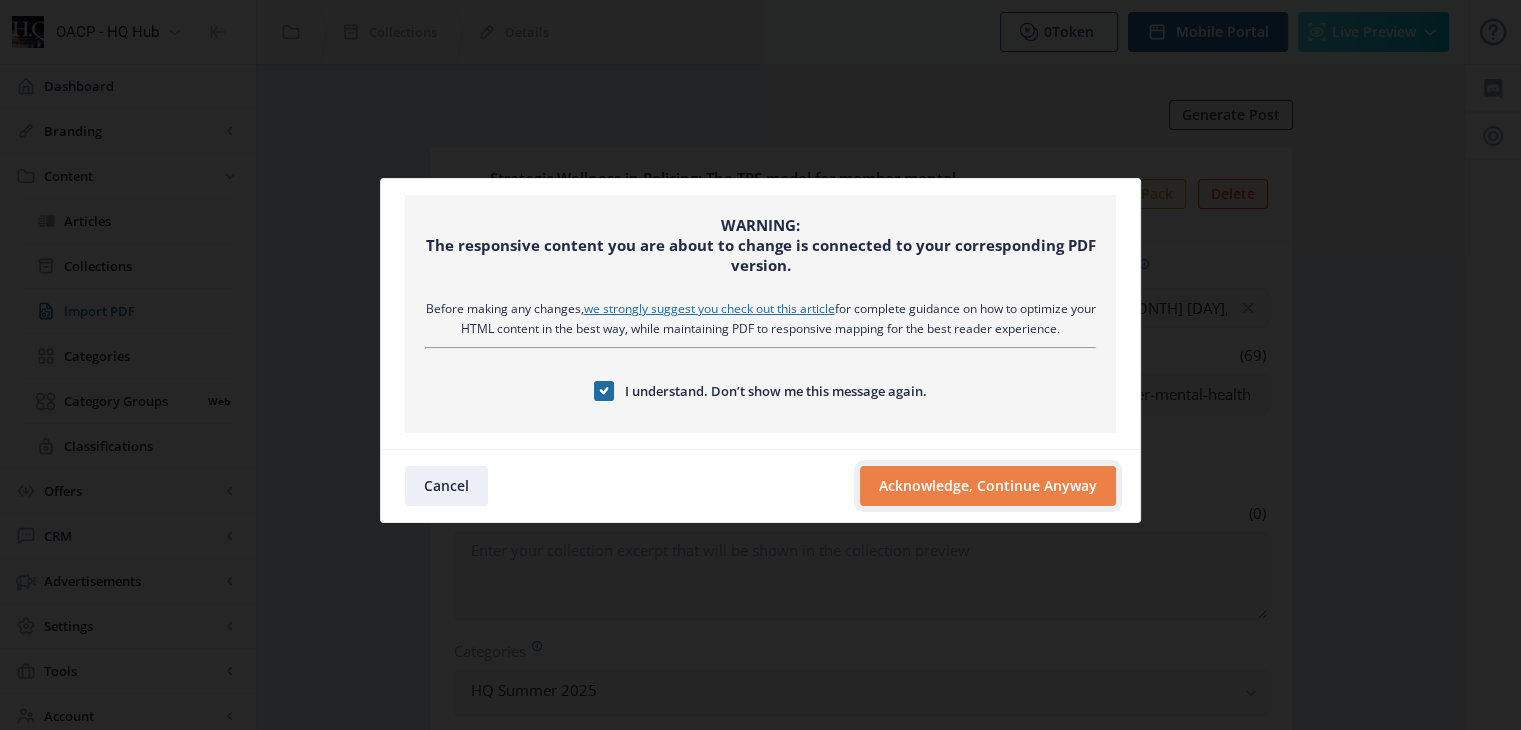 click on "Acknowledge, Continue Anyway" at bounding box center (988, 486) 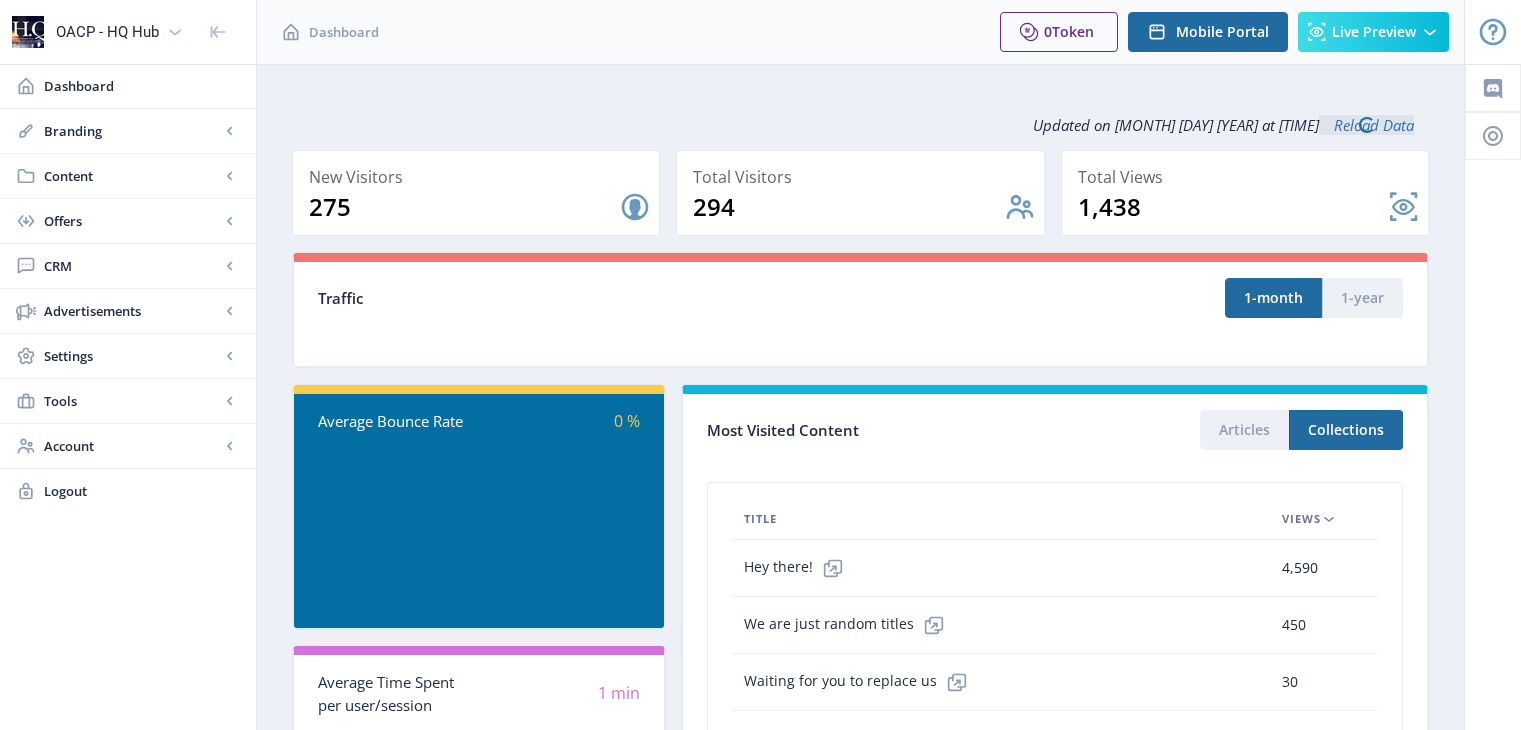 scroll, scrollTop: 0, scrollLeft: 0, axis: both 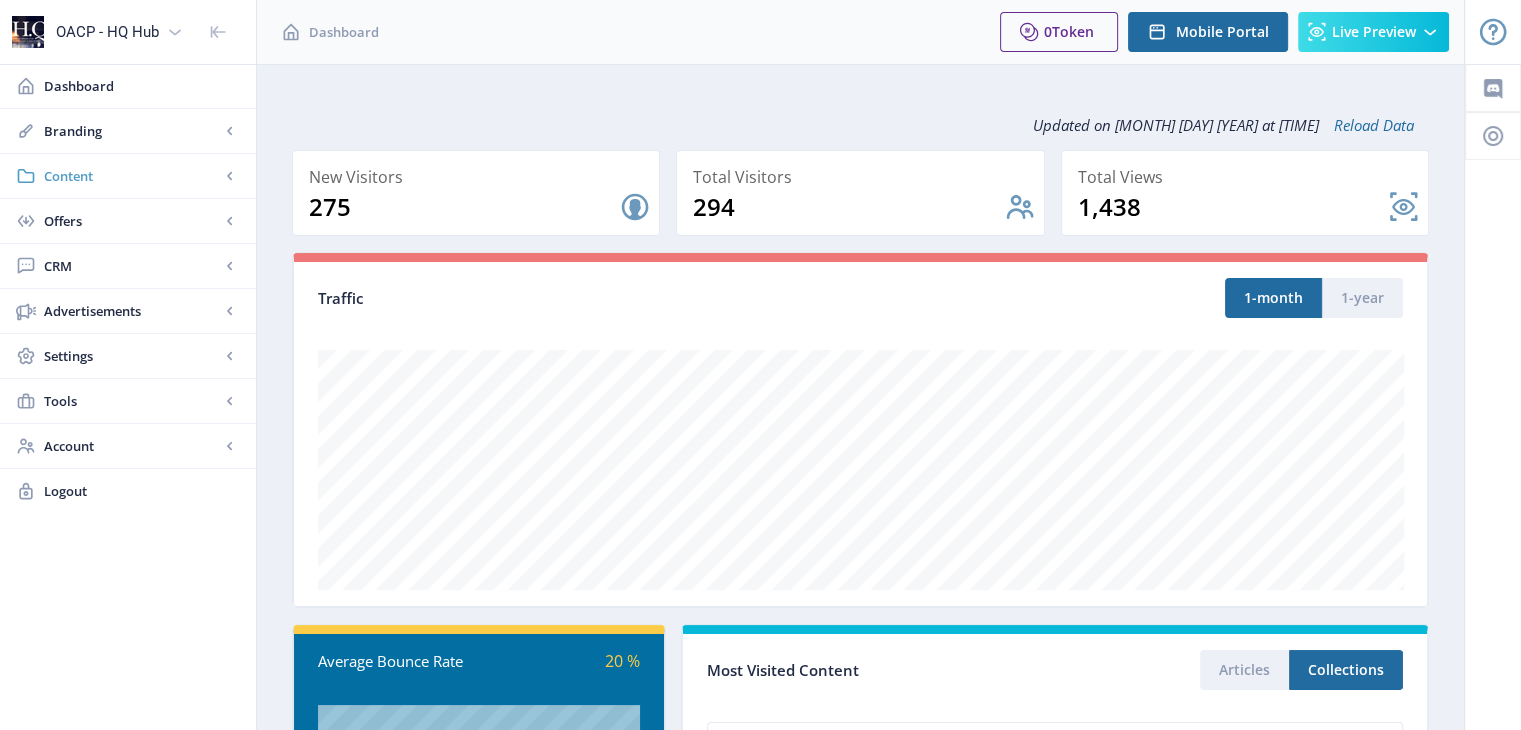 click on "Content" at bounding box center [132, 176] 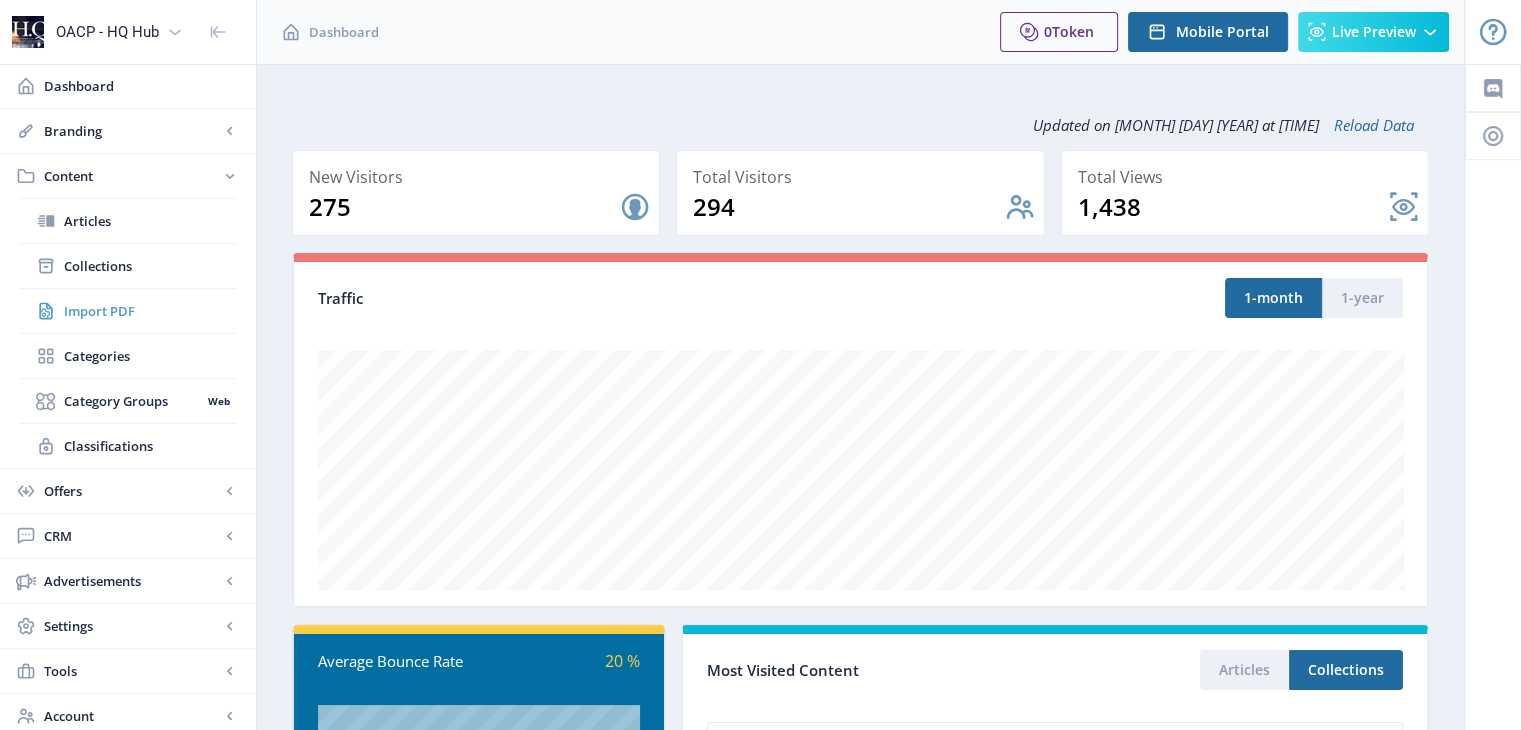 click on "Import PDF" at bounding box center (150, 311) 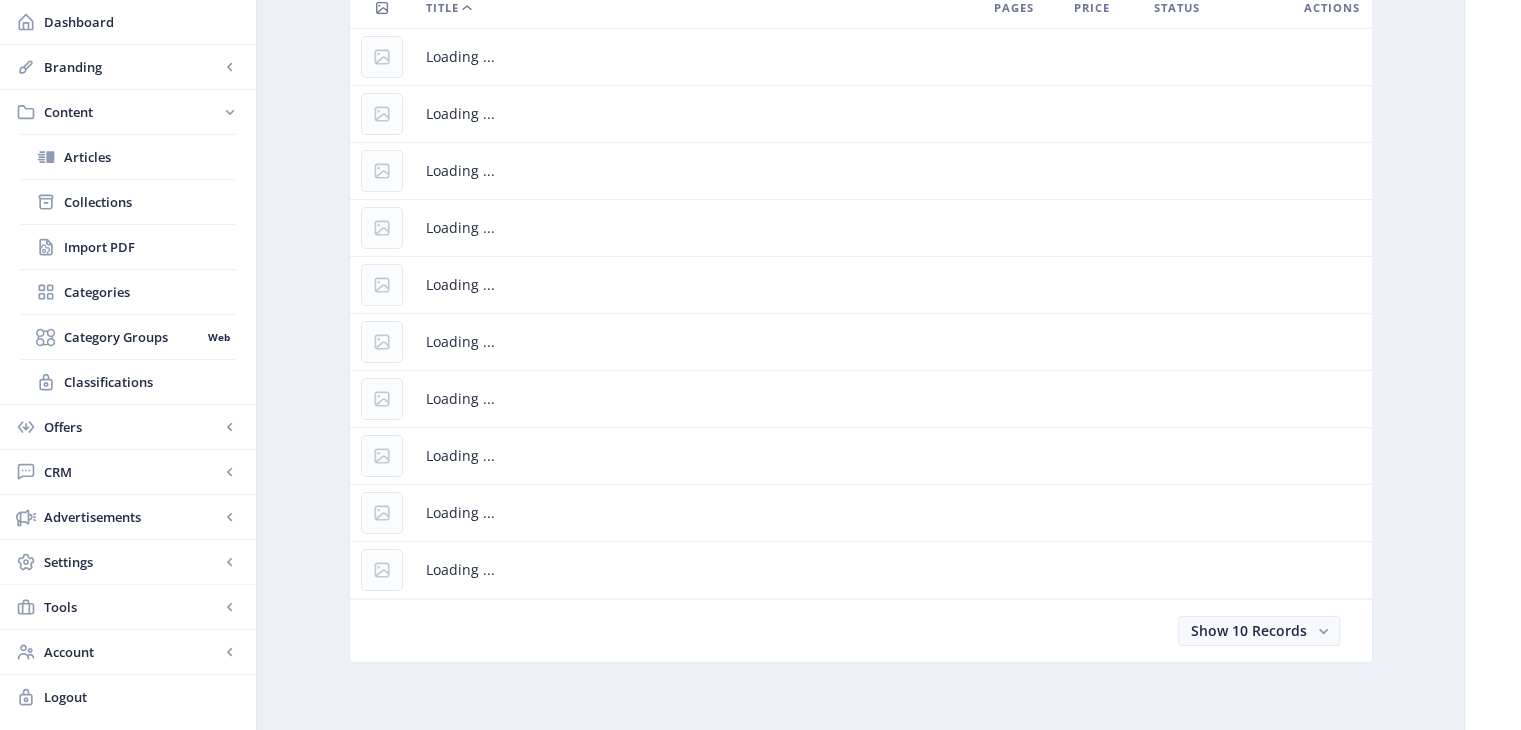 scroll, scrollTop: 0, scrollLeft: 0, axis: both 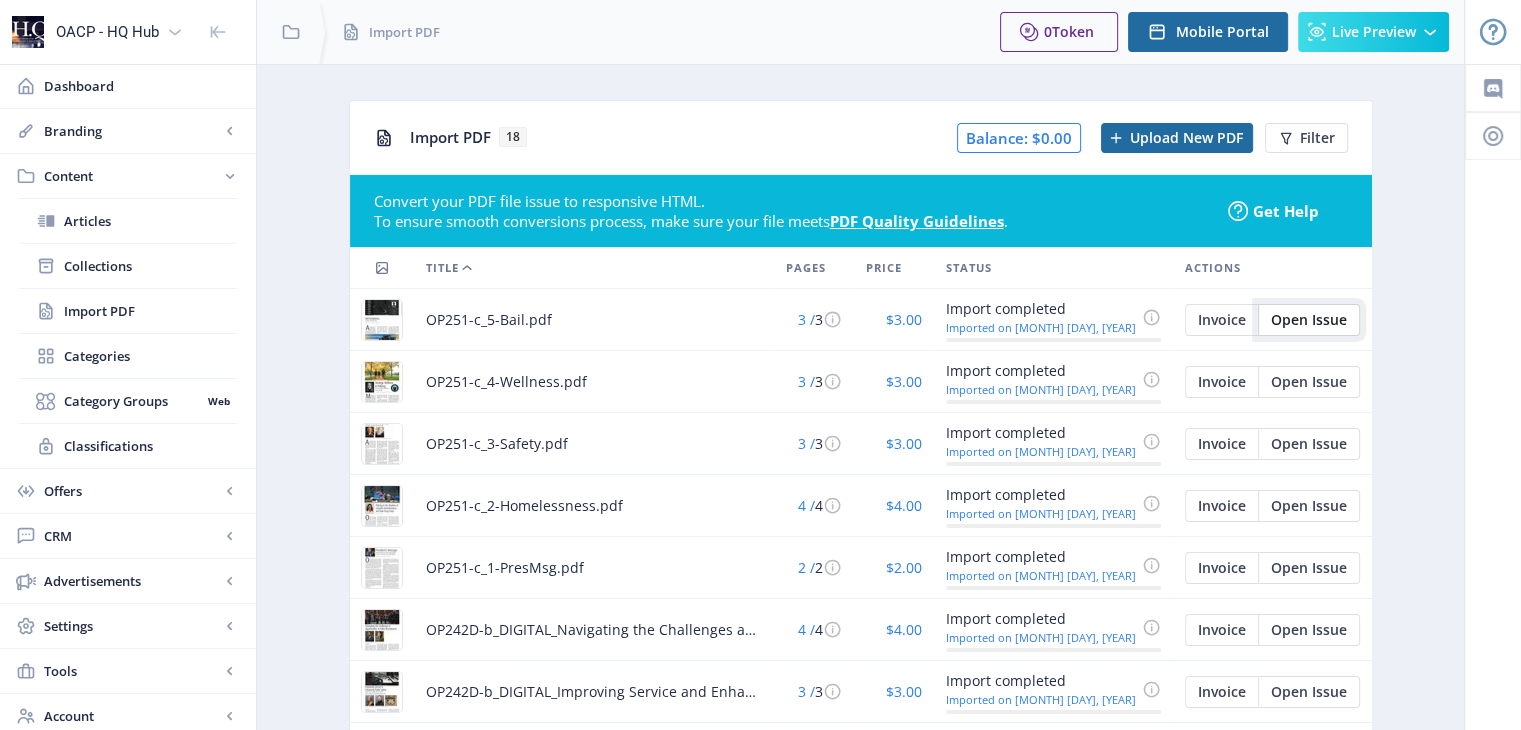 click on "Open Issue" at bounding box center [1222, 320] 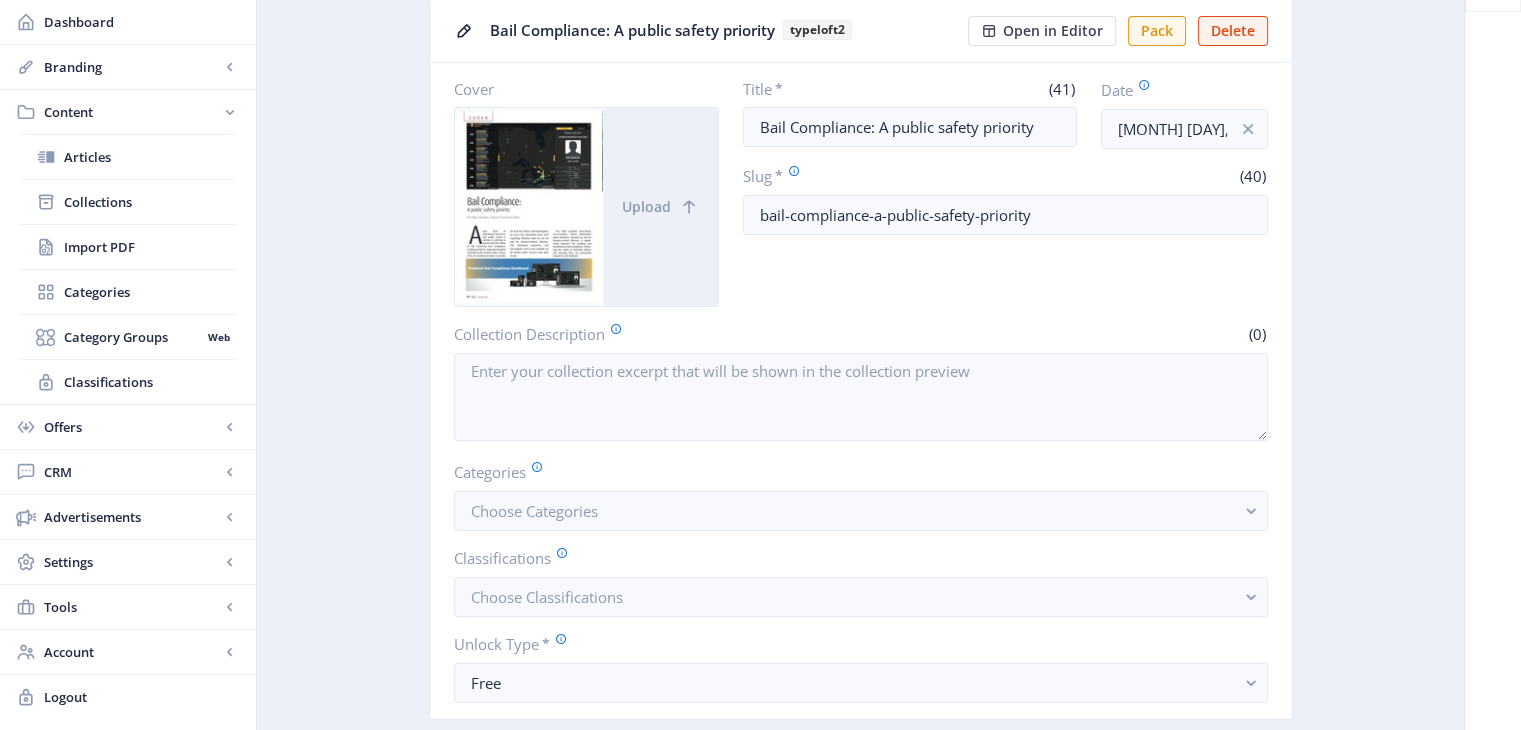 scroll, scrollTop: 200, scrollLeft: 0, axis: vertical 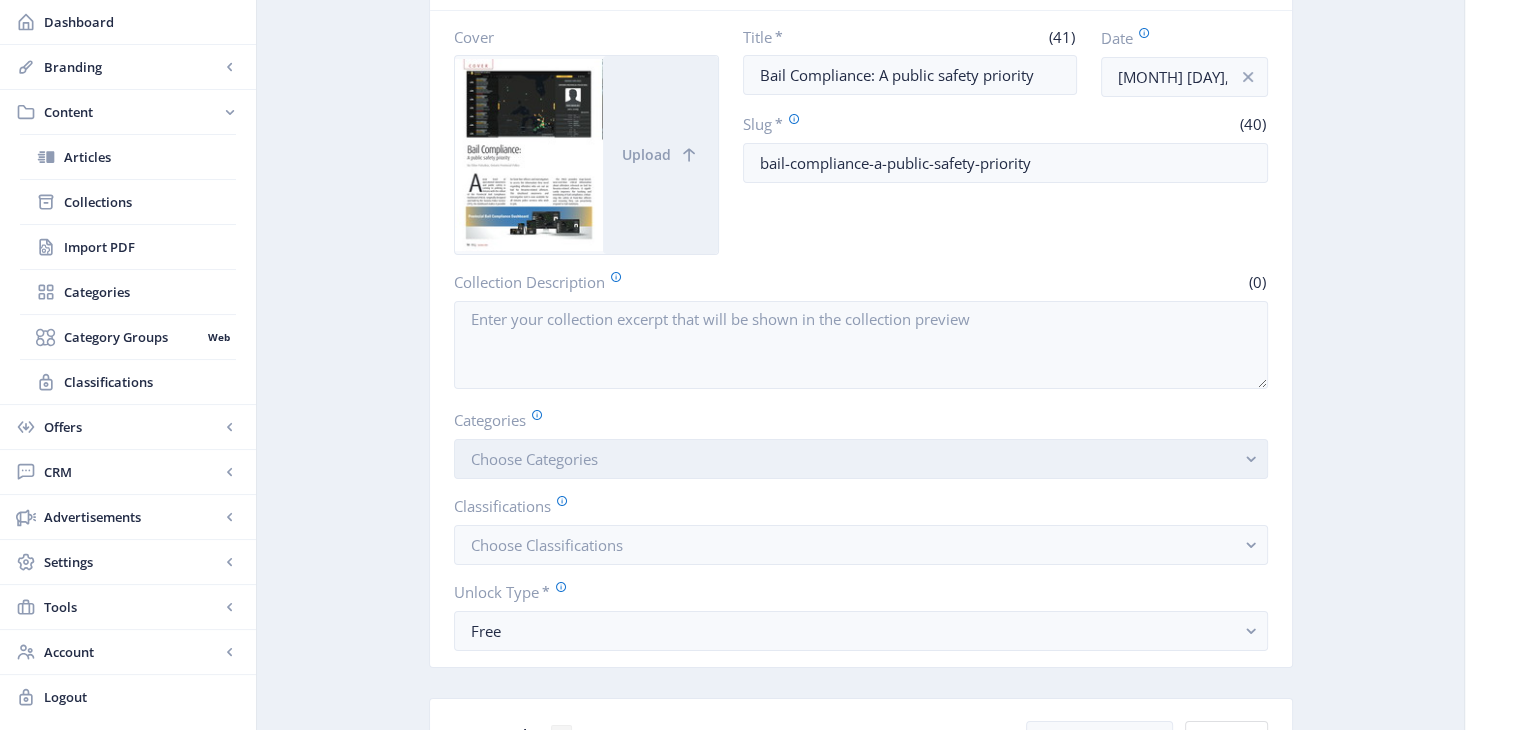 click on "Choose Categories" at bounding box center (861, 459) 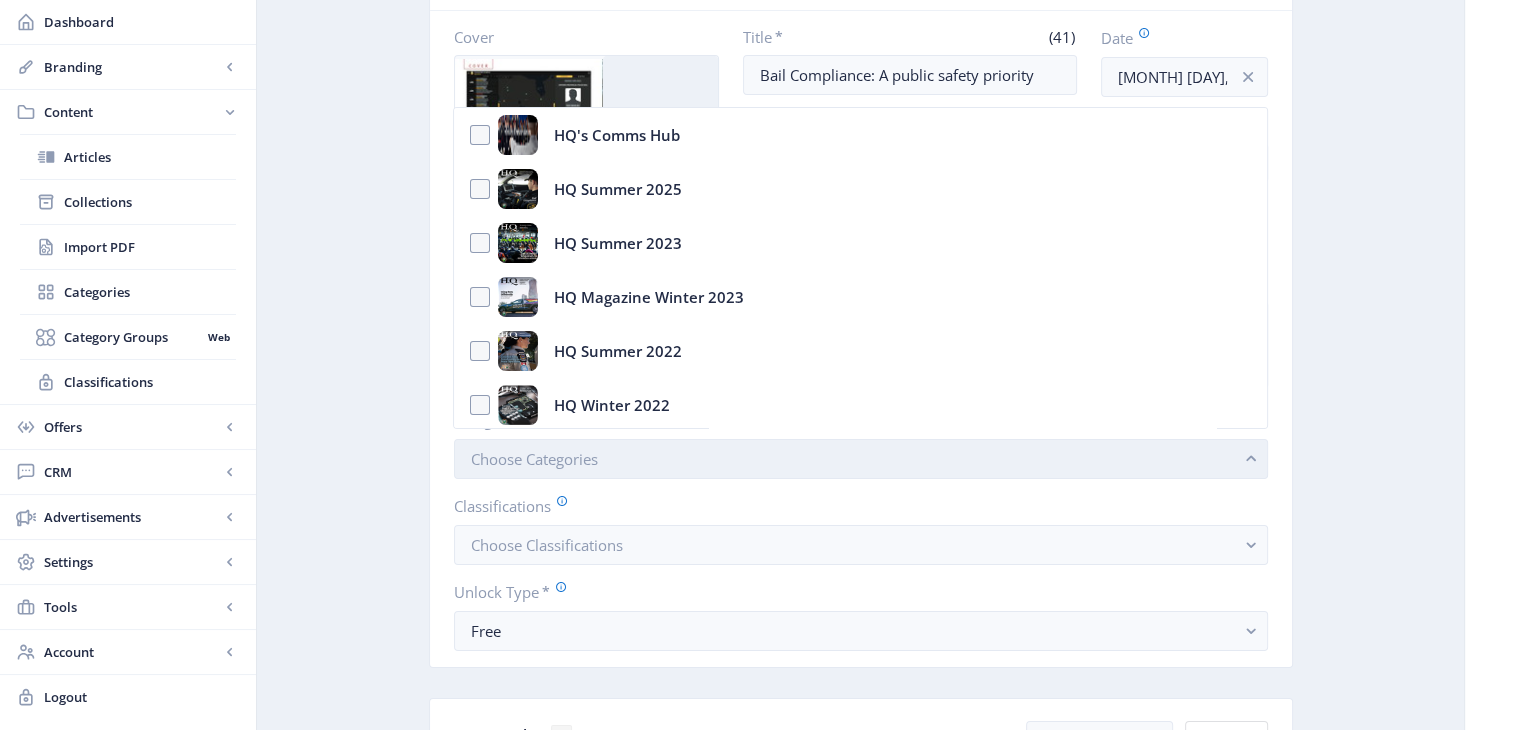 scroll, scrollTop: 0, scrollLeft: 0, axis: both 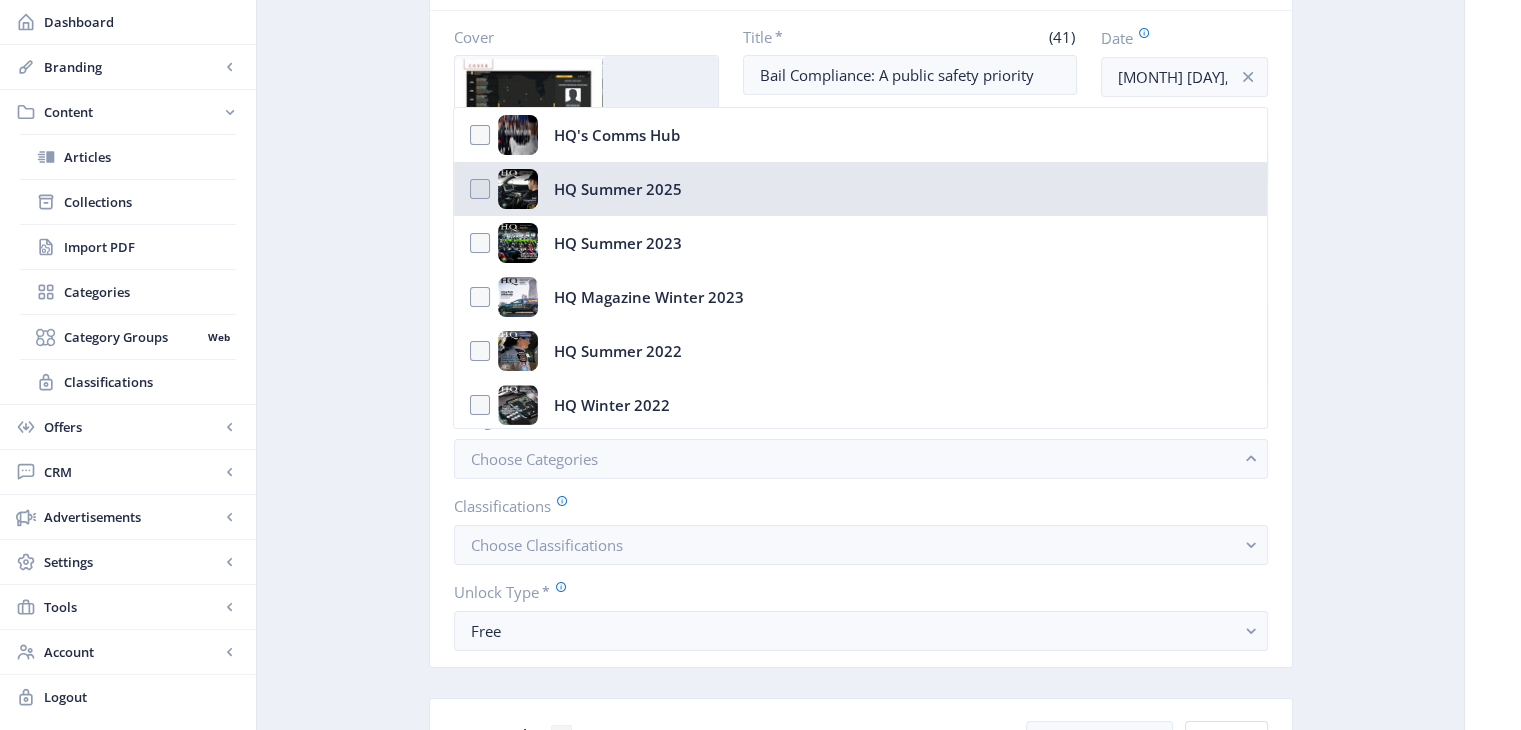 click on "HQ Summer 2025" at bounding box center (618, 189) 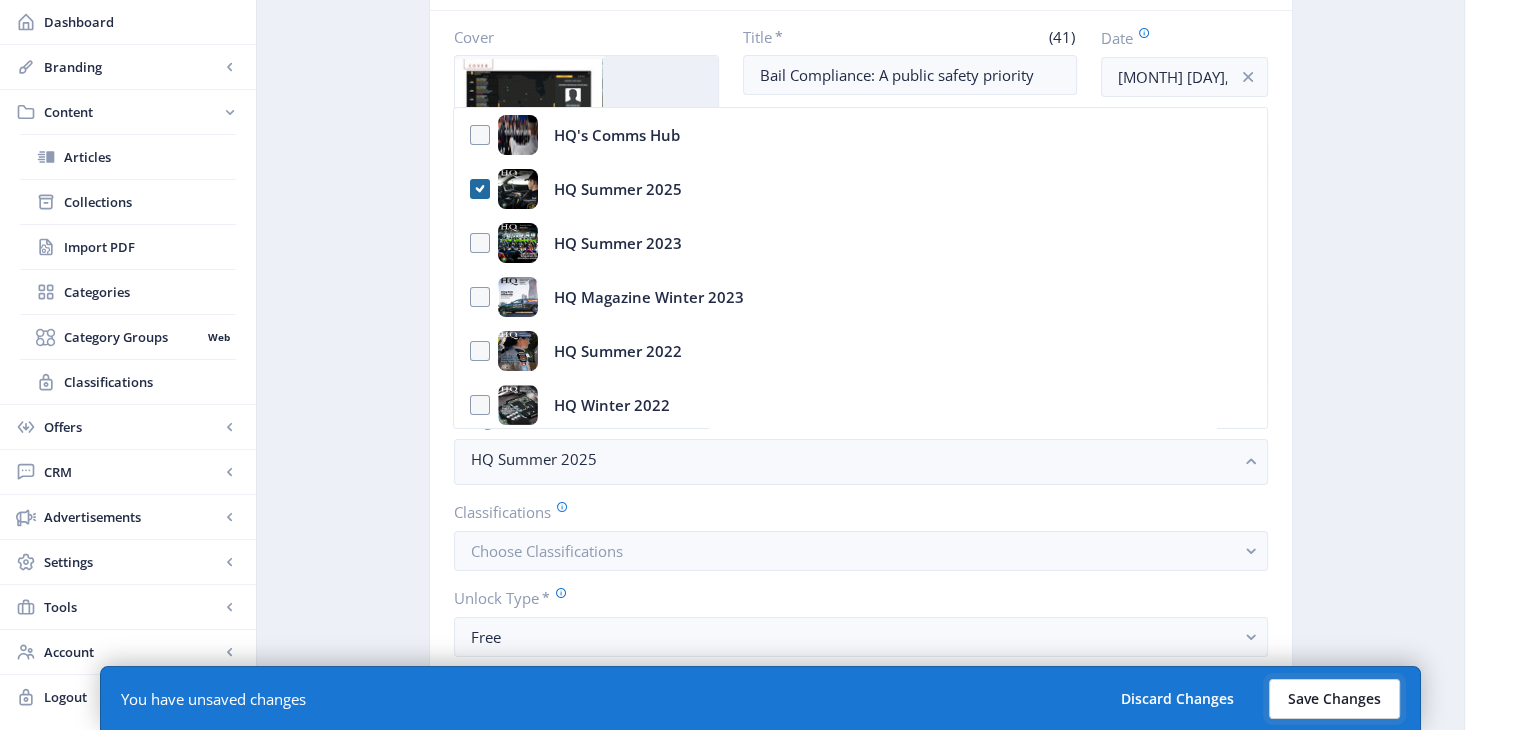 click on "Save Changes" at bounding box center [1334, 699] 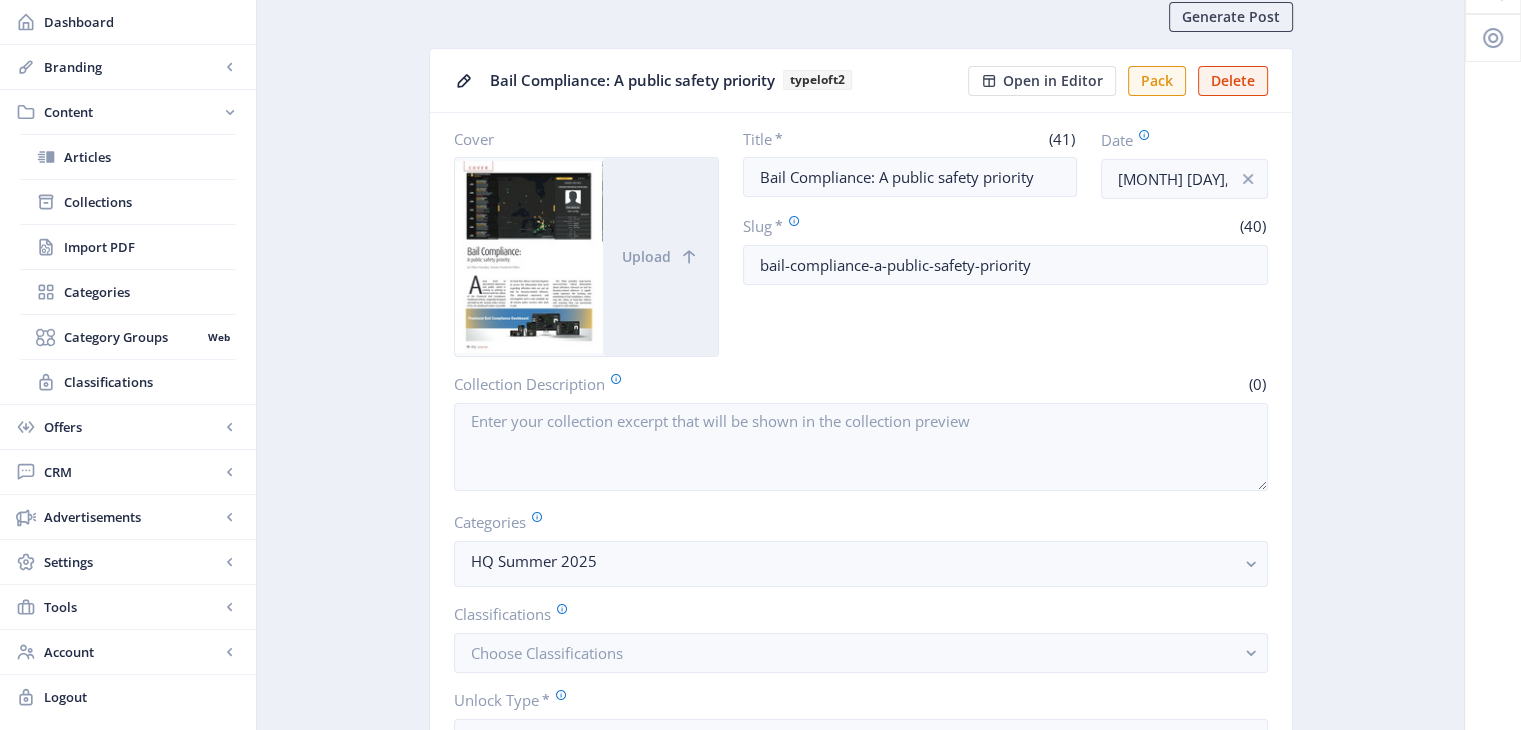 scroll, scrollTop: 0, scrollLeft: 0, axis: both 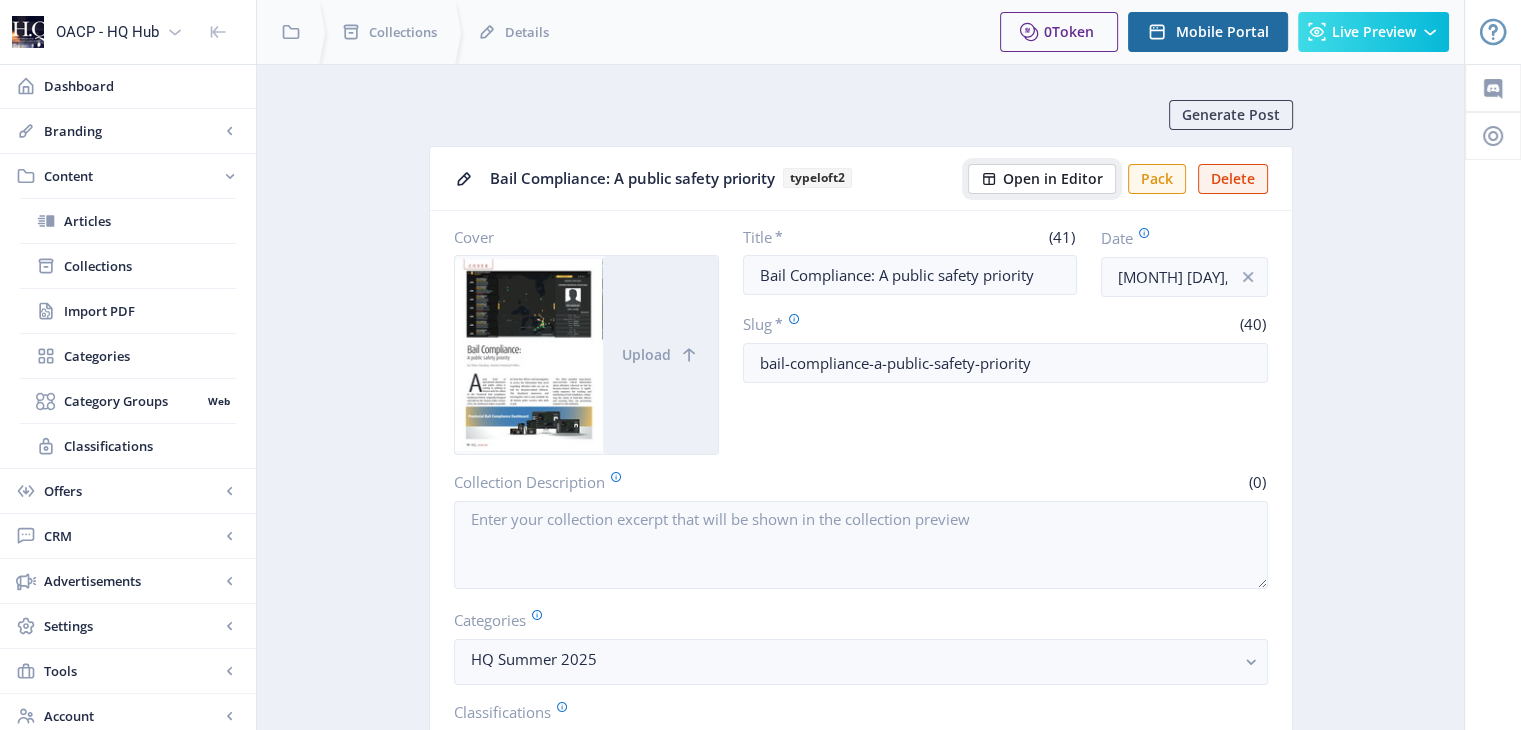 click on "Open in Editor" at bounding box center [1053, 179] 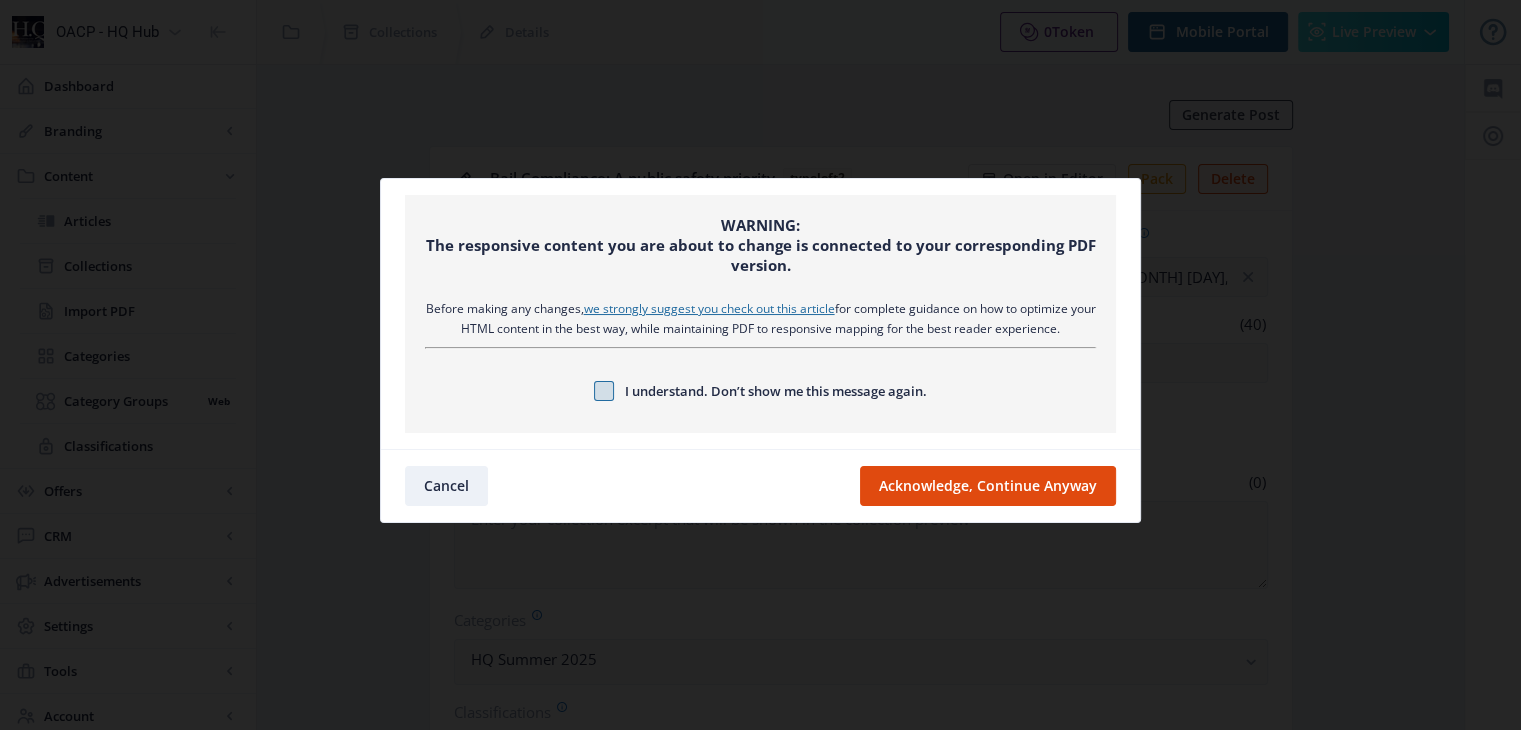 click at bounding box center [604, 391] 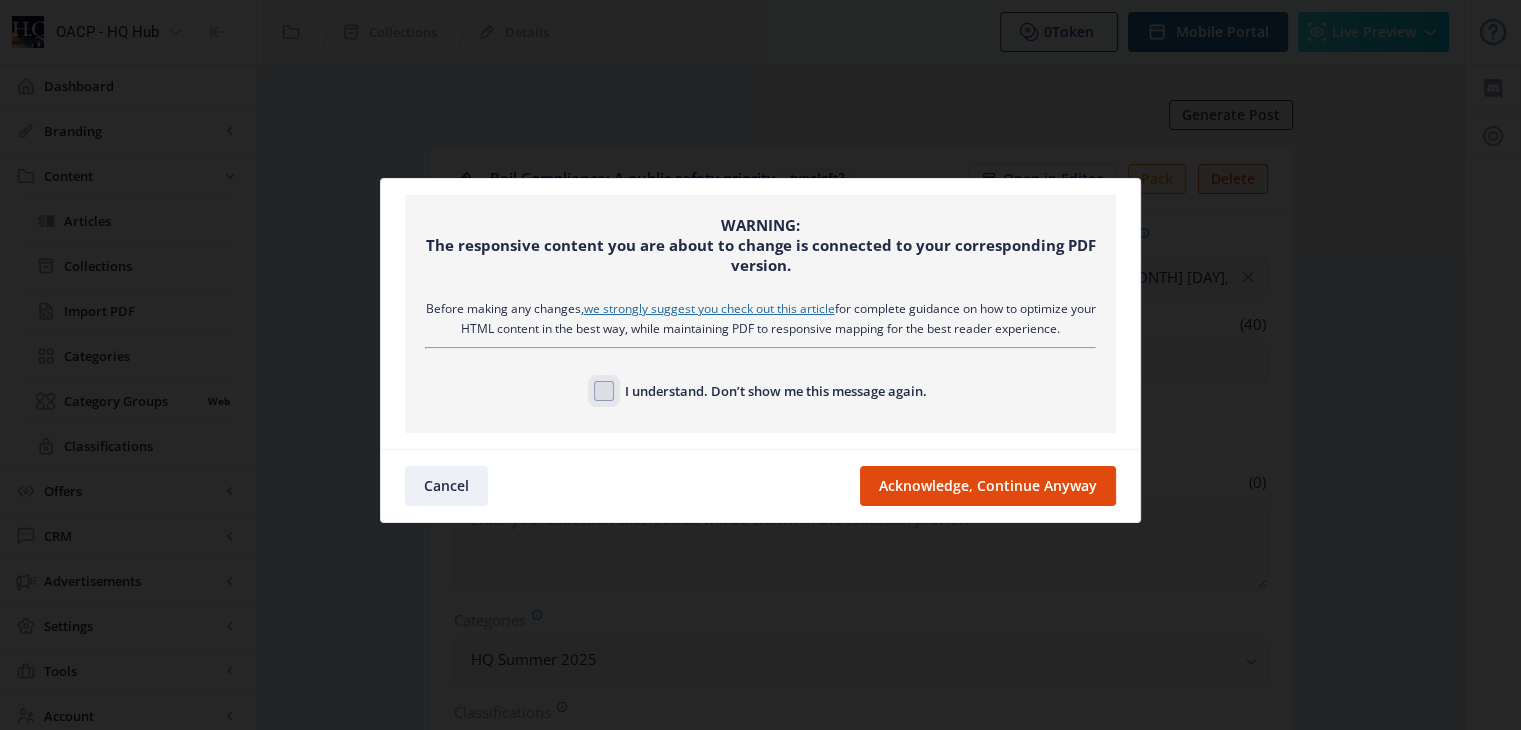 click on "I understand. Don’t show me this message again." at bounding box center (594, 390) 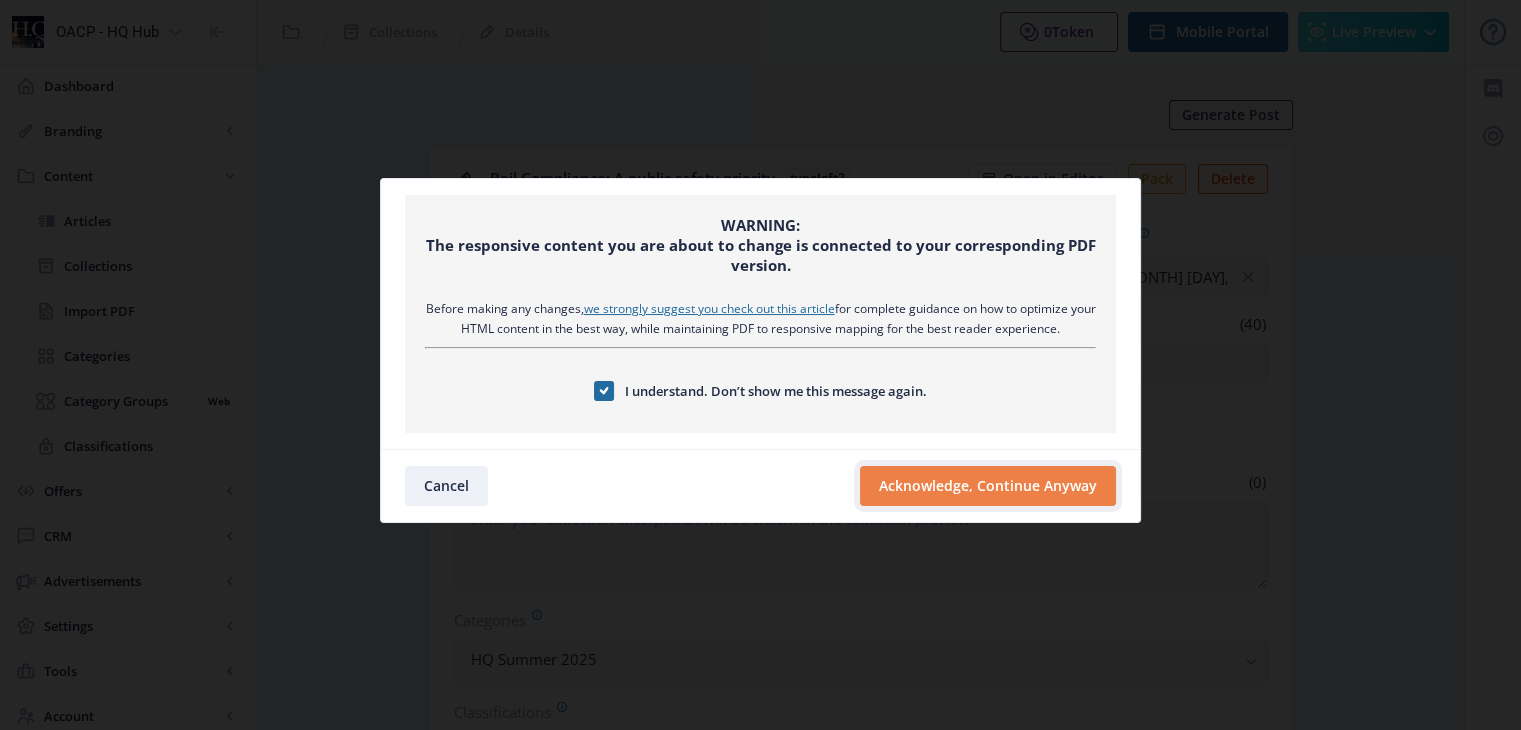 click on "Acknowledge, Continue Anyway" at bounding box center [988, 486] 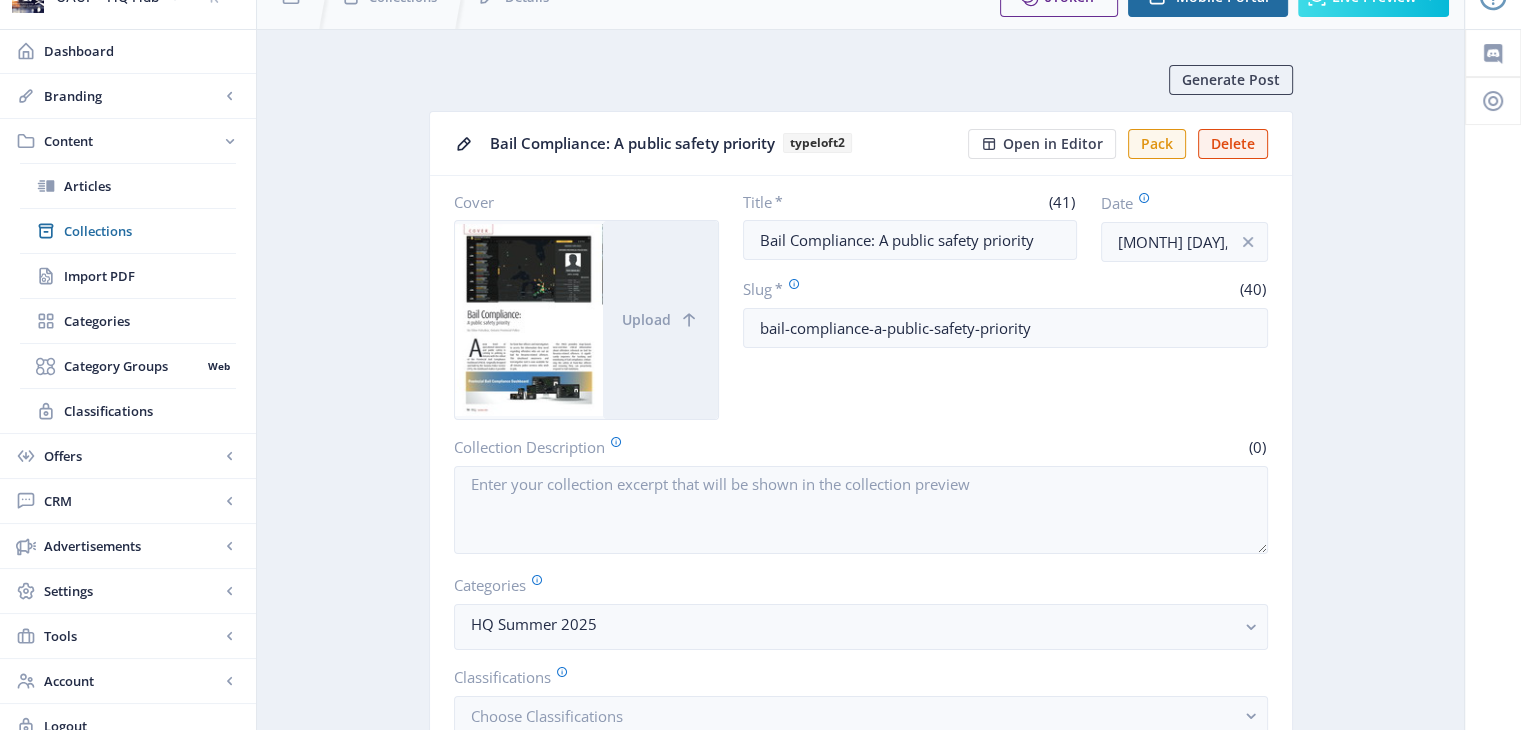 scroll, scrollTop: 0, scrollLeft: 0, axis: both 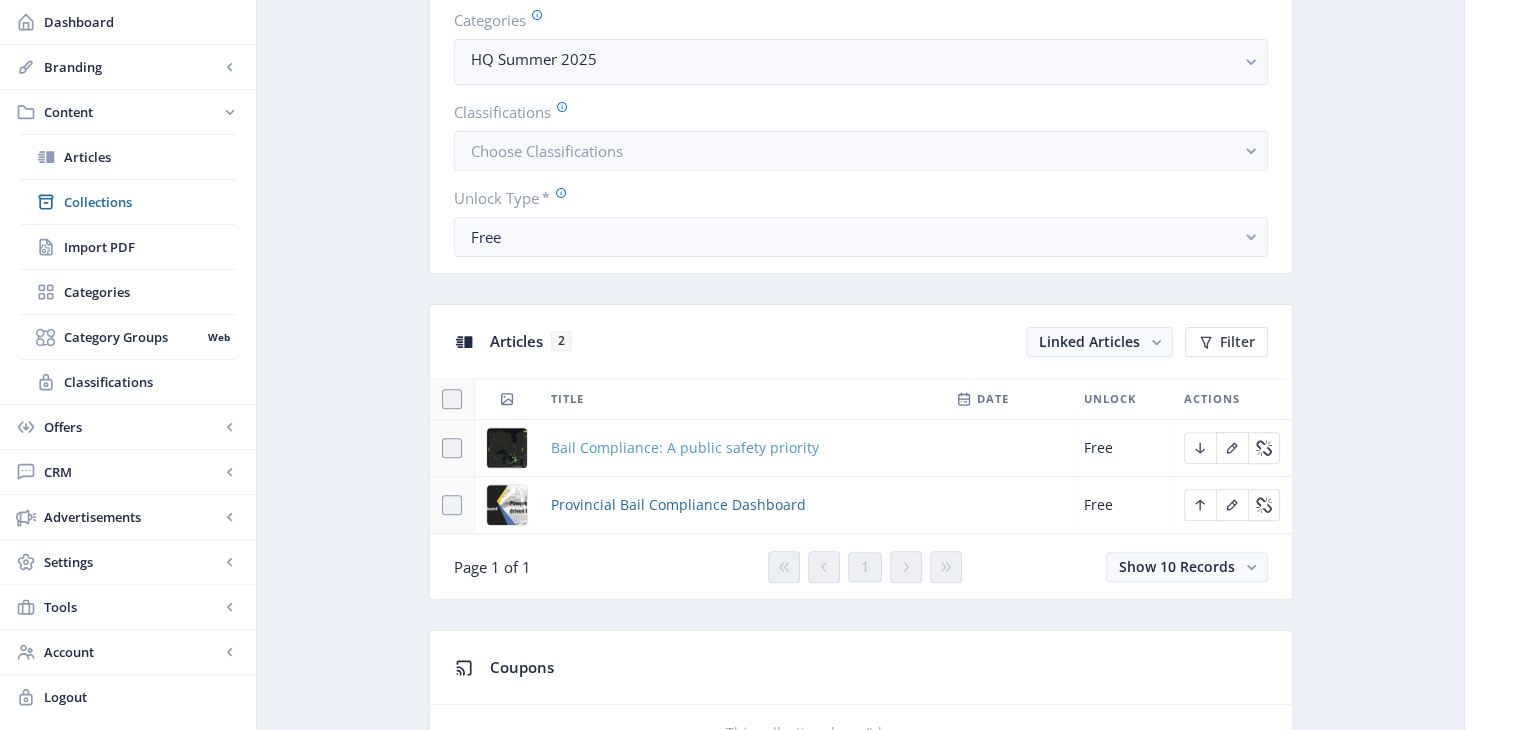 click on "Bail Compliance: A public safety priority" at bounding box center (685, 448) 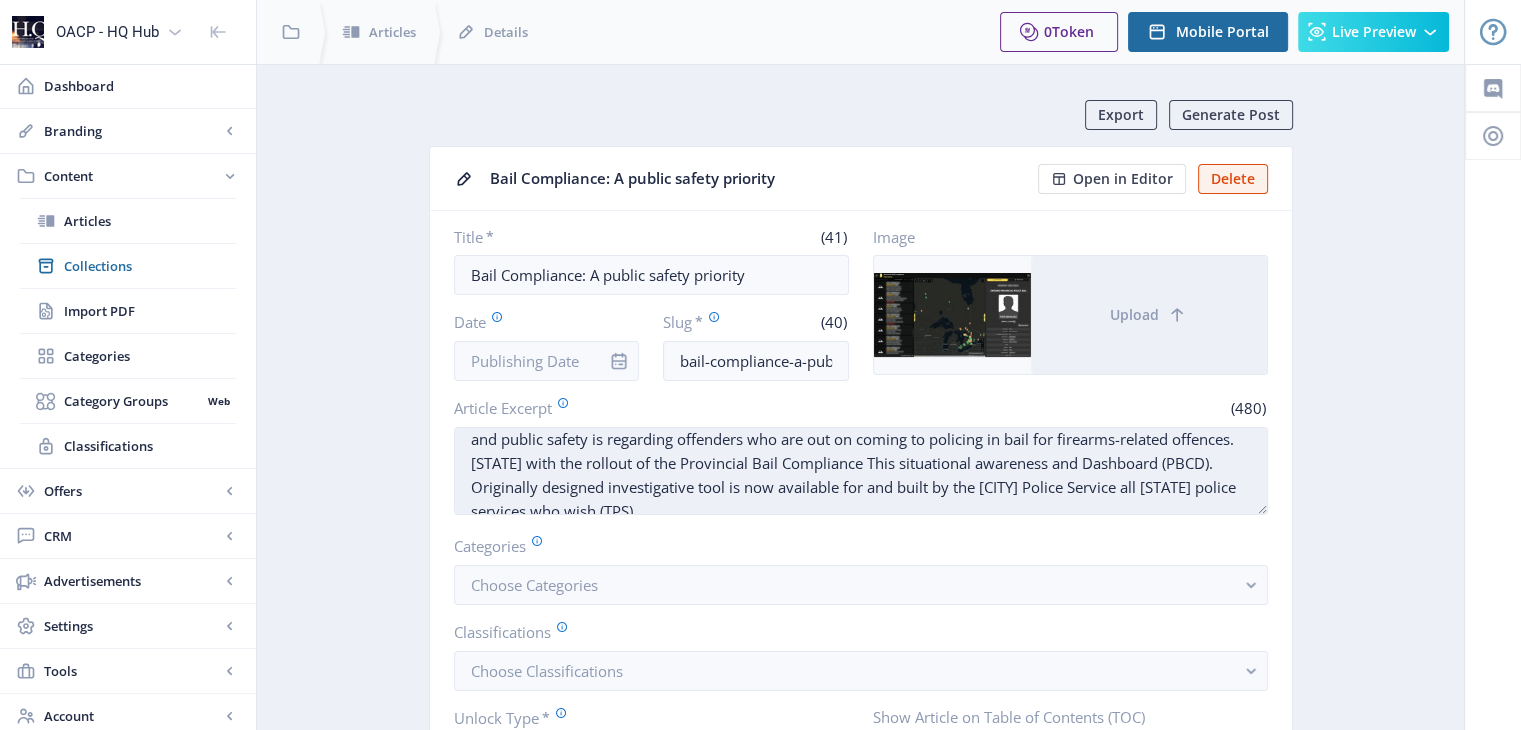 scroll, scrollTop: 48, scrollLeft: 0, axis: vertical 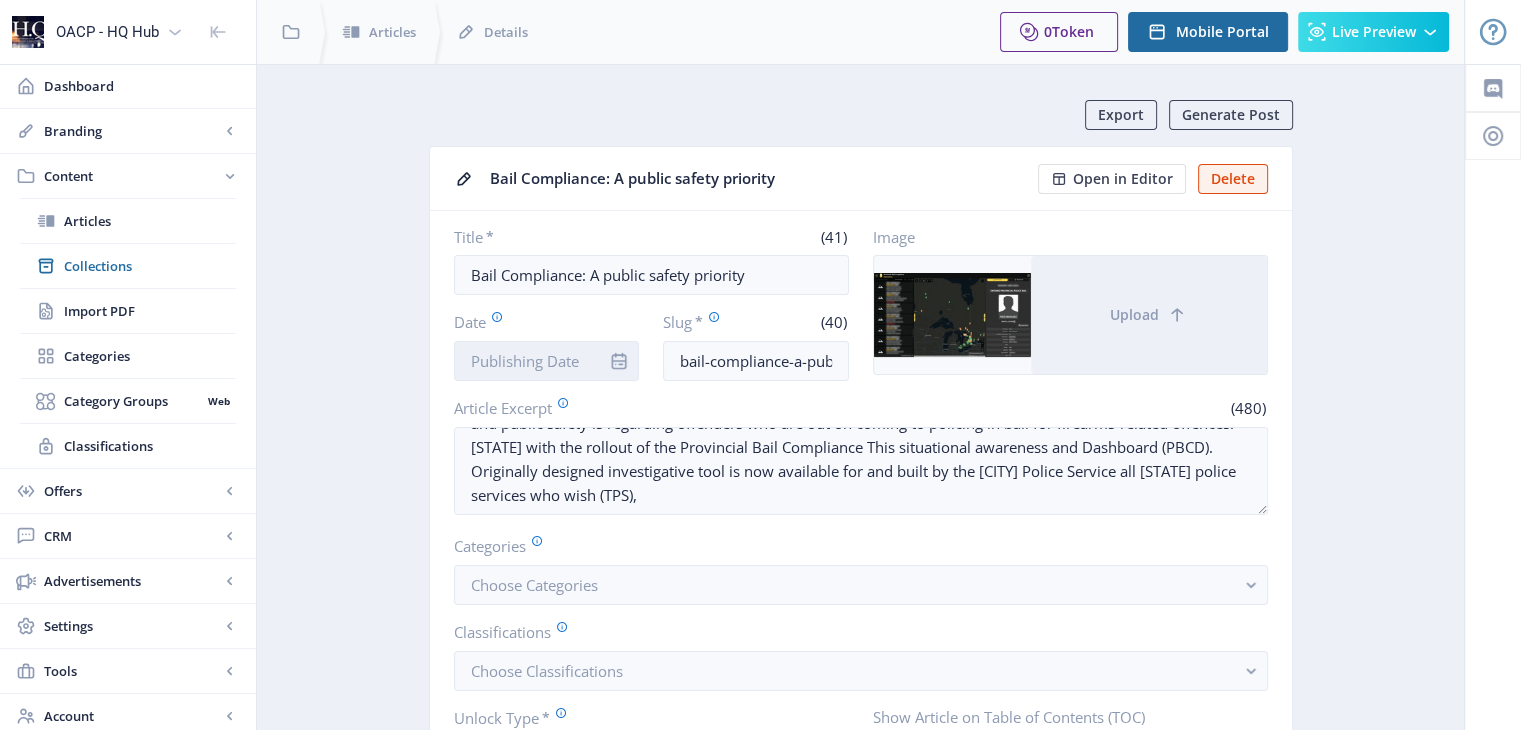 click on "Date" at bounding box center [547, 361] 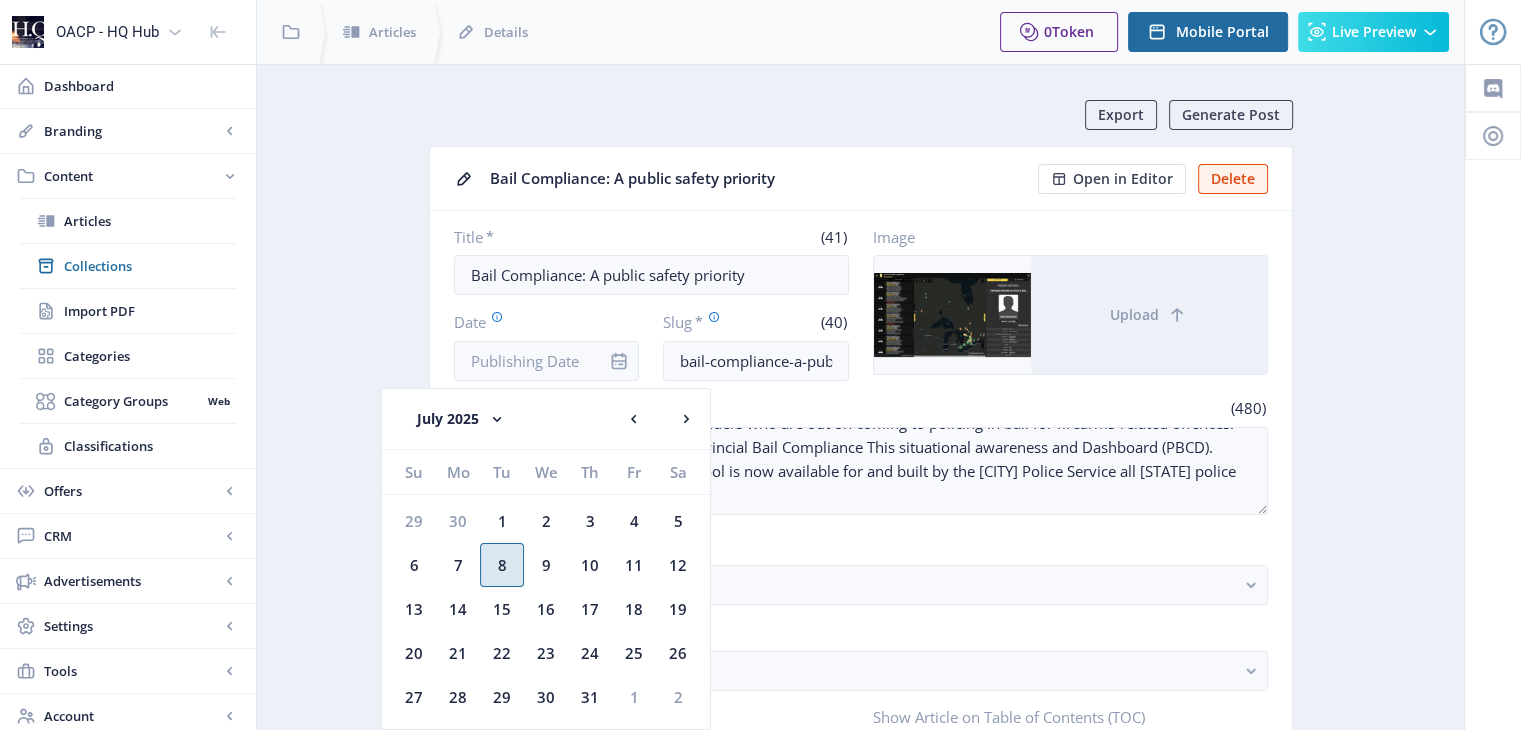 click on "8" at bounding box center (502, 565) 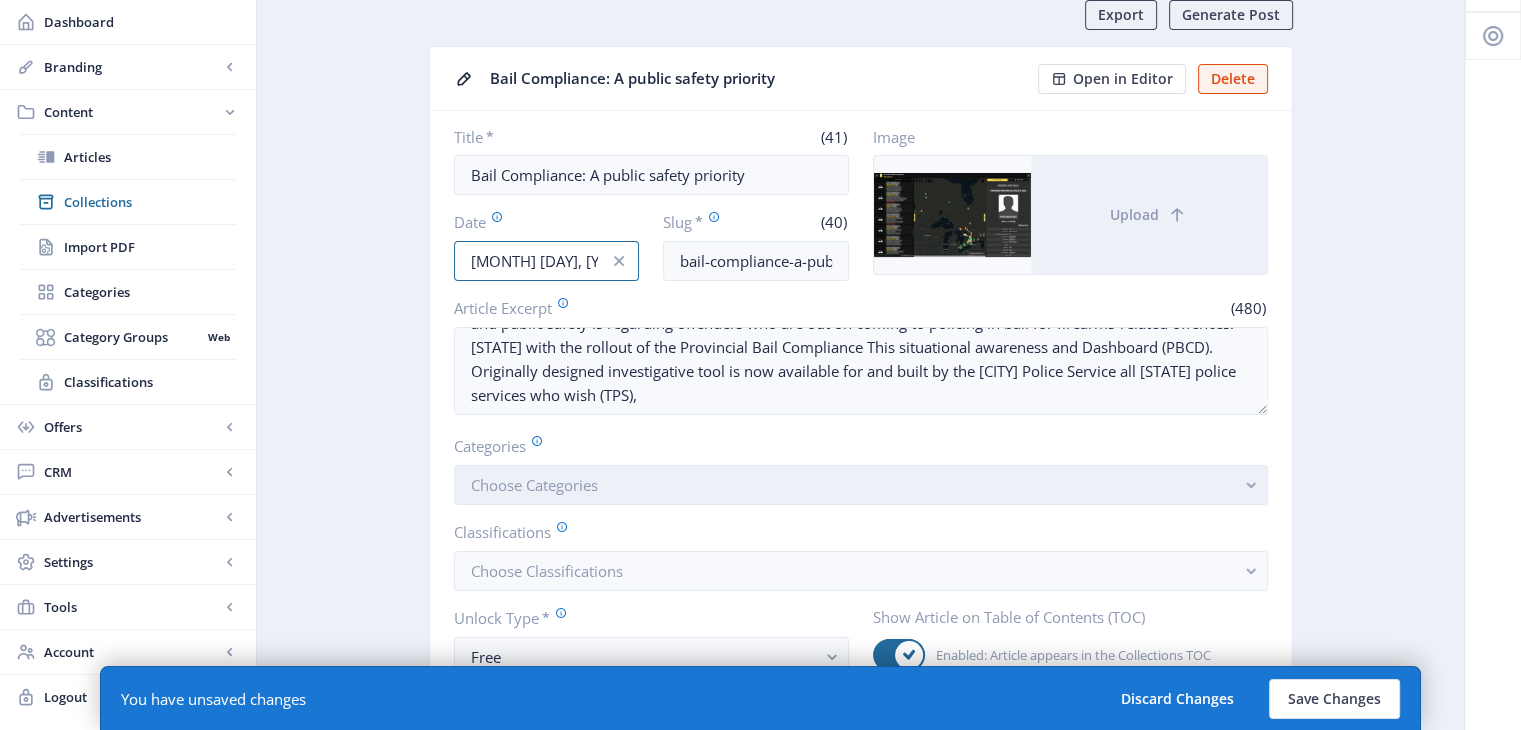 scroll, scrollTop: 200, scrollLeft: 0, axis: vertical 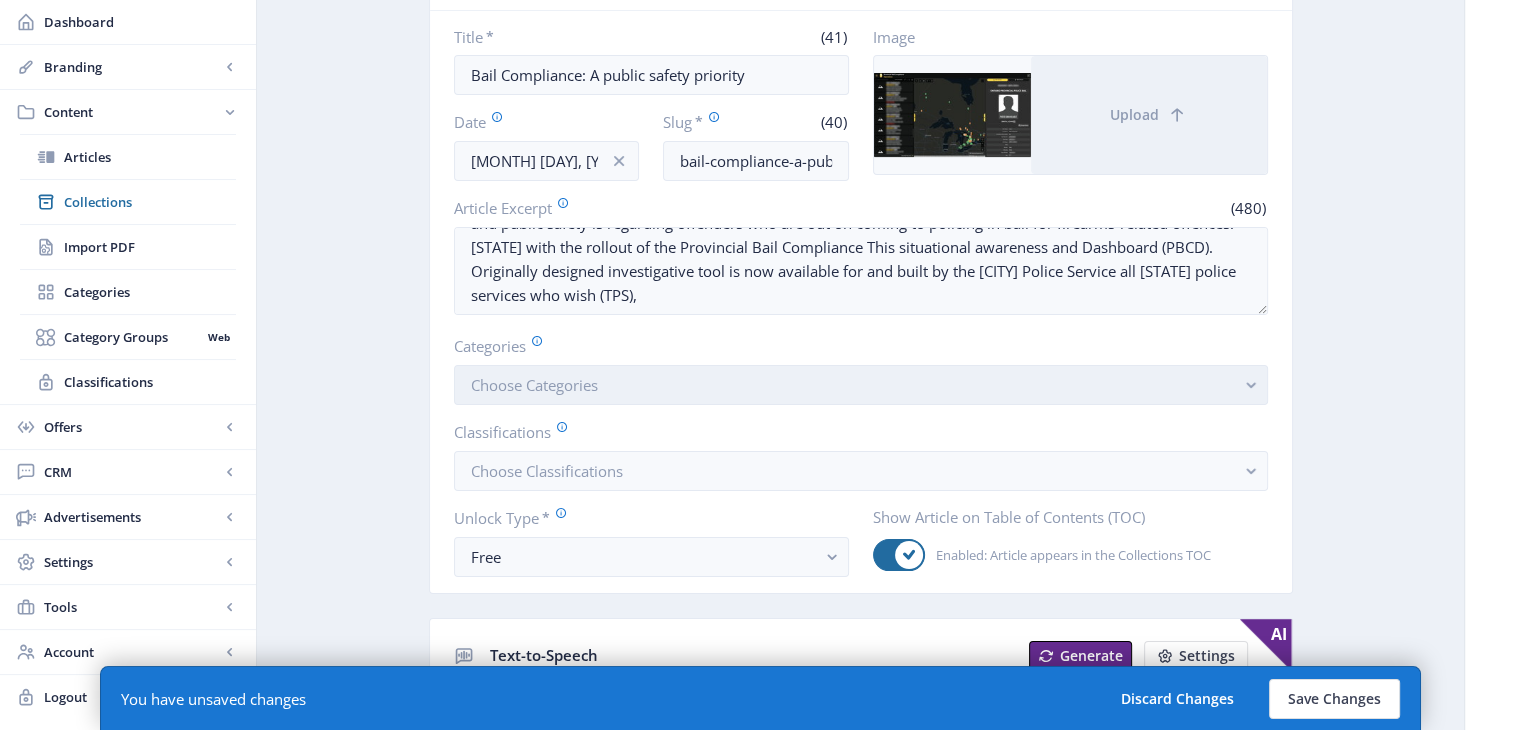 click on "Choose Categories" at bounding box center [534, 385] 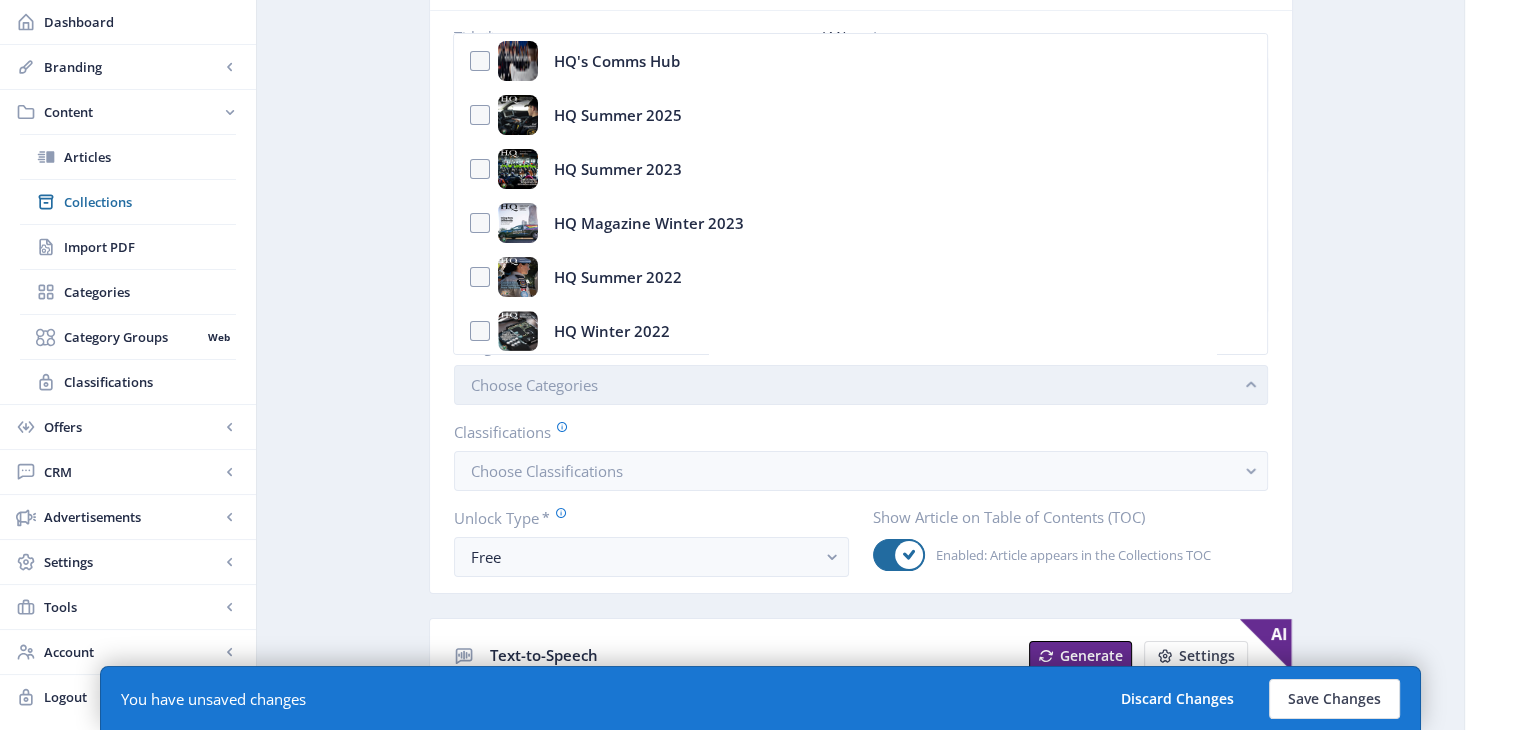 scroll, scrollTop: 0, scrollLeft: 0, axis: both 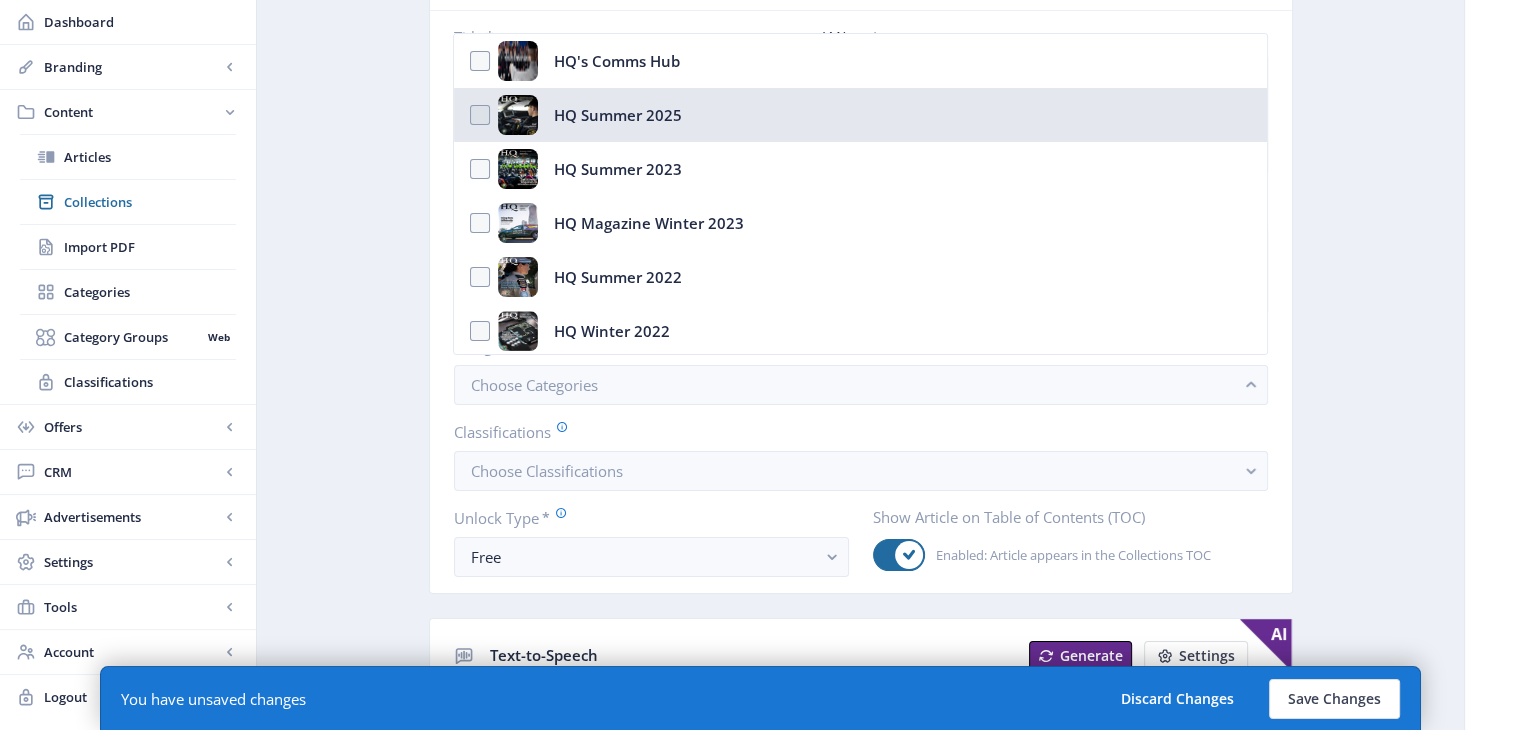 click on "HQ Summer 2025" at bounding box center (618, 115) 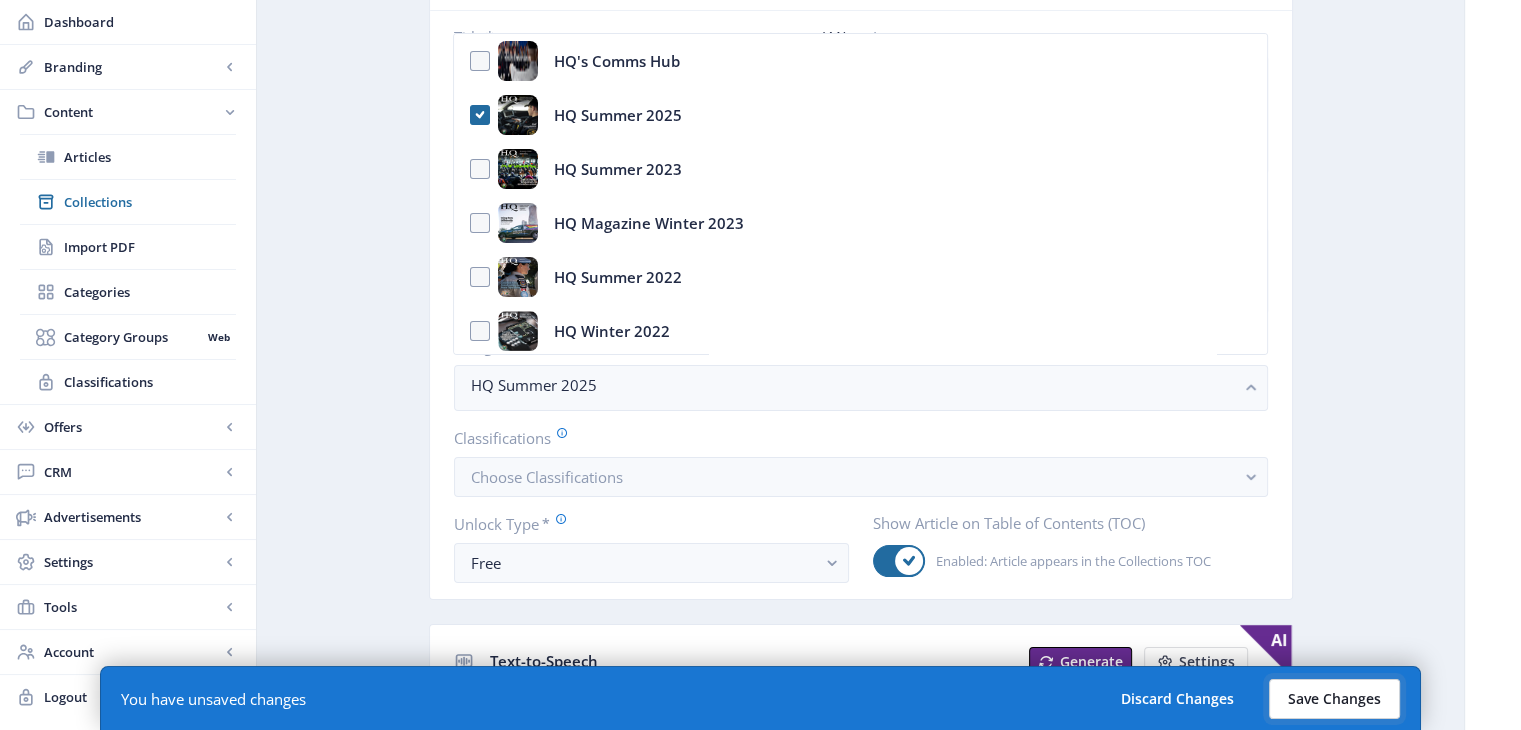 click on "Save Changes" at bounding box center [1334, 699] 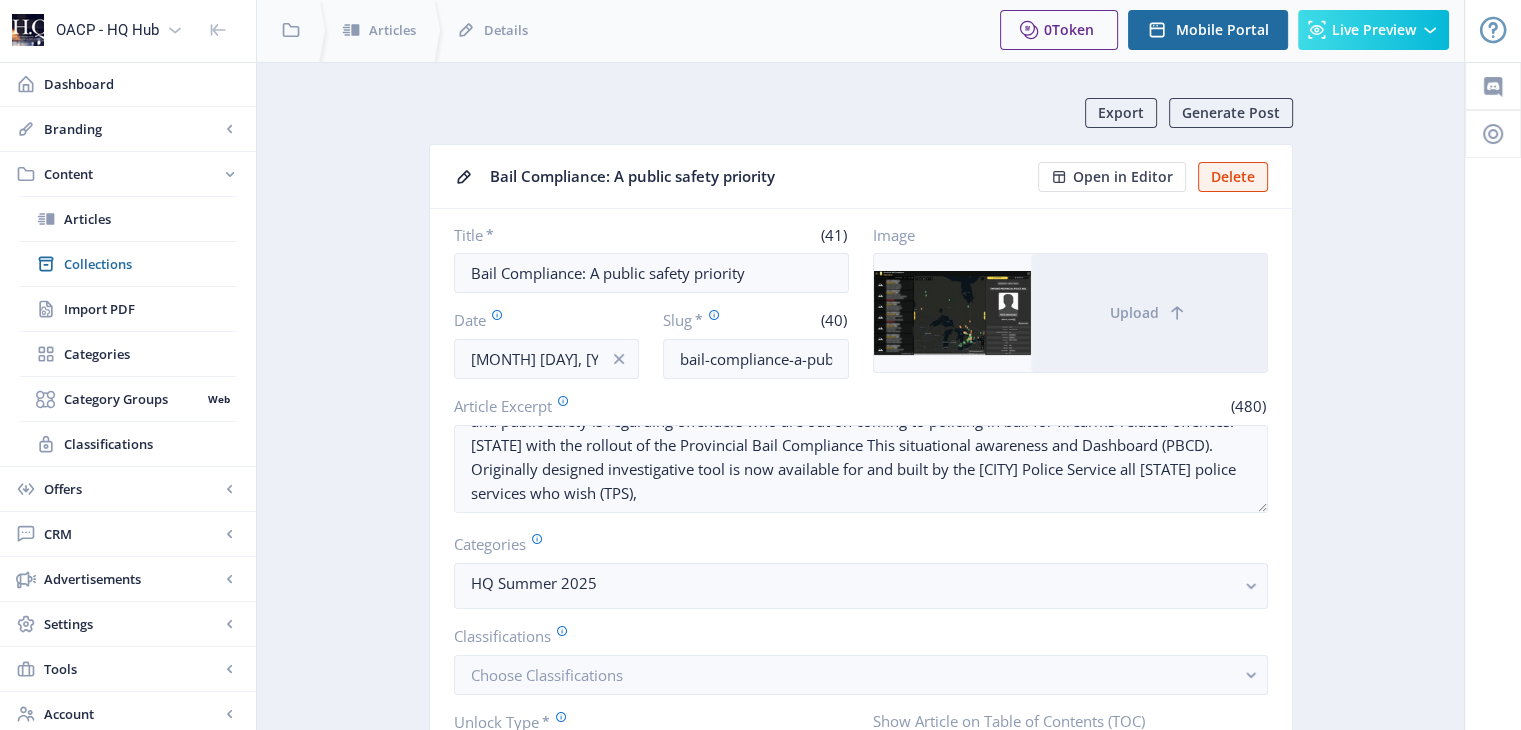 scroll, scrollTop: 0, scrollLeft: 0, axis: both 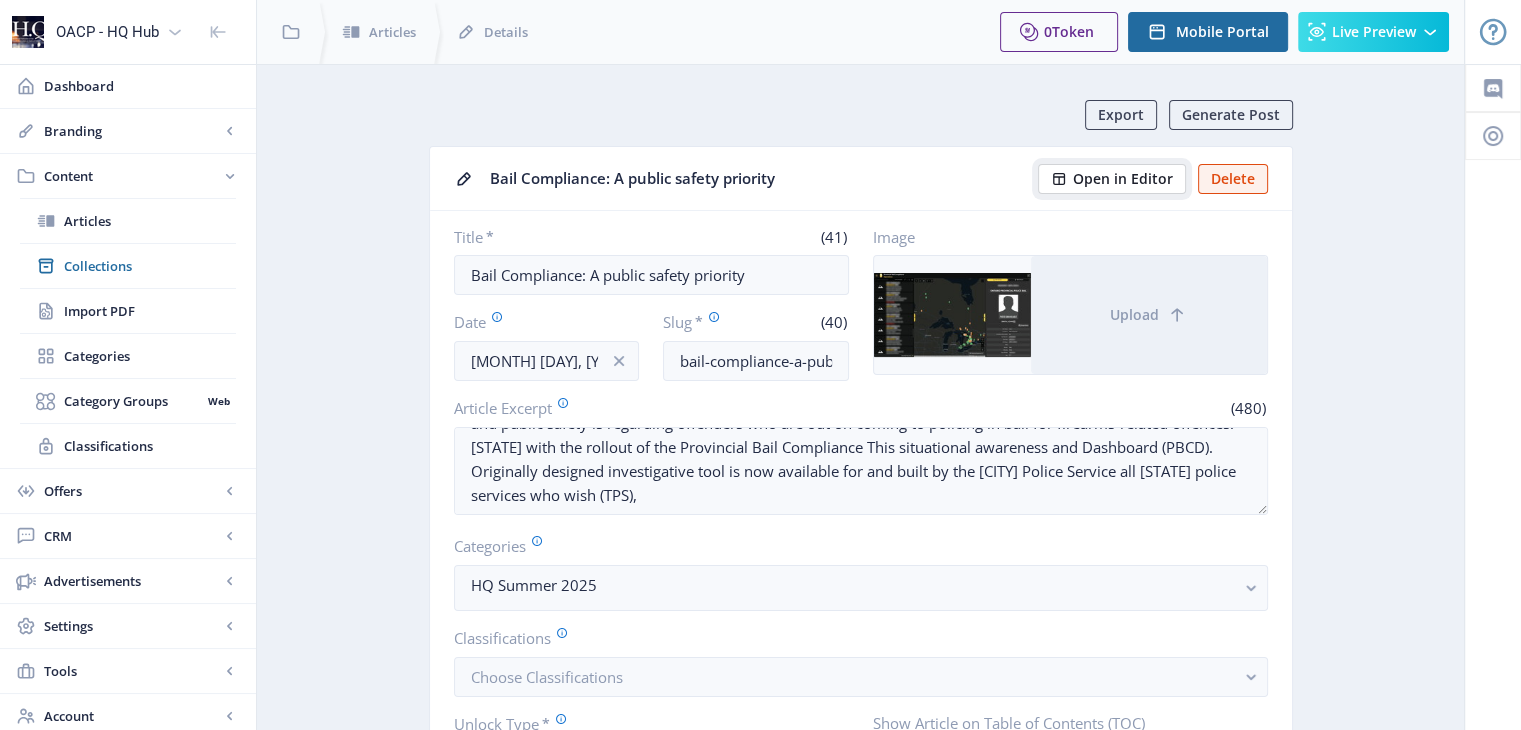 click on "Open in Editor" at bounding box center [1123, 179] 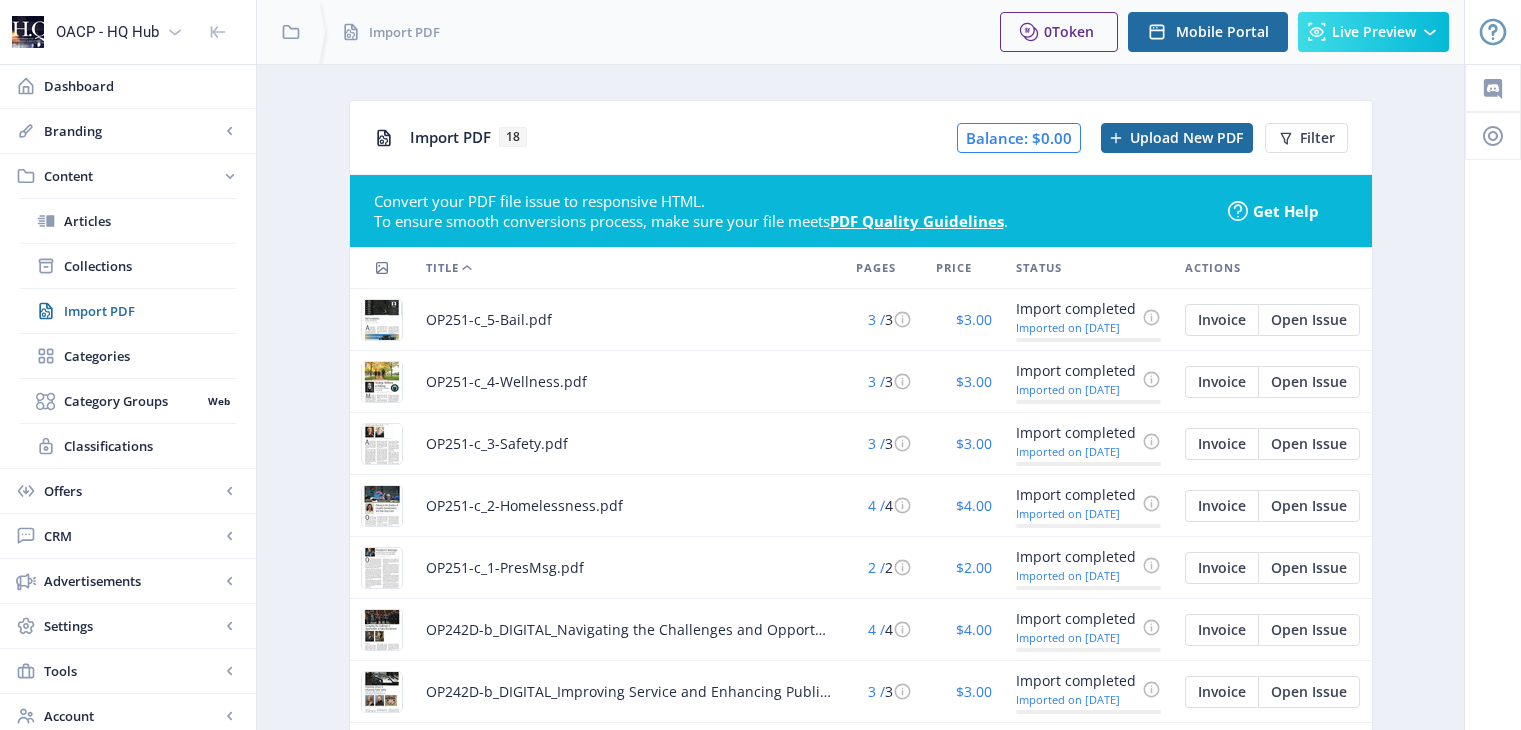 scroll, scrollTop: 0, scrollLeft: 0, axis: both 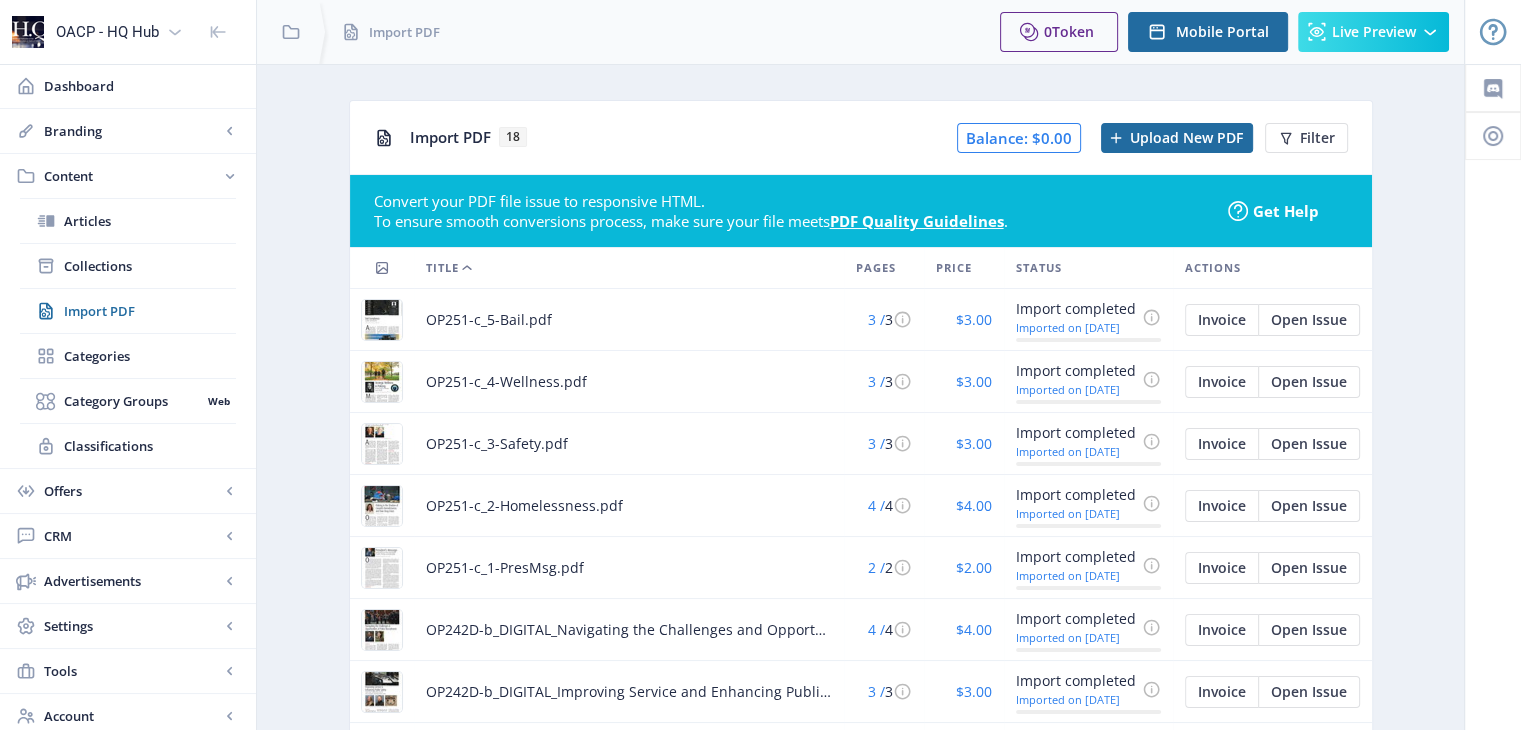 click on "Import PDF 18  Balance: $0.00  Upload New PDF Filter  Convert your PDF file issue to responsive HTML.   To ensure smooth conversions process, make sure your file meets   PDF Quality Guidelines   .   Get Help  Title Pages Price Status Actions  OP251-c_5-Bail.pdf   3 /    3   $3.00  Import completed Imported on [DATE]   Invoice   Open Issue   OP251-c_4-Wellness.pdf   3 /    3   $3.00  Import completed Imported on [DATE]   Invoice   Open Issue   OP251-c_3-Safety.pdf   3 /    3   $3.00  Import completed Imported on [DATE]   Invoice   Open Issue   OP251-c_2-Homelessness.pdf   4 /    4   $4.00  Import completed Imported on [DATE]   Invoice   Open Issue   OP251-c_1-PresMsg.pdf   2 /    2   $2.00  Import completed Imported on [DATE]   Invoice   Open Issue   OP242D-b_DIGITAL_Navigating the Challenges and Opportunities of Police Recruitment.pdf   4 /    4   $4.00  Import completed Imported on [DATE]   Invoice   Open Issue   3 /    3   $3.00  Import completed  Invoice   4  1" at bounding box center (860, 554) 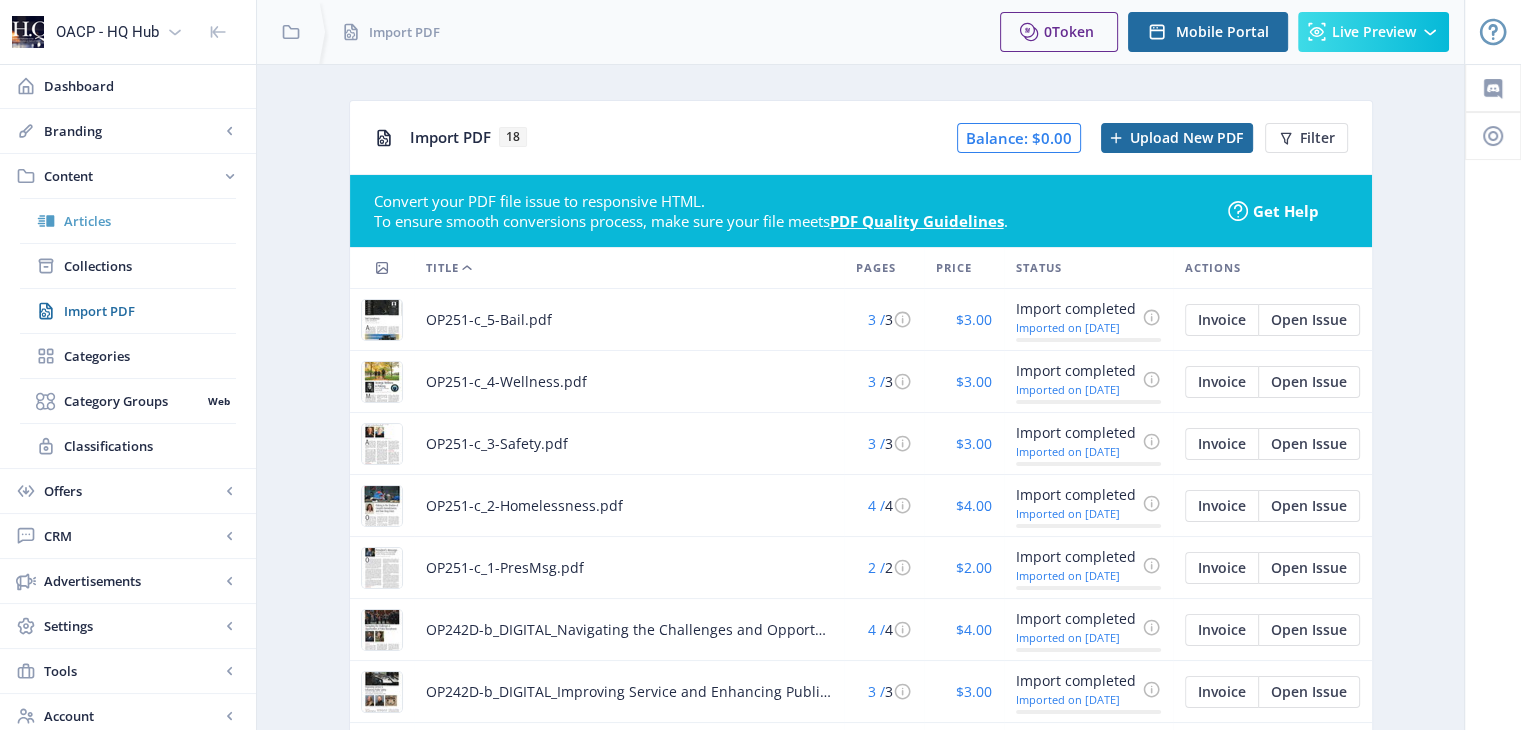 click on "Articles" at bounding box center [150, 221] 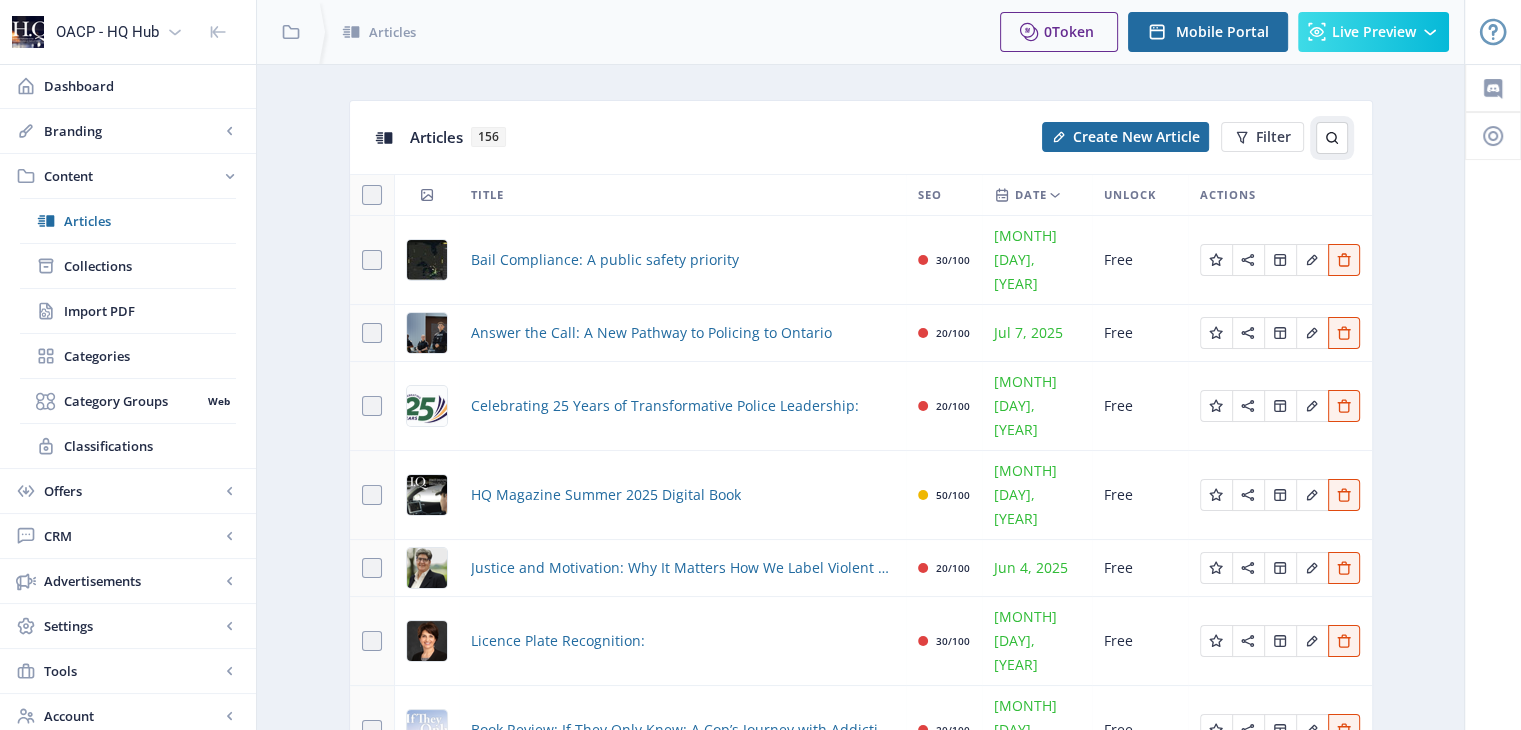 click at bounding box center (1332, 138) 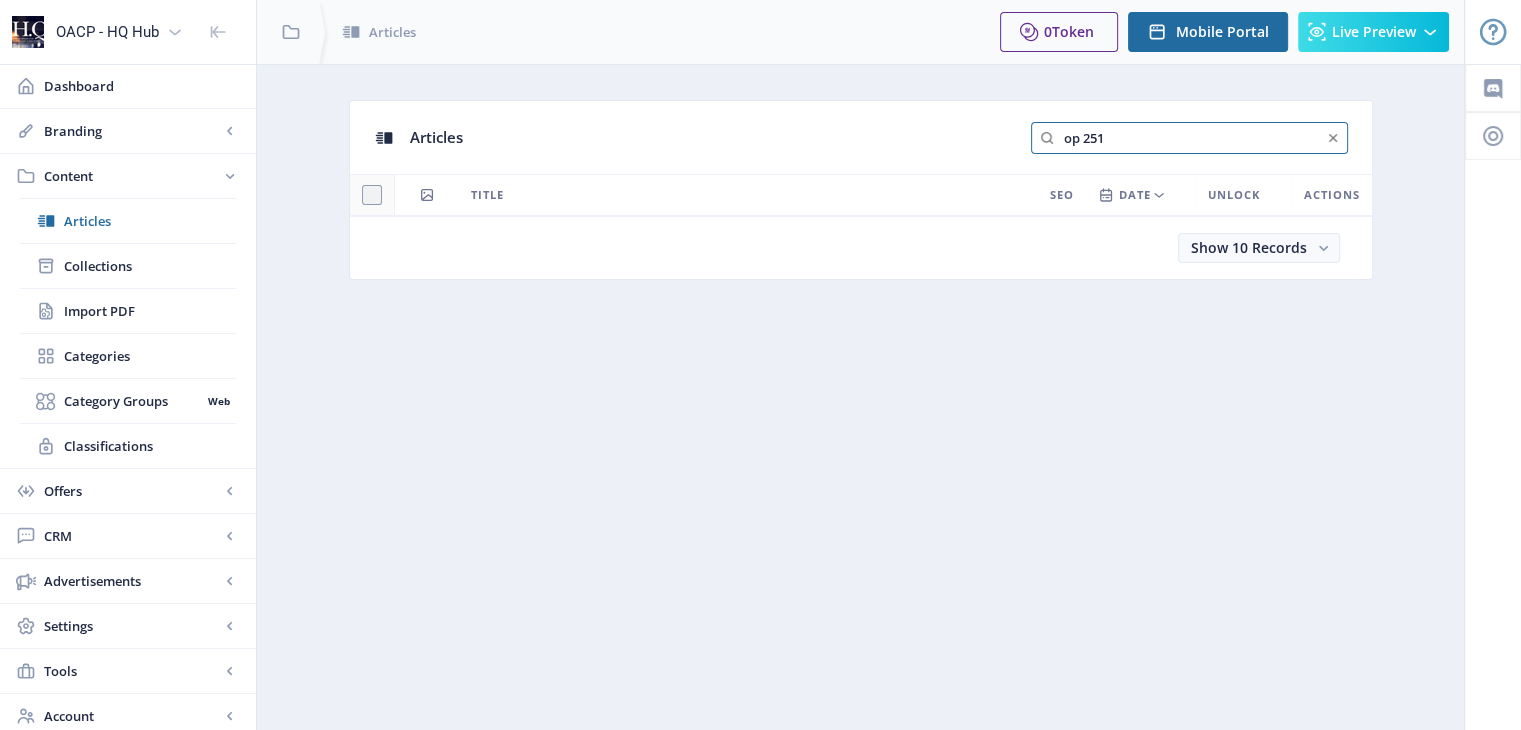 drag, startPoint x: 1122, startPoint y: 148, endPoint x: 1056, endPoint y: 129, distance: 68.68042 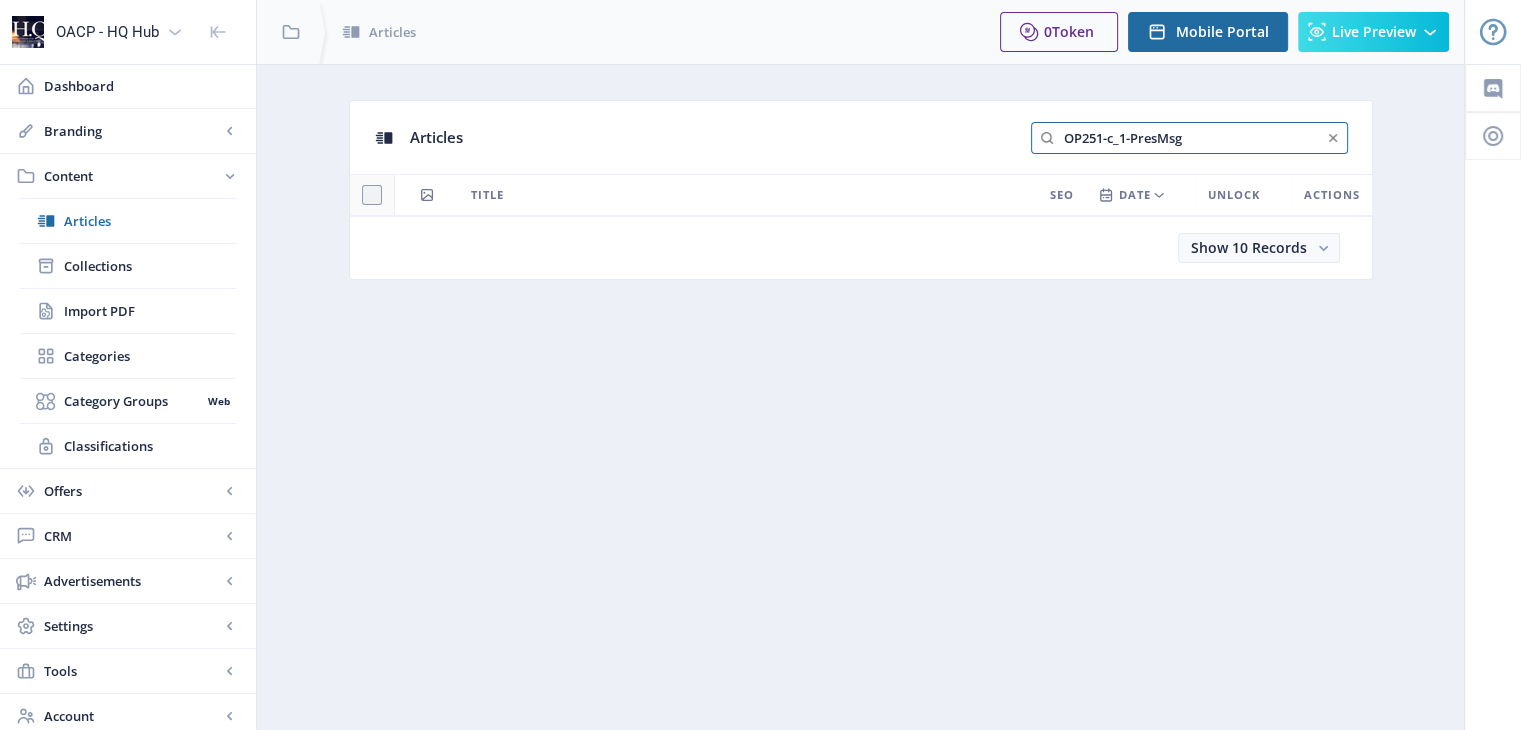 type on "OP251-c_1-PresMsg" 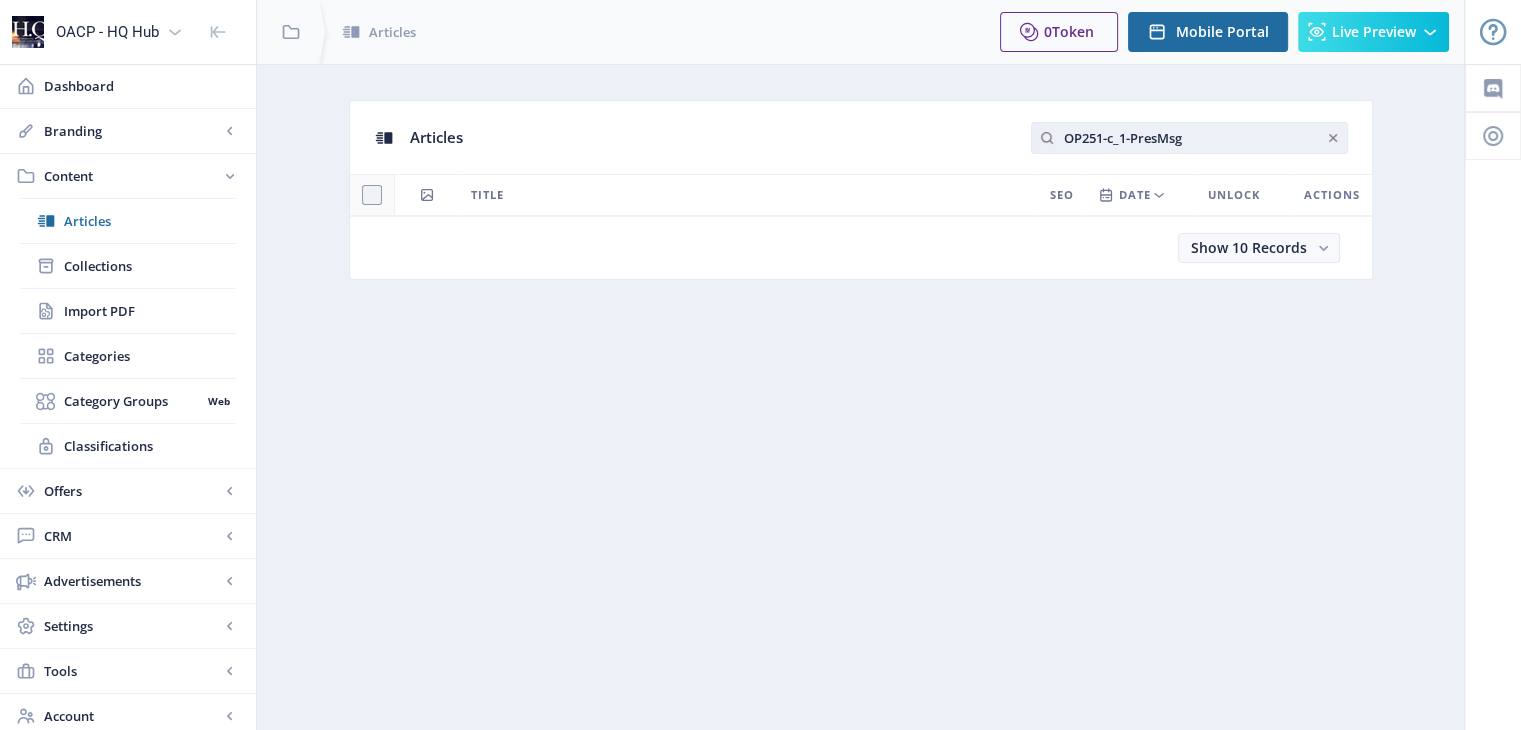 click on "OP251-c_1-PresMsg" at bounding box center [1189, 138] 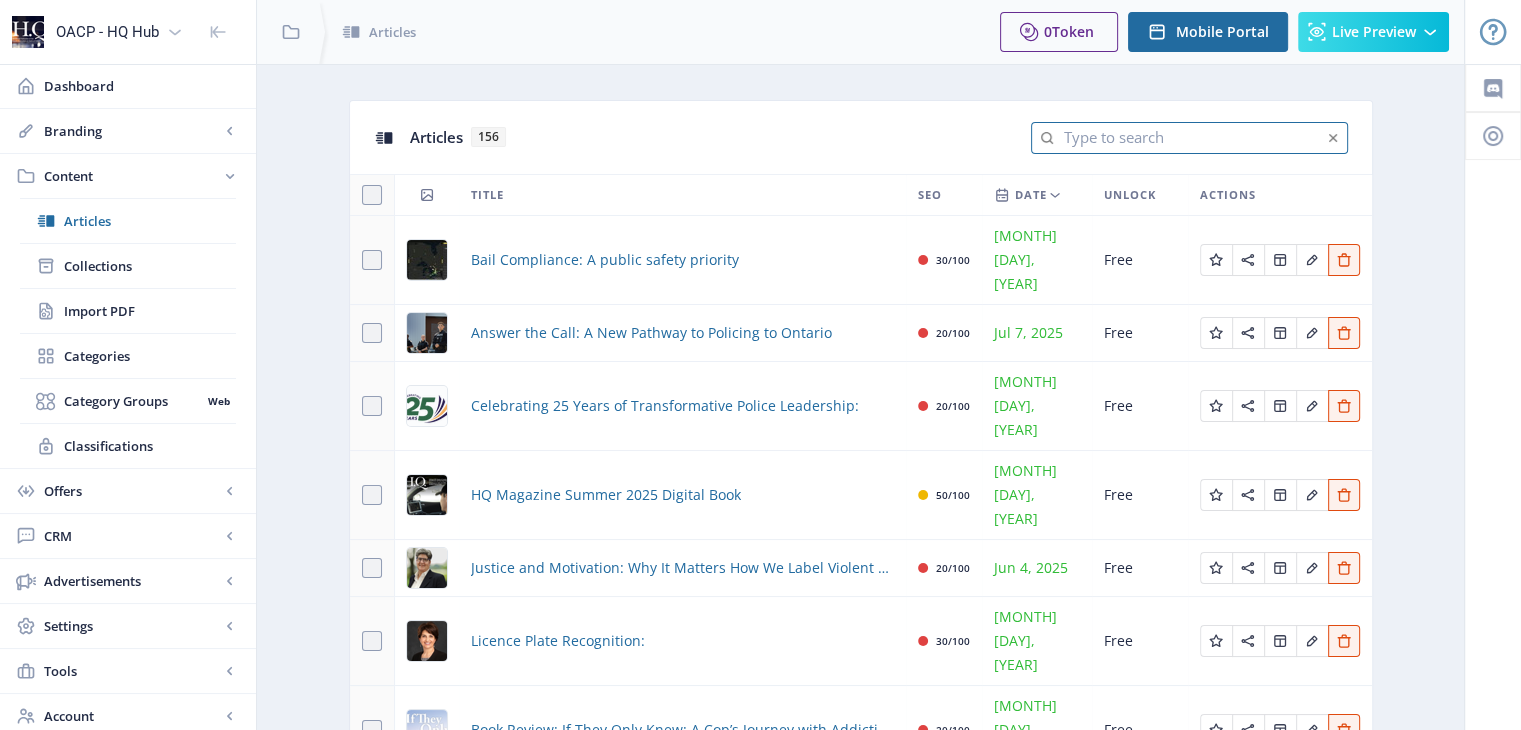 type 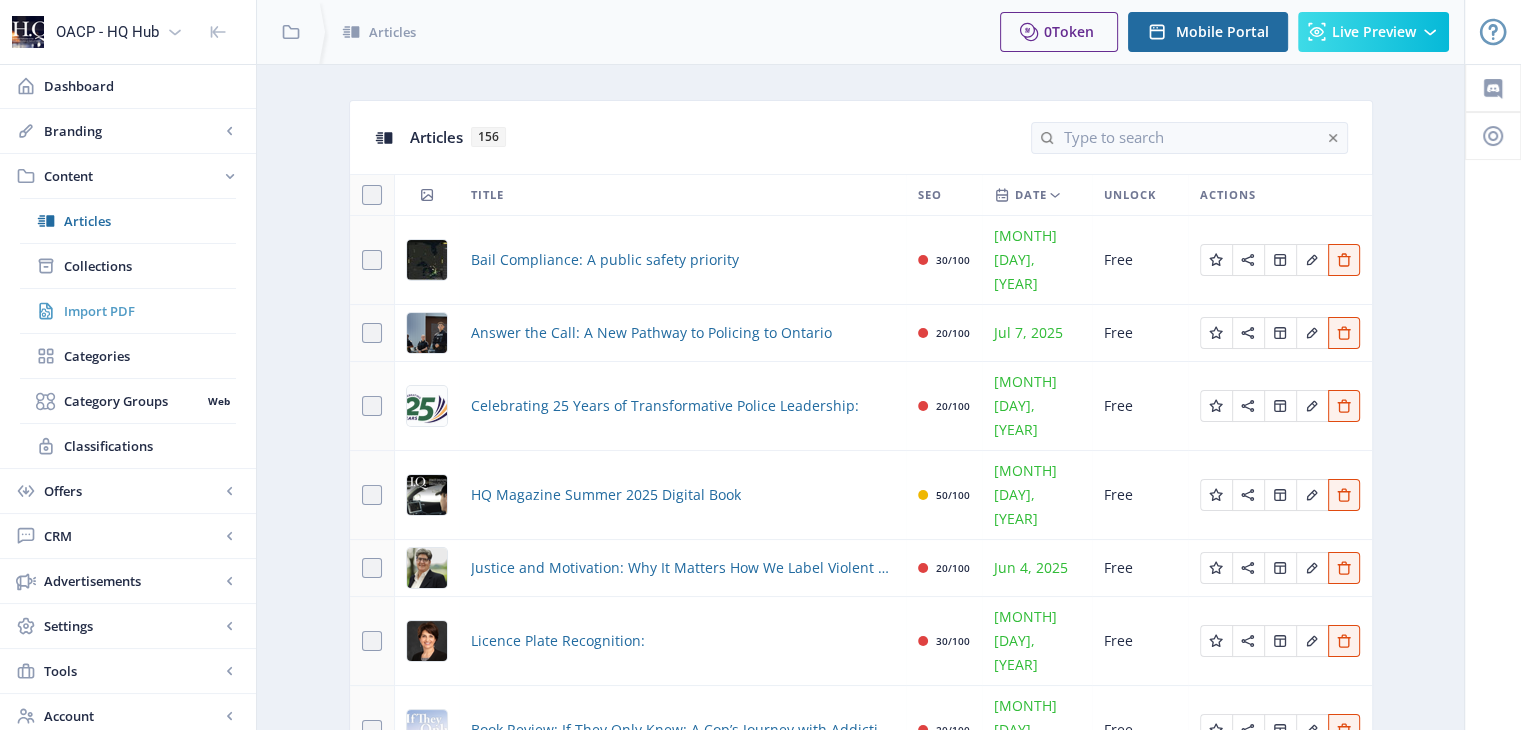 click on "Import PDF" at bounding box center [150, 311] 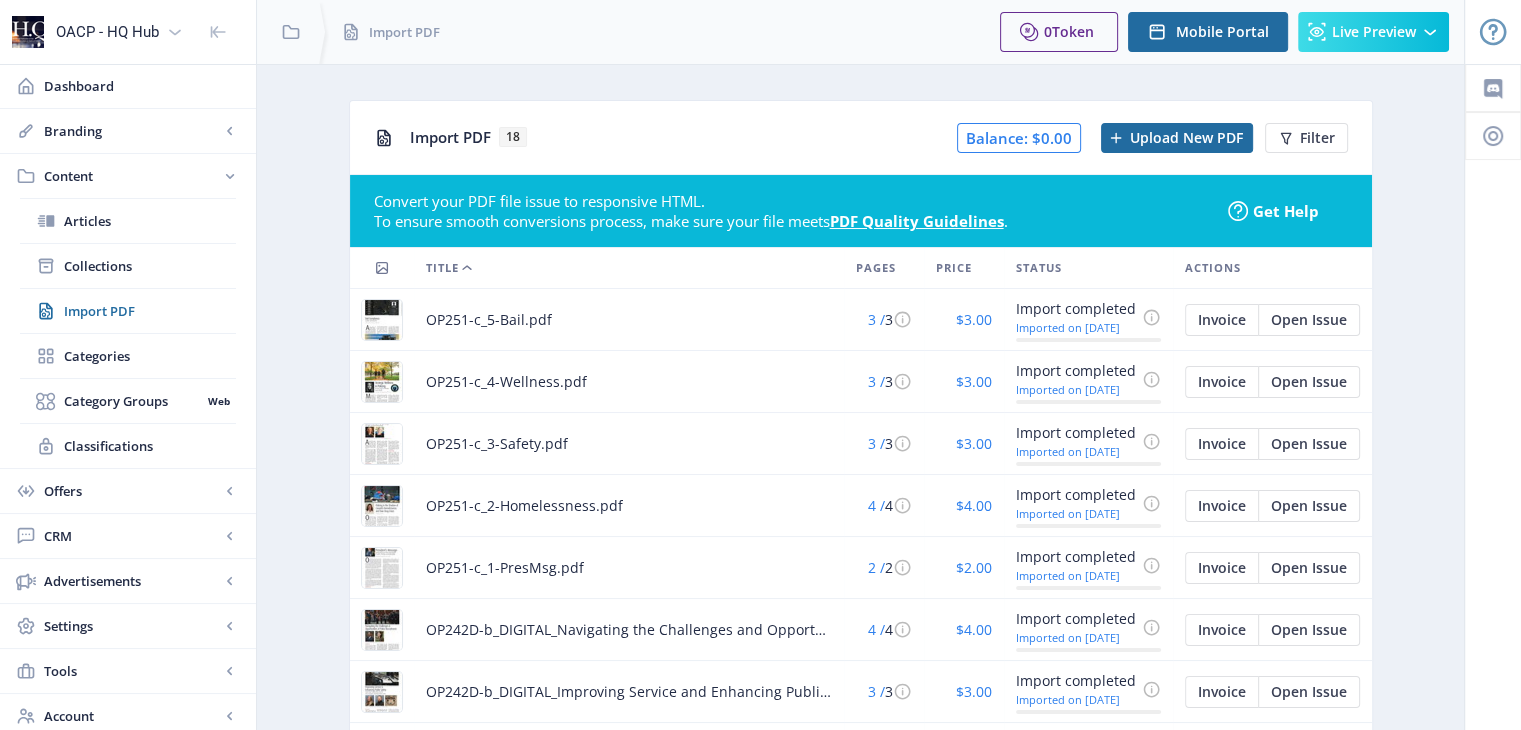 click on "OP251-c_4-Wellness.pdf" at bounding box center [489, 320] 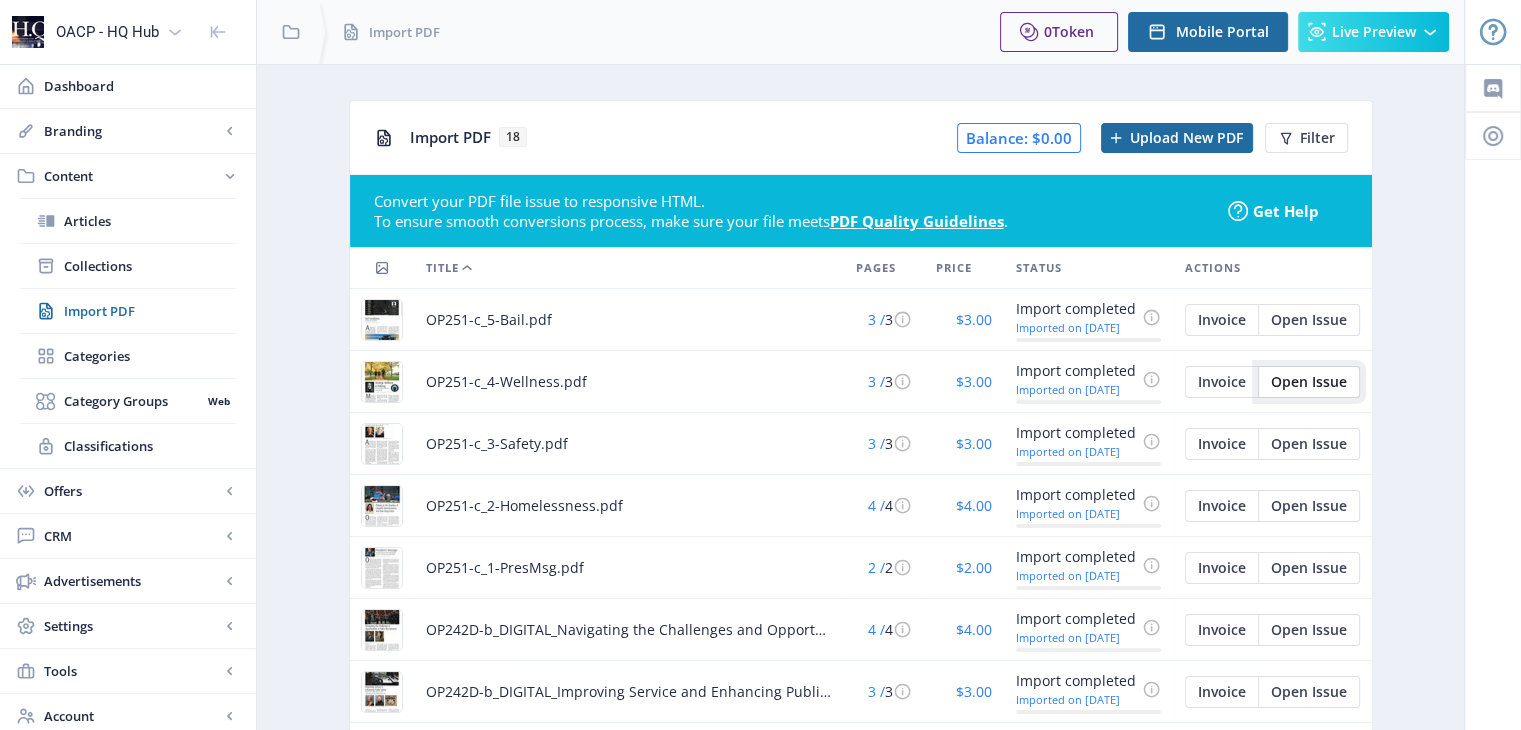click on "Open Issue" at bounding box center [1222, 320] 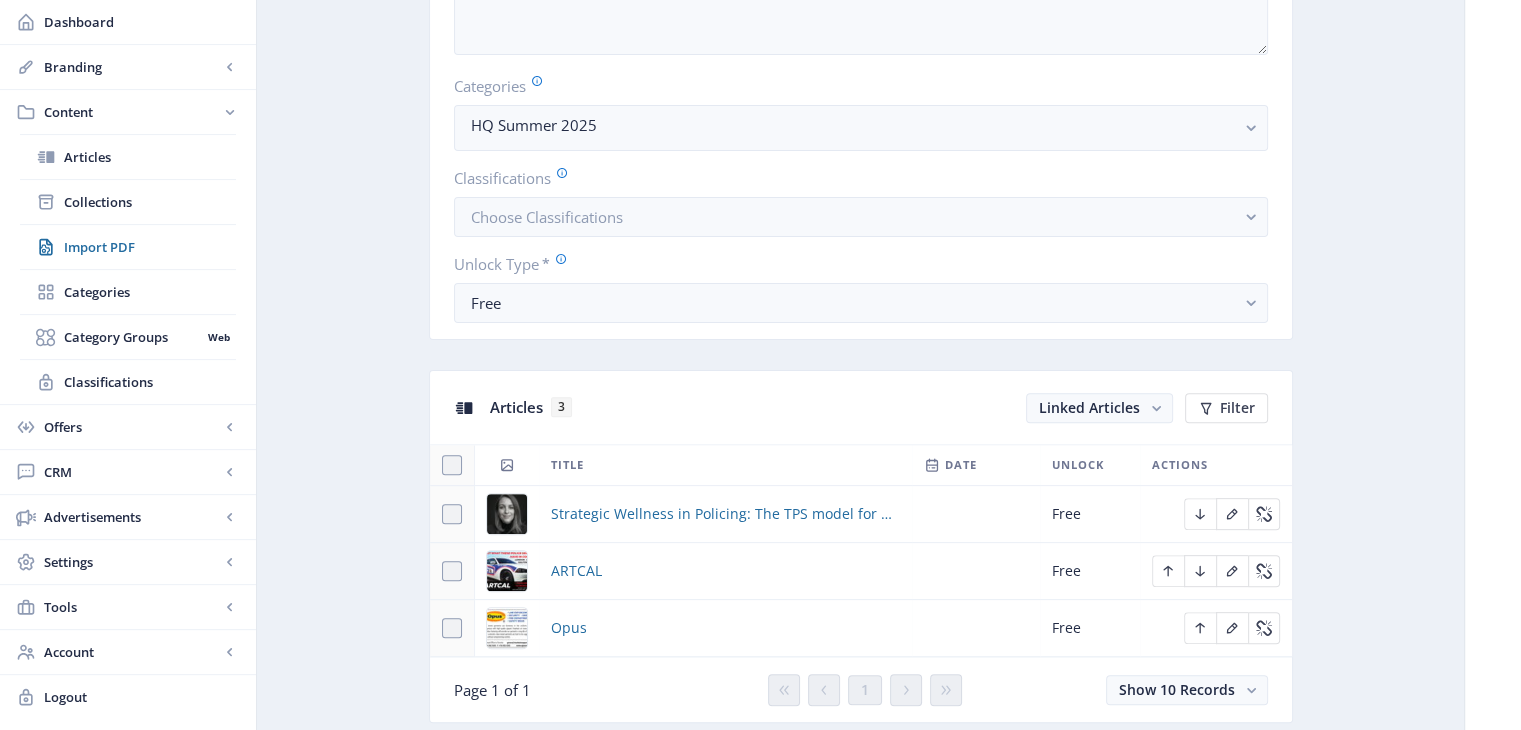 scroll, scrollTop: 600, scrollLeft: 0, axis: vertical 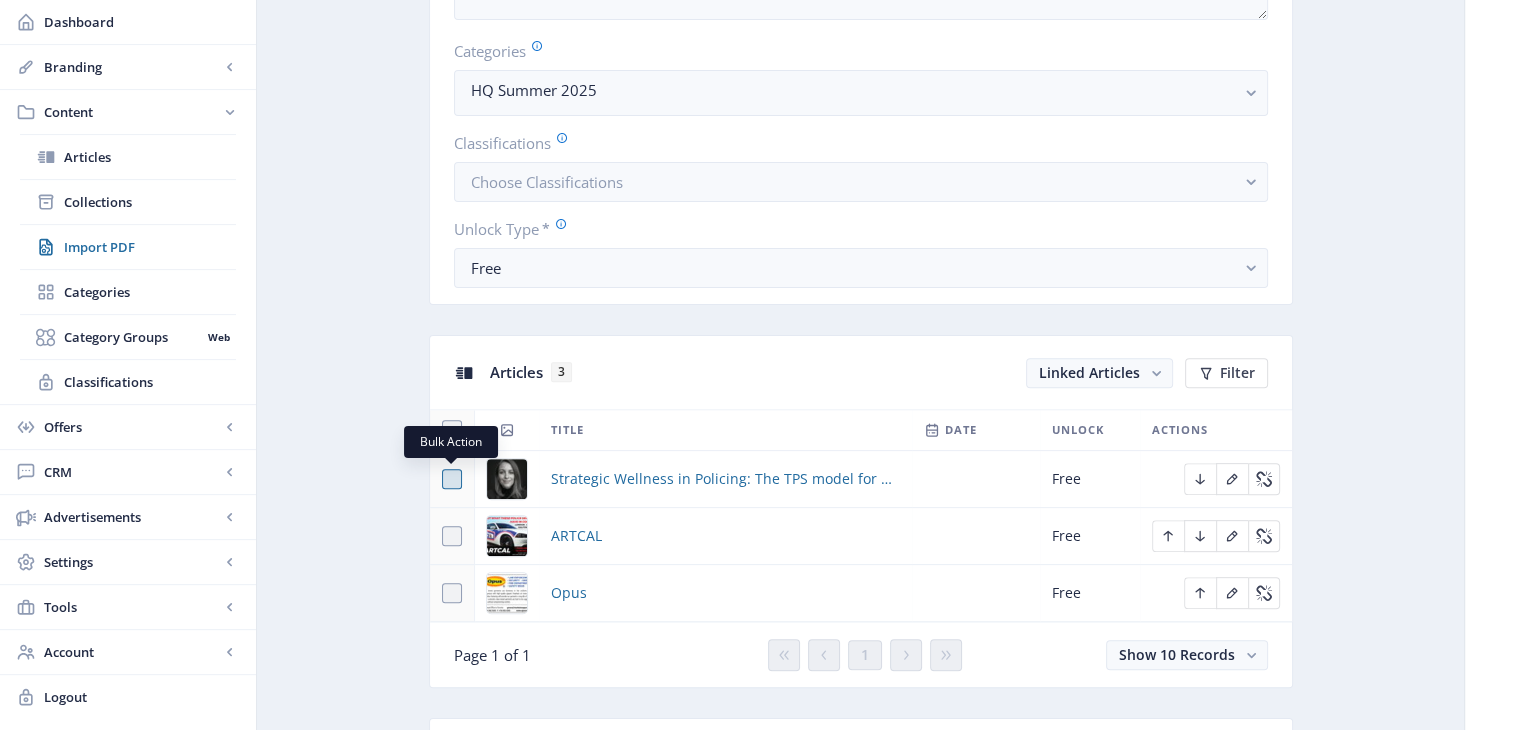 click at bounding box center (452, 479) 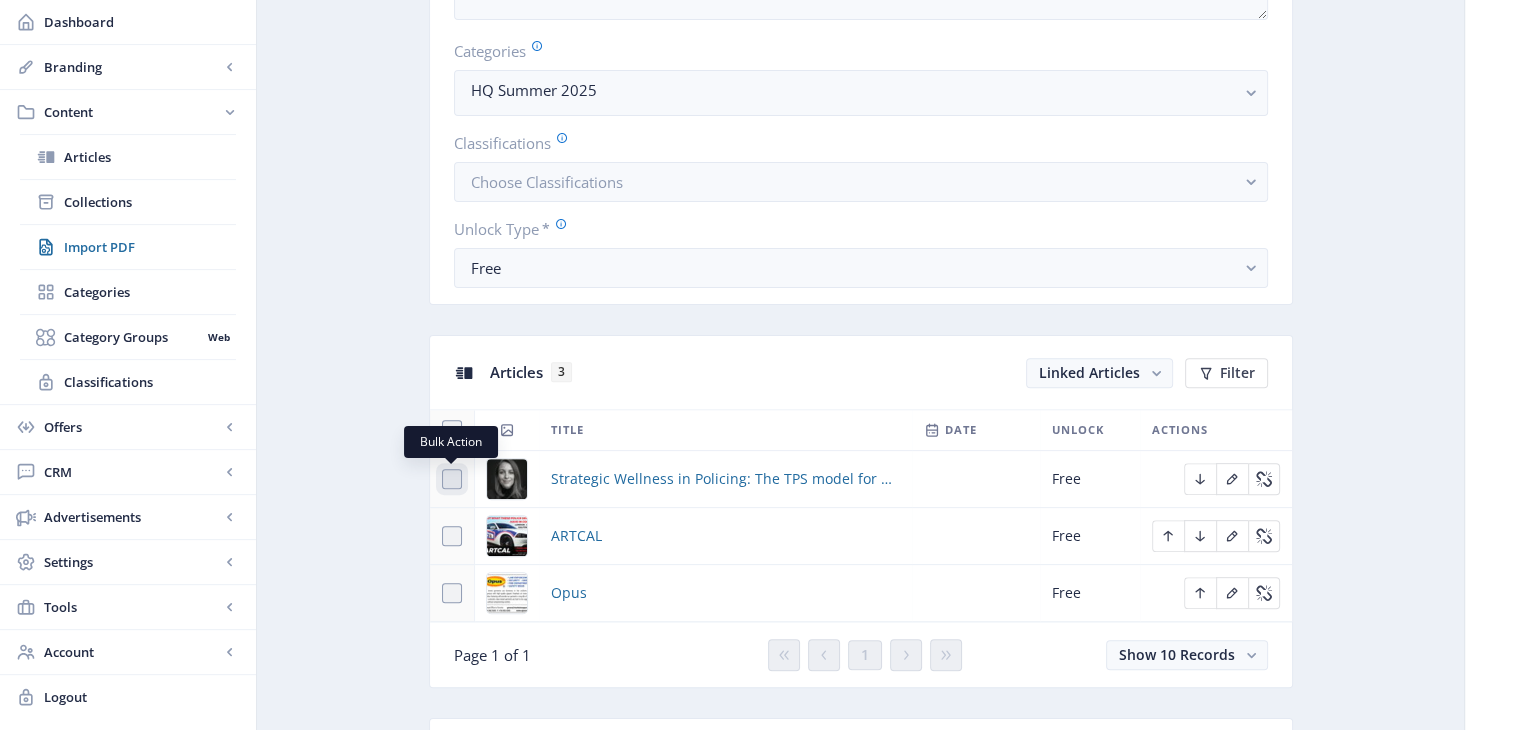 click at bounding box center [442, 479] 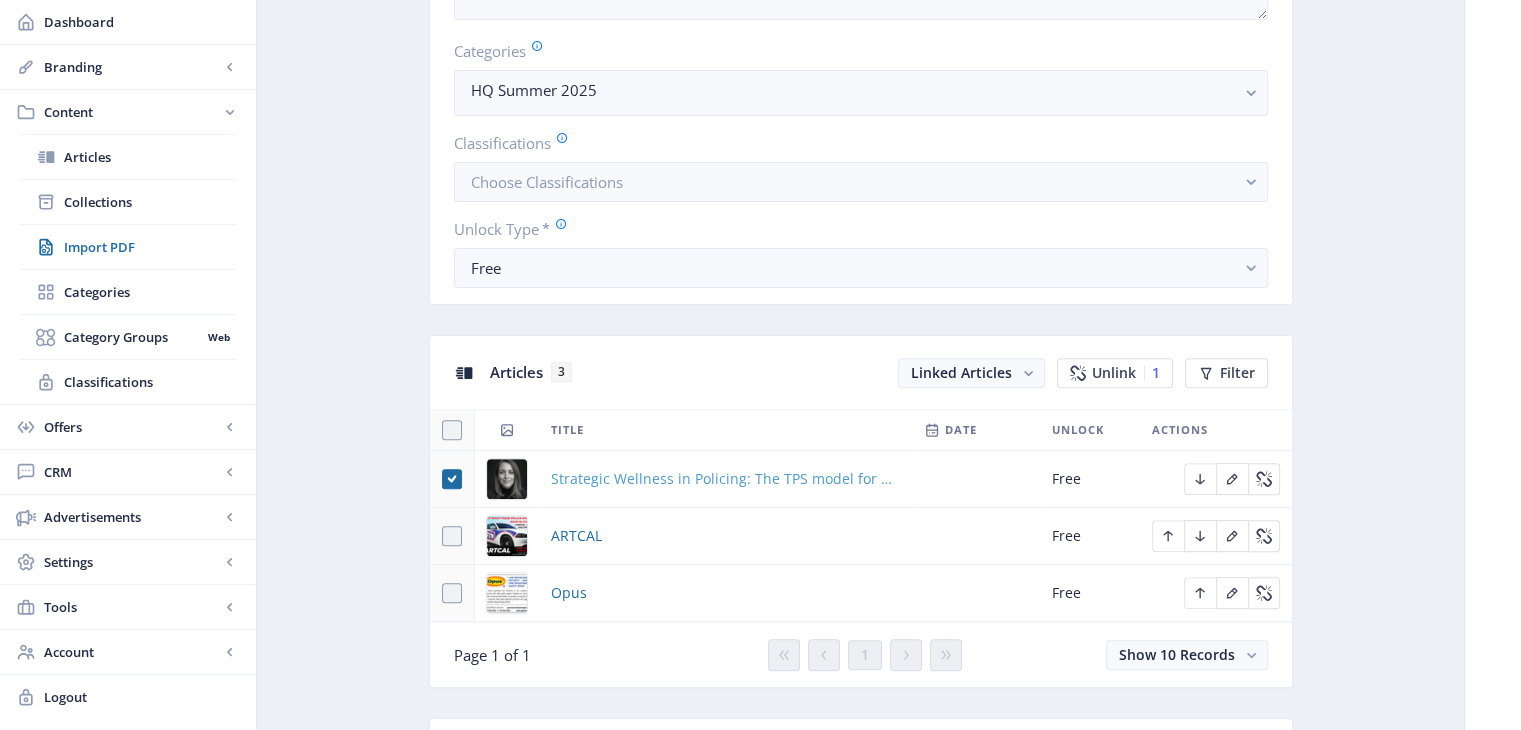 click on "Strategic Wellness in Policing: The TPS model for member mental health" at bounding box center [725, 479] 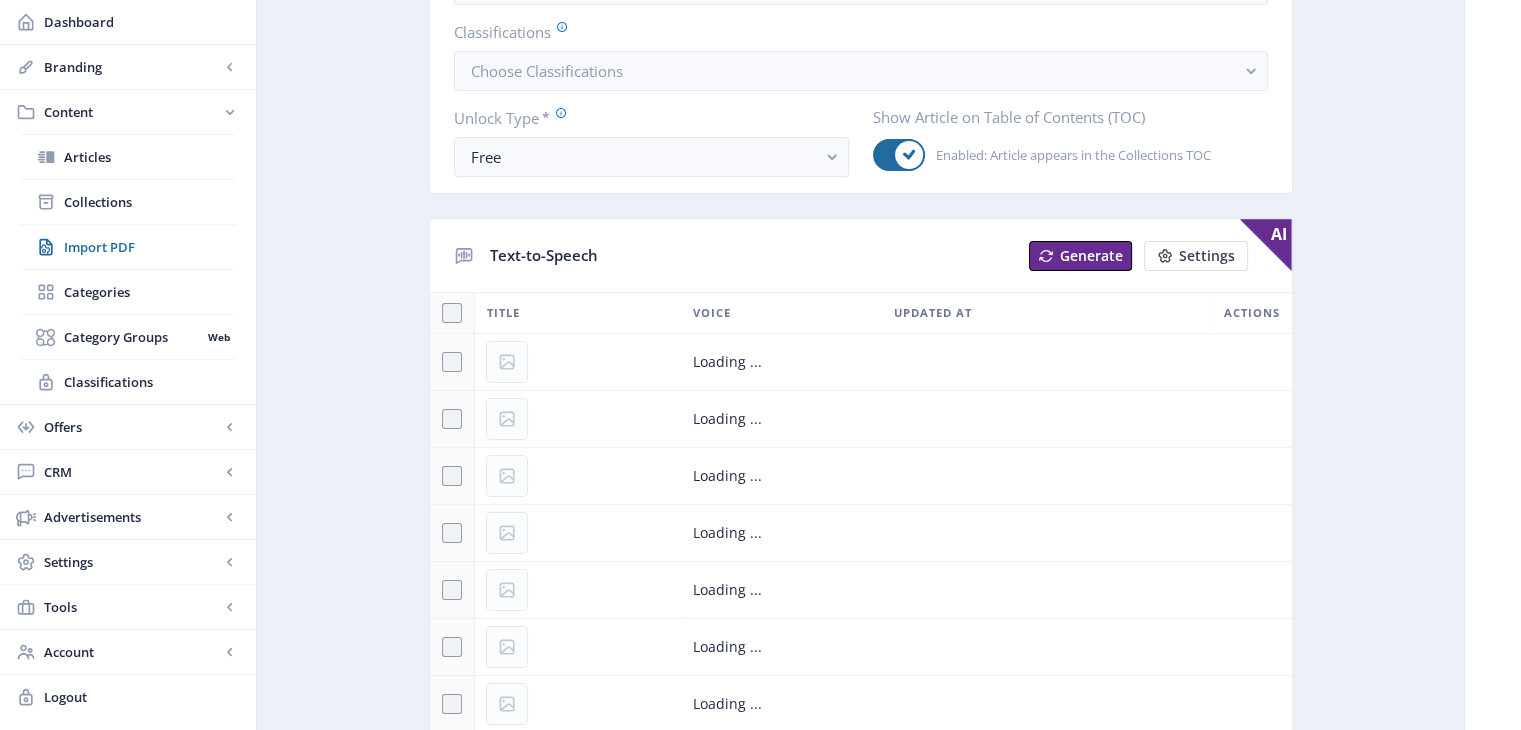 scroll, scrollTop: 0, scrollLeft: 0, axis: both 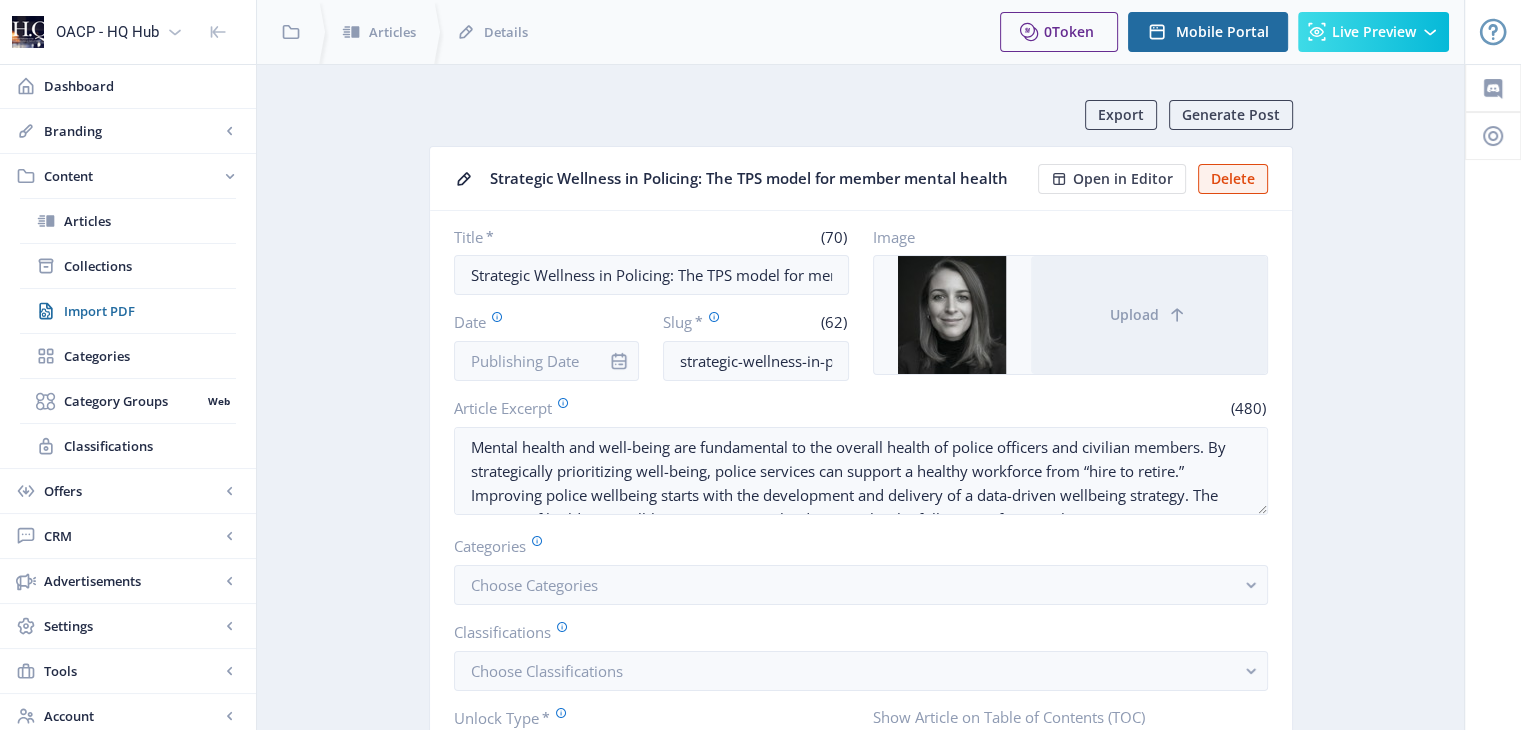 click at bounding box center (619, 361) 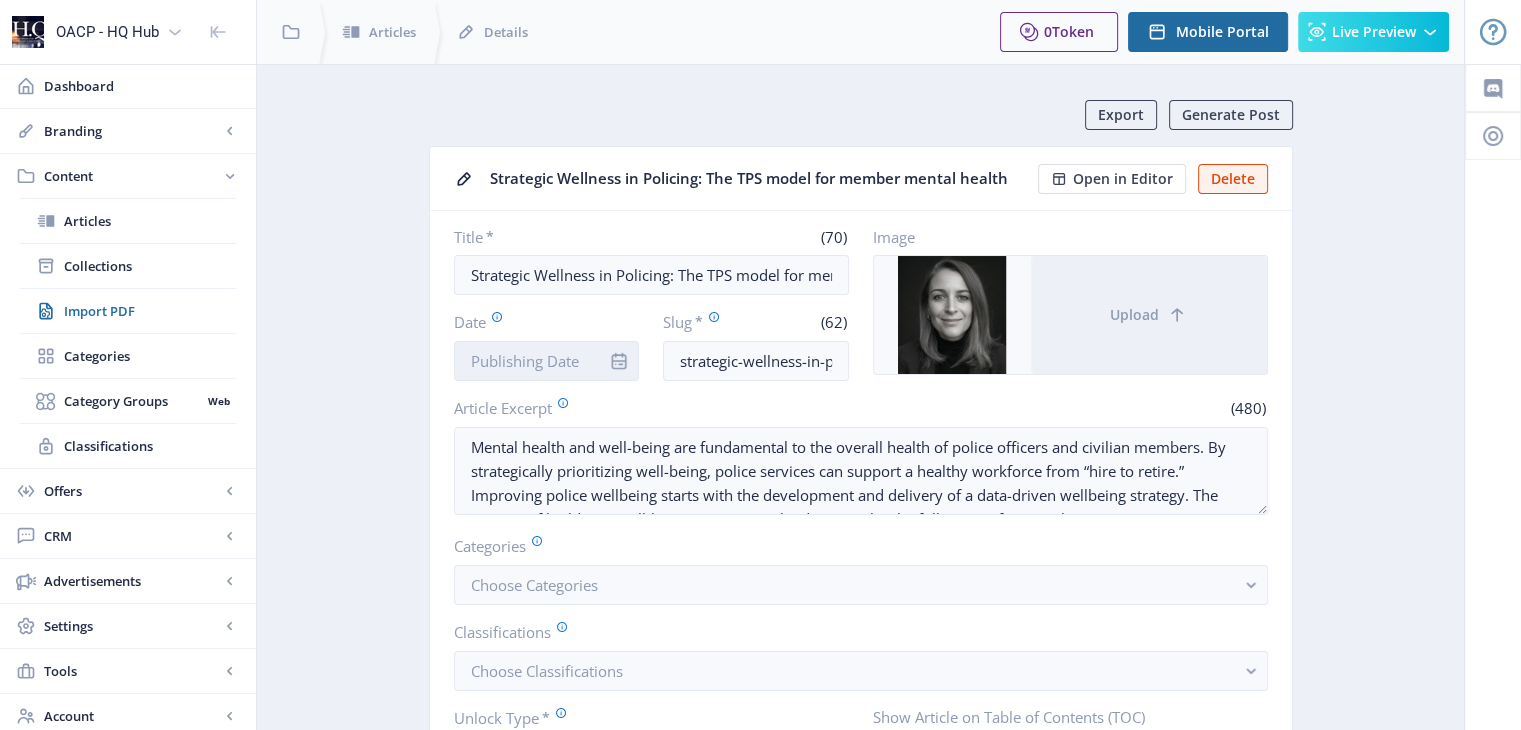 click on "Date" at bounding box center (547, 361) 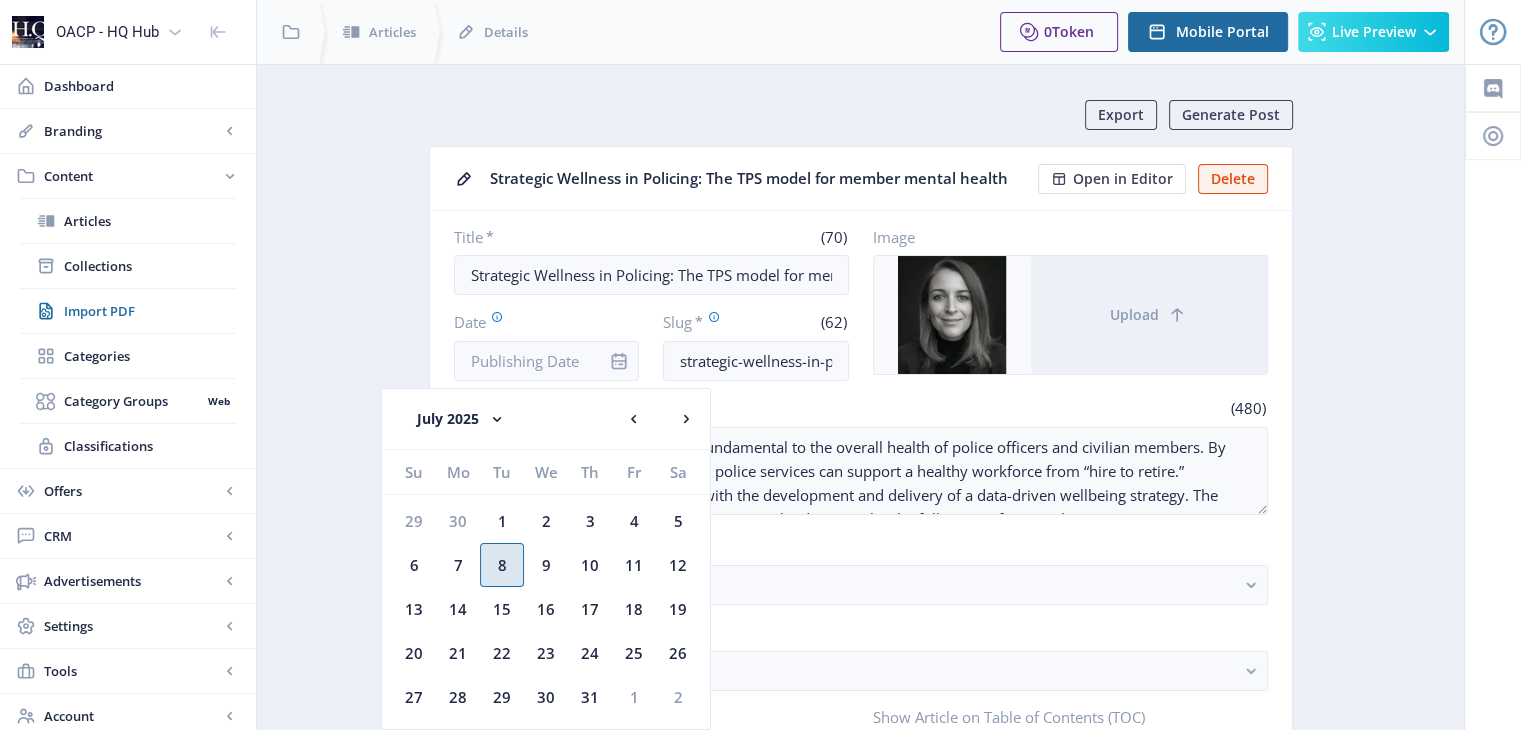 click on "8" at bounding box center [502, 565] 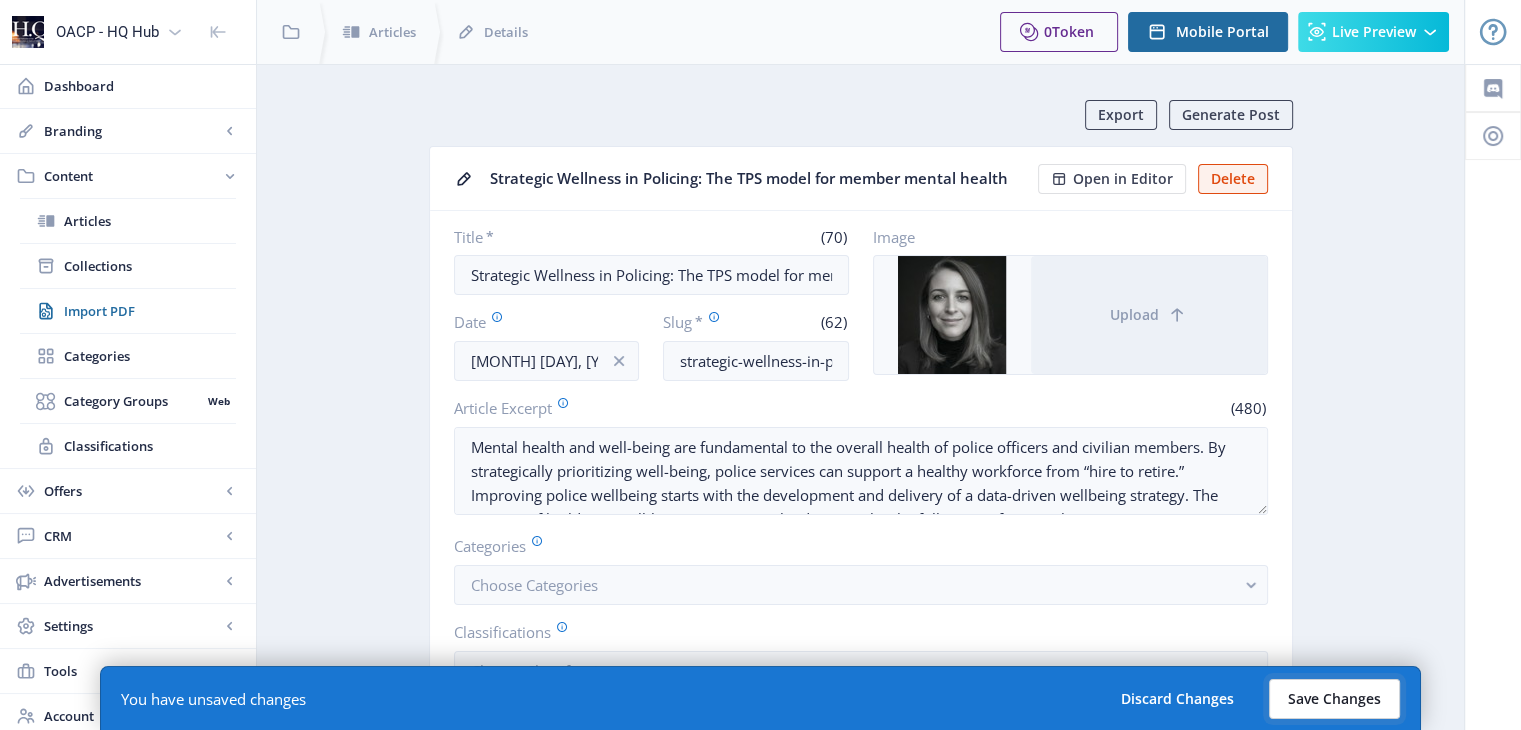 click on "Save Changes" at bounding box center (1334, 699) 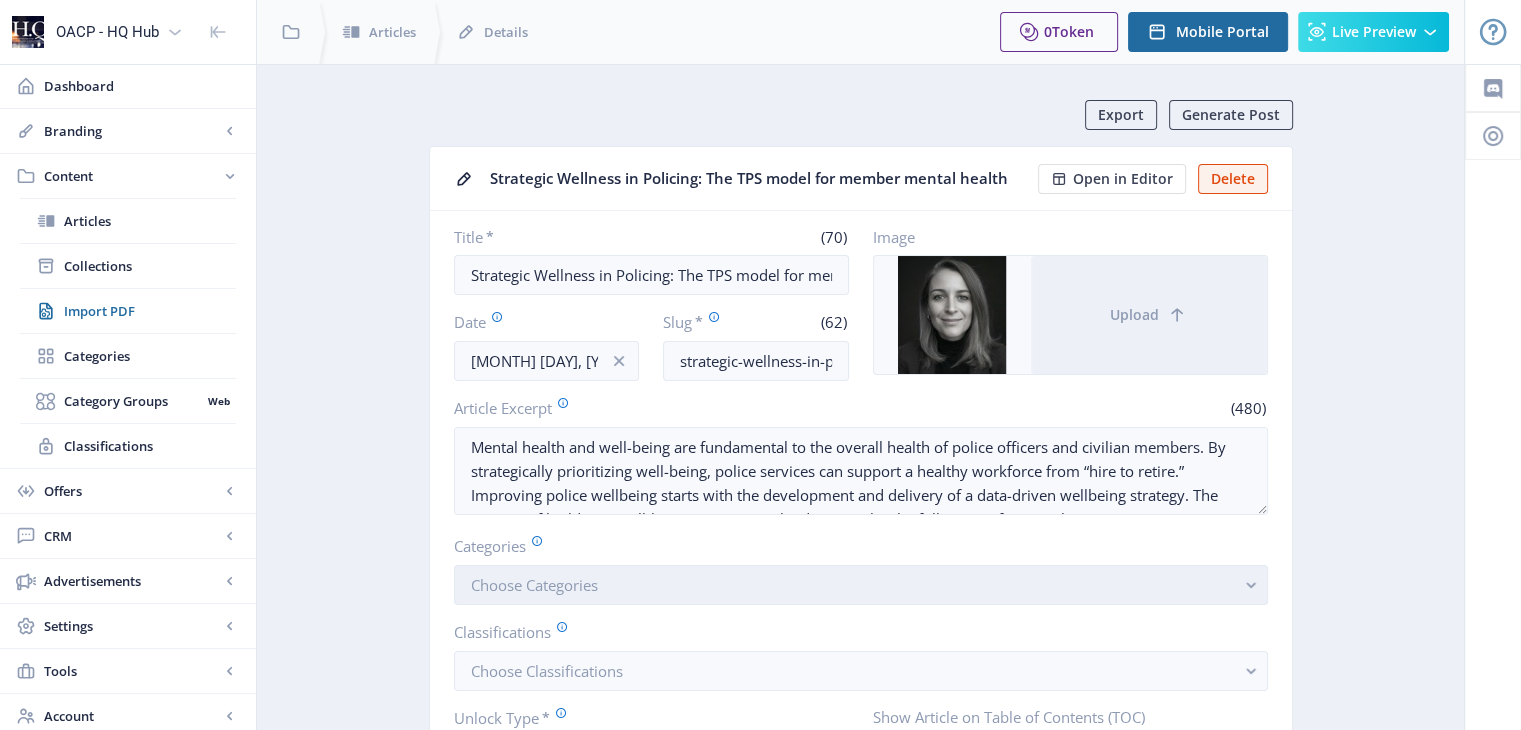 click on "Choose Categories" at bounding box center (861, 585) 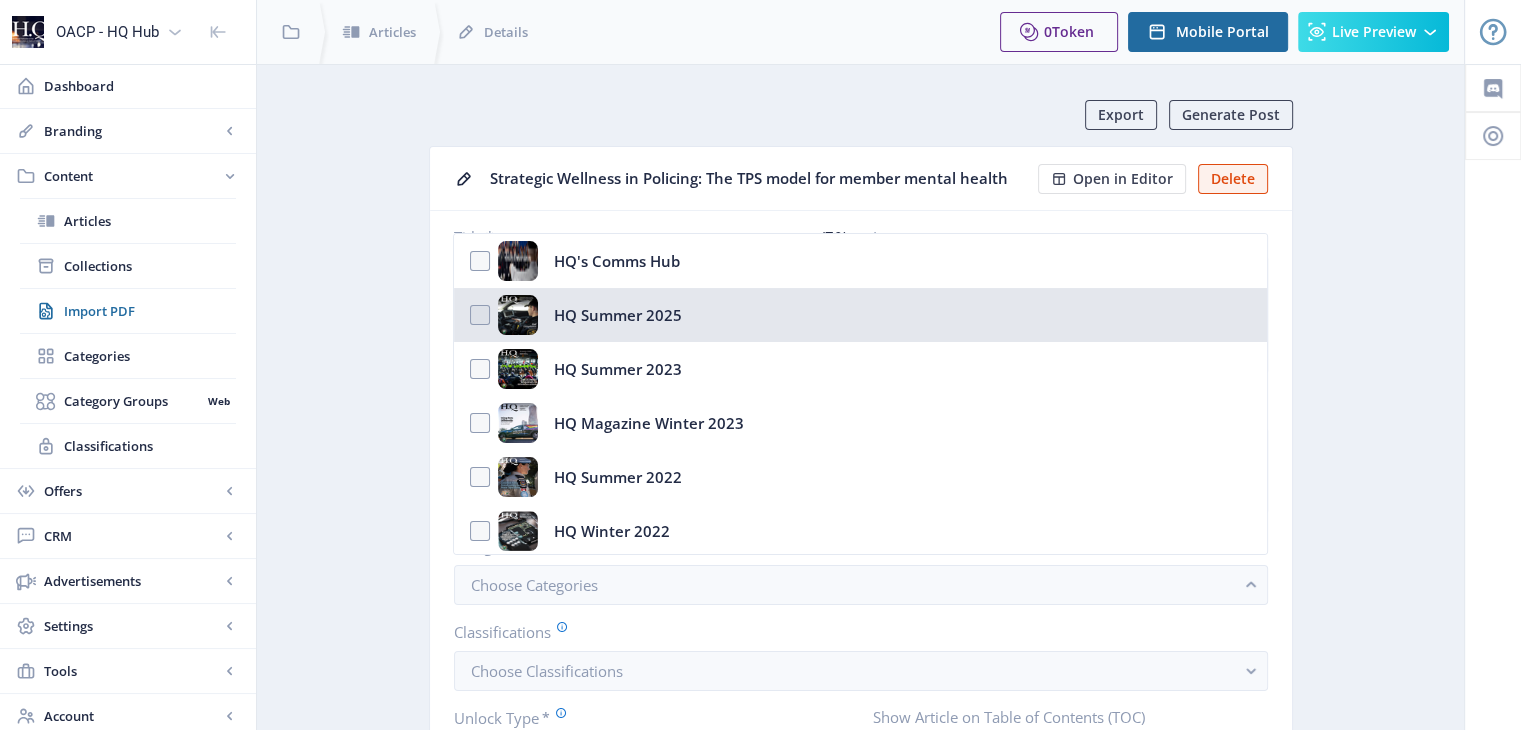 click on "HQ Summer 2025" at bounding box center (618, 315) 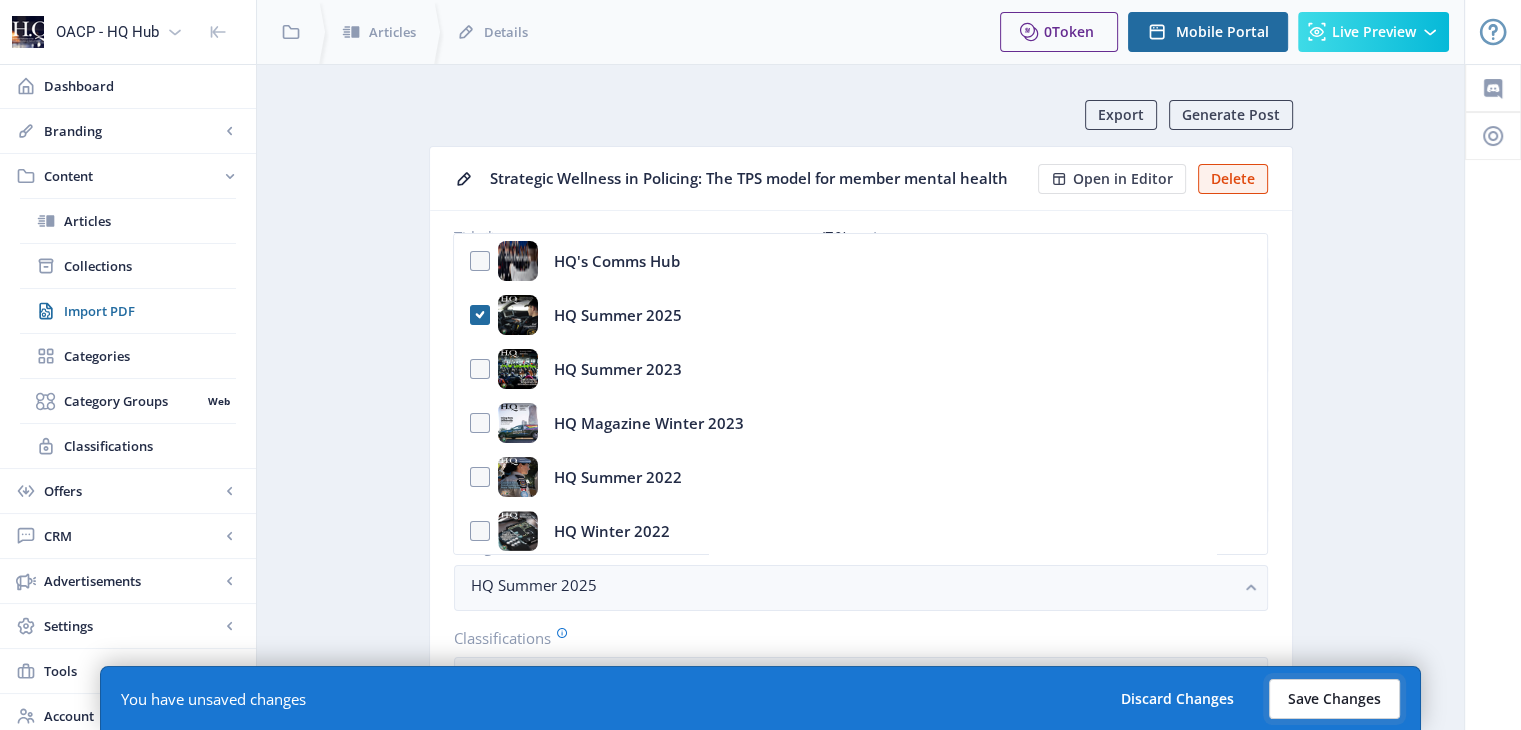 click on "Save Changes" at bounding box center [1334, 699] 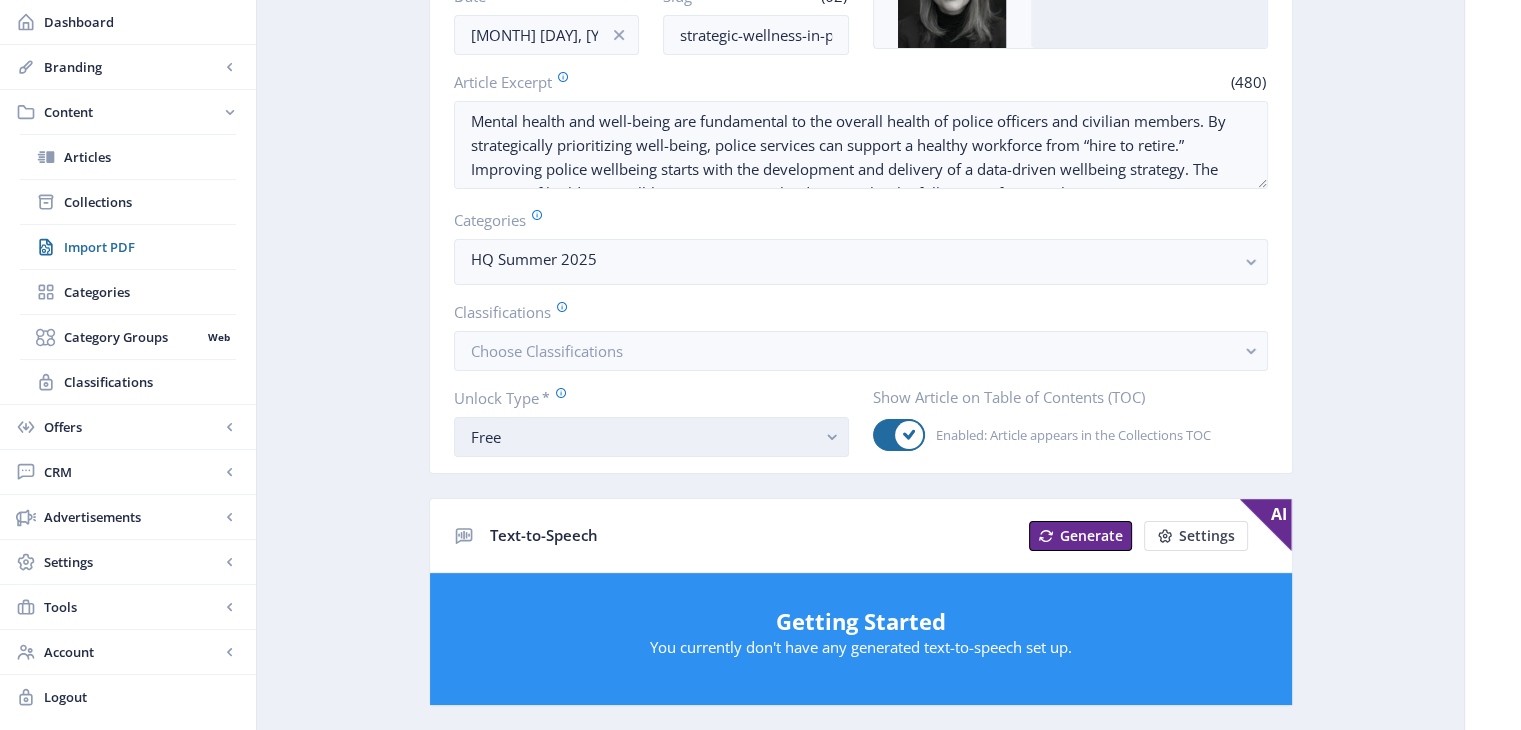 scroll, scrollTop: 0, scrollLeft: 0, axis: both 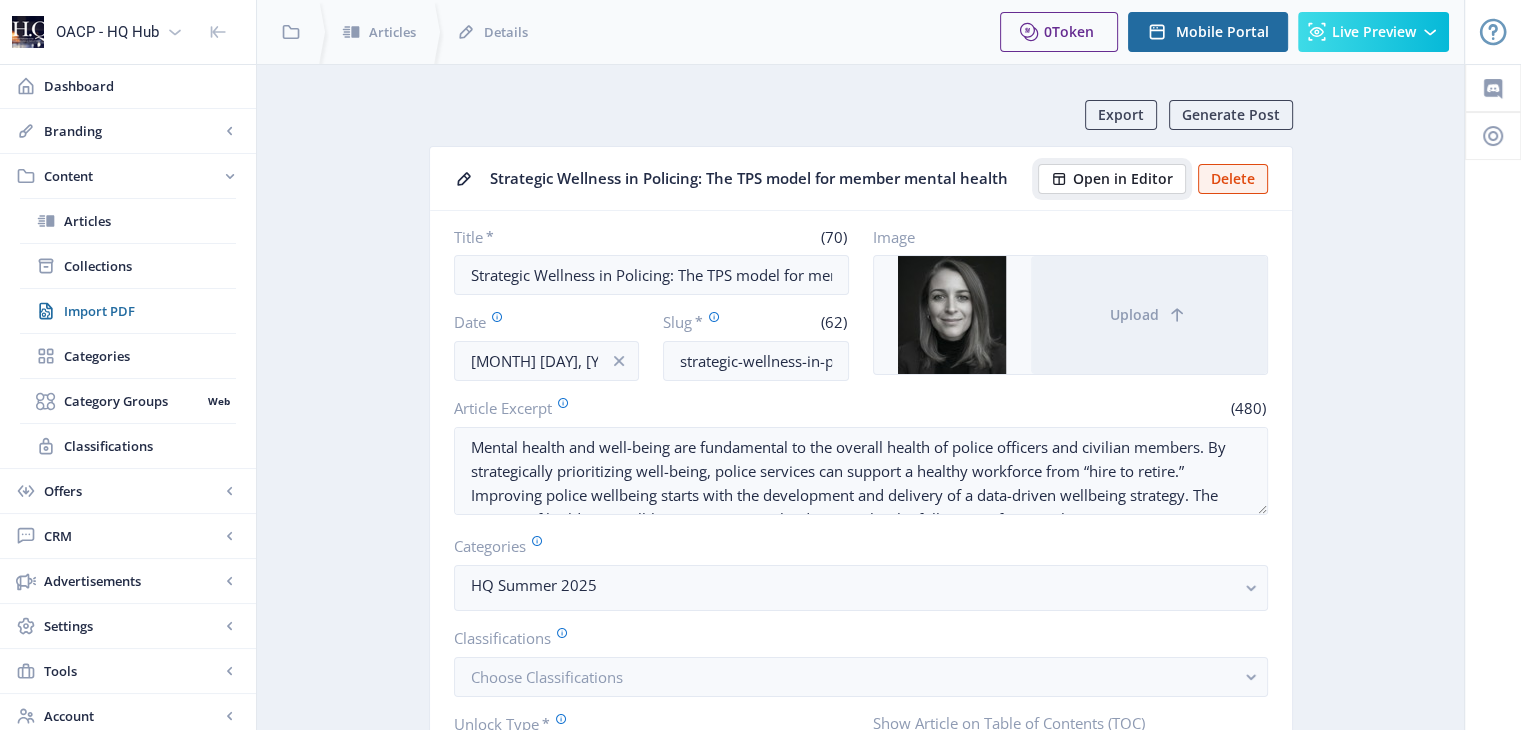 click on "Open in Editor" at bounding box center [1123, 179] 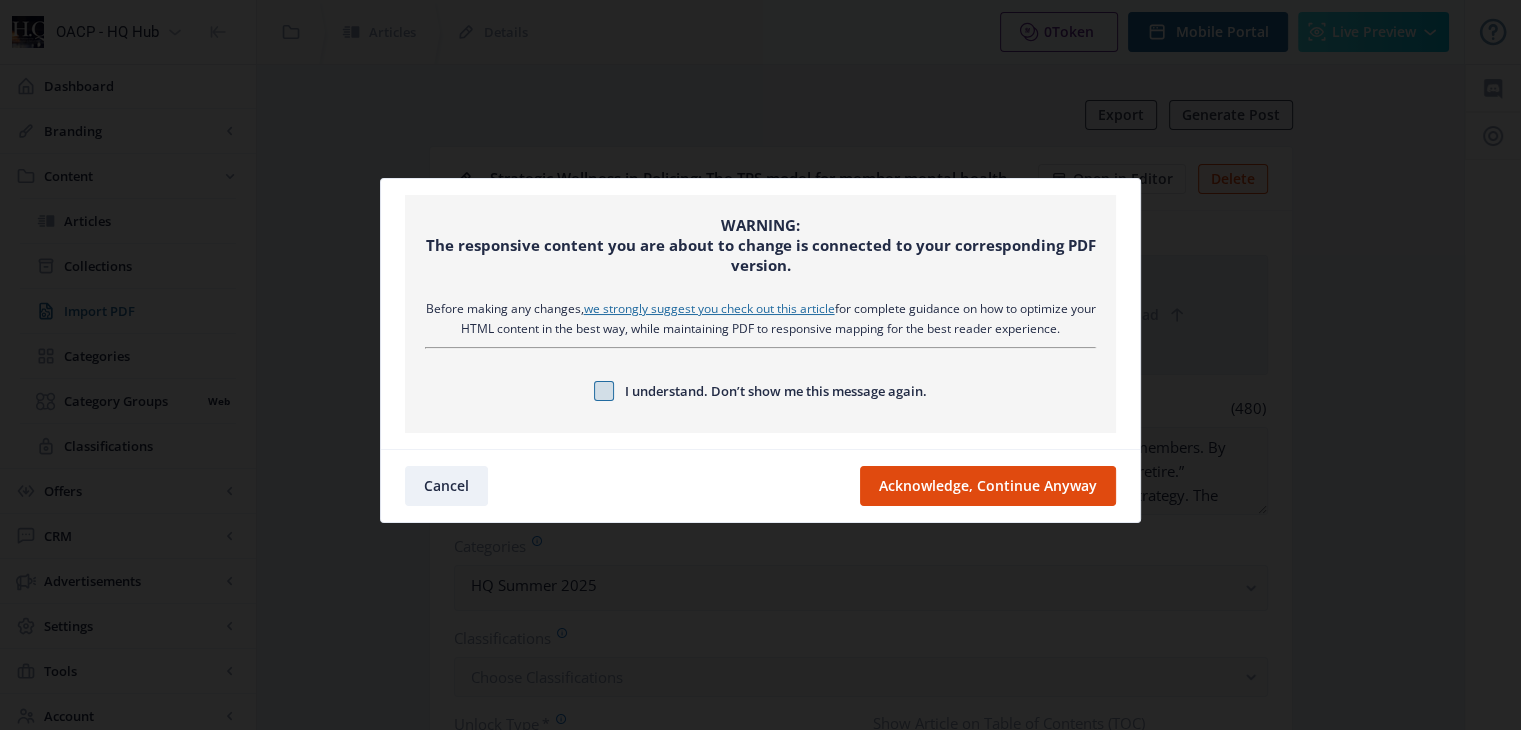click at bounding box center [604, 391] 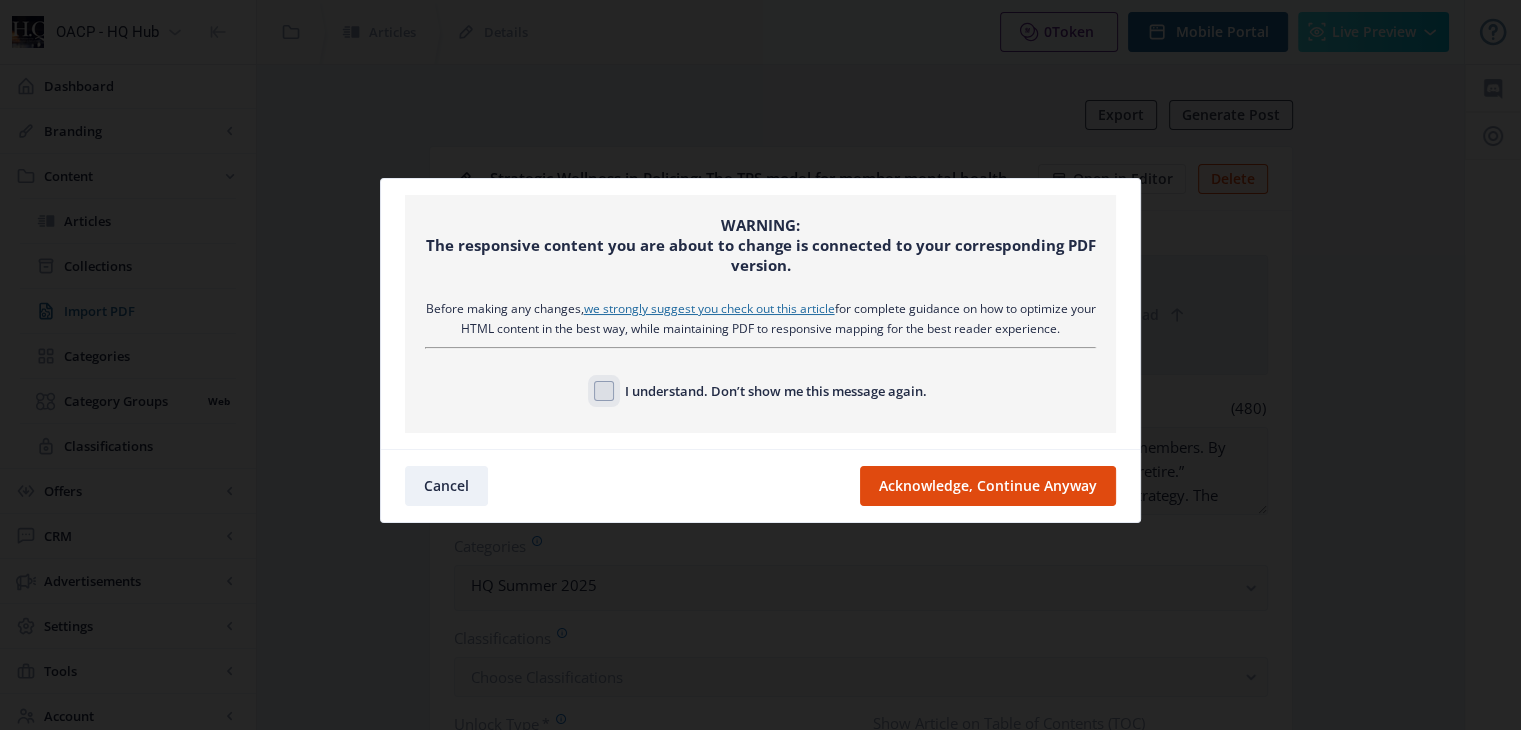 click on "I understand. Don’t show me this message again." at bounding box center [594, 390] 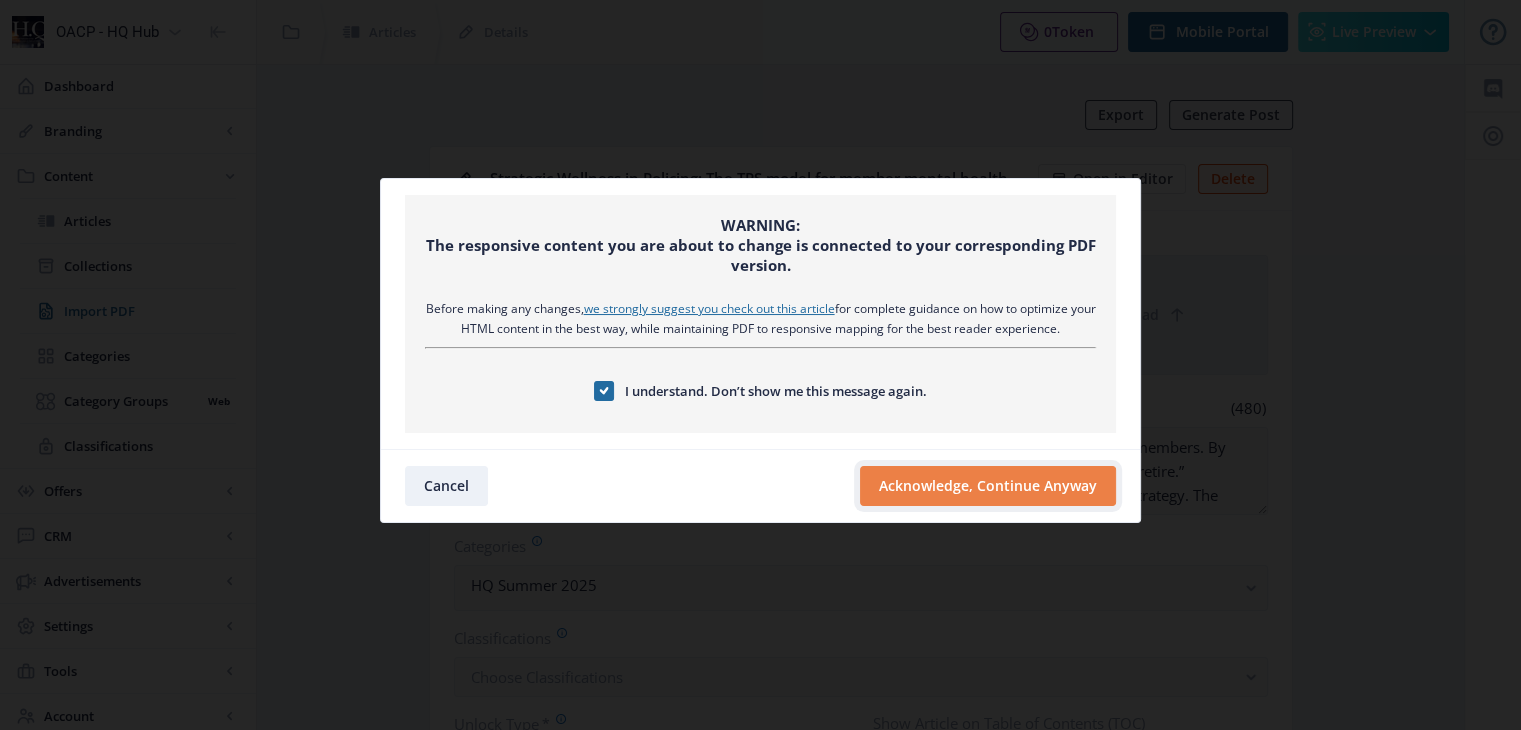 click on "Acknowledge, Continue Anyway" at bounding box center (988, 486) 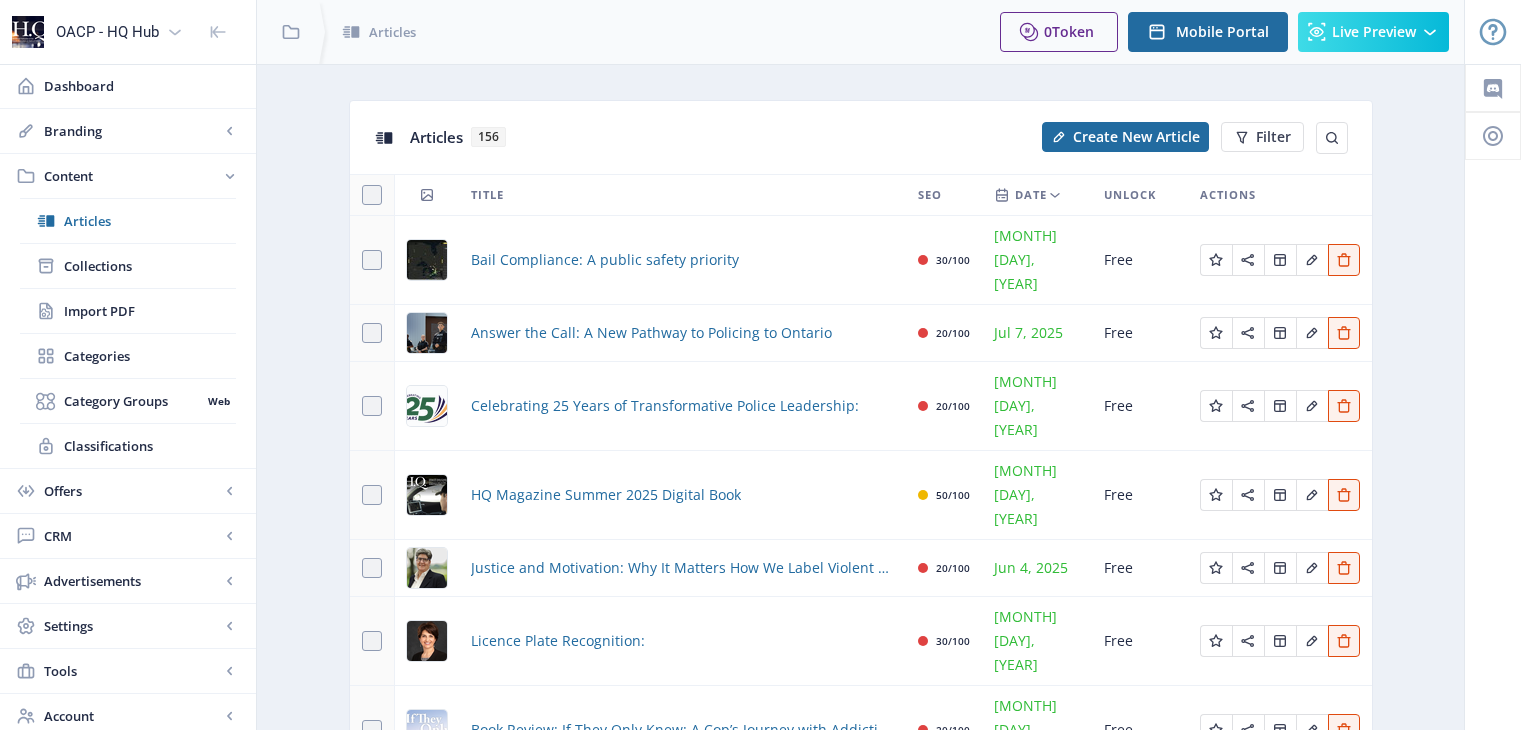 scroll, scrollTop: 0, scrollLeft: 0, axis: both 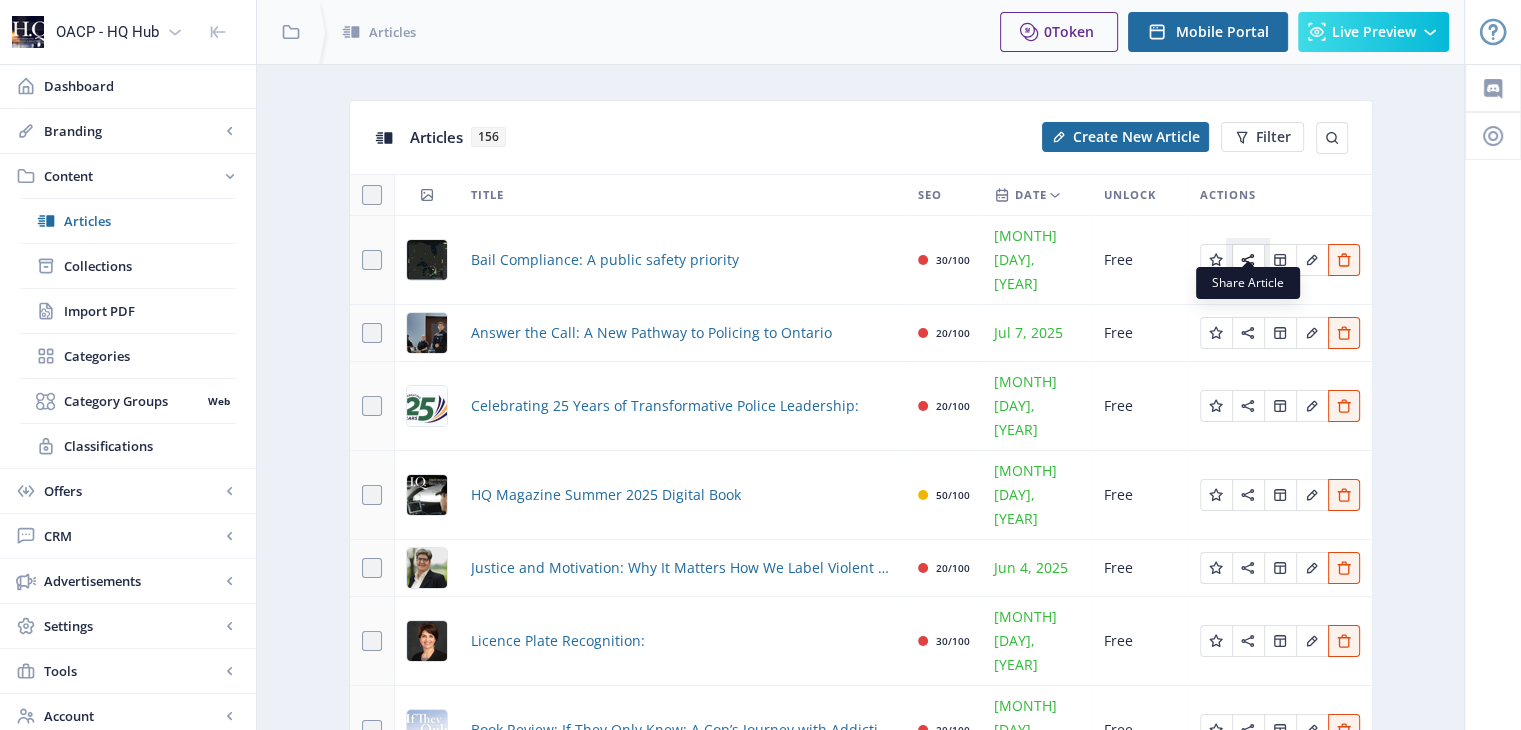 click at bounding box center (1216, 260) 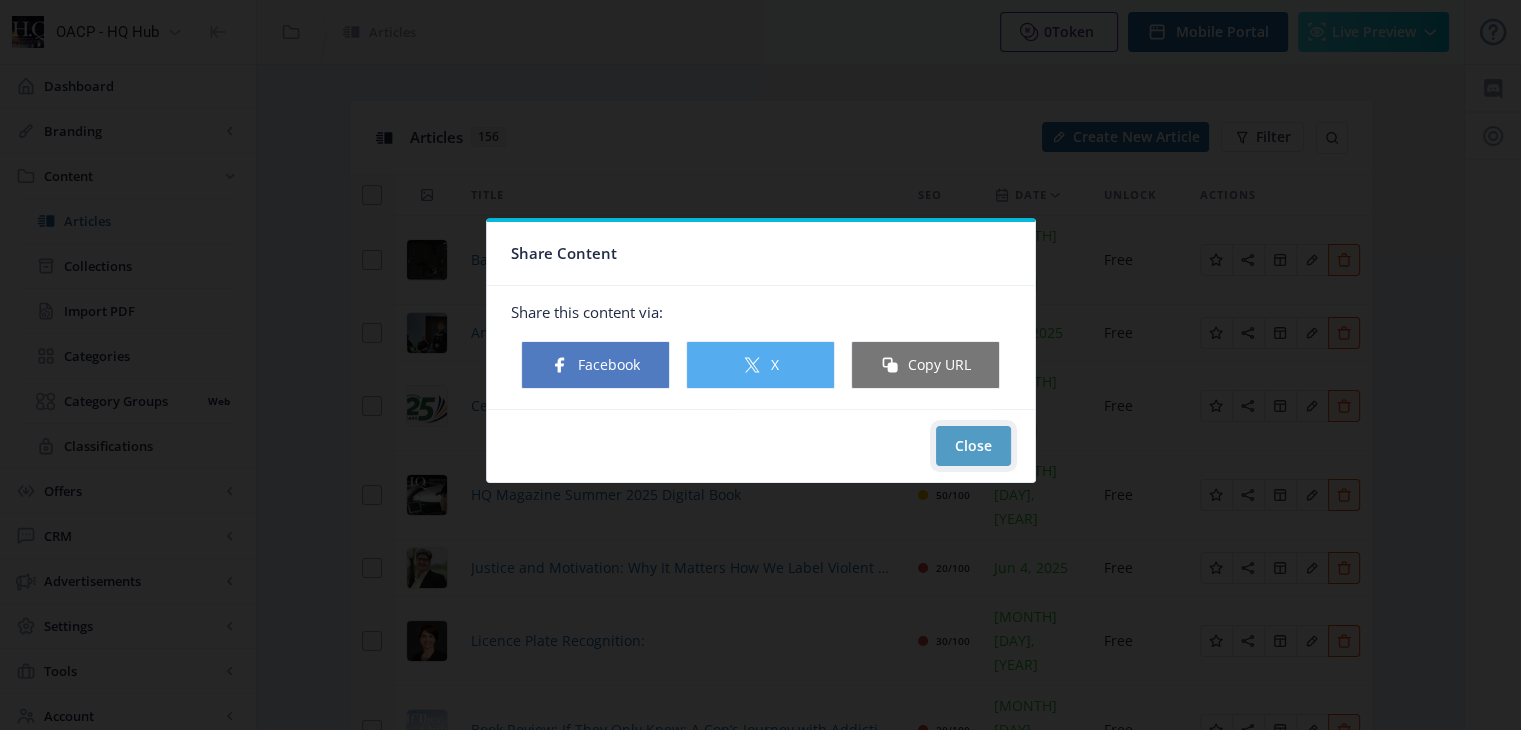 click on "Close" at bounding box center [973, 446] 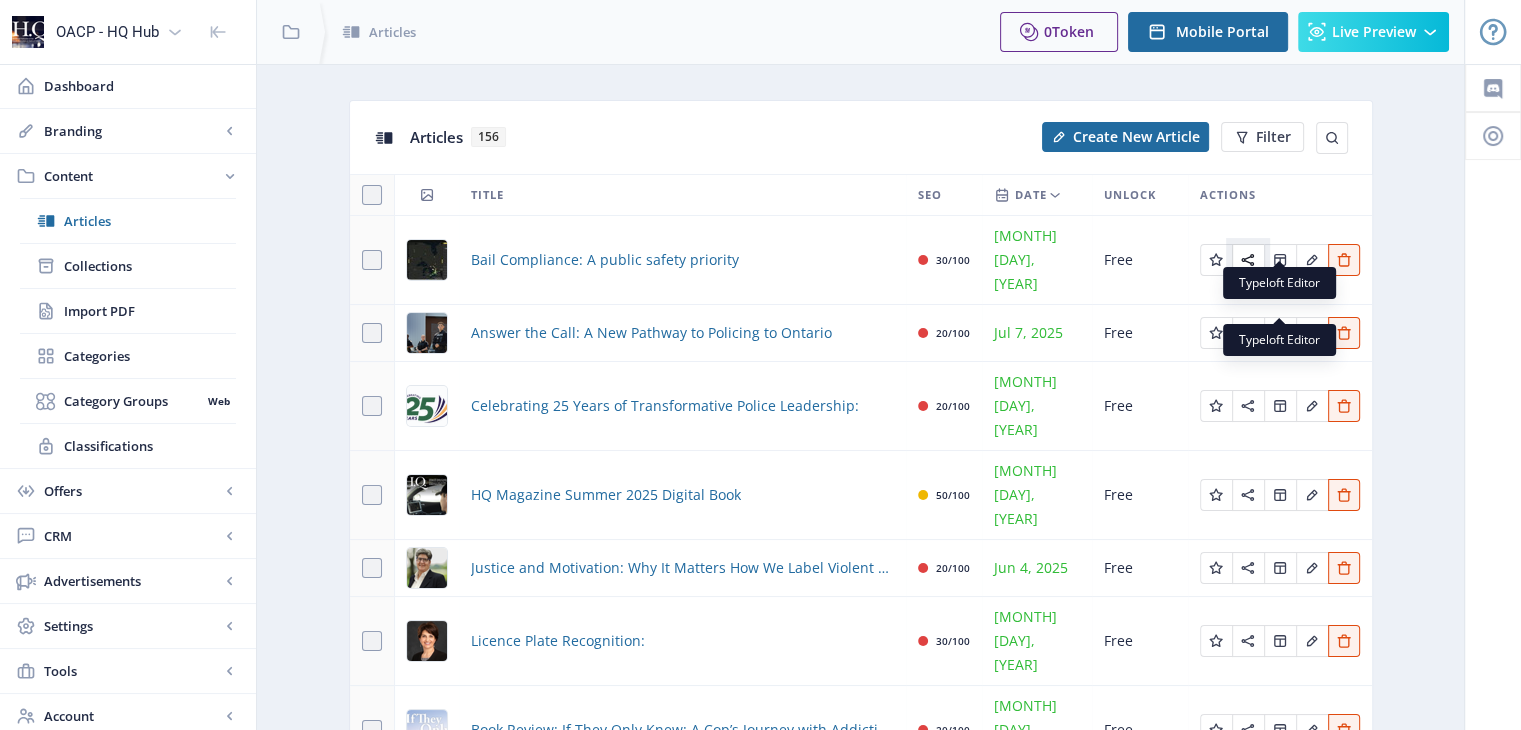 click at bounding box center (1216, 260) 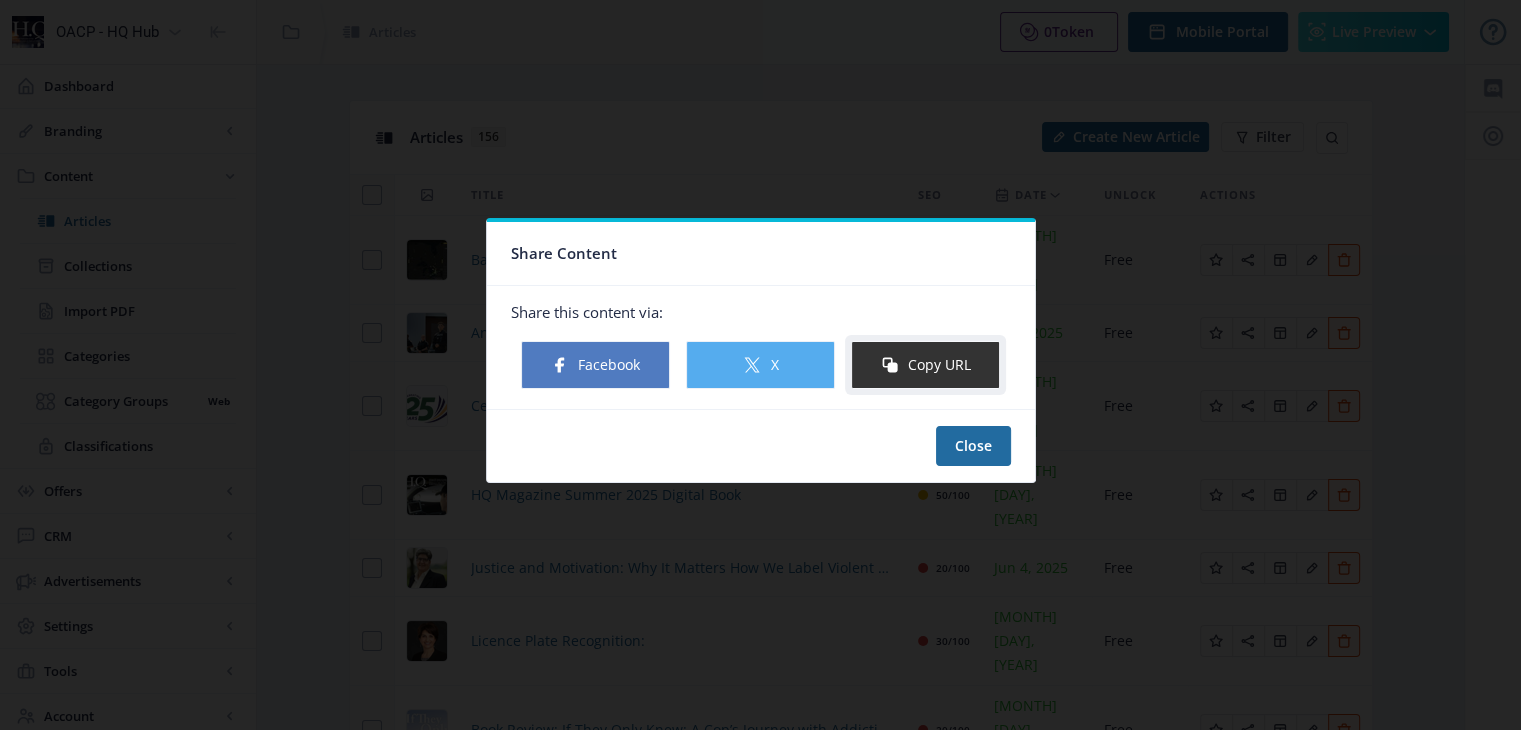 click on "Copy URL" at bounding box center [925, 365] 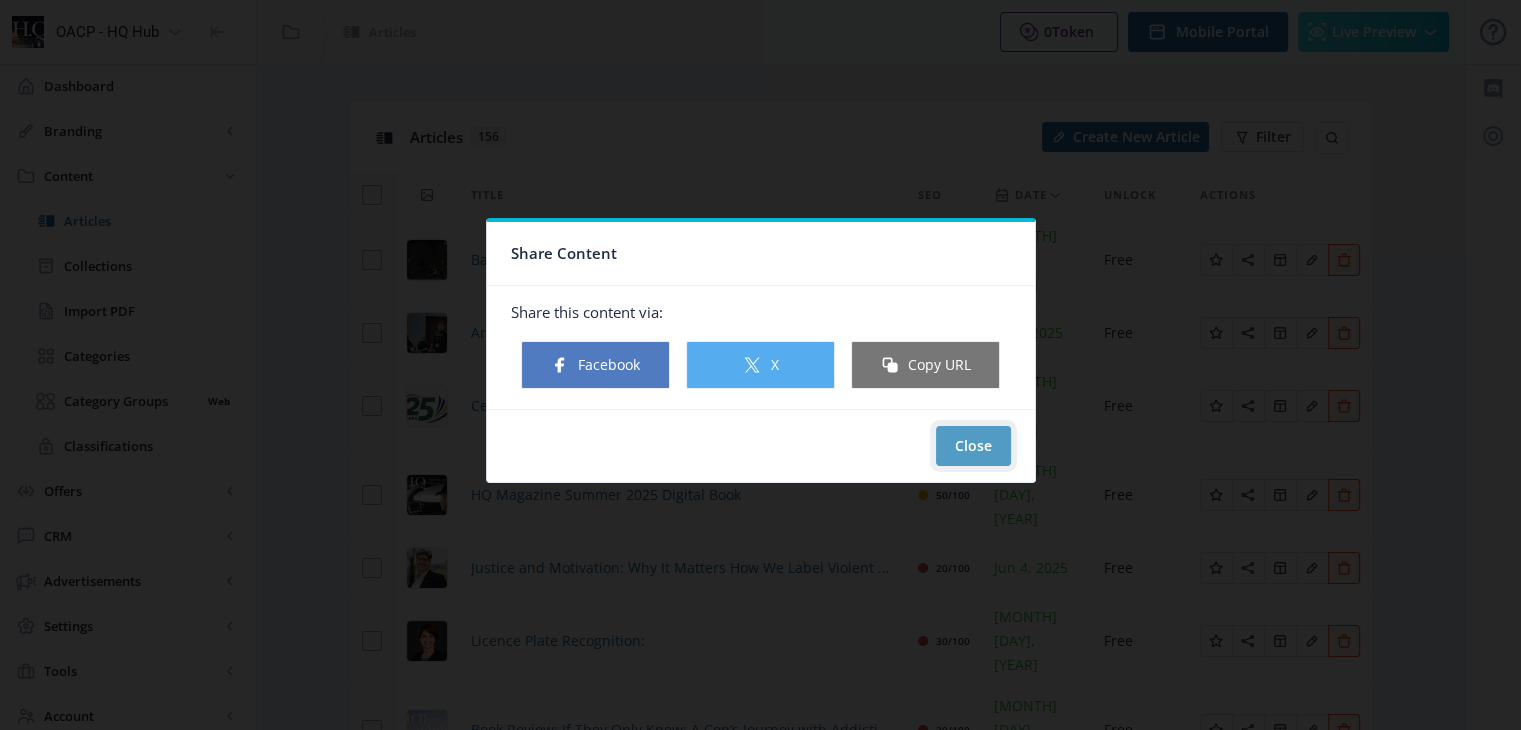 click on "Close" at bounding box center (973, 446) 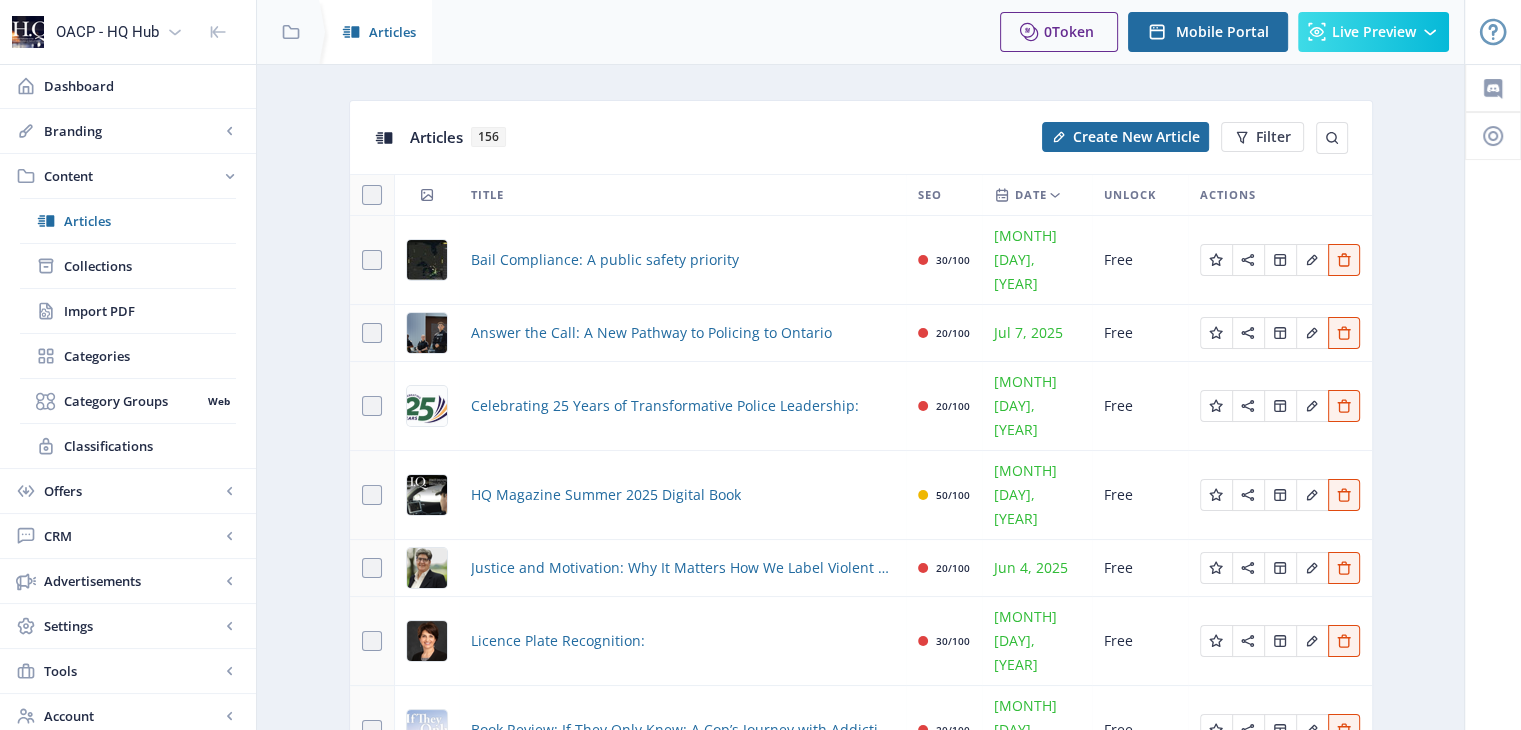 click on "Articles" at bounding box center (287, 32) 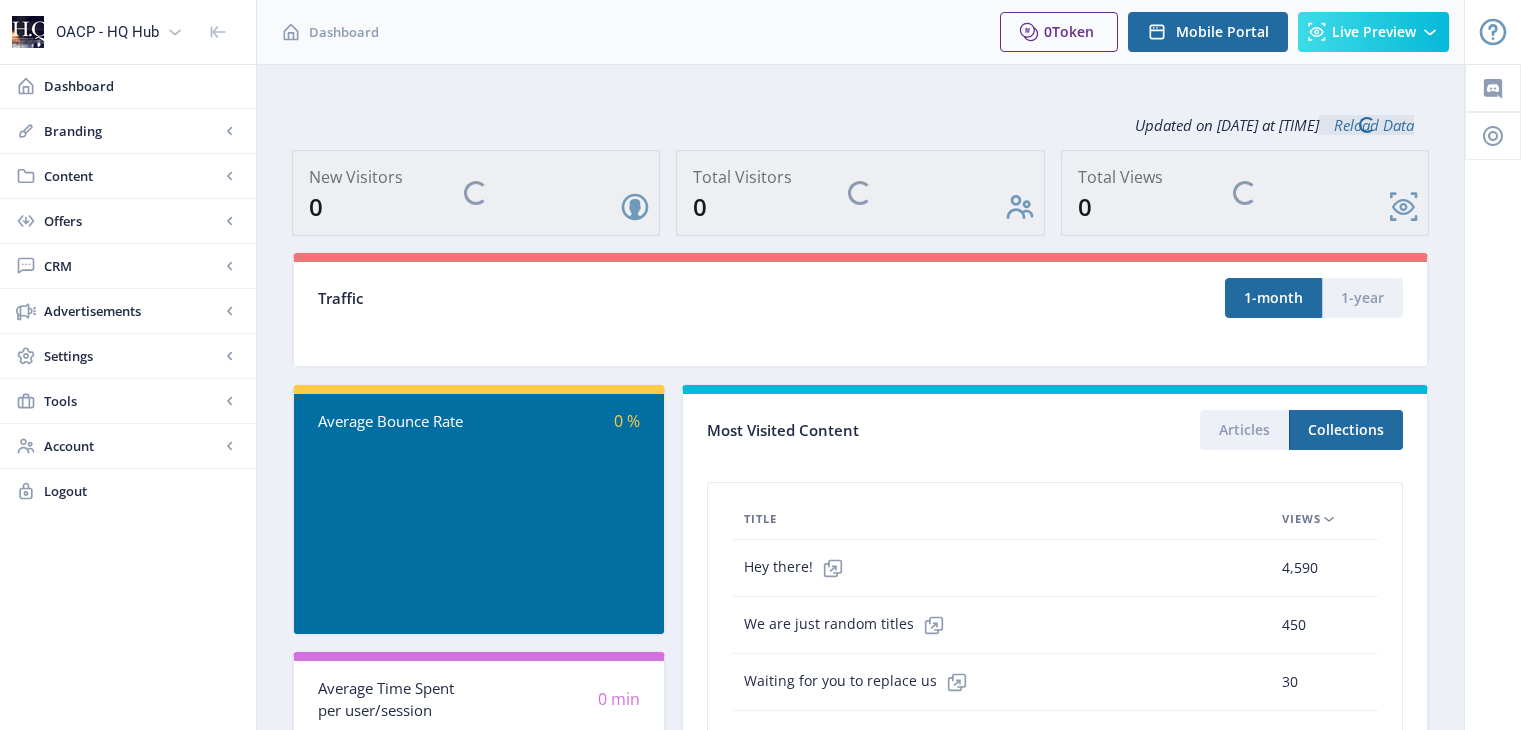 scroll, scrollTop: 0, scrollLeft: 0, axis: both 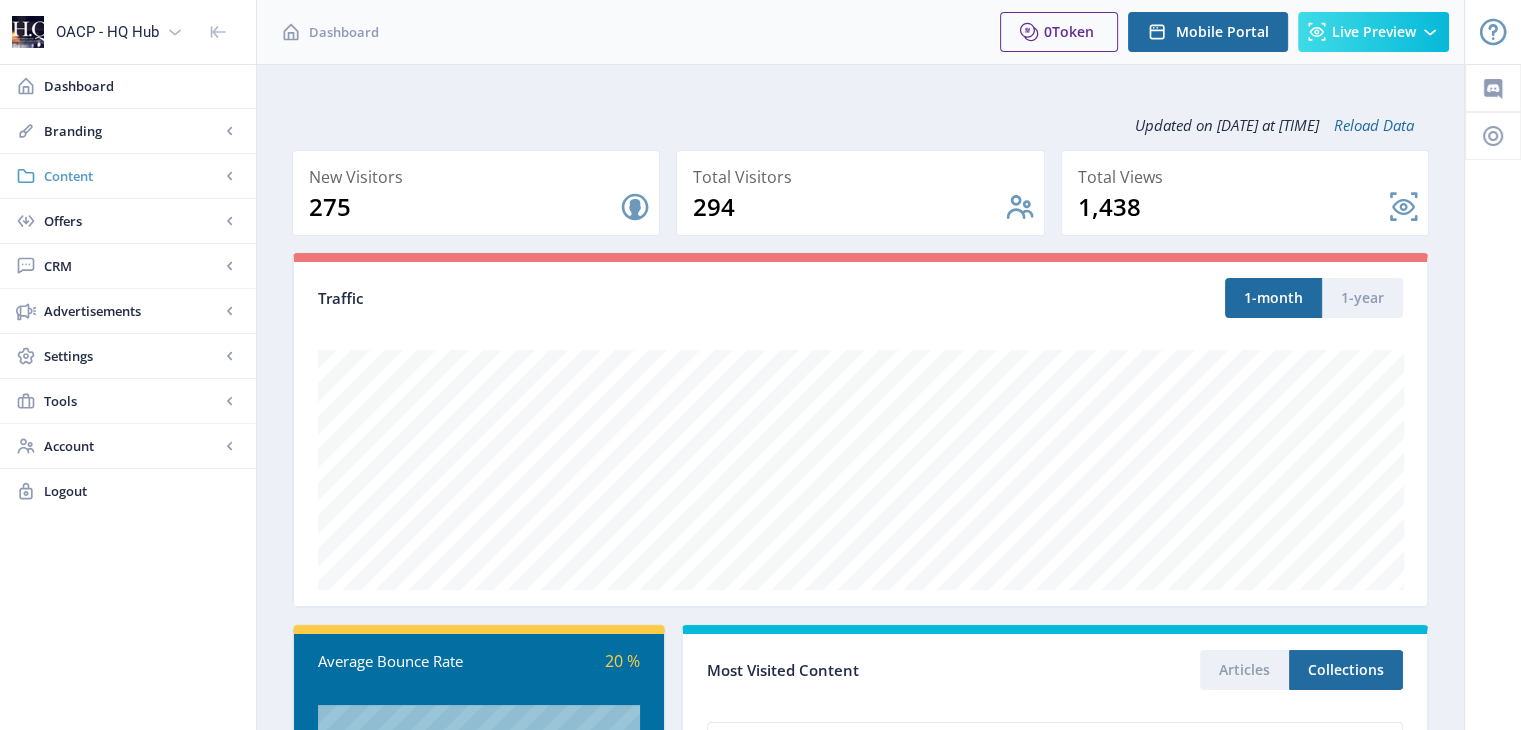 click on "Content" at bounding box center [132, 176] 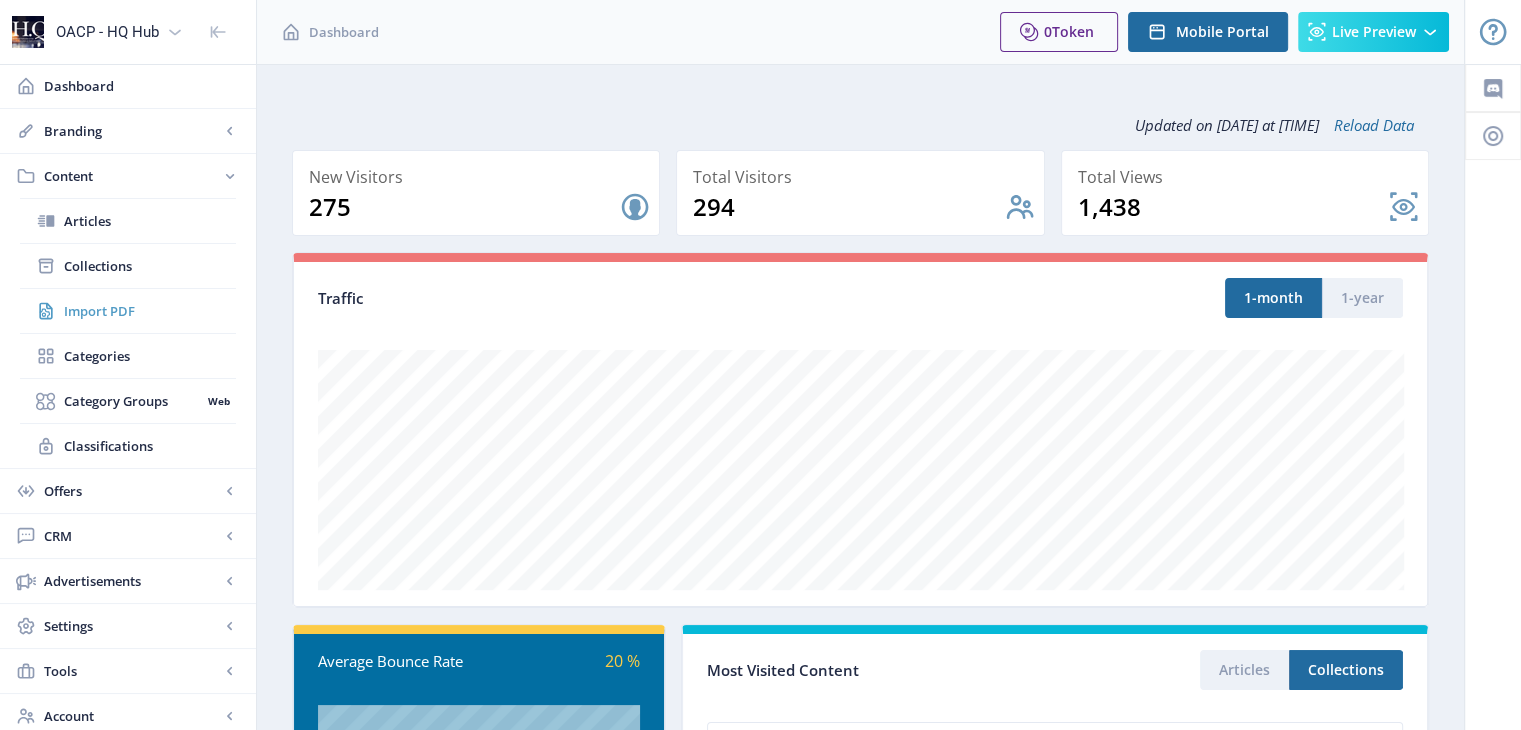 click on "Import PDF" at bounding box center [150, 311] 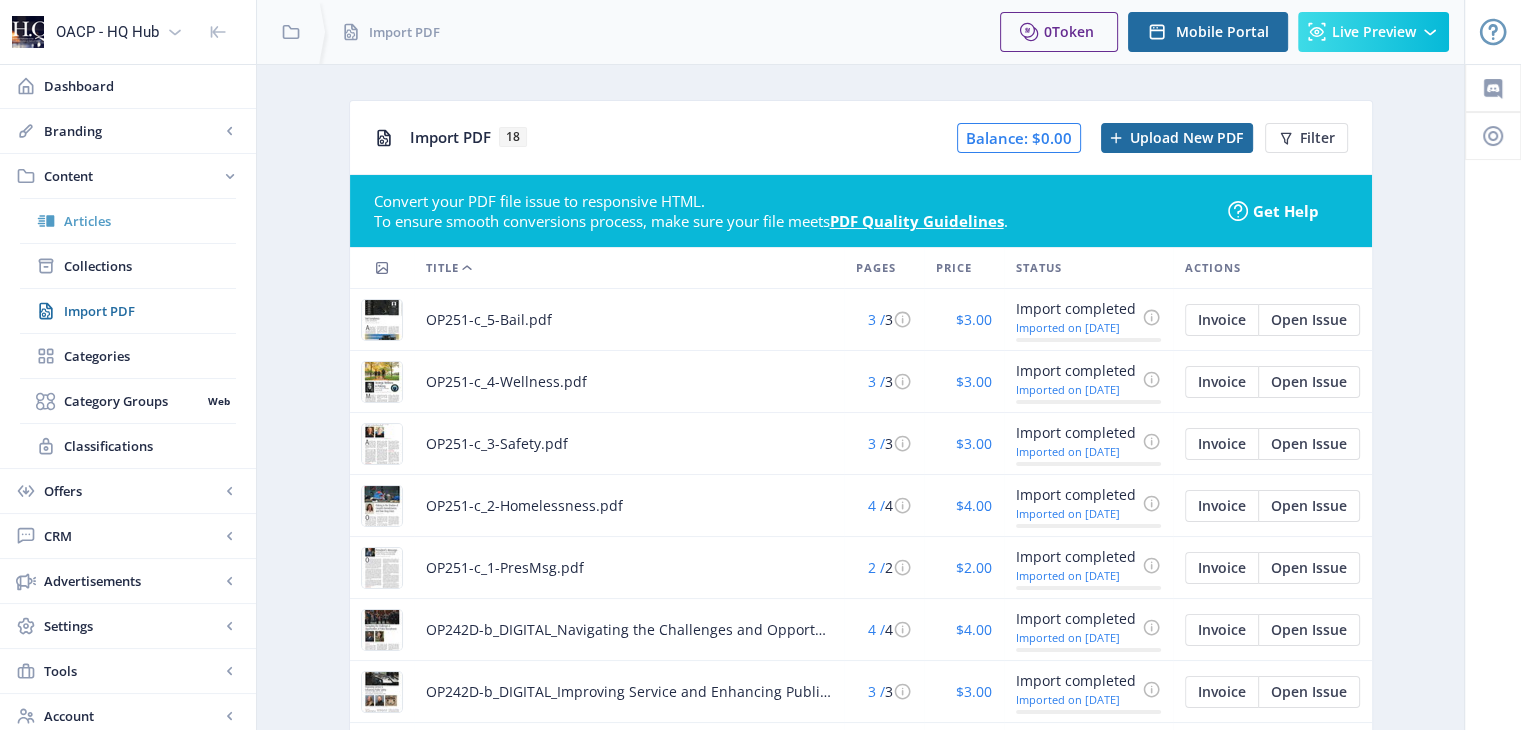 click on "Articles" at bounding box center [150, 221] 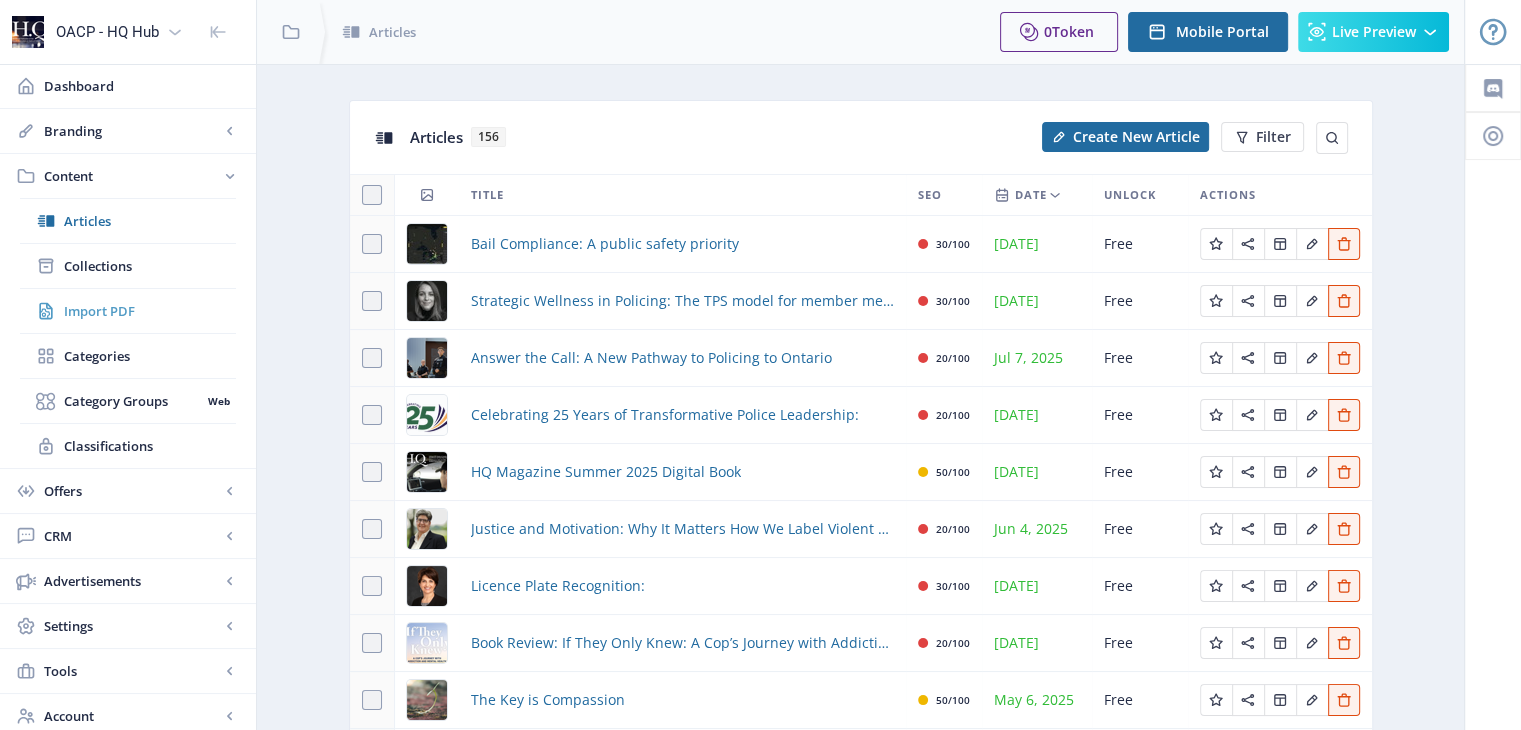 click on "Import PDF" at bounding box center (150, 311) 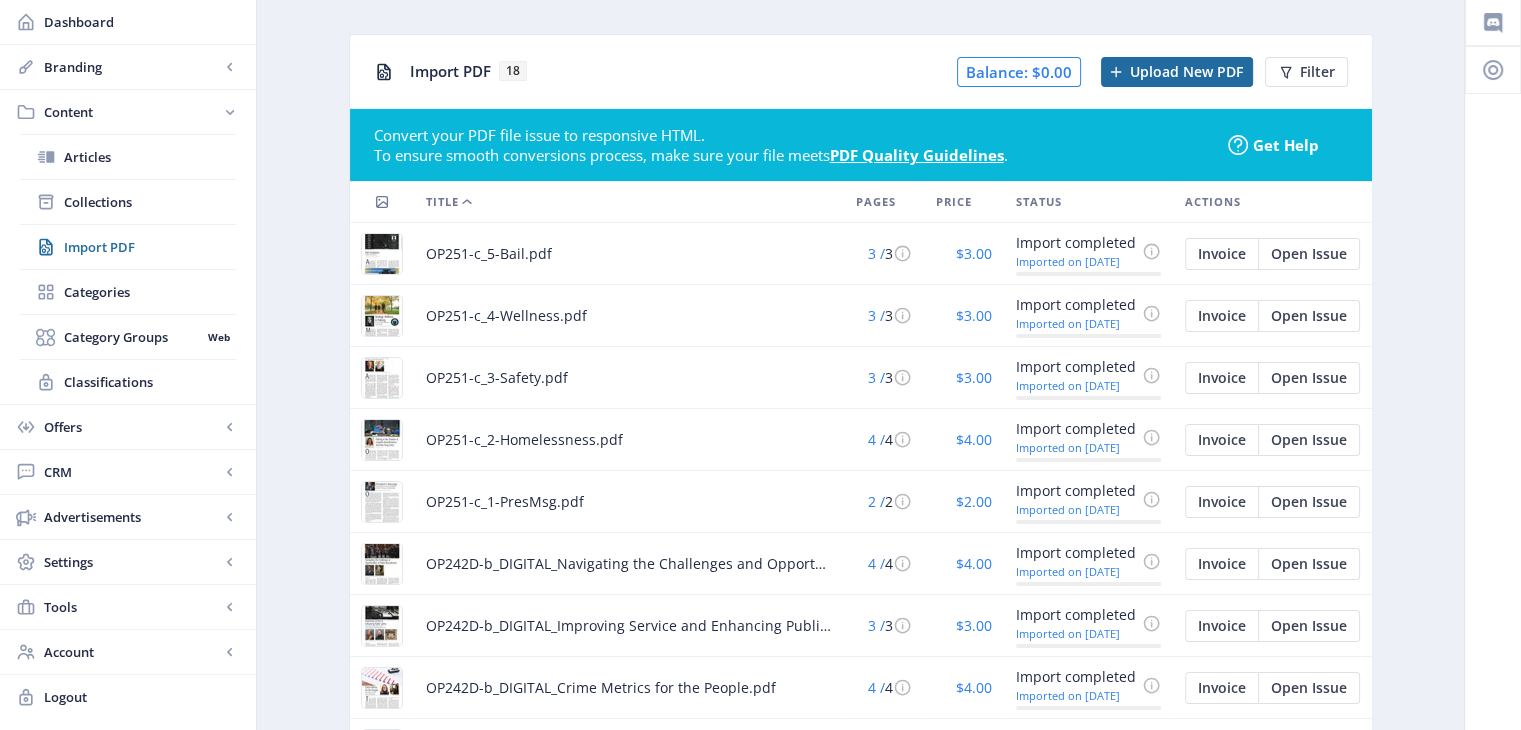 scroll, scrollTop: 100, scrollLeft: 0, axis: vertical 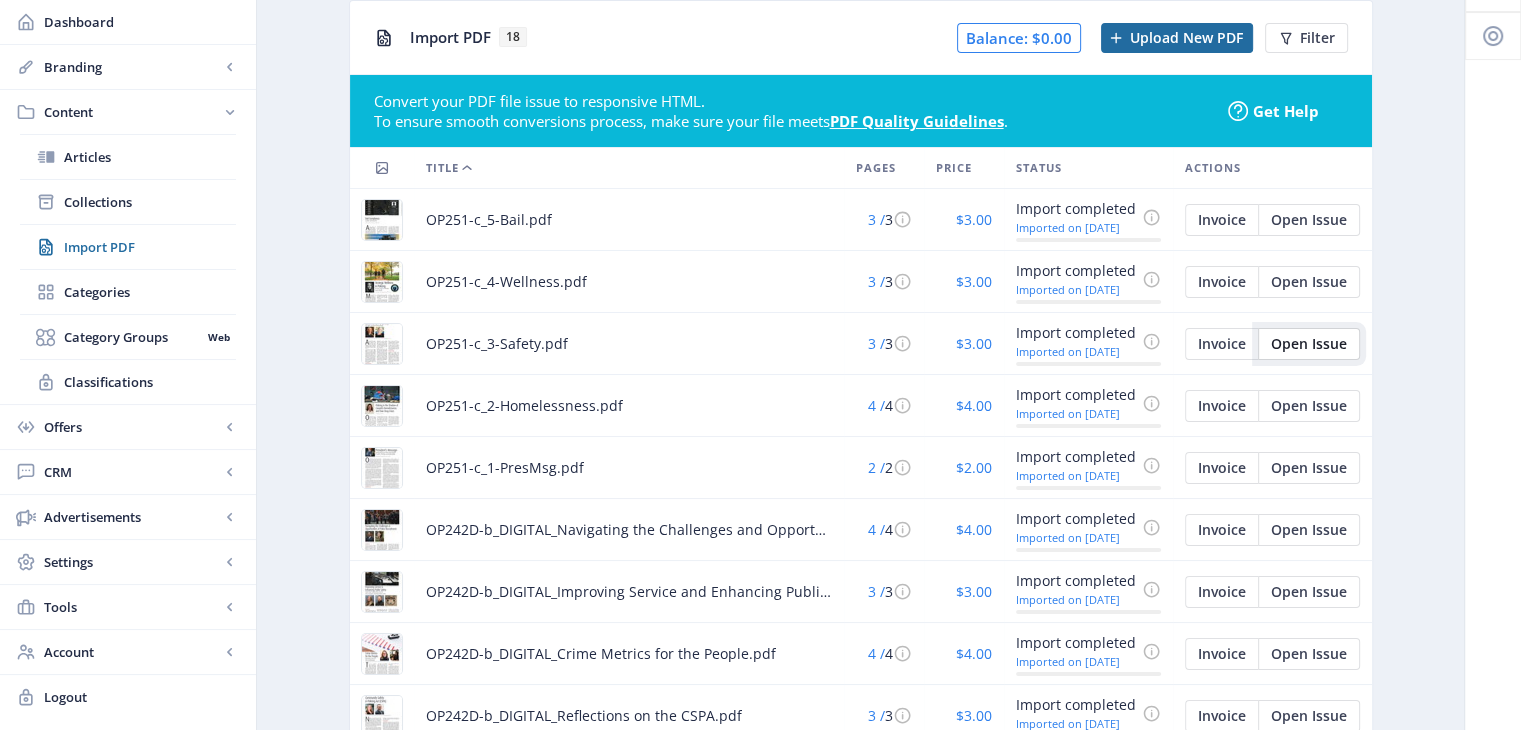 click on "Open Issue" at bounding box center [1222, 220] 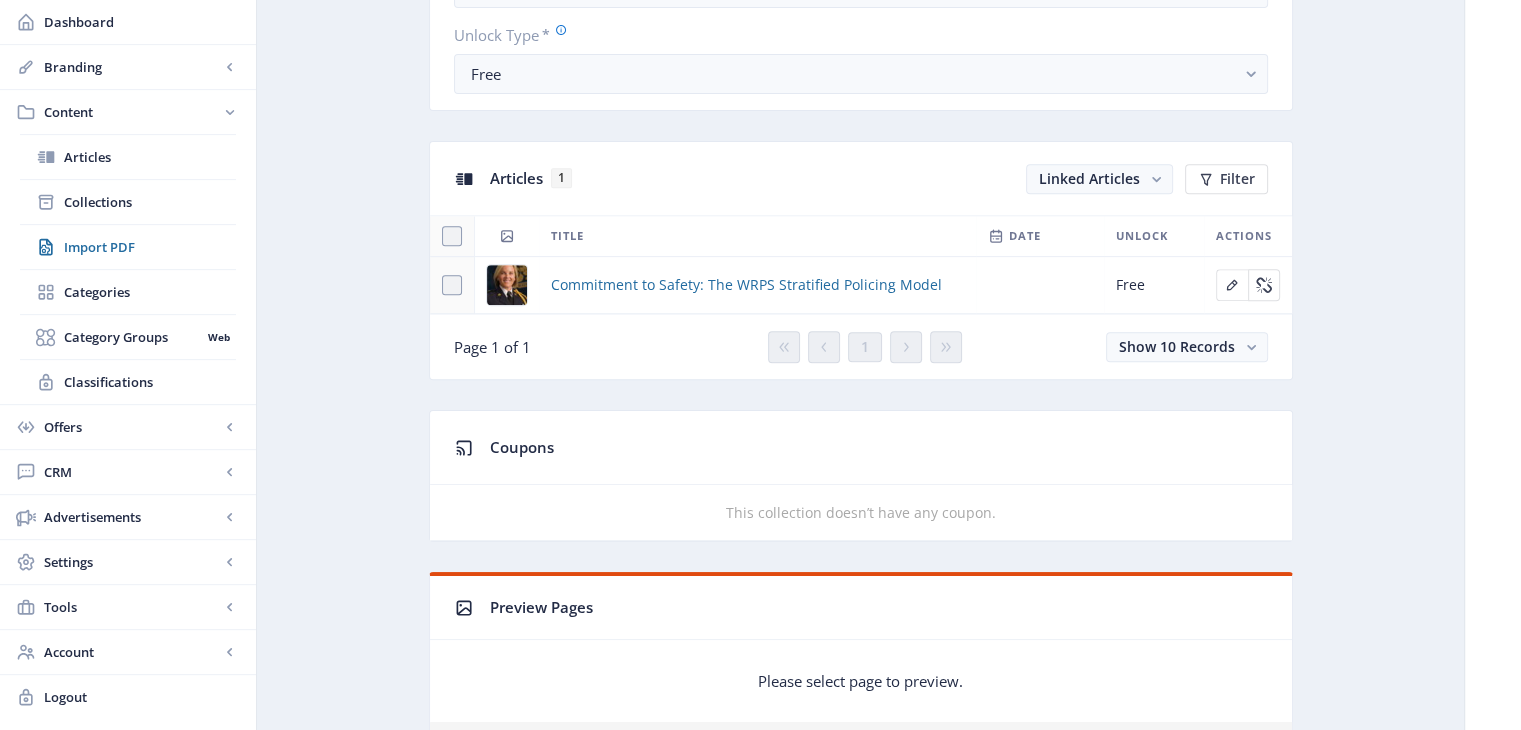 scroll, scrollTop: 800, scrollLeft: 0, axis: vertical 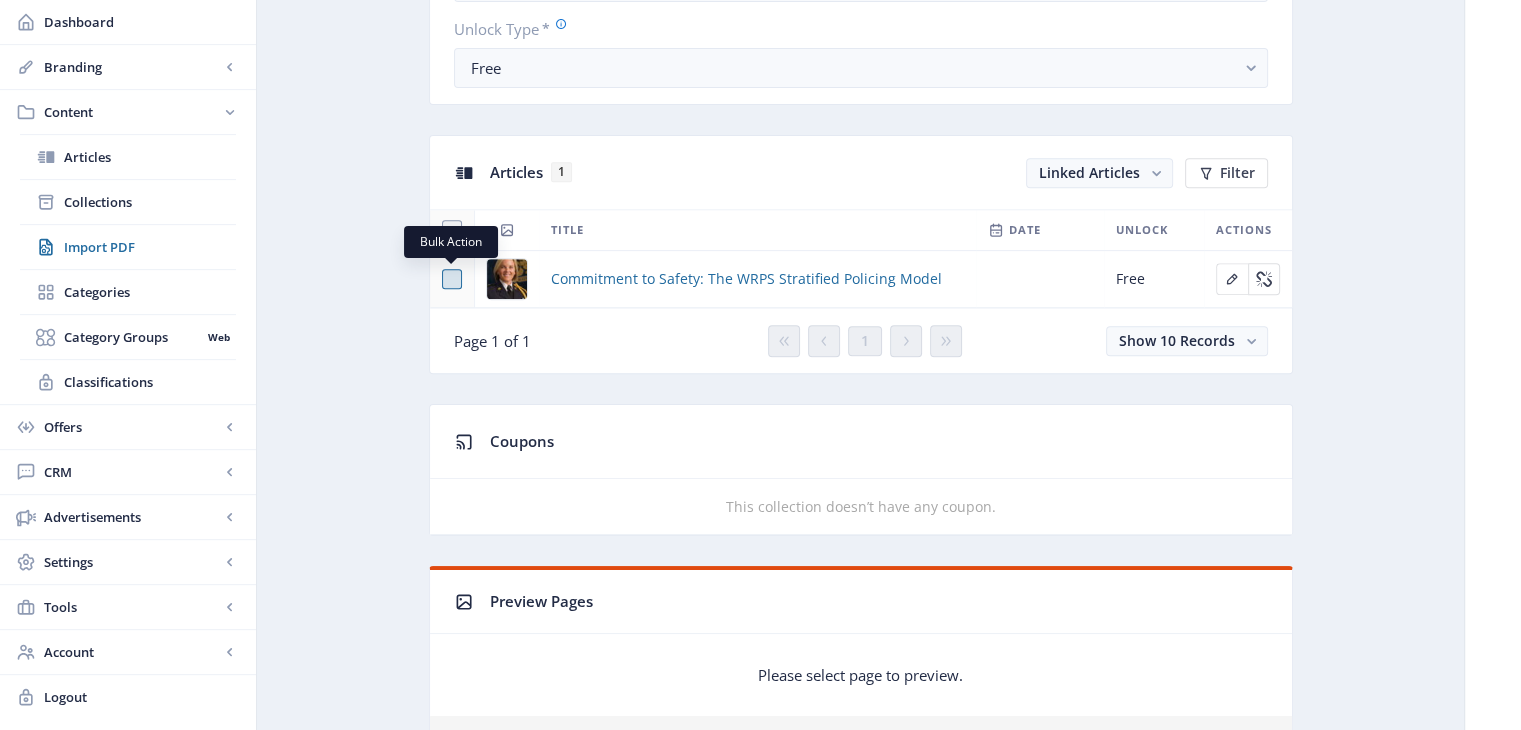 click at bounding box center [452, 279] 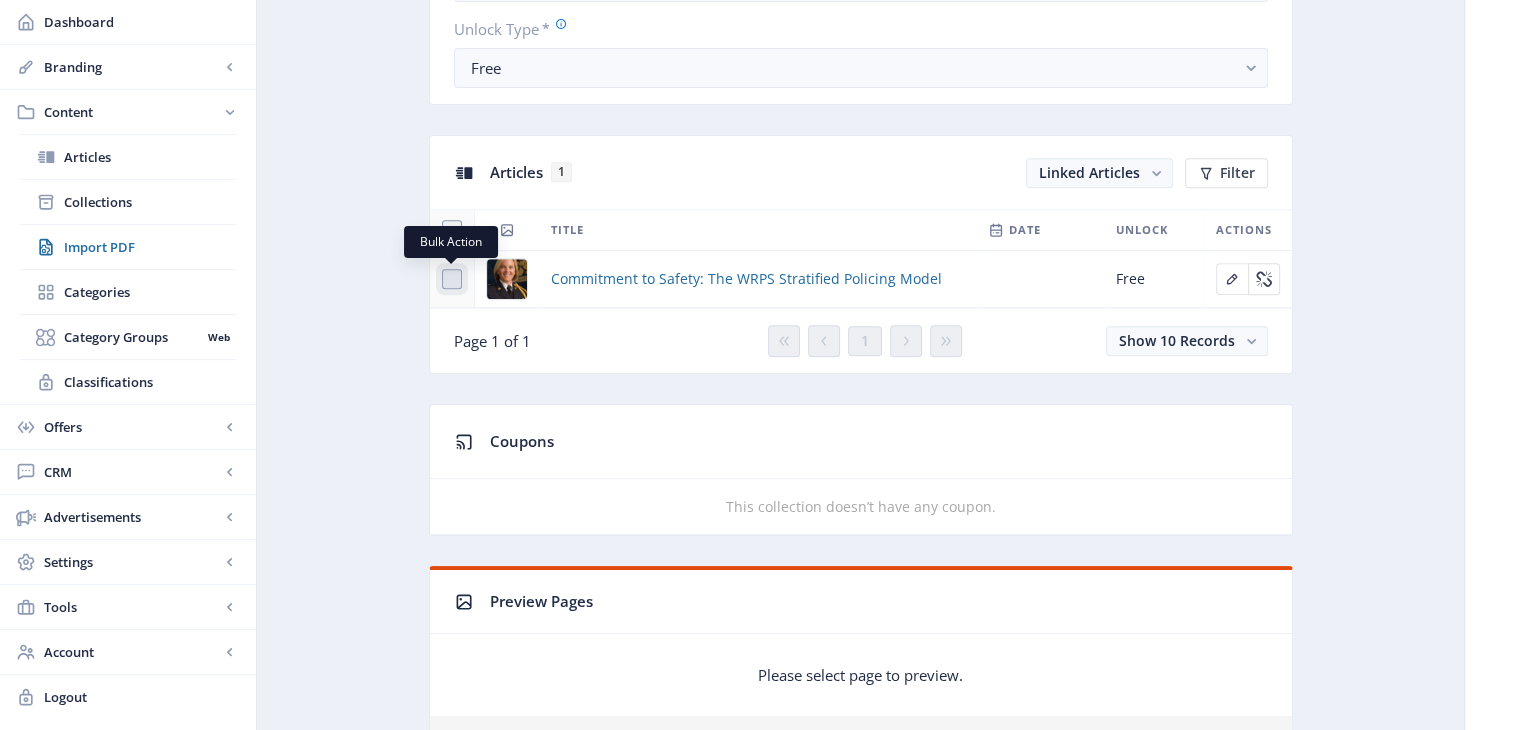 click at bounding box center (442, 279) 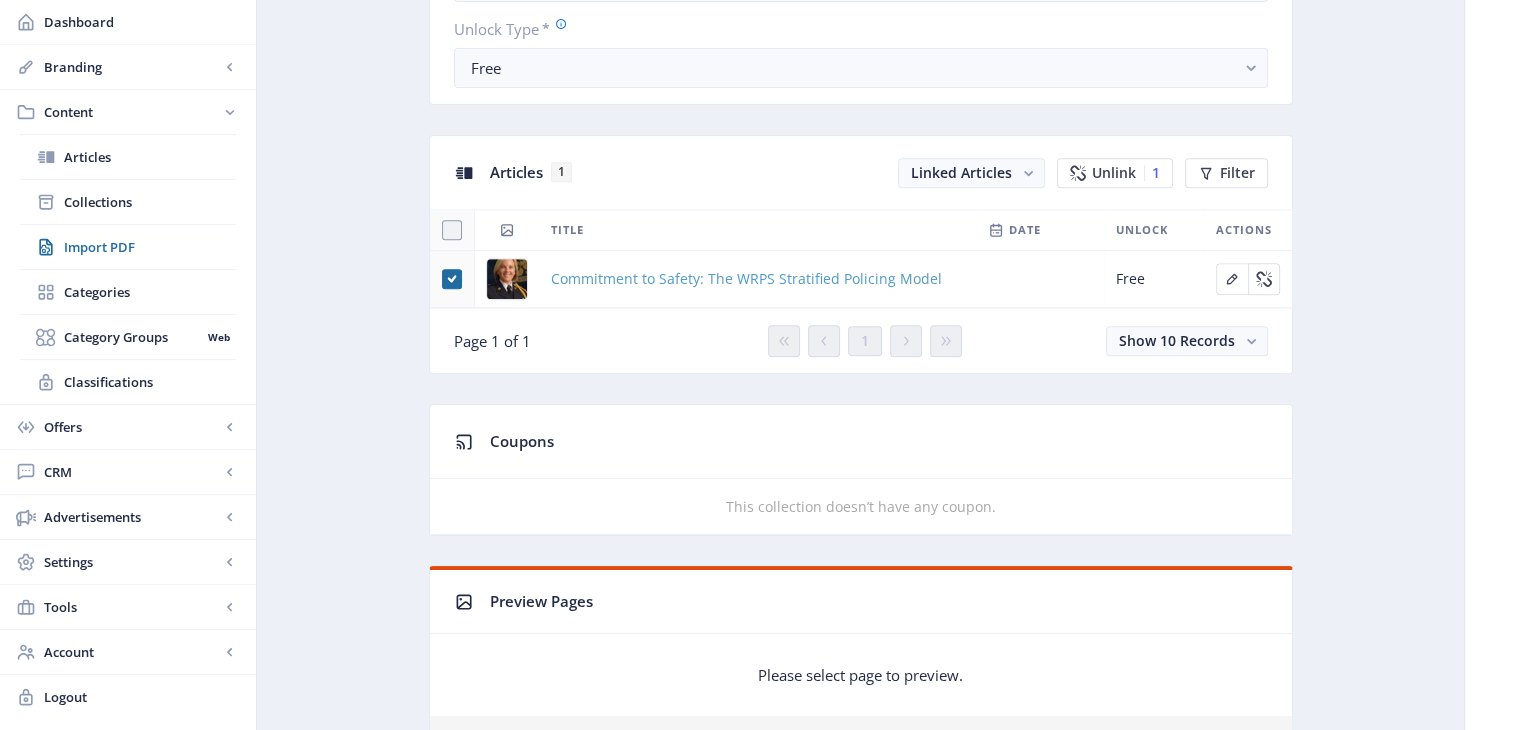 click on "Commitment to Safety: The WRPS Stratified Policing Model" at bounding box center [746, 279] 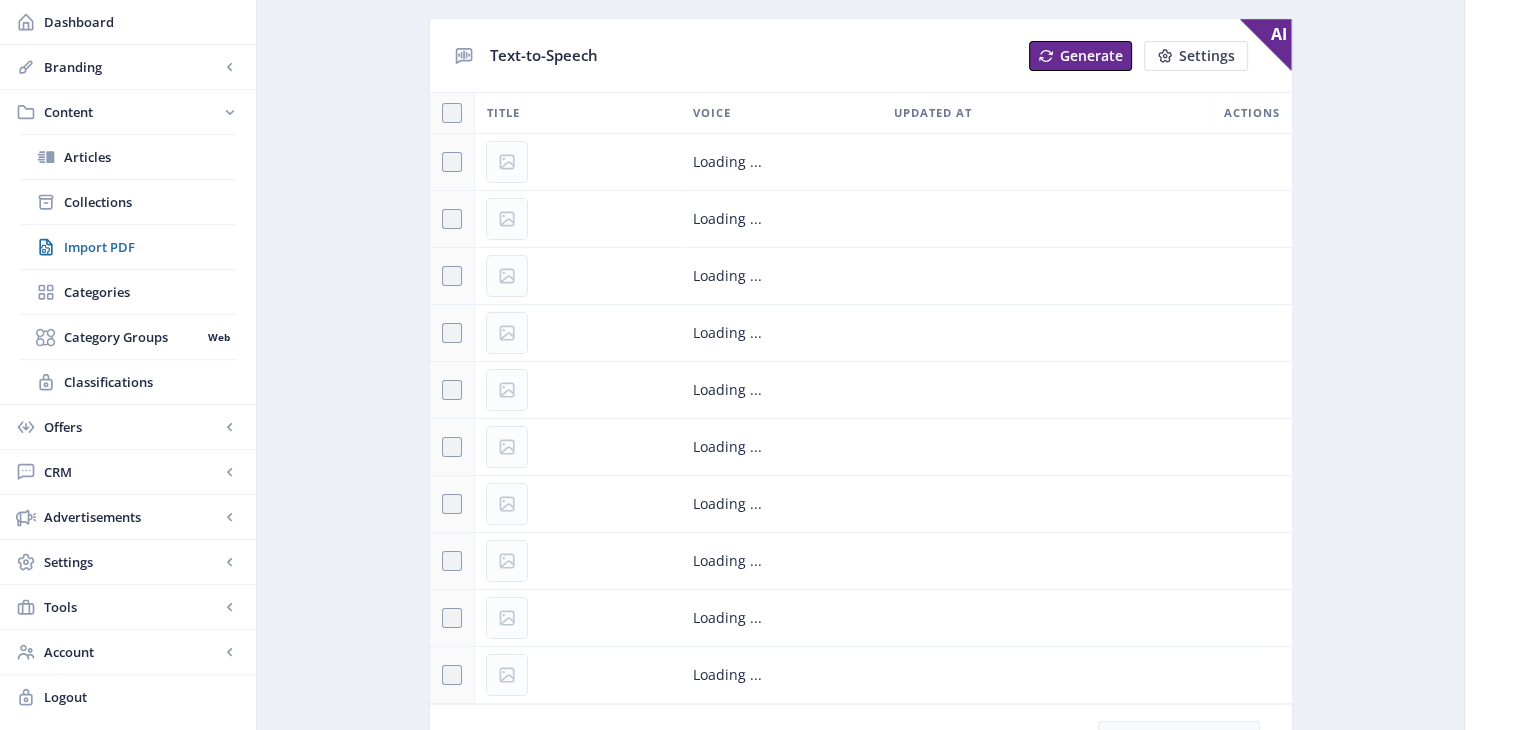 scroll, scrollTop: 0, scrollLeft: 0, axis: both 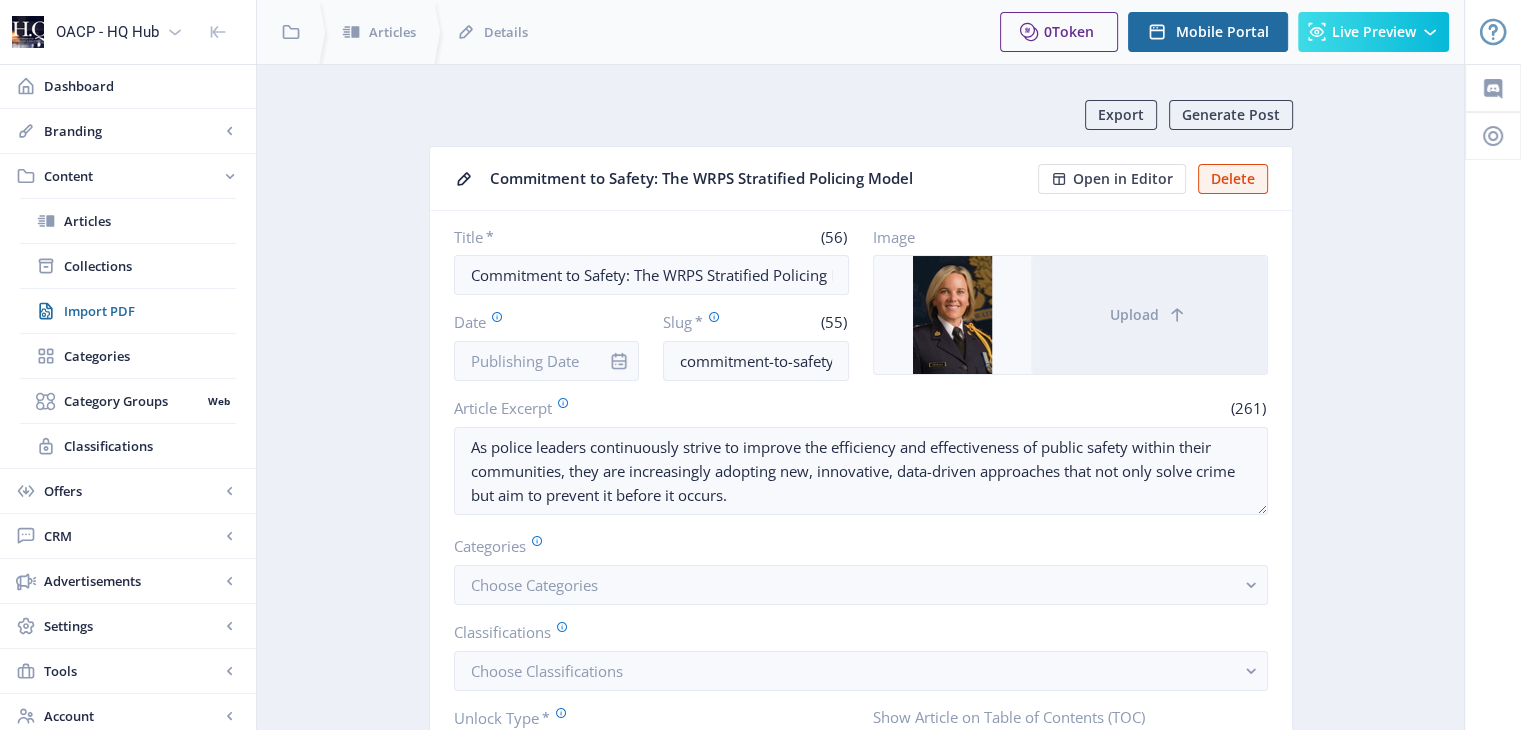 click at bounding box center (619, 361) 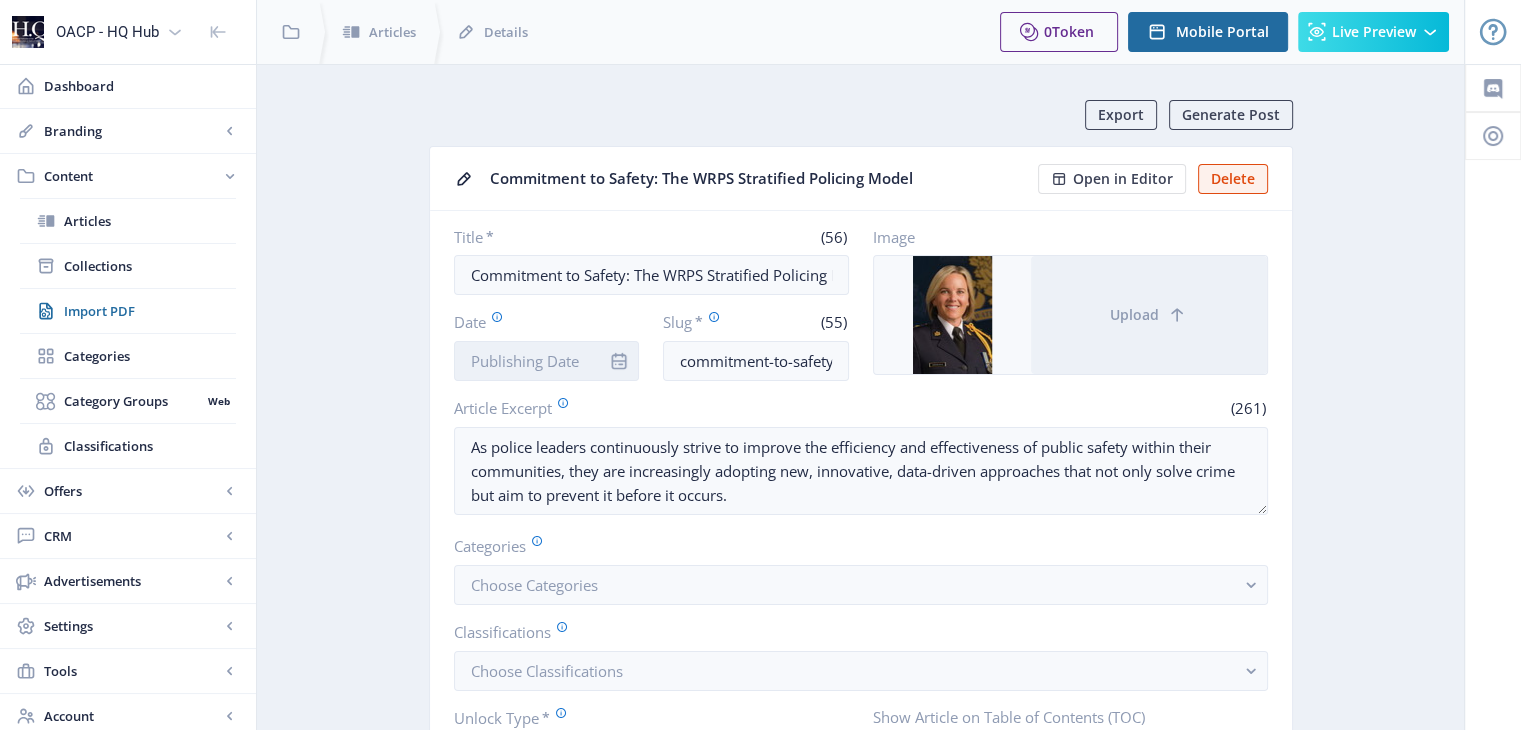 click on "Date" at bounding box center (547, 361) 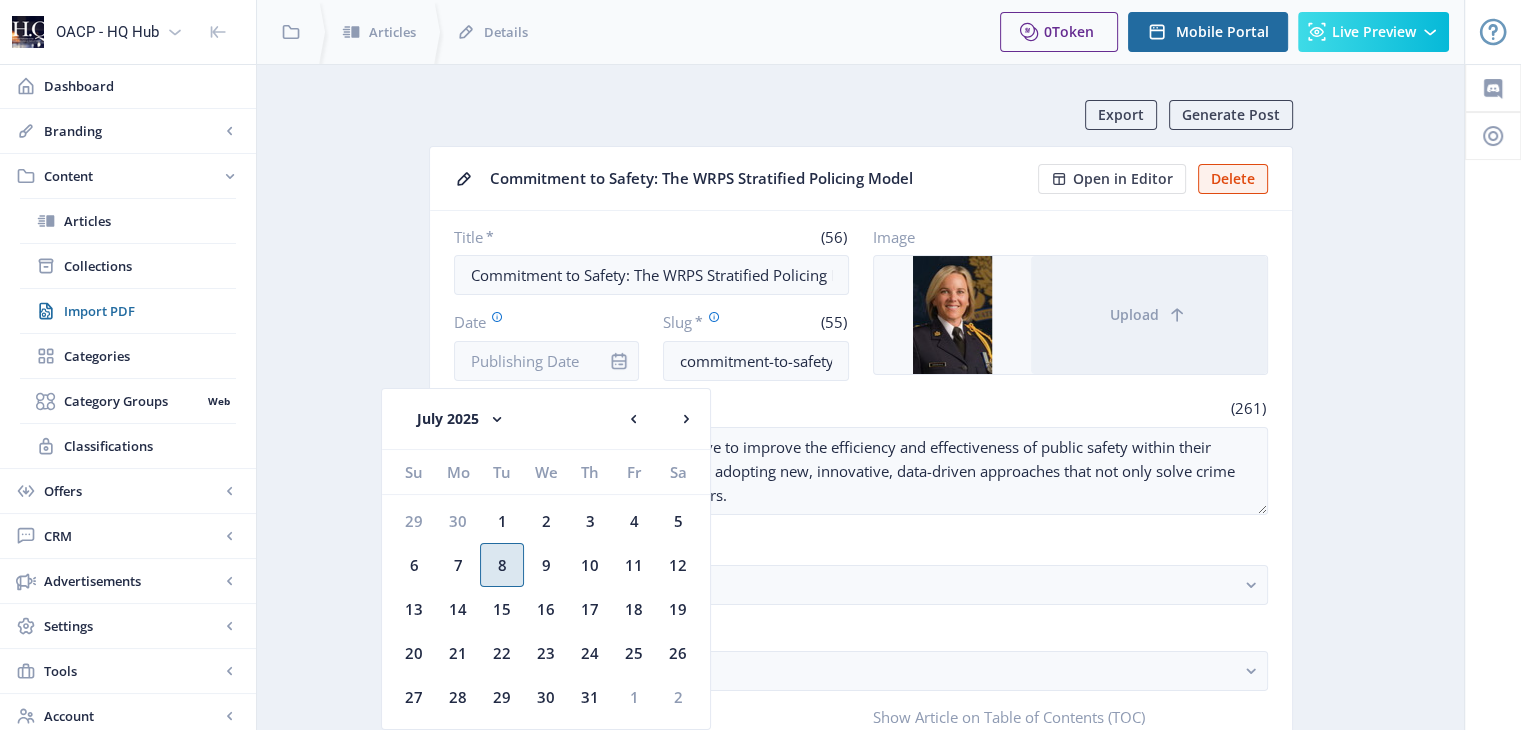 click on "8" at bounding box center [502, 565] 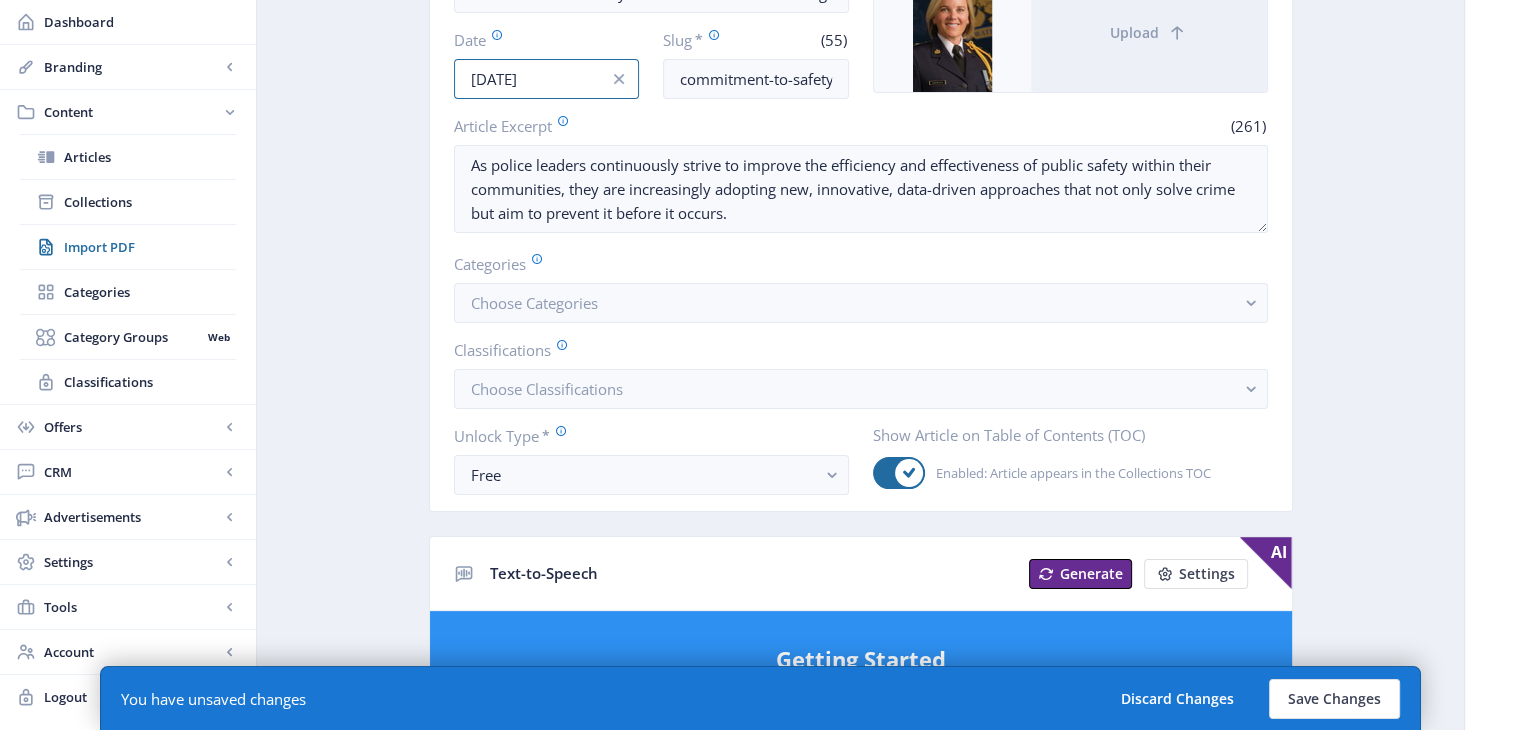 scroll, scrollTop: 300, scrollLeft: 0, axis: vertical 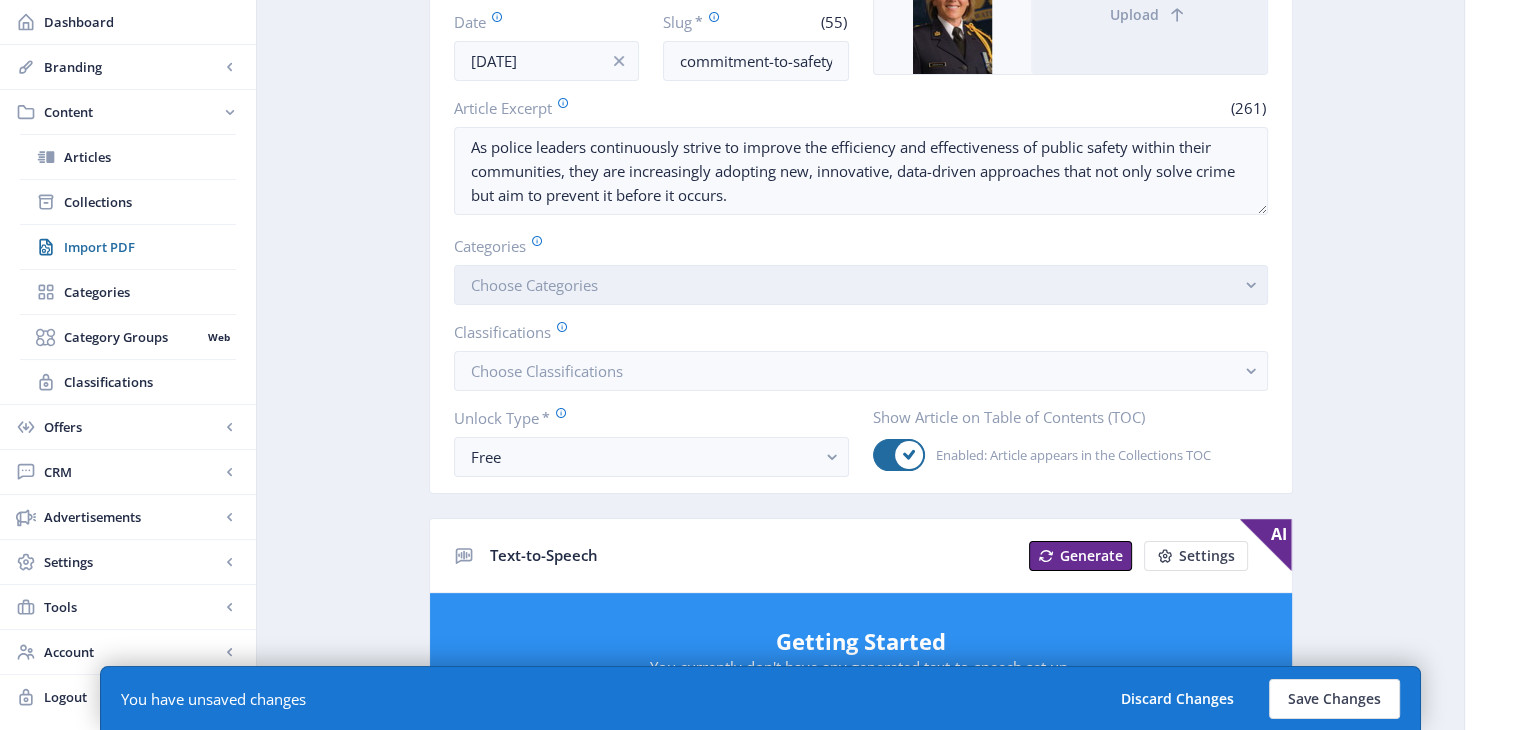 click on "Choose Categories" at bounding box center [534, 285] 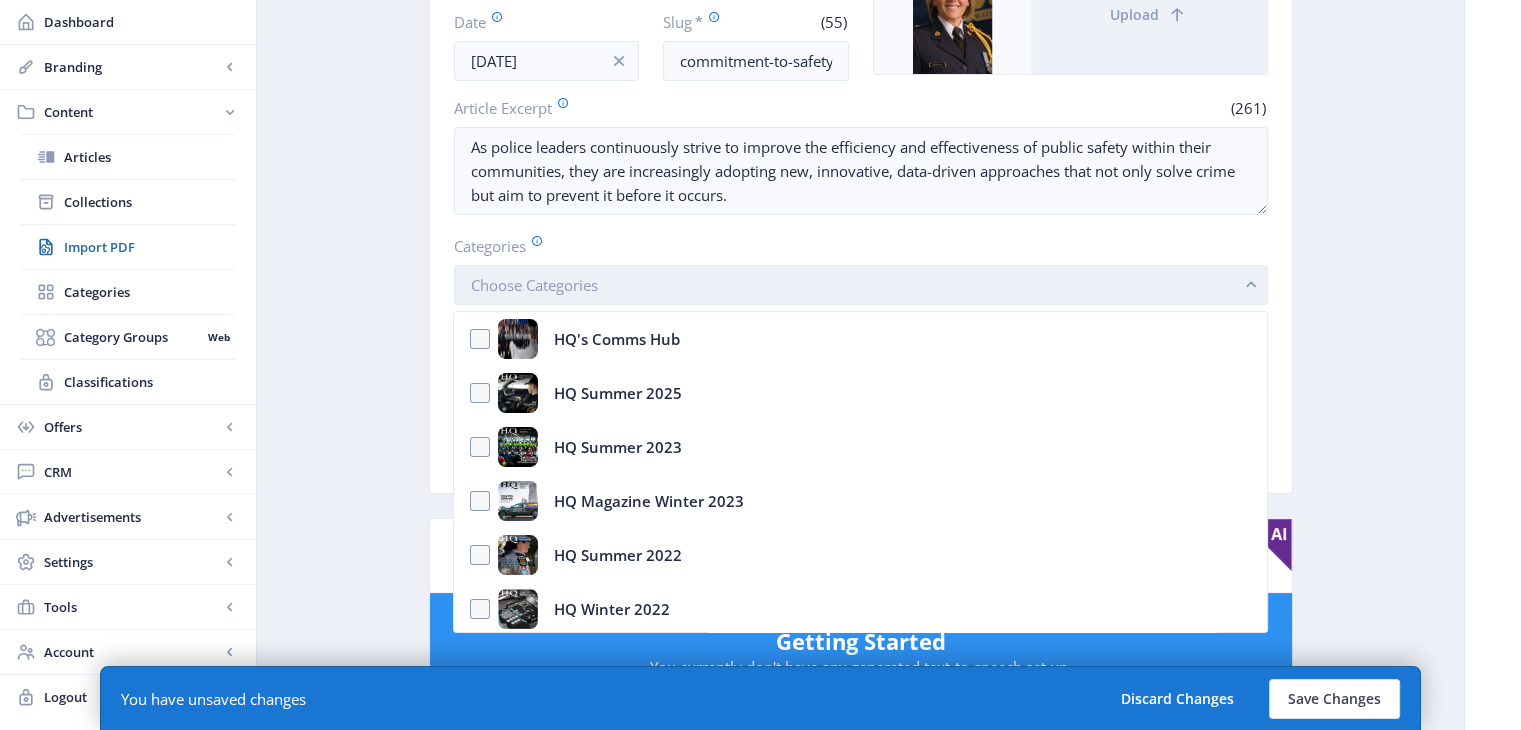 scroll, scrollTop: 0, scrollLeft: 0, axis: both 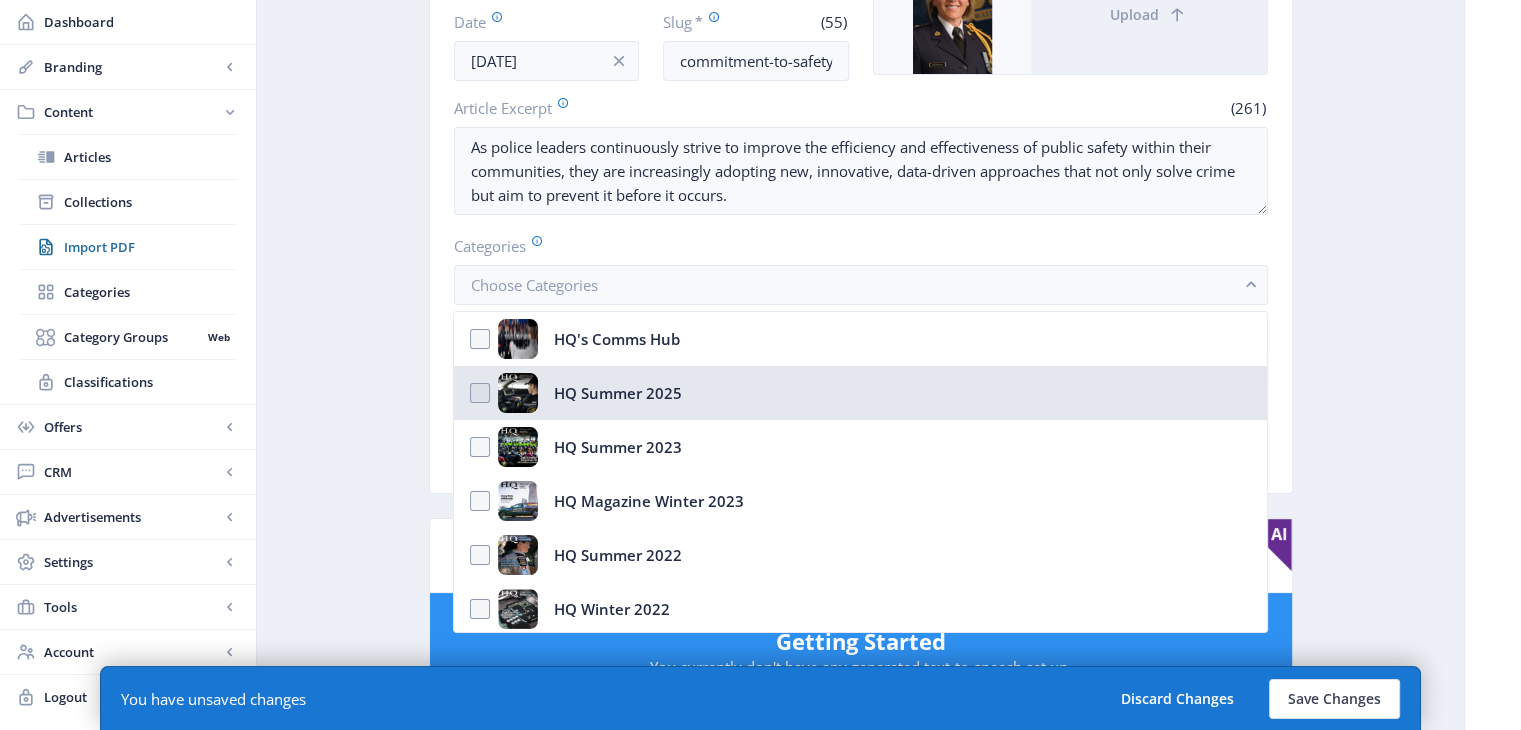 click on "HQ Summer 2025" at bounding box center [618, 393] 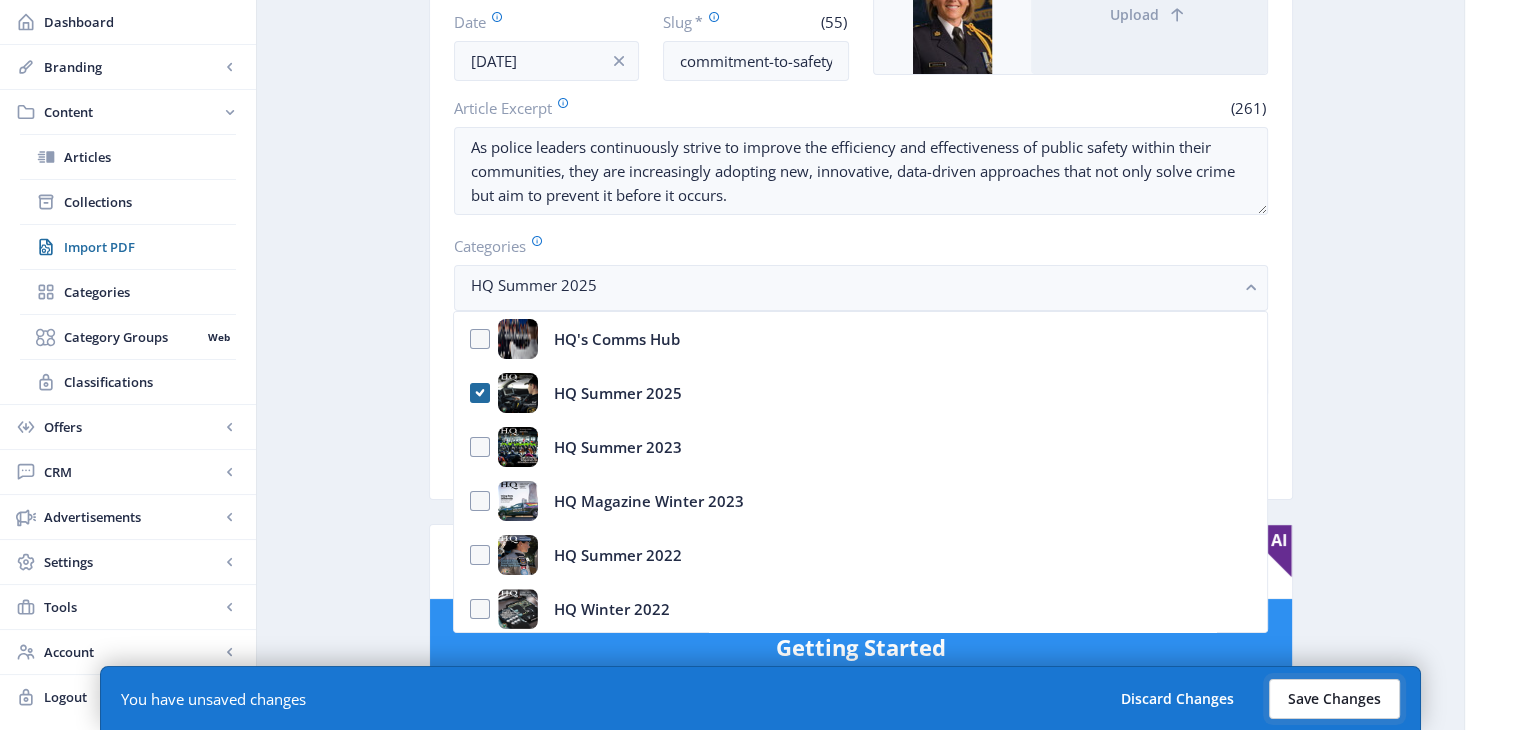 click on "Save Changes" at bounding box center (1334, 699) 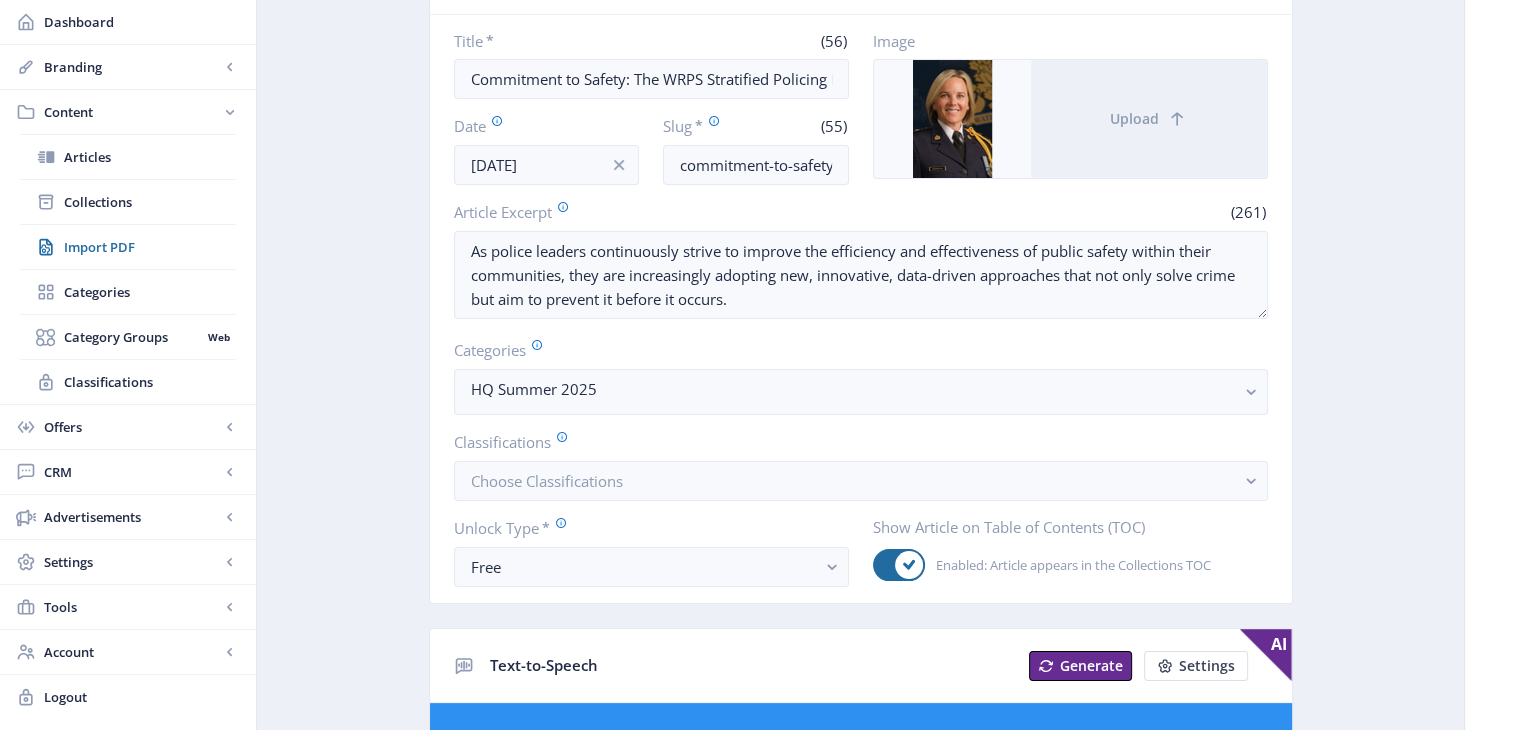 scroll, scrollTop: 0, scrollLeft: 0, axis: both 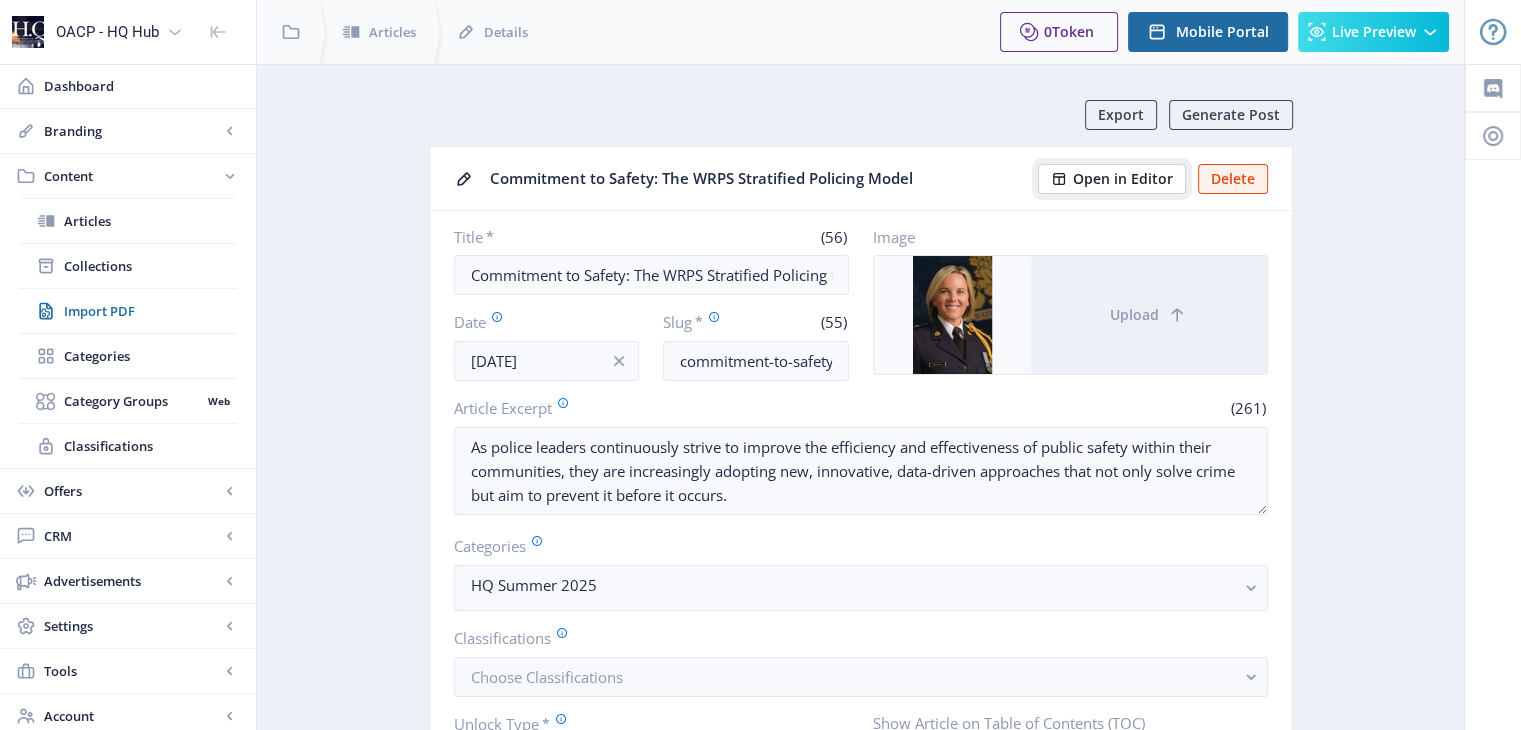 click on "Open in Editor" at bounding box center (1123, 179) 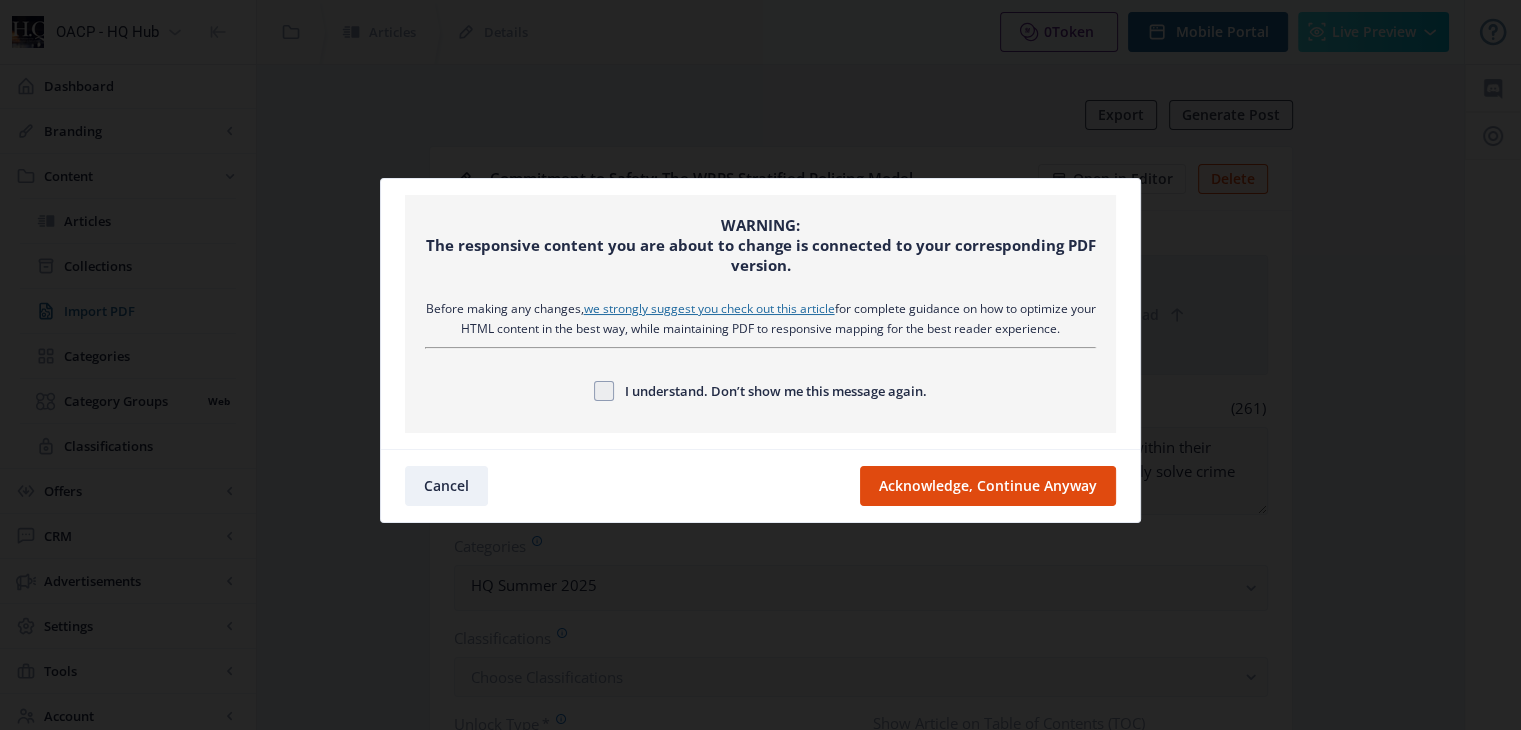 drag, startPoint x: 601, startPoint y: 389, endPoint x: 671, endPoint y: 421, distance: 76.96753 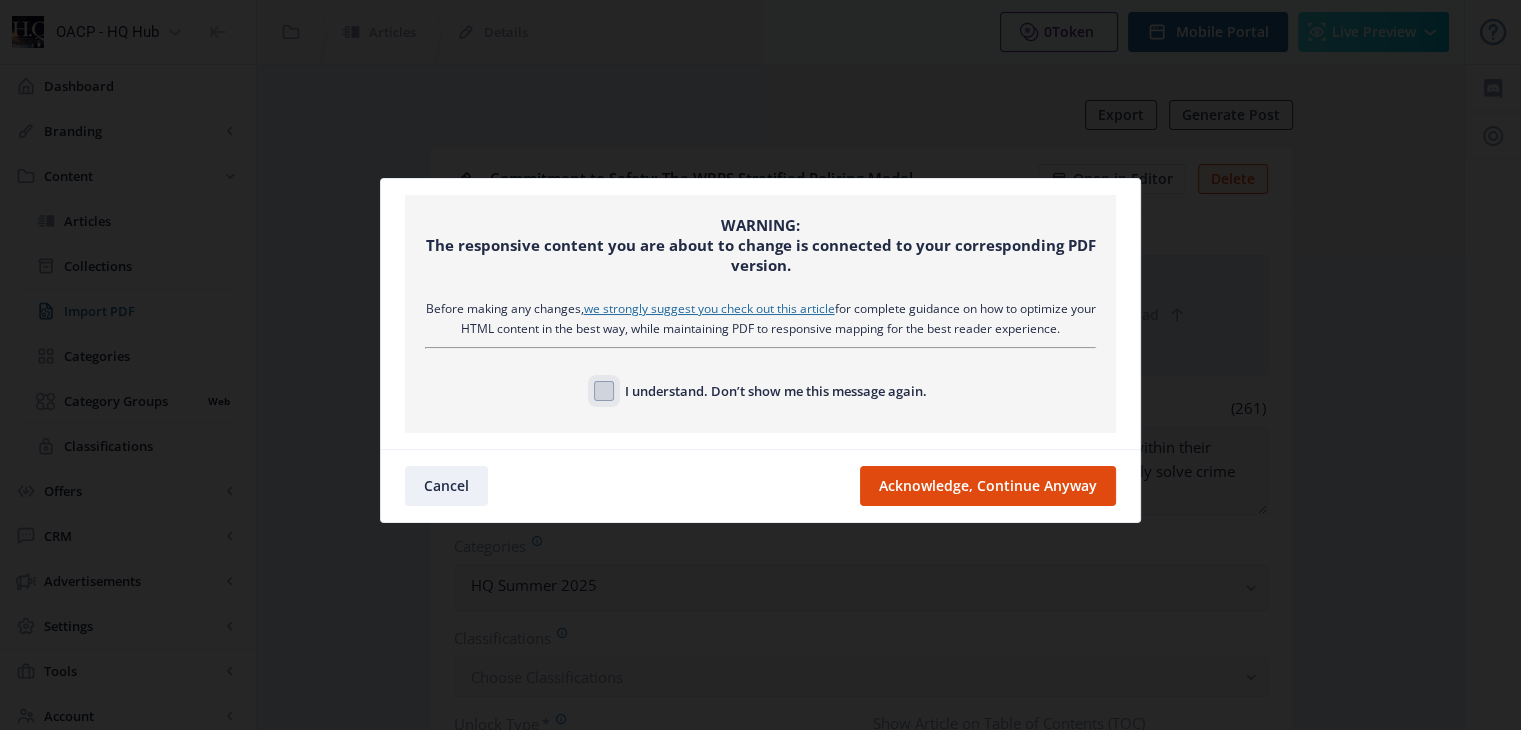click on "I understand. Don’t show me this message again." at bounding box center (594, 390) 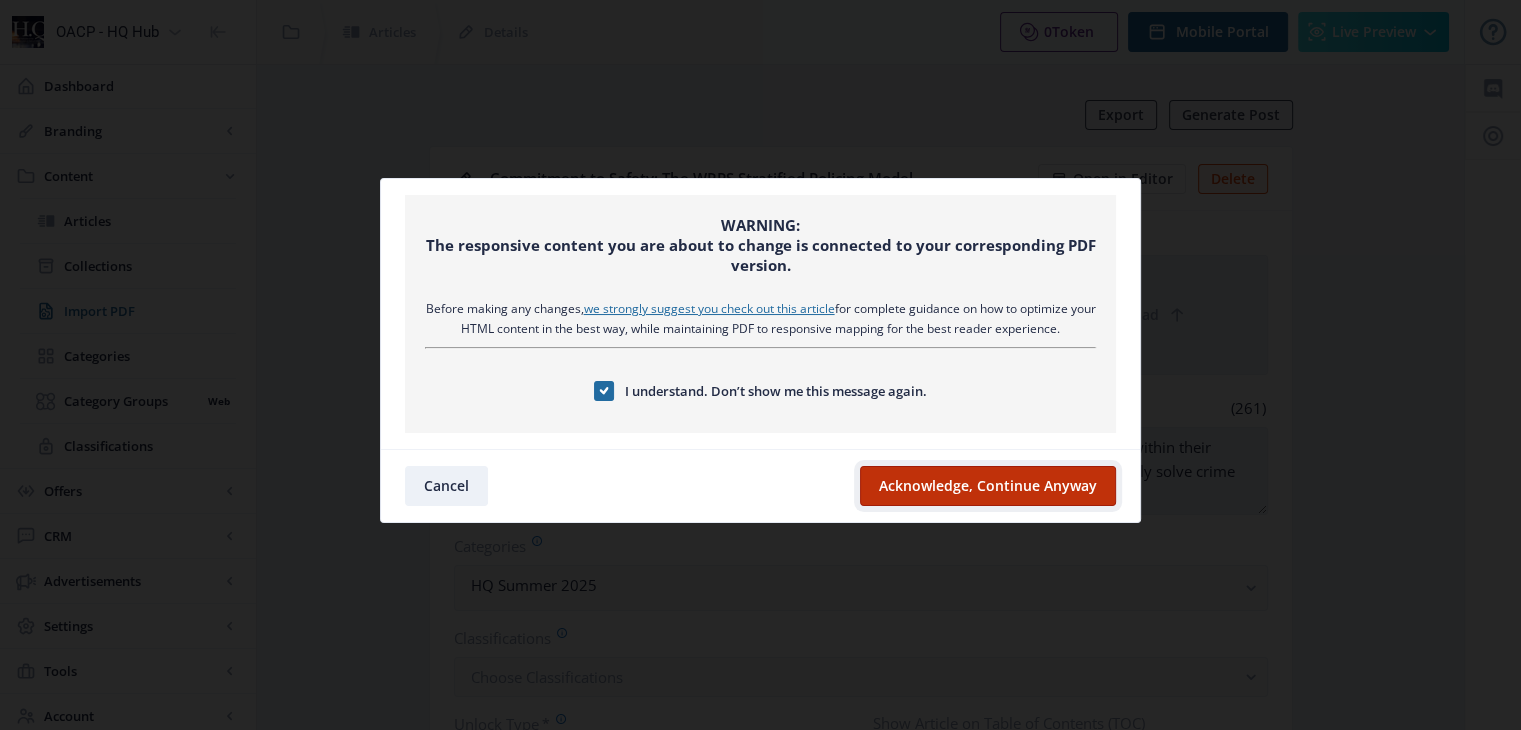 click on "Acknowledge, Continue Anyway" at bounding box center (988, 486) 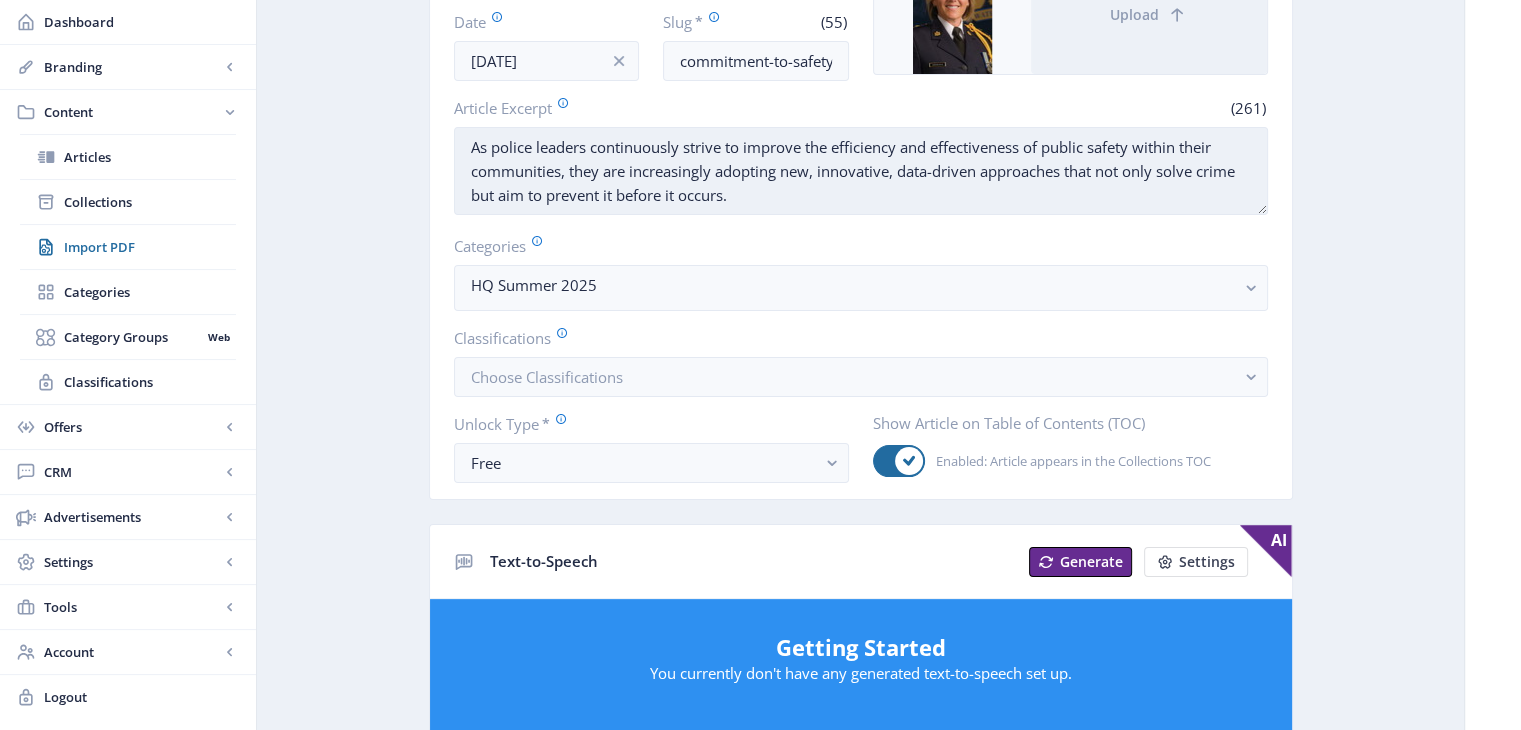 scroll, scrollTop: 0, scrollLeft: 0, axis: both 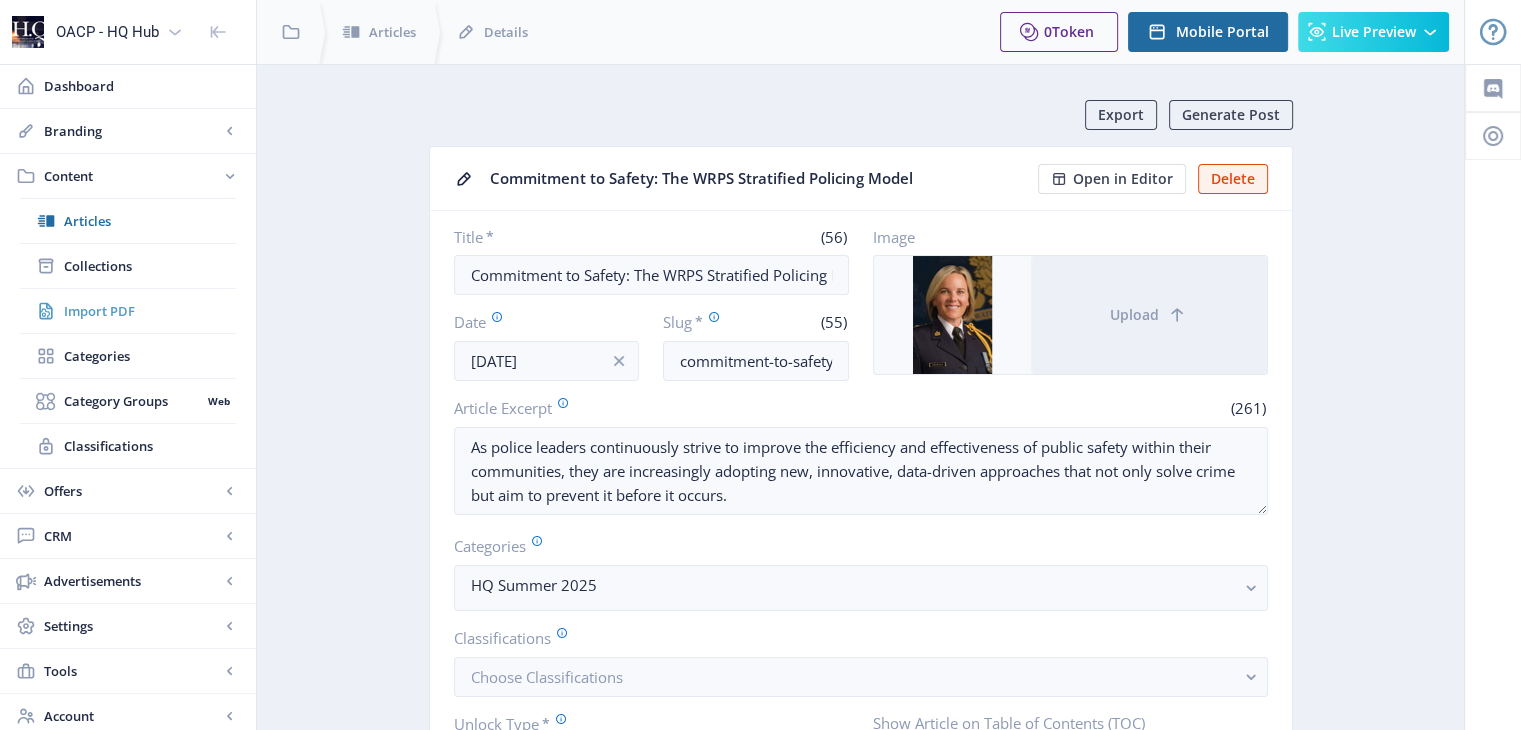 click on "Import PDF" at bounding box center [150, 311] 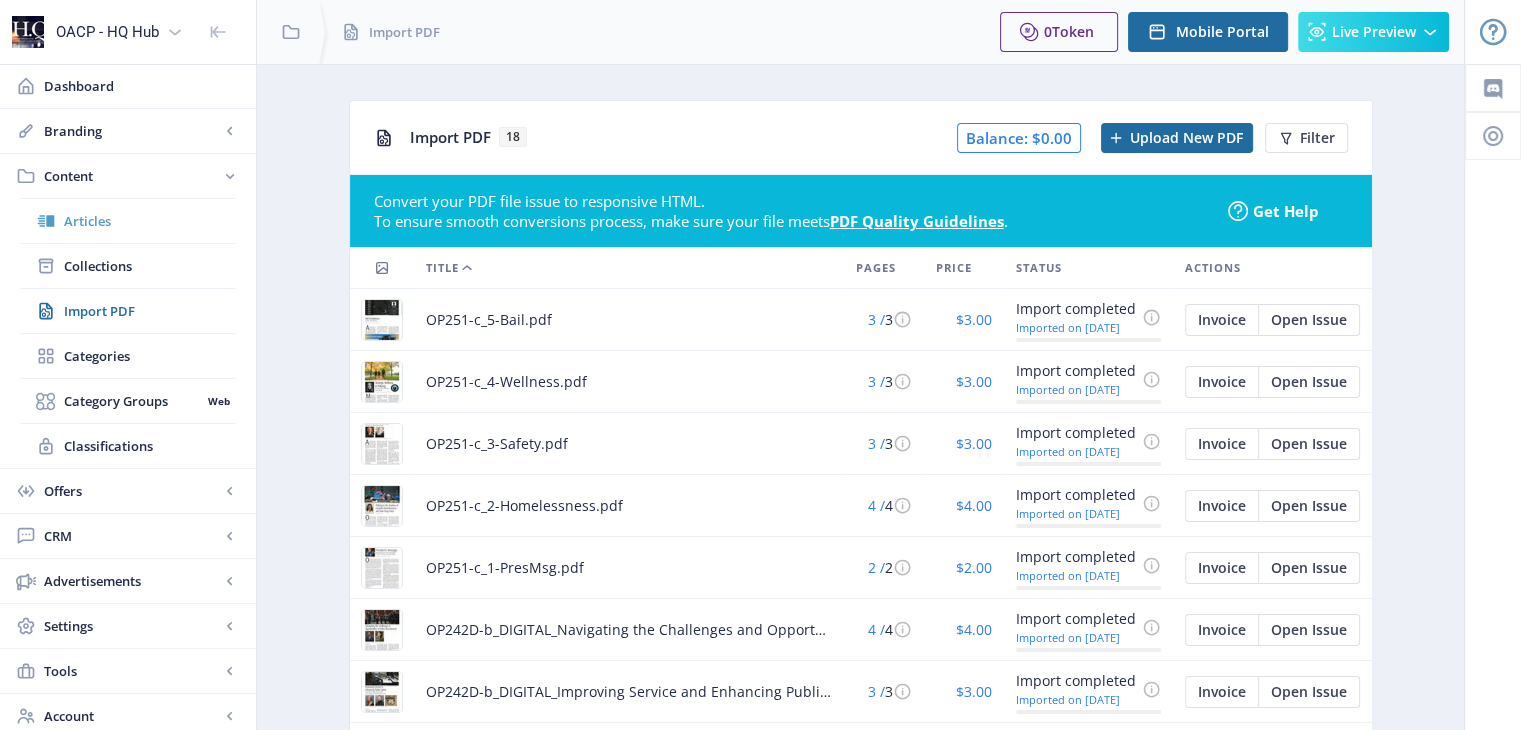 click on "Articles" at bounding box center (150, 221) 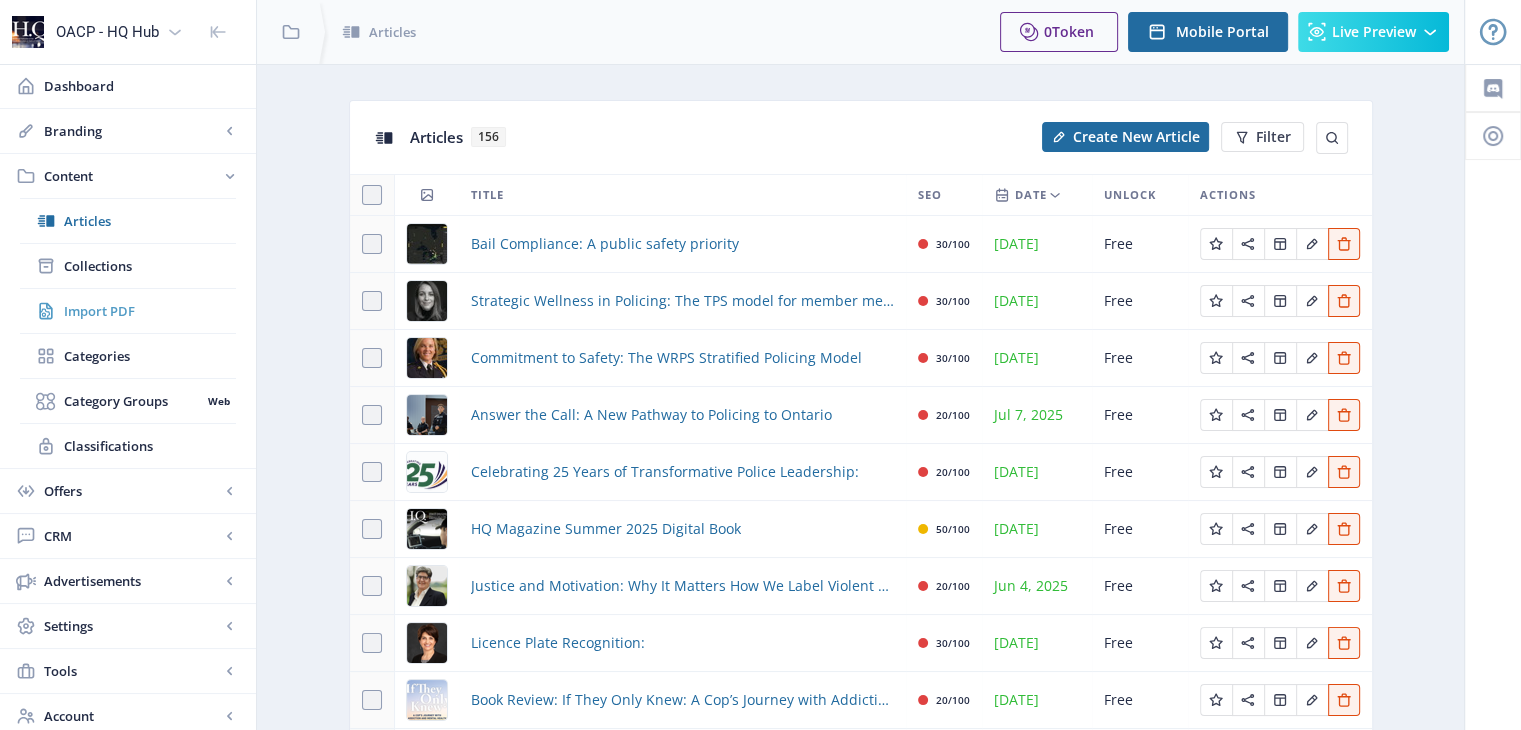 click on "Import PDF" at bounding box center [150, 311] 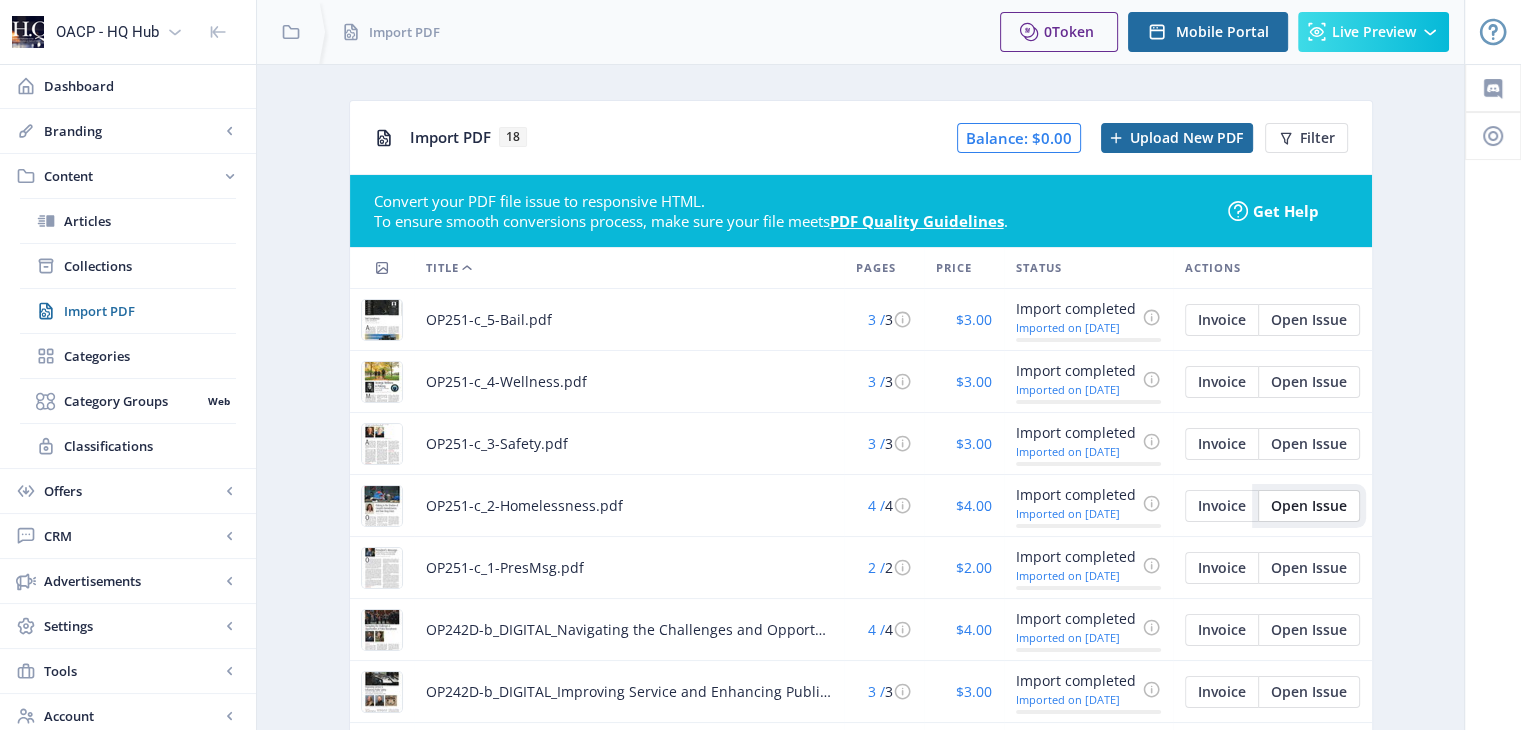 click on "Open Issue" at bounding box center (1222, 320) 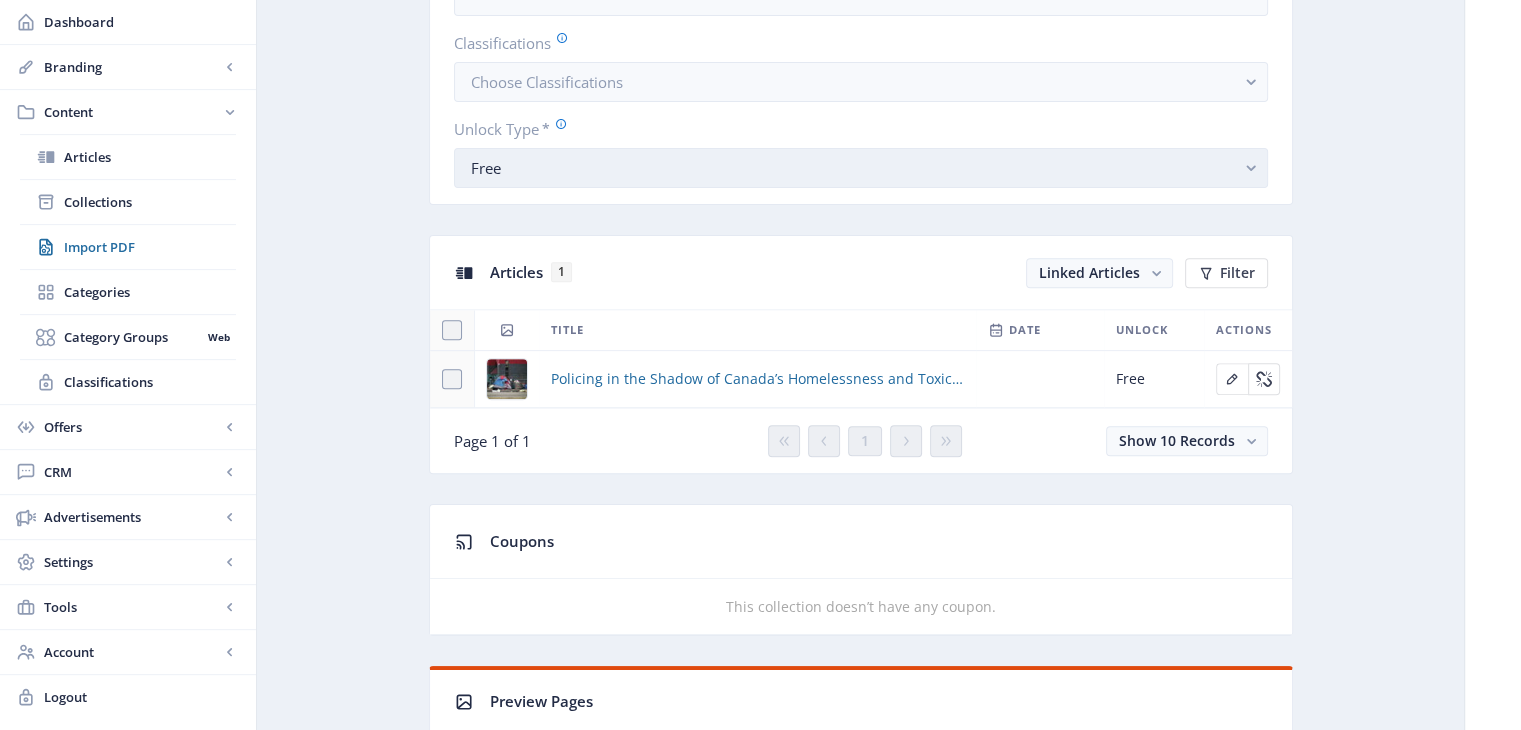 scroll, scrollTop: 800, scrollLeft: 0, axis: vertical 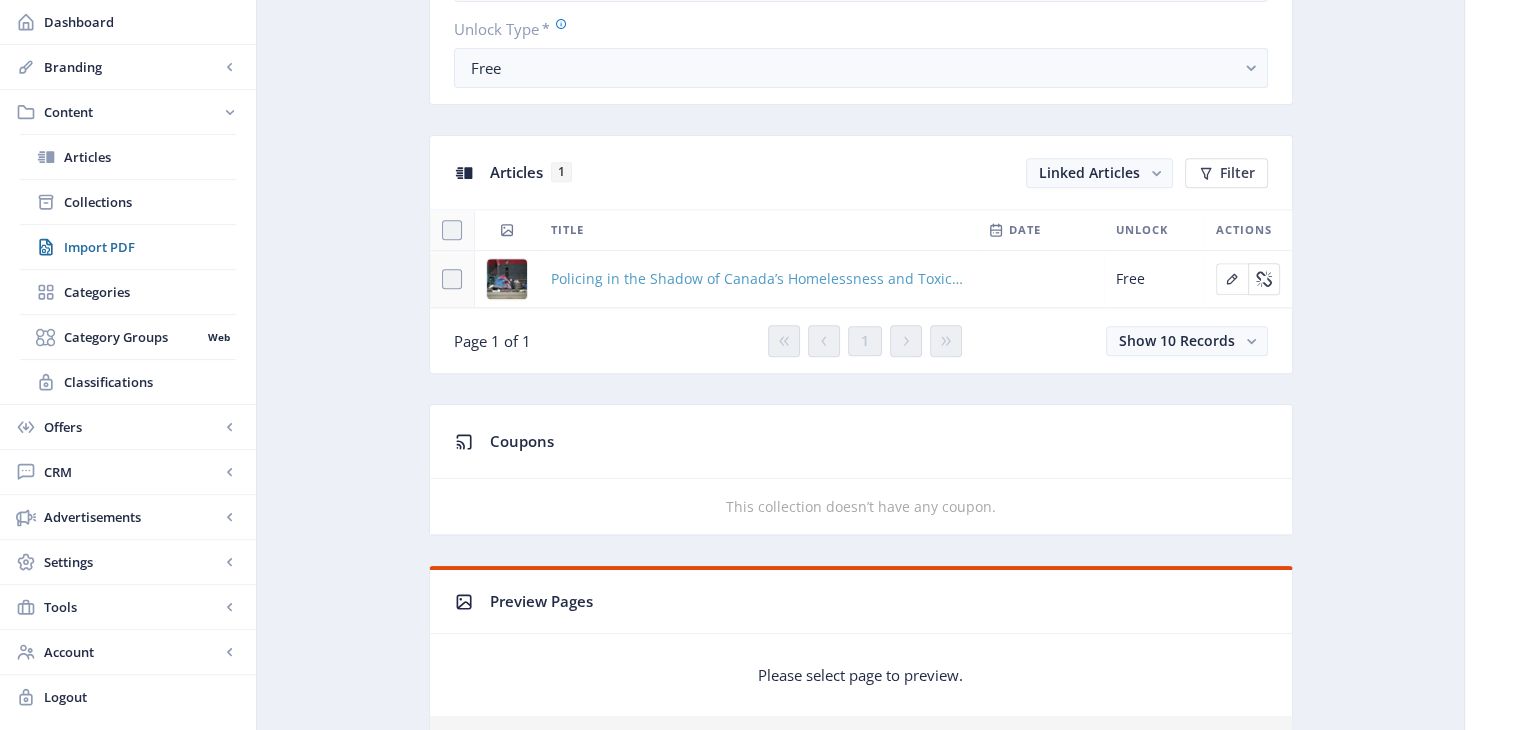 click on "Policing in the Shadow of Canada’s Homelessness and Toxic Drug Crises" at bounding box center (757, 279) 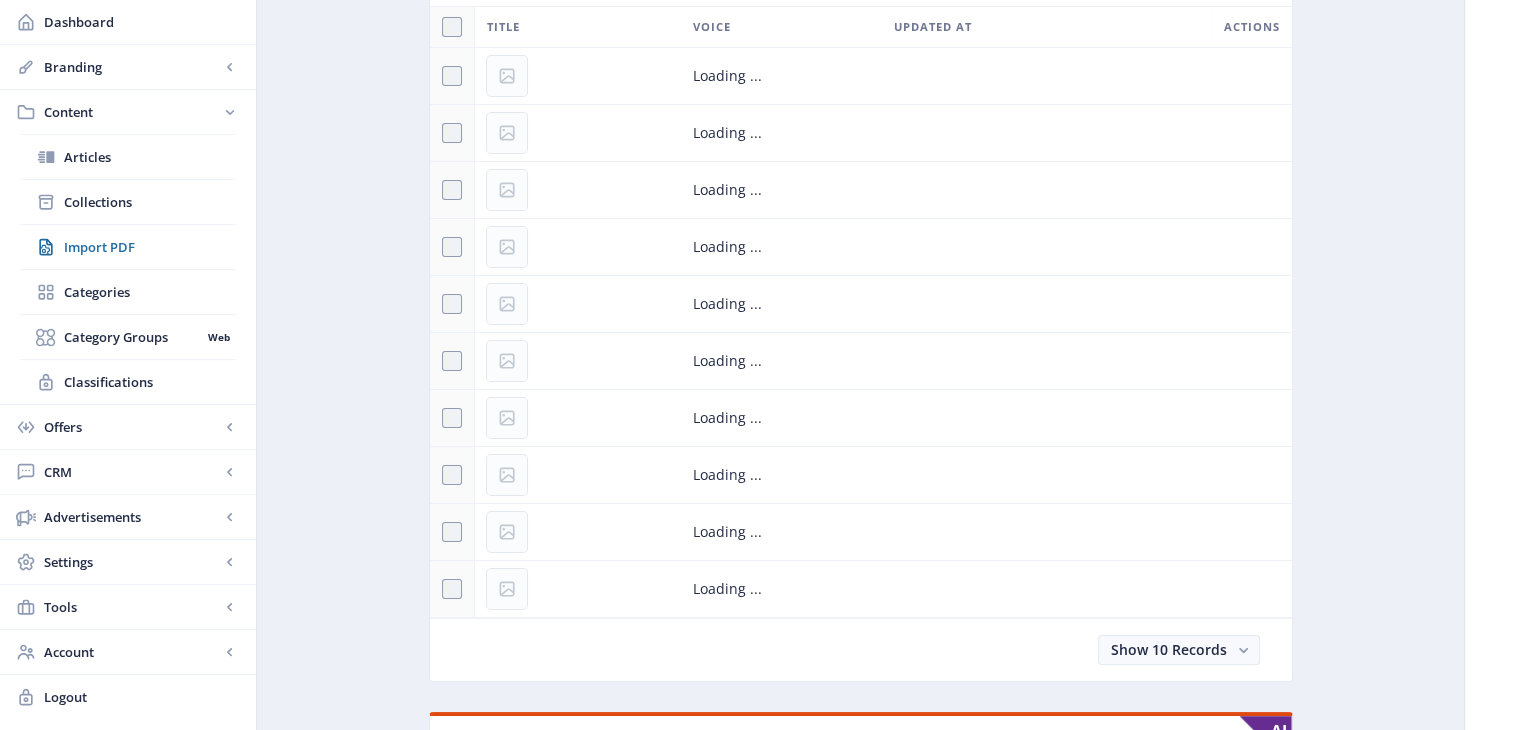 scroll, scrollTop: 0, scrollLeft: 0, axis: both 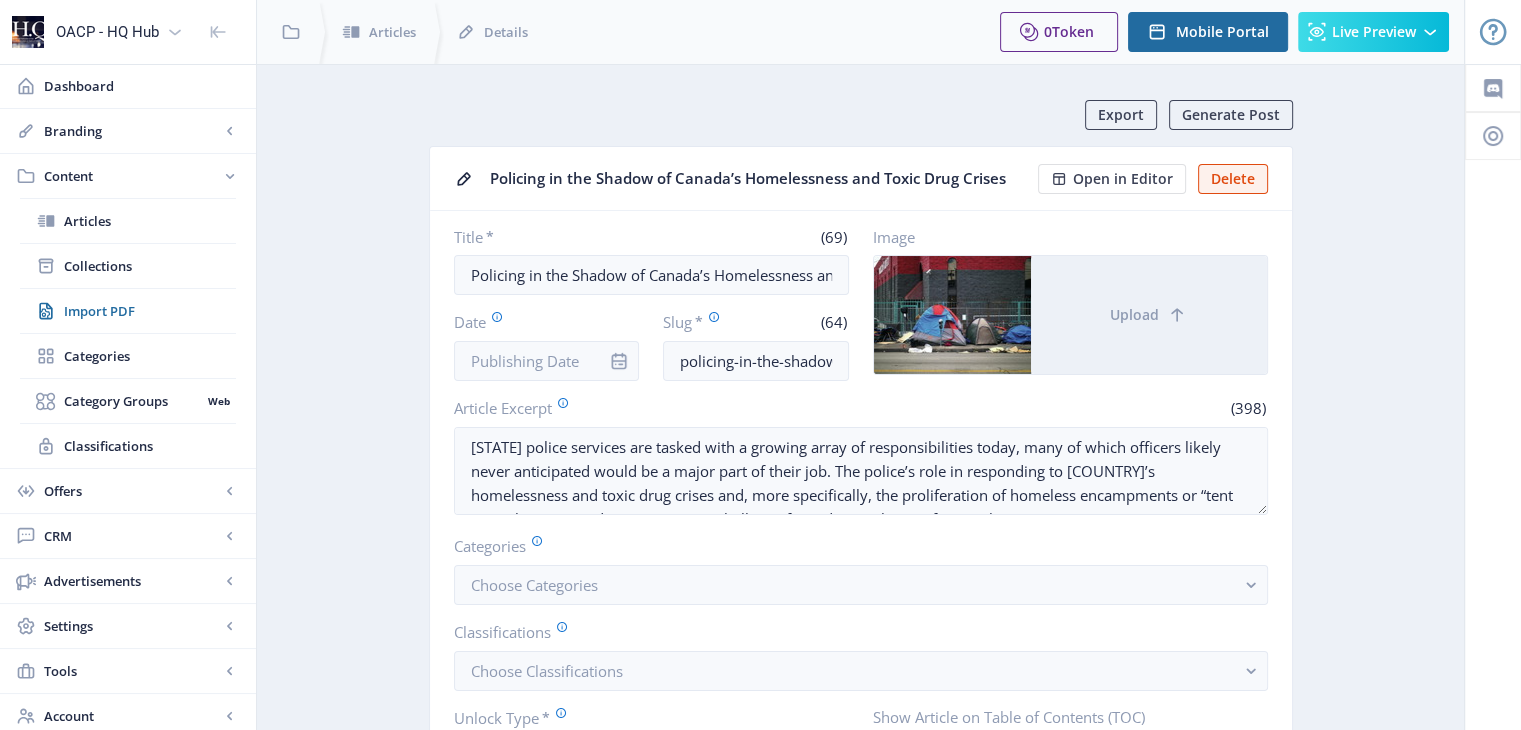 click at bounding box center [619, 361] 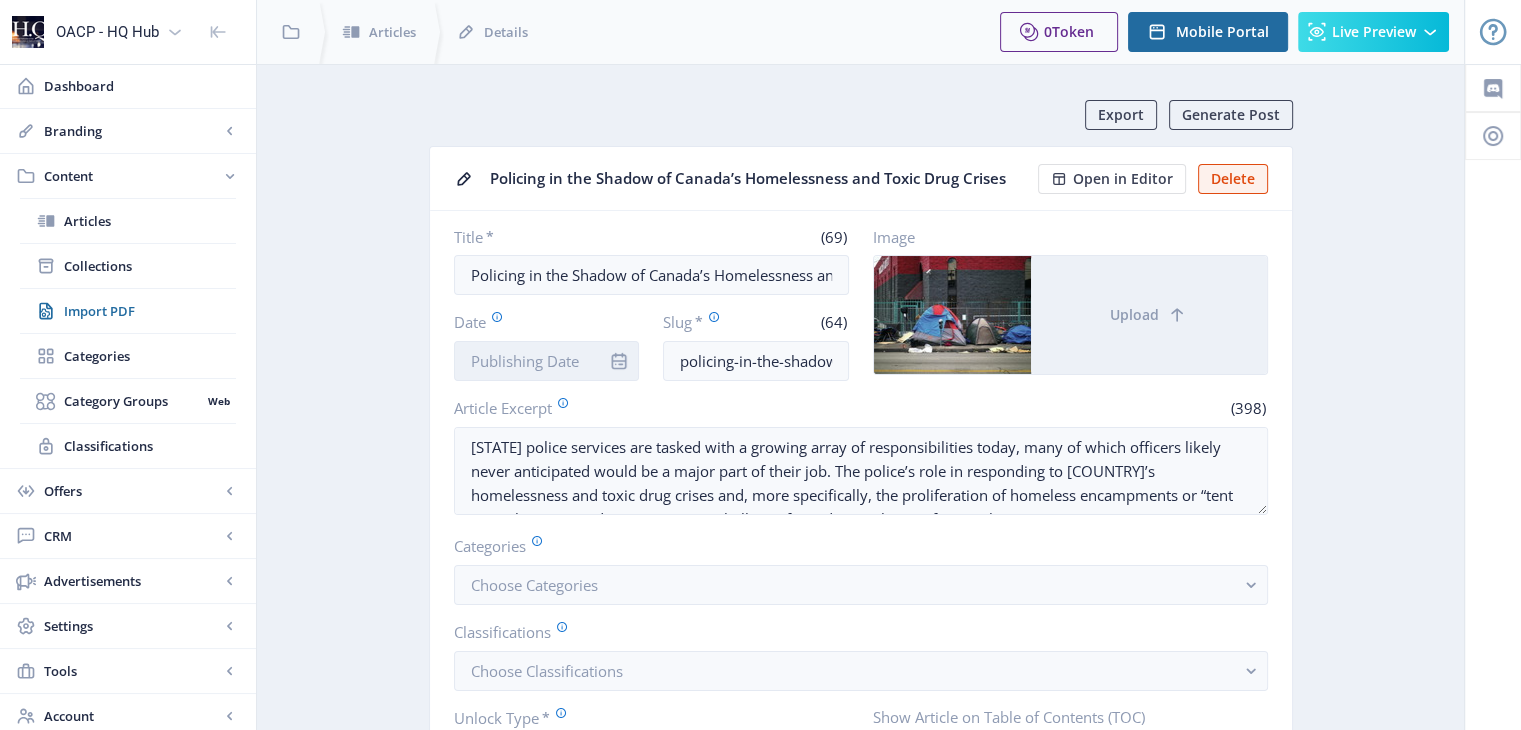 click on "Date" at bounding box center [547, 361] 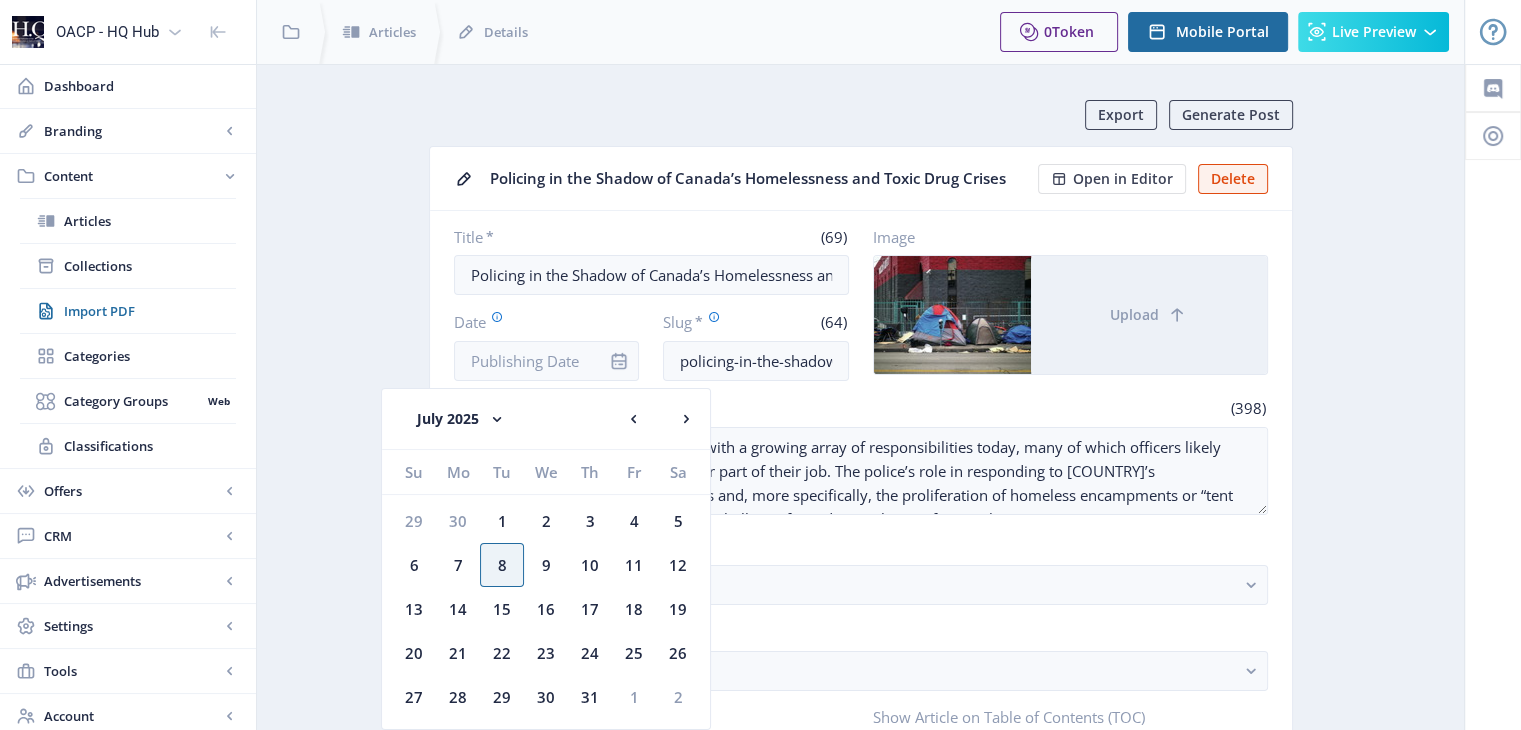 click on "8" at bounding box center (502, 565) 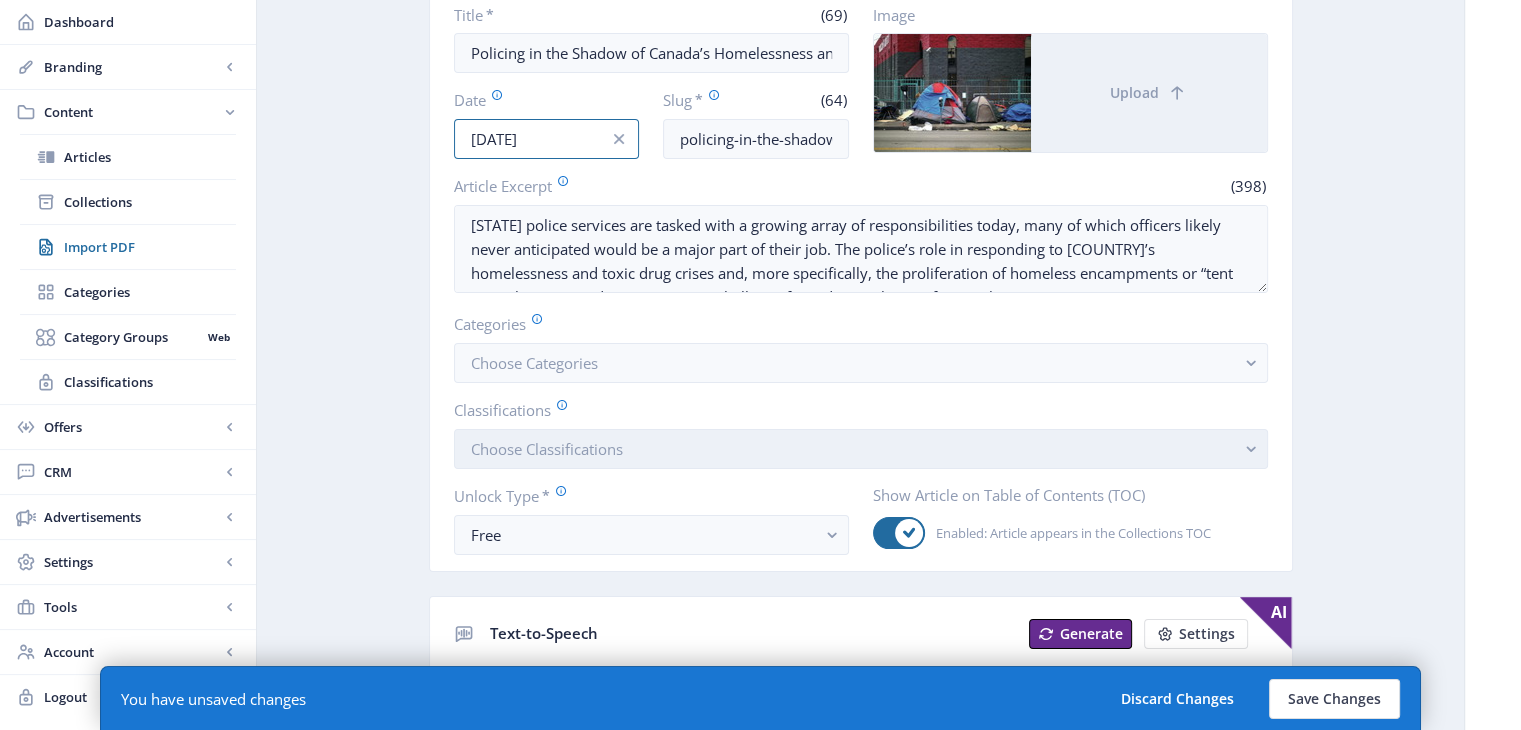 scroll, scrollTop: 300, scrollLeft: 0, axis: vertical 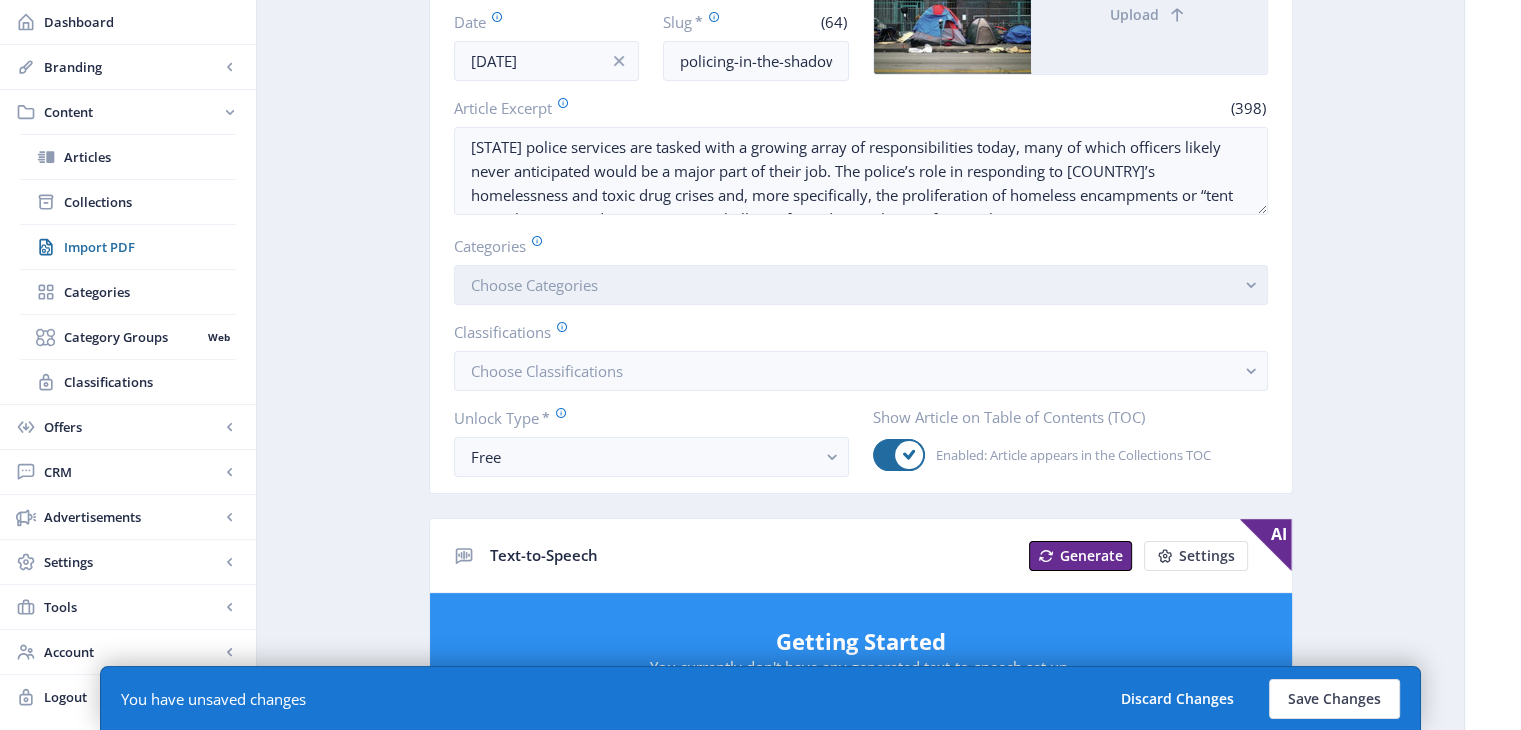 click on "Choose Categories" at bounding box center (534, 285) 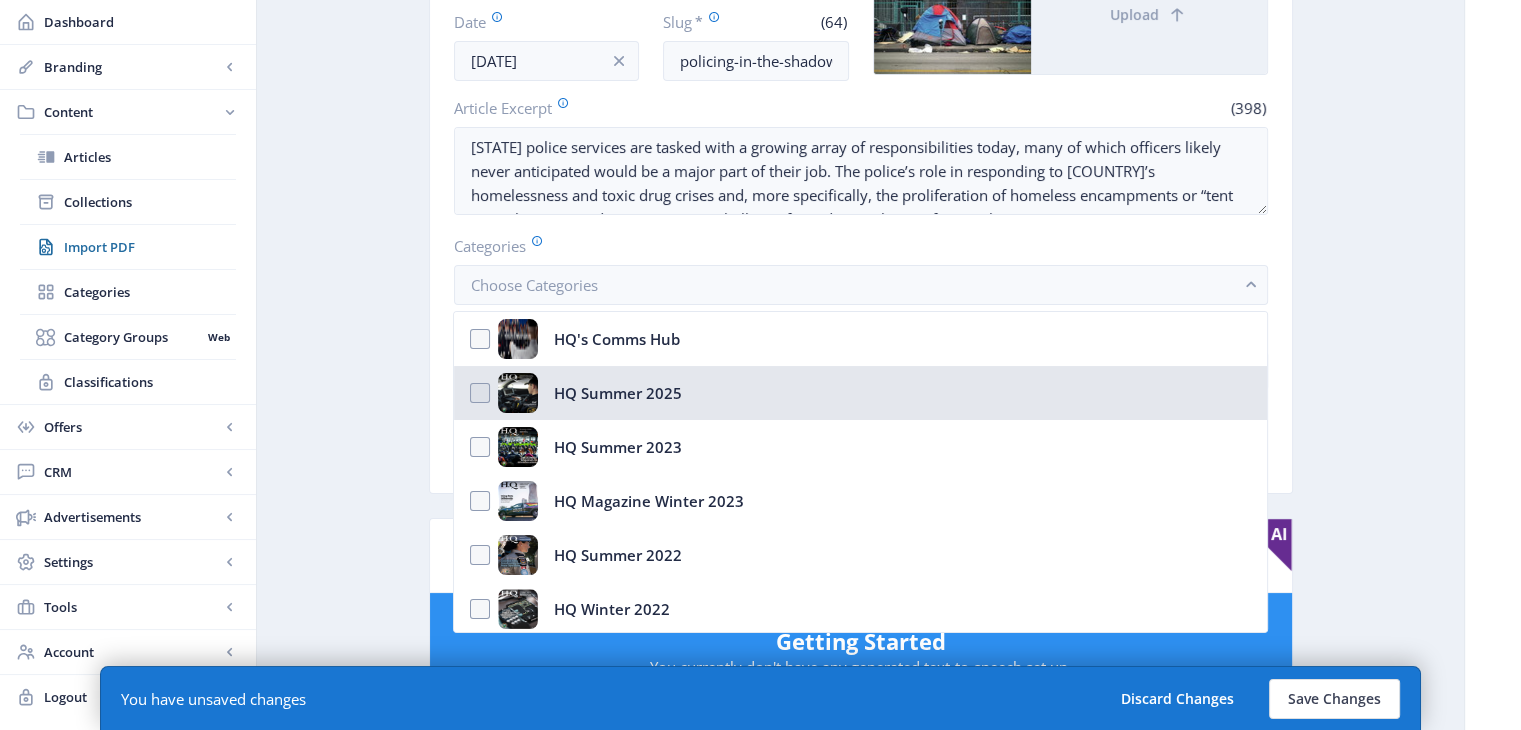 click on "HQ Summer 2025" at bounding box center (860, 393) 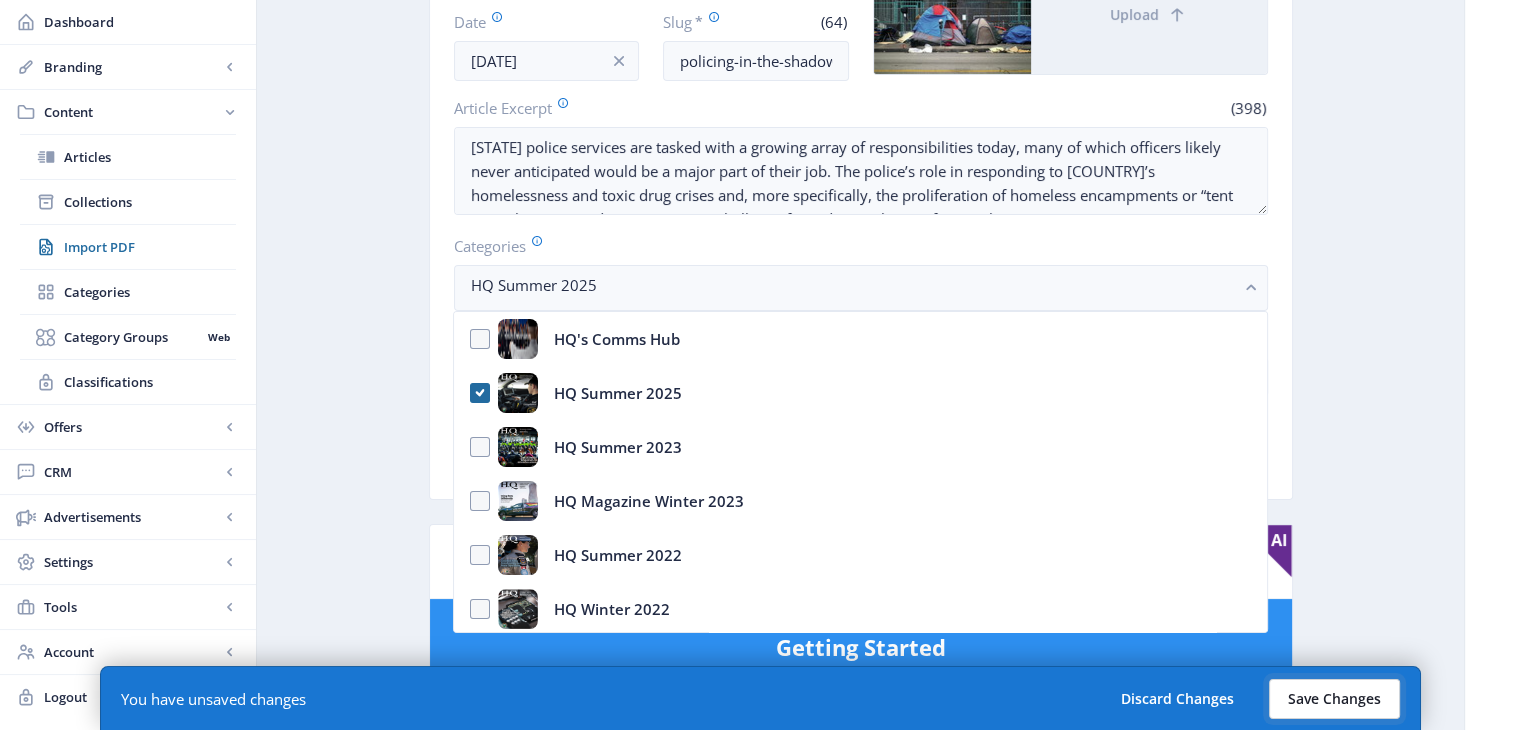 click on "Save Changes" at bounding box center (1334, 699) 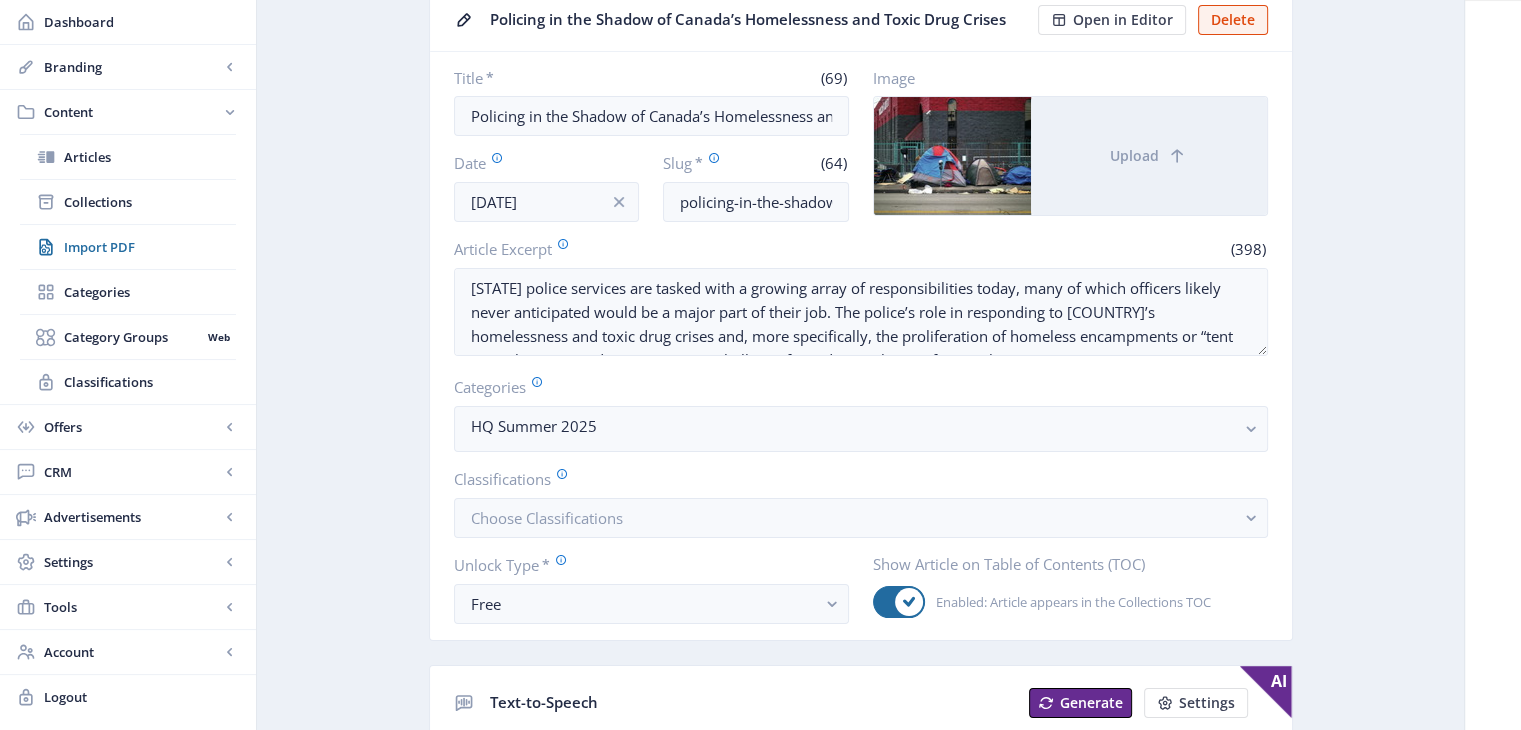 scroll, scrollTop: 0, scrollLeft: 0, axis: both 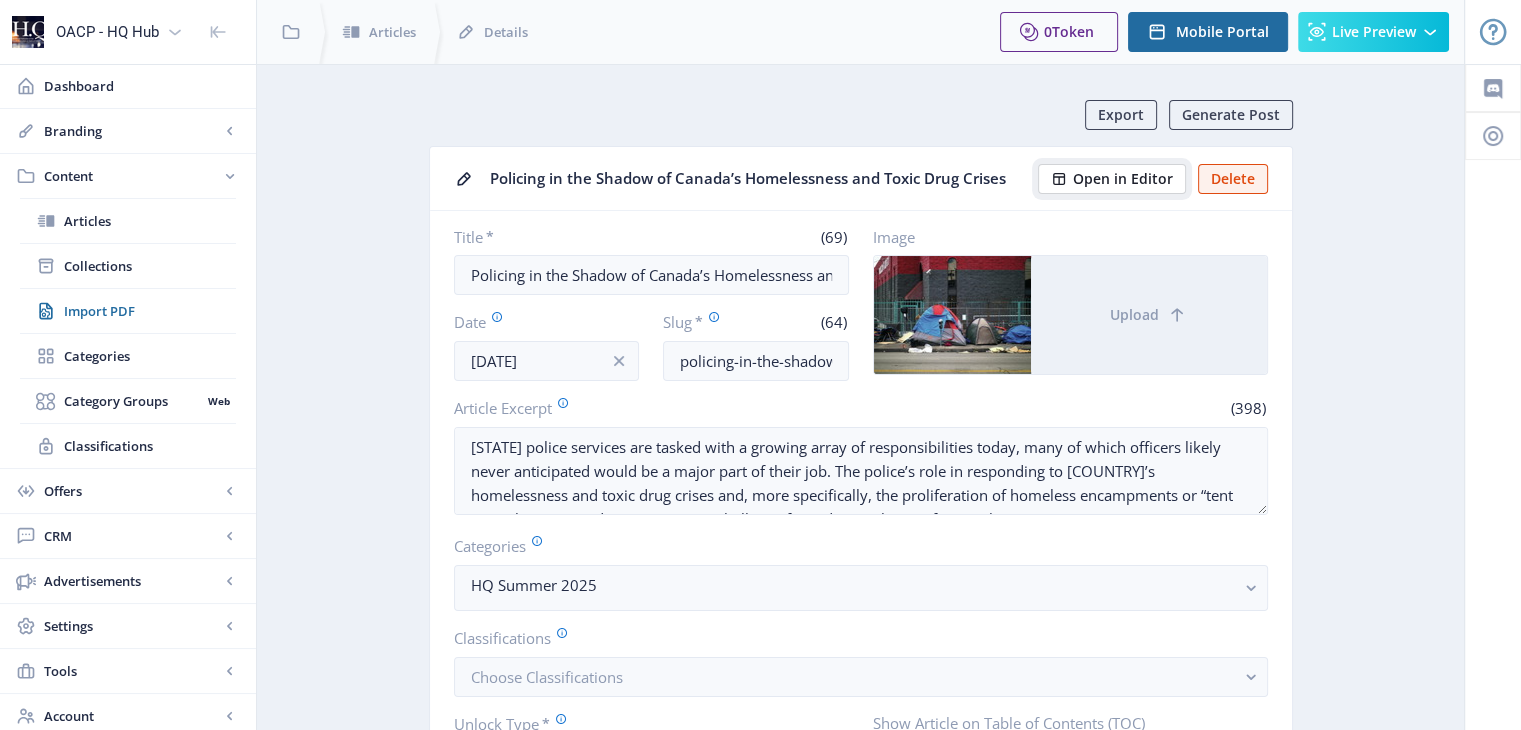click on "Open in Editor" at bounding box center [1123, 179] 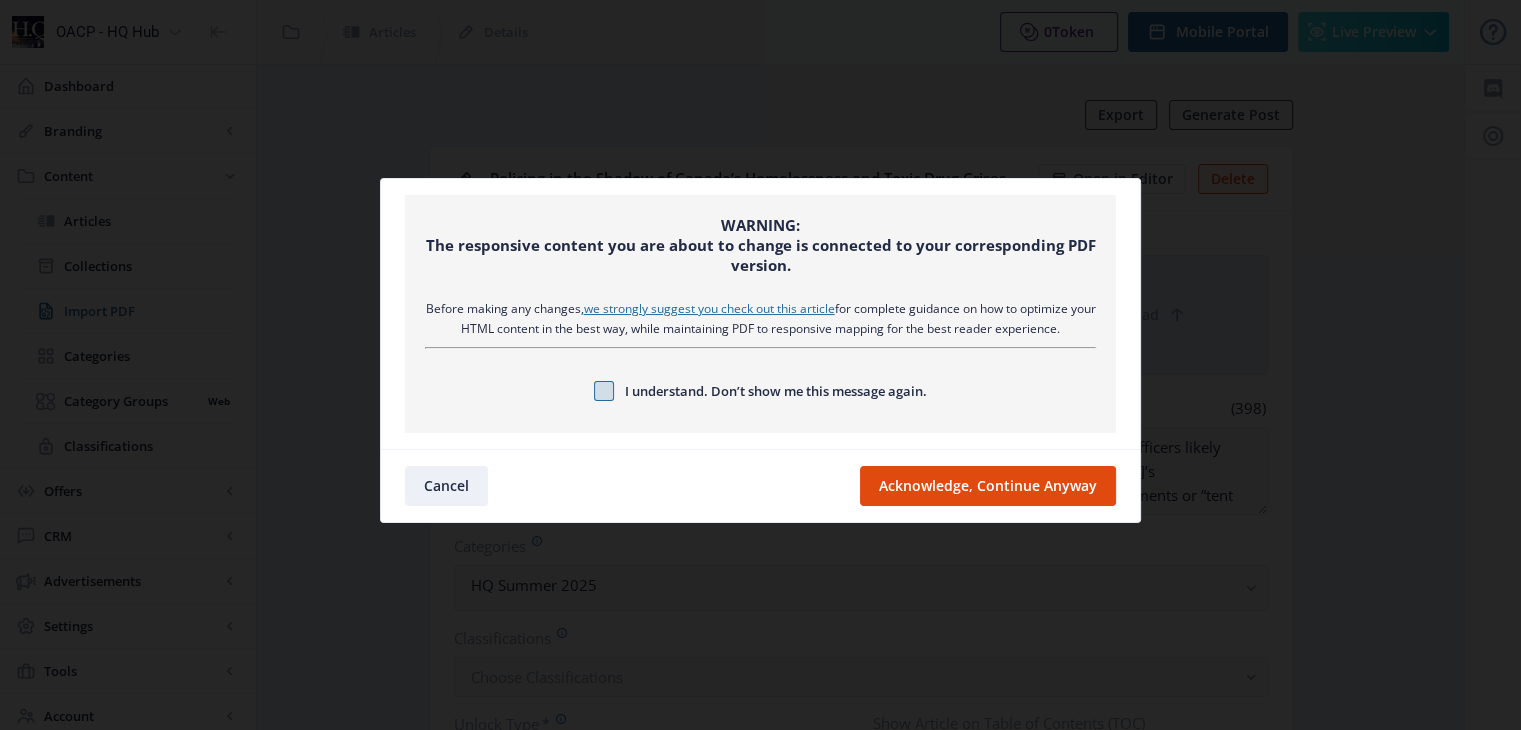 click at bounding box center [604, 391] 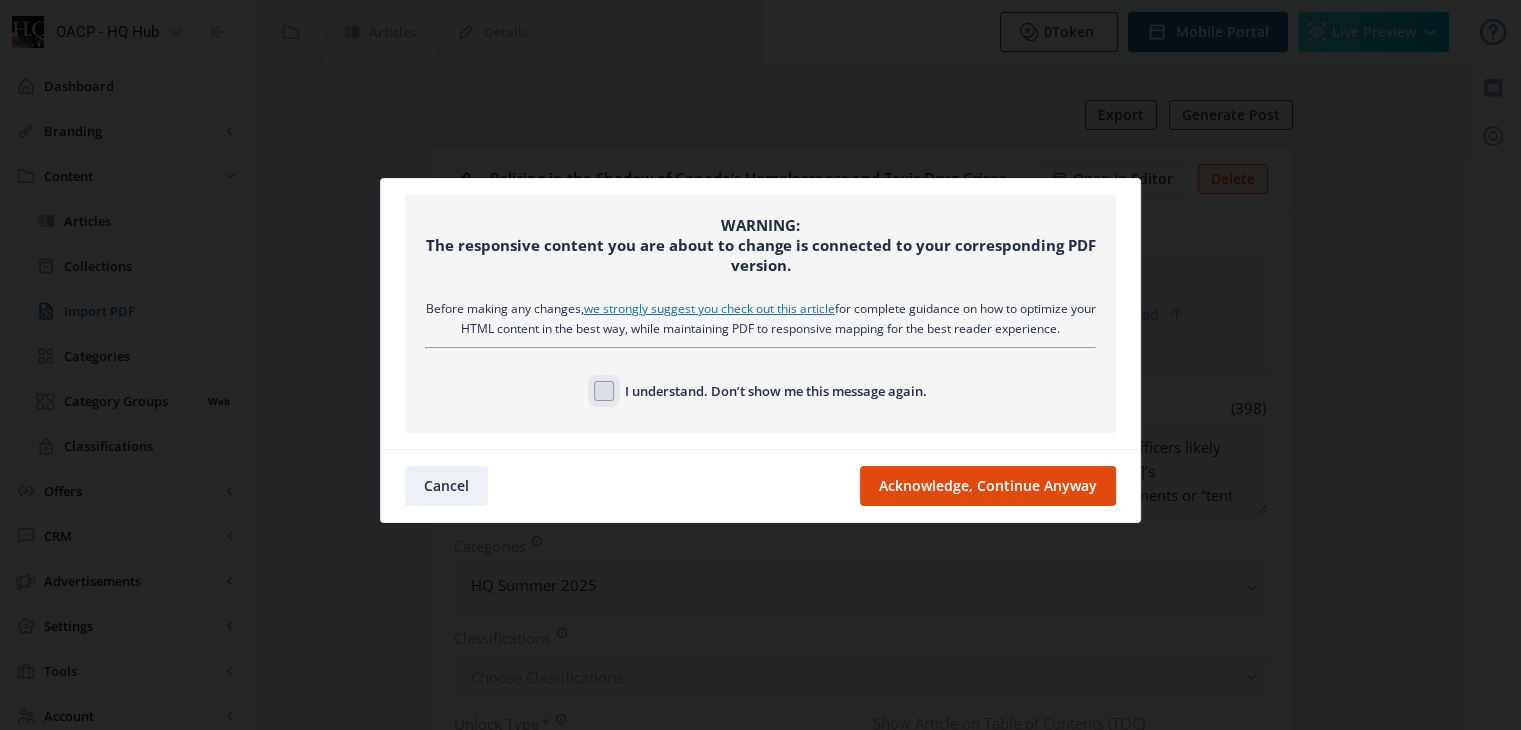 checkbox on "true" 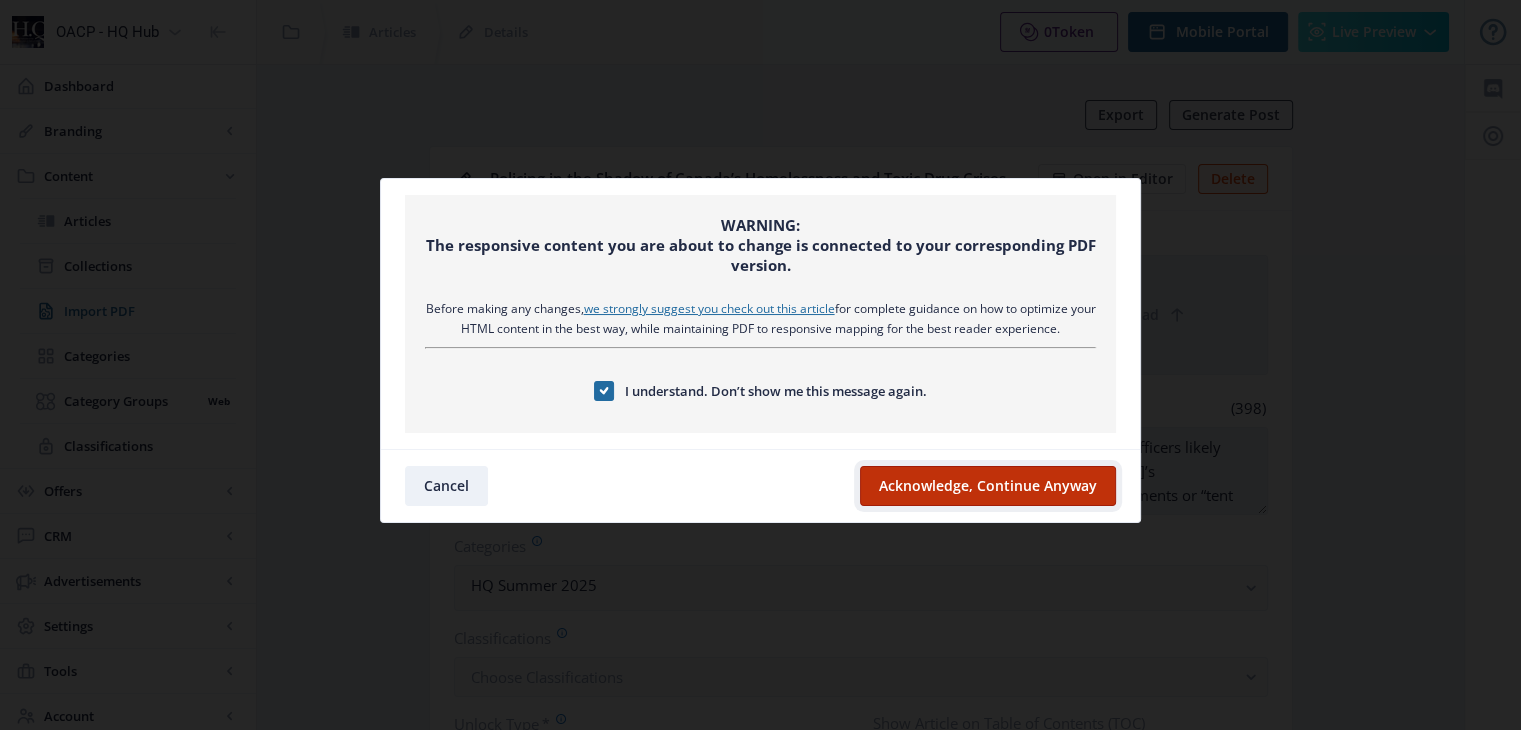 click on "Acknowledge, Continue Anyway" at bounding box center [988, 486] 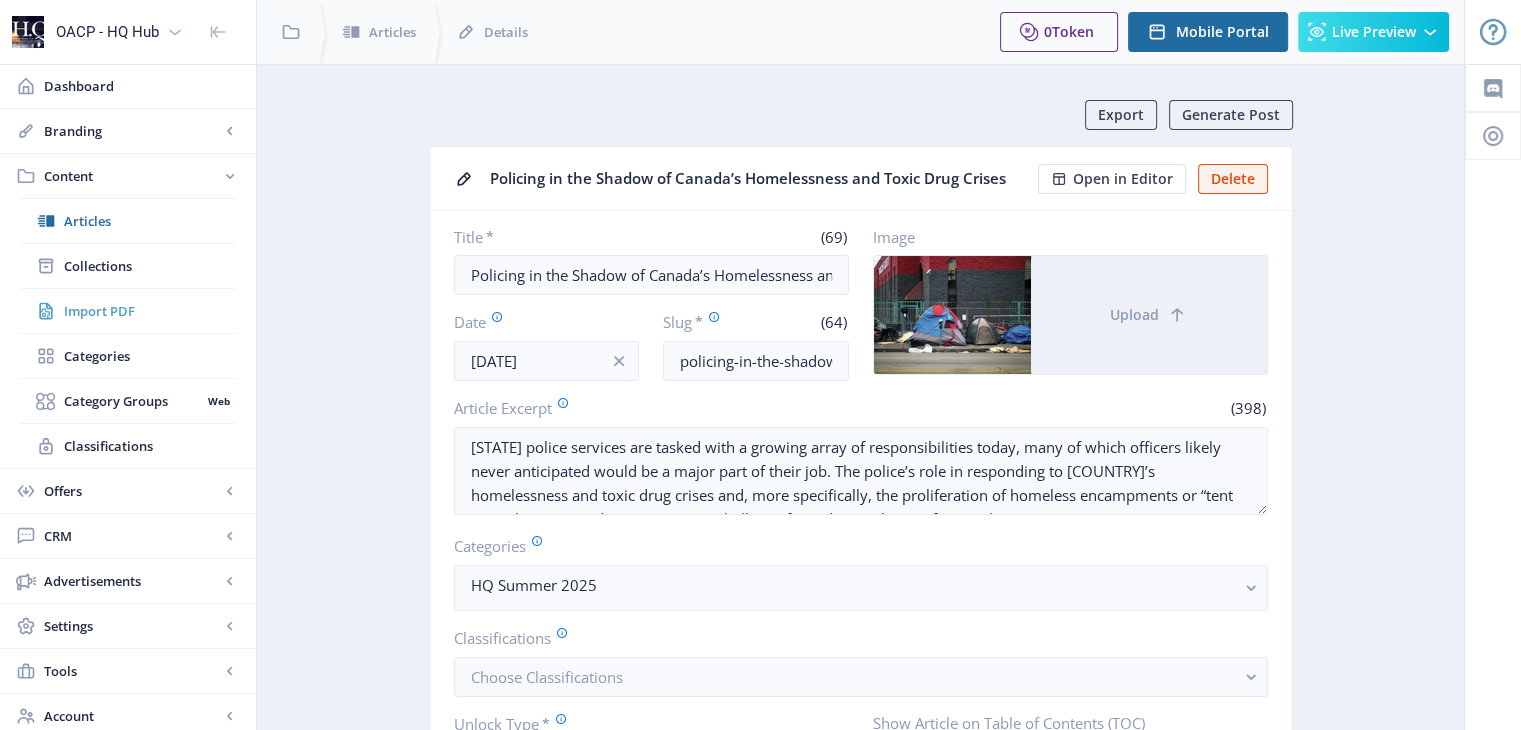 click on "Import PDF" at bounding box center [150, 311] 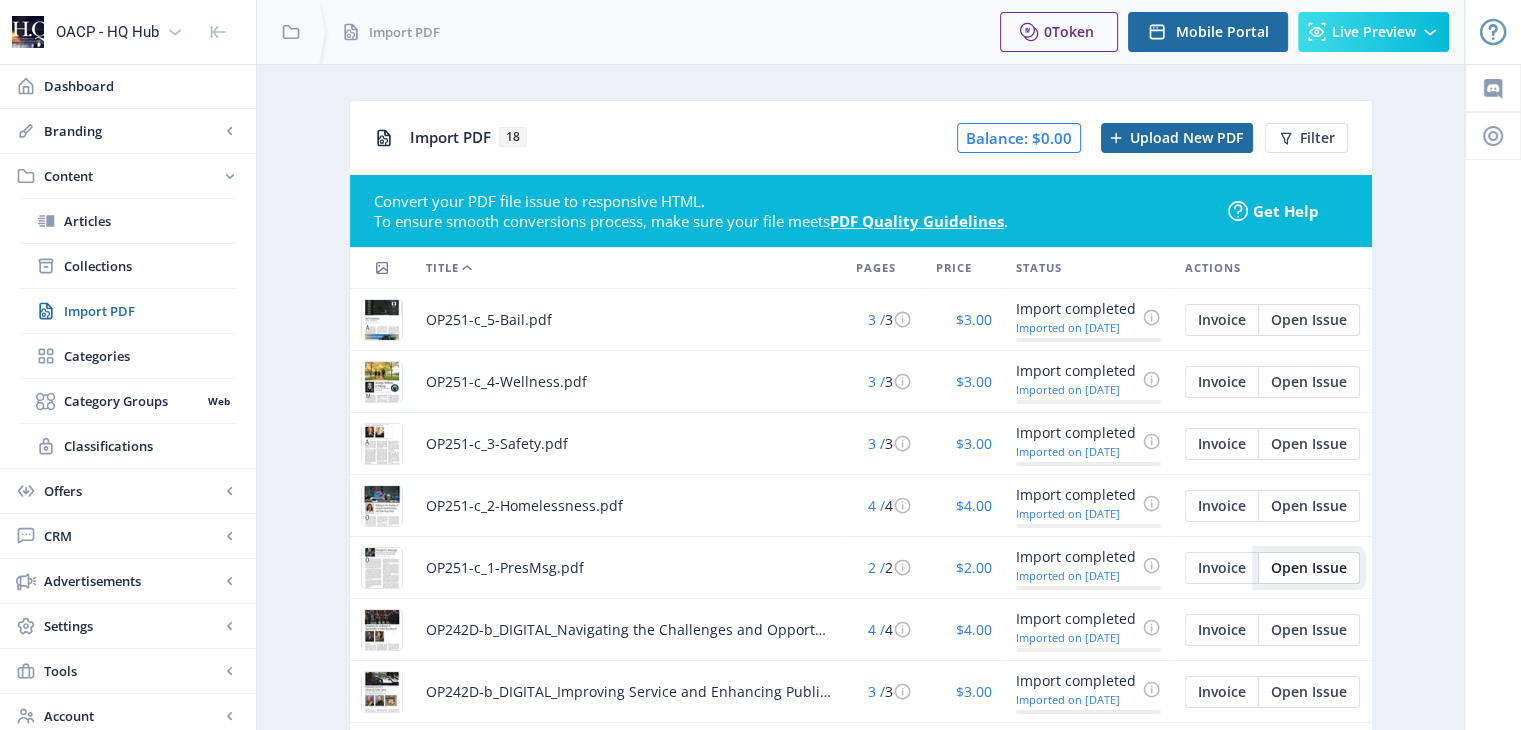click on "Open Issue" at bounding box center [1222, 320] 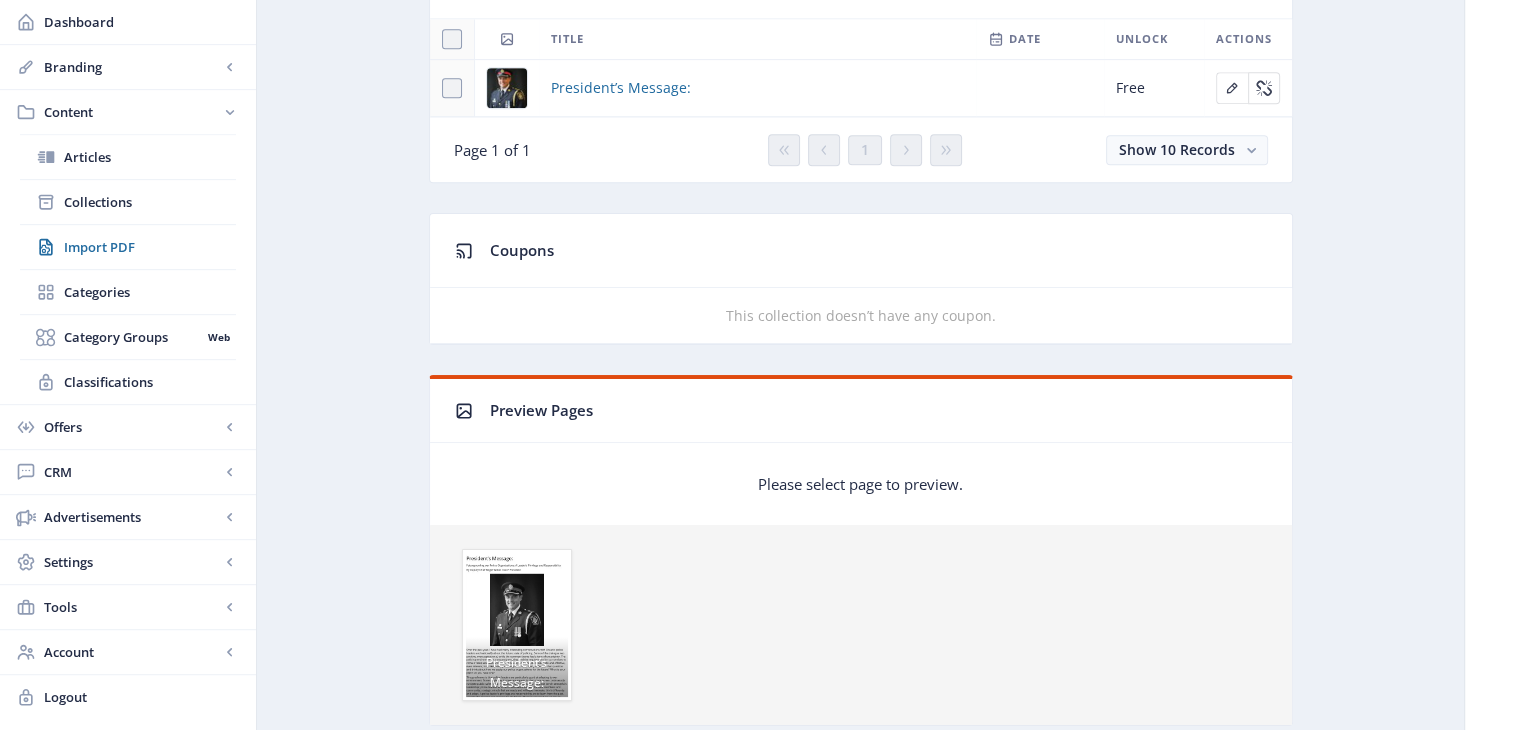 scroll, scrollTop: 1000, scrollLeft: 0, axis: vertical 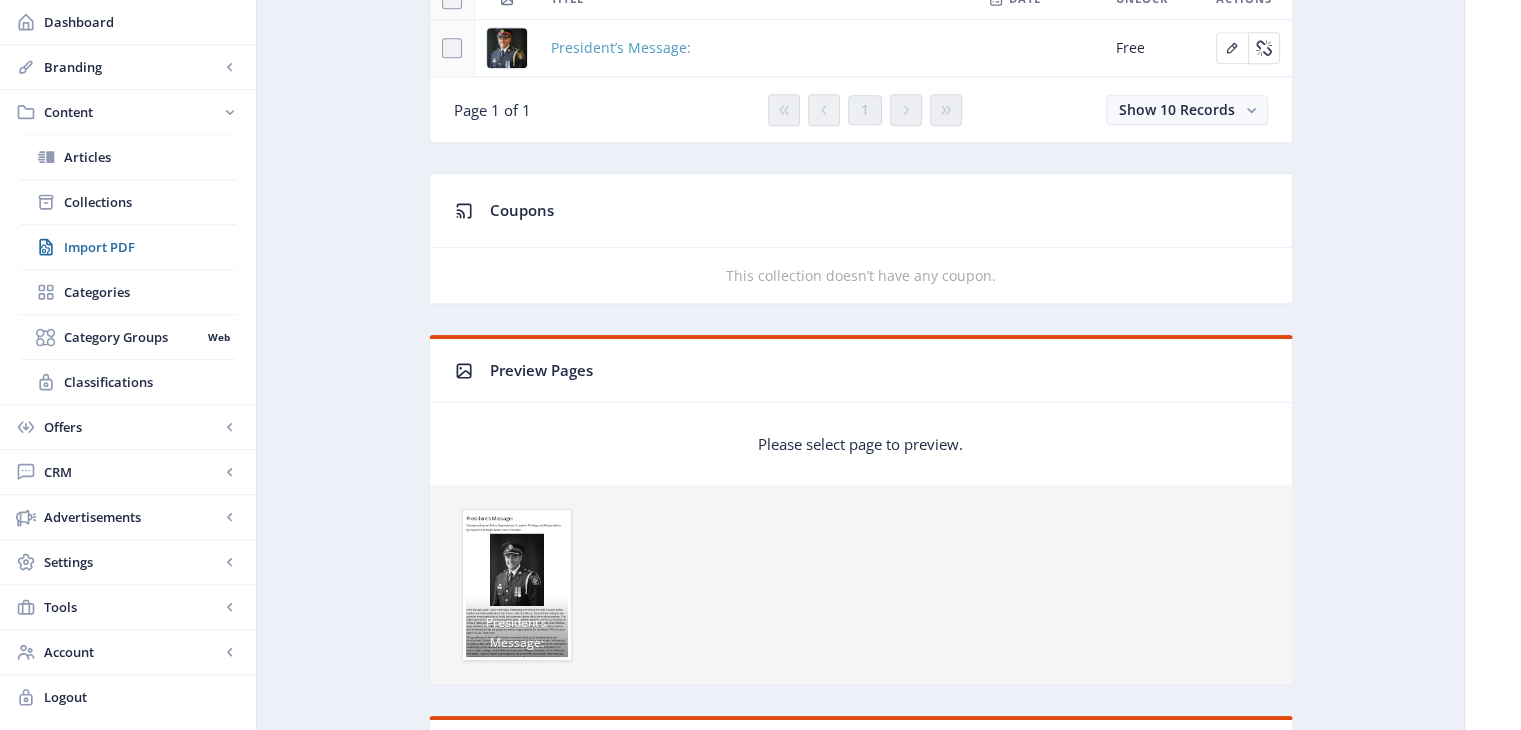 click on "President’s Message:" at bounding box center (621, 48) 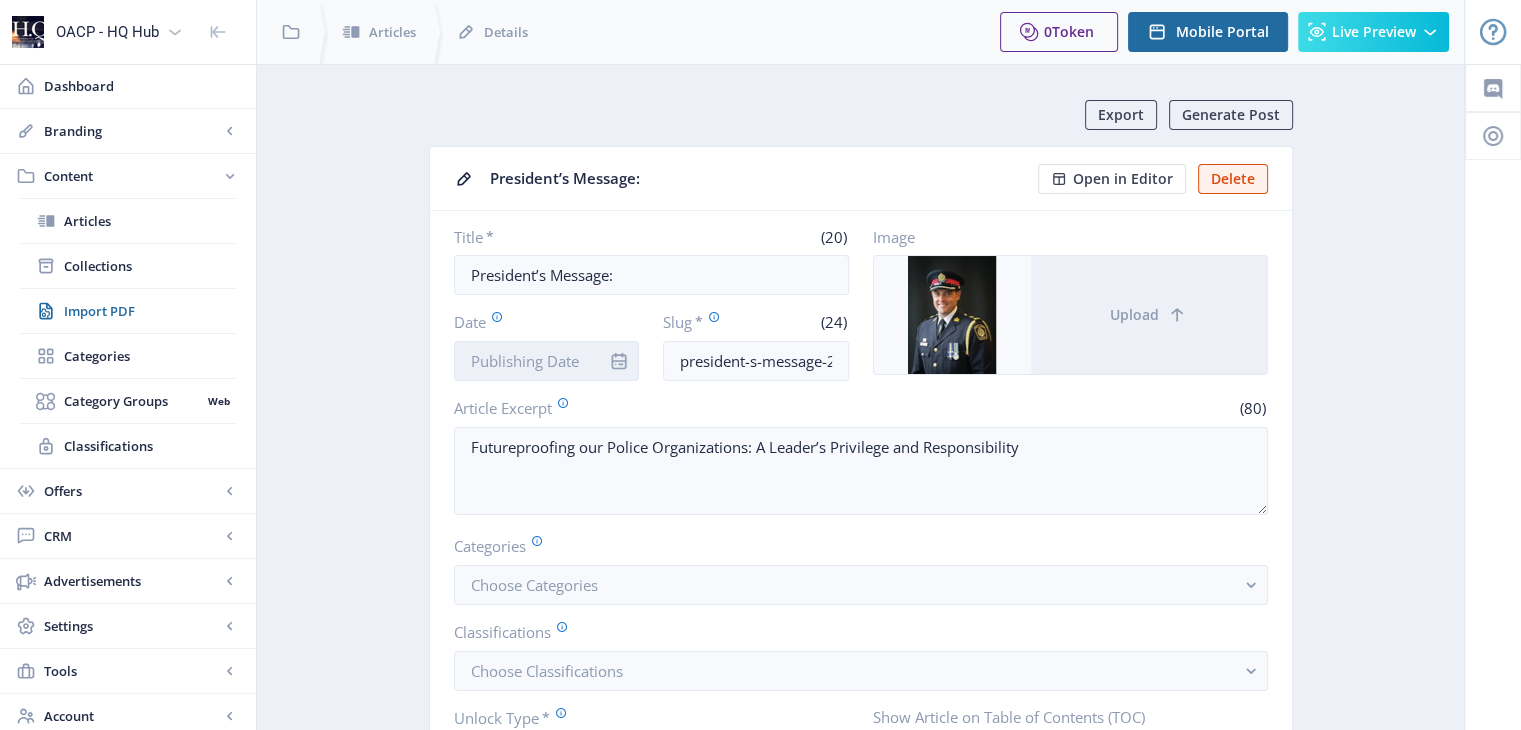 click on "Date" at bounding box center (547, 361) 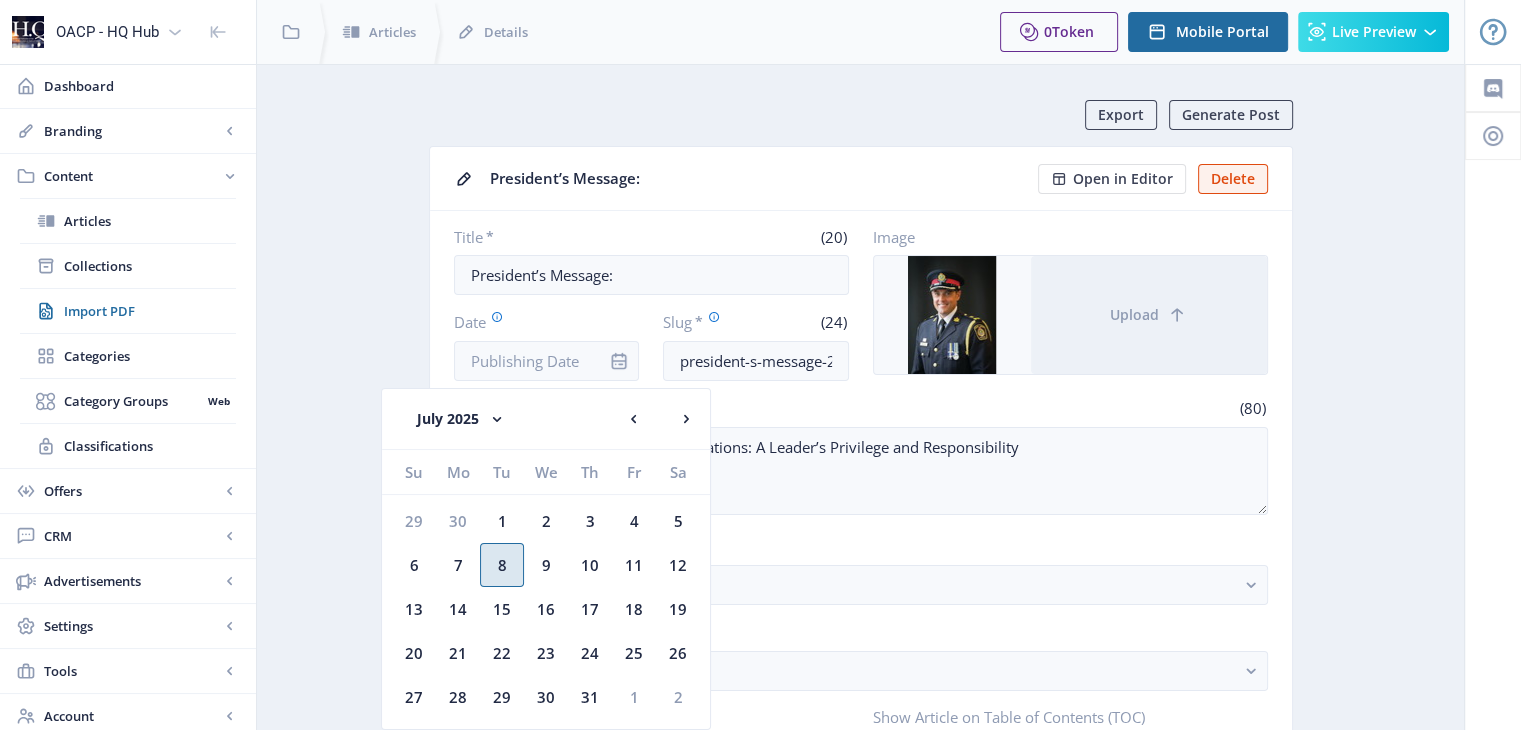 click on "8" at bounding box center [502, 565] 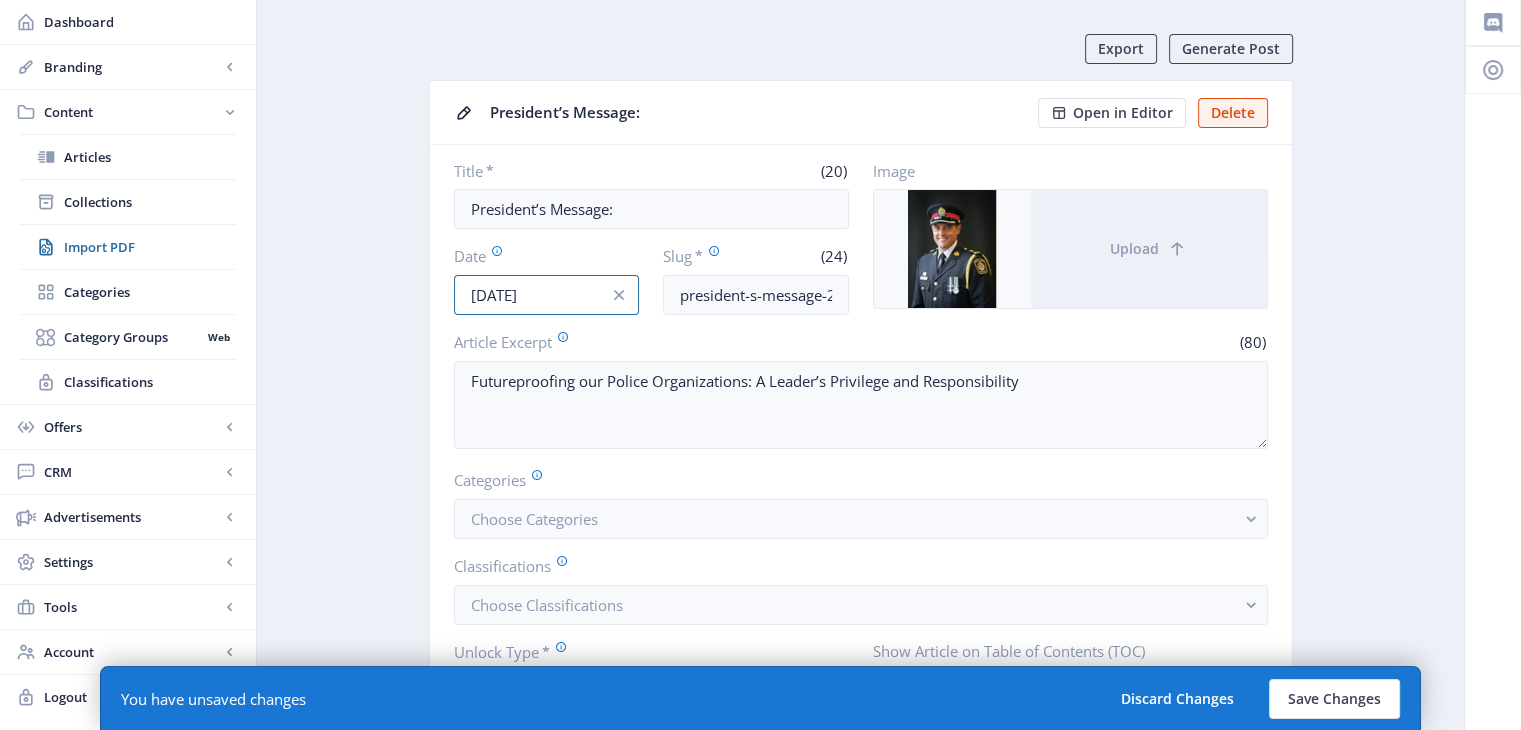 scroll, scrollTop: 100, scrollLeft: 0, axis: vertical 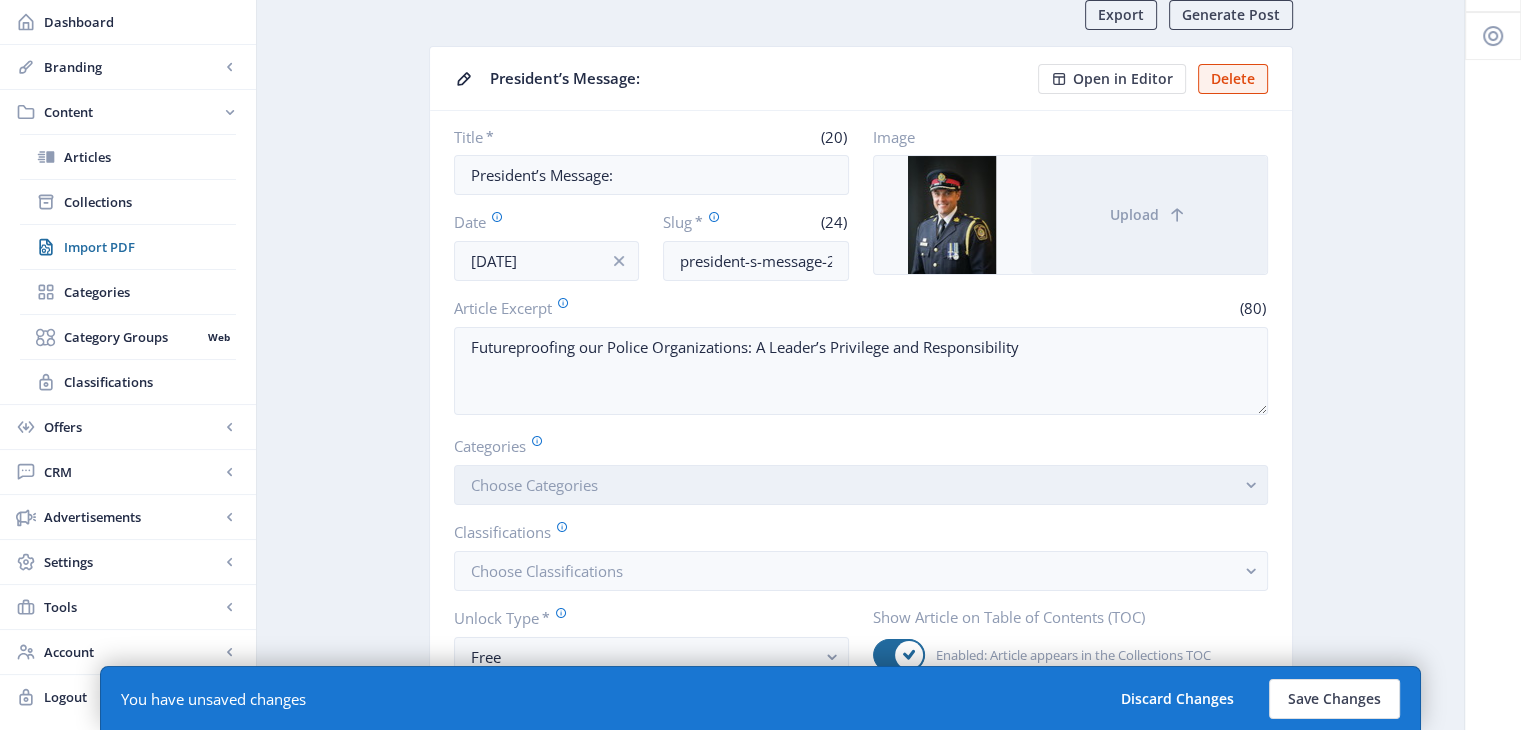 click on "Choose Categories" at bounding box center [861, 485] 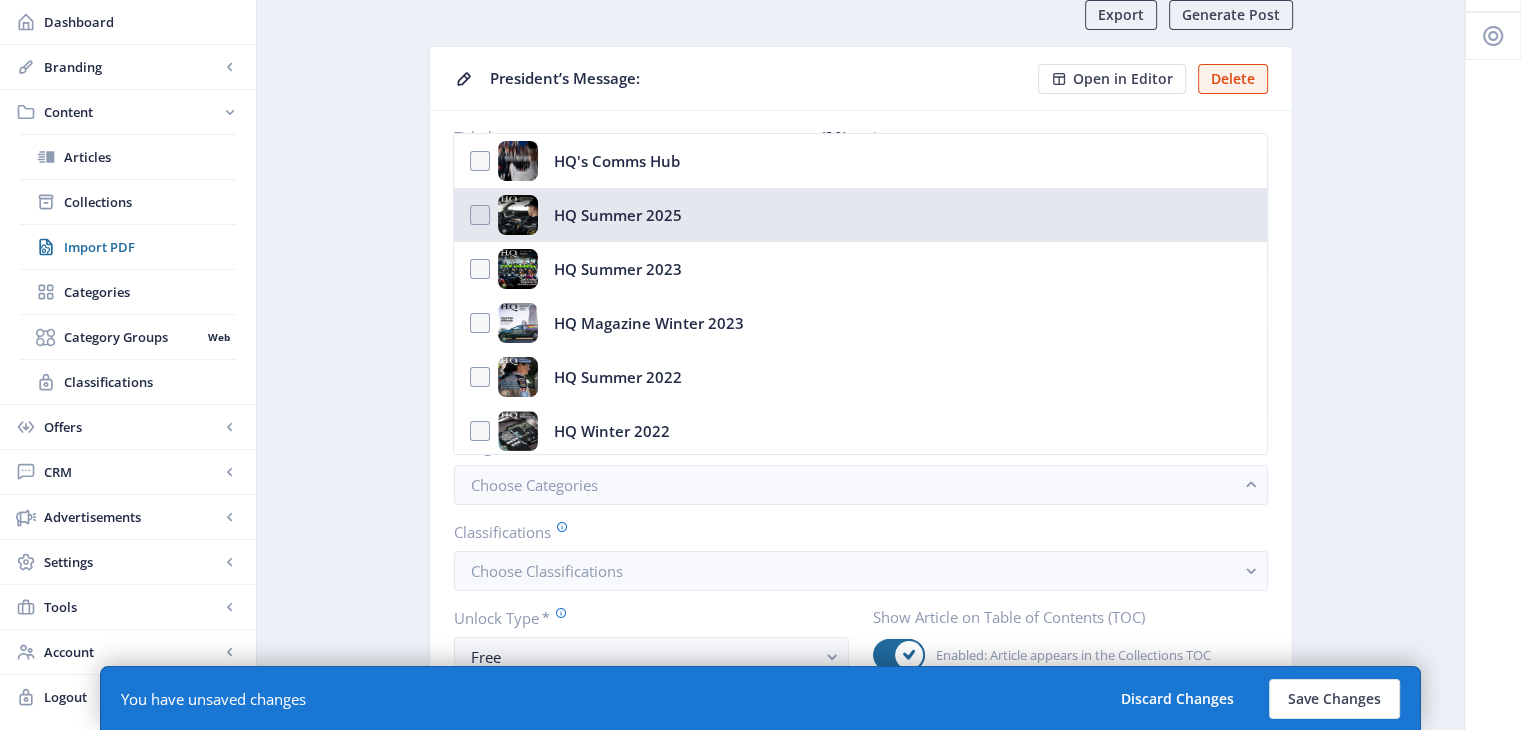 click on "HQ Summer 2025" at bounding box center [618, 215] 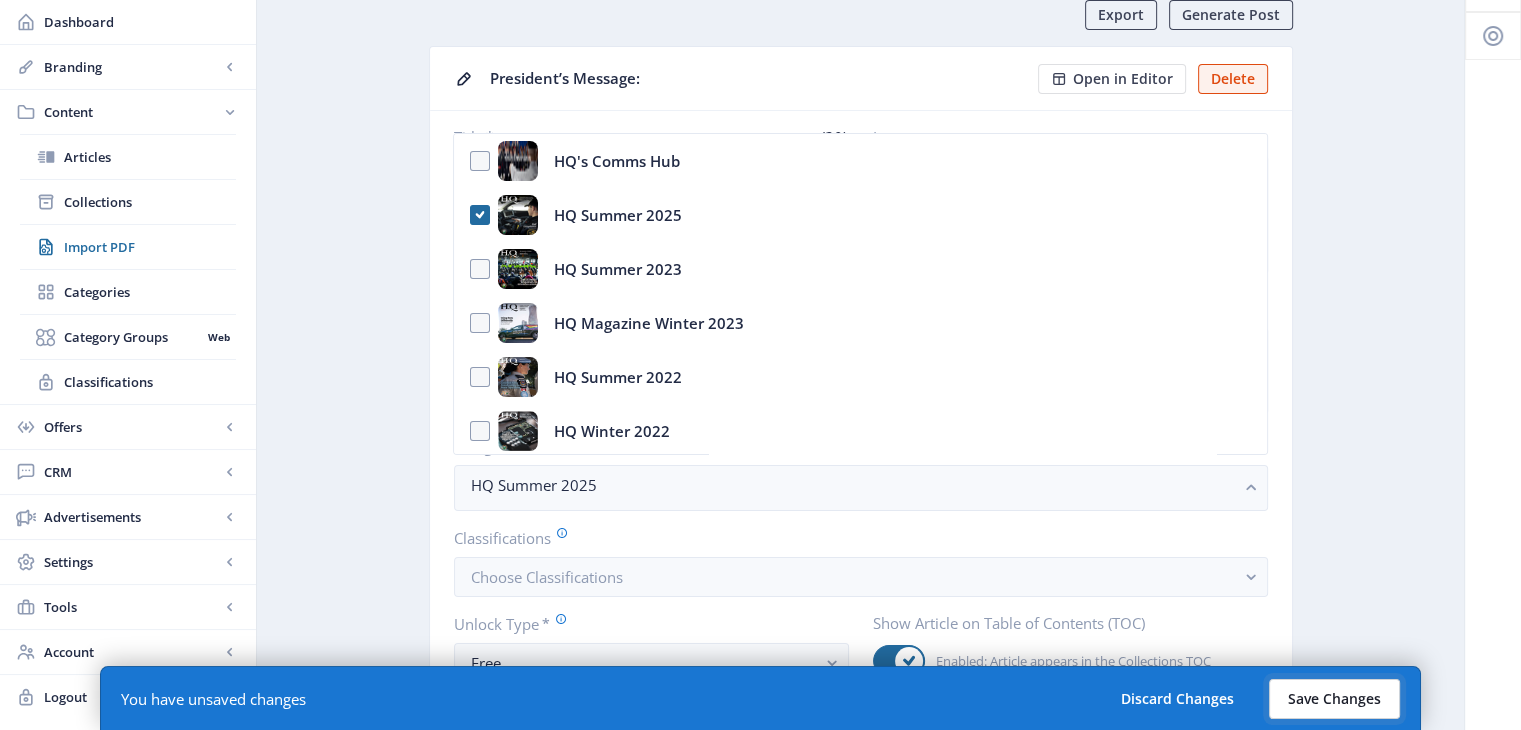 click on "Save Changes" at bounding box center (1334, 699) 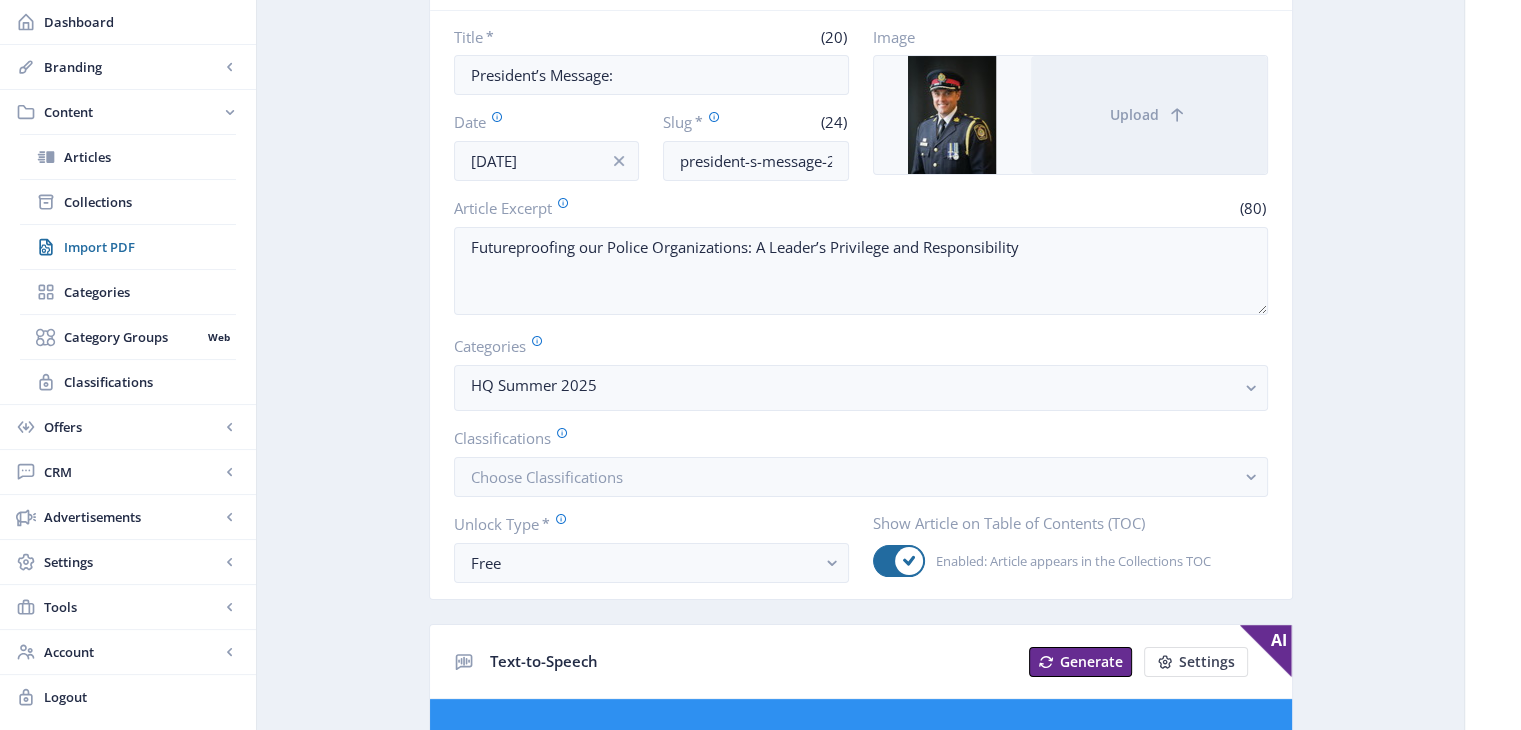 scroll, scrollTop: 0, scrollLeft: 0, axis: both 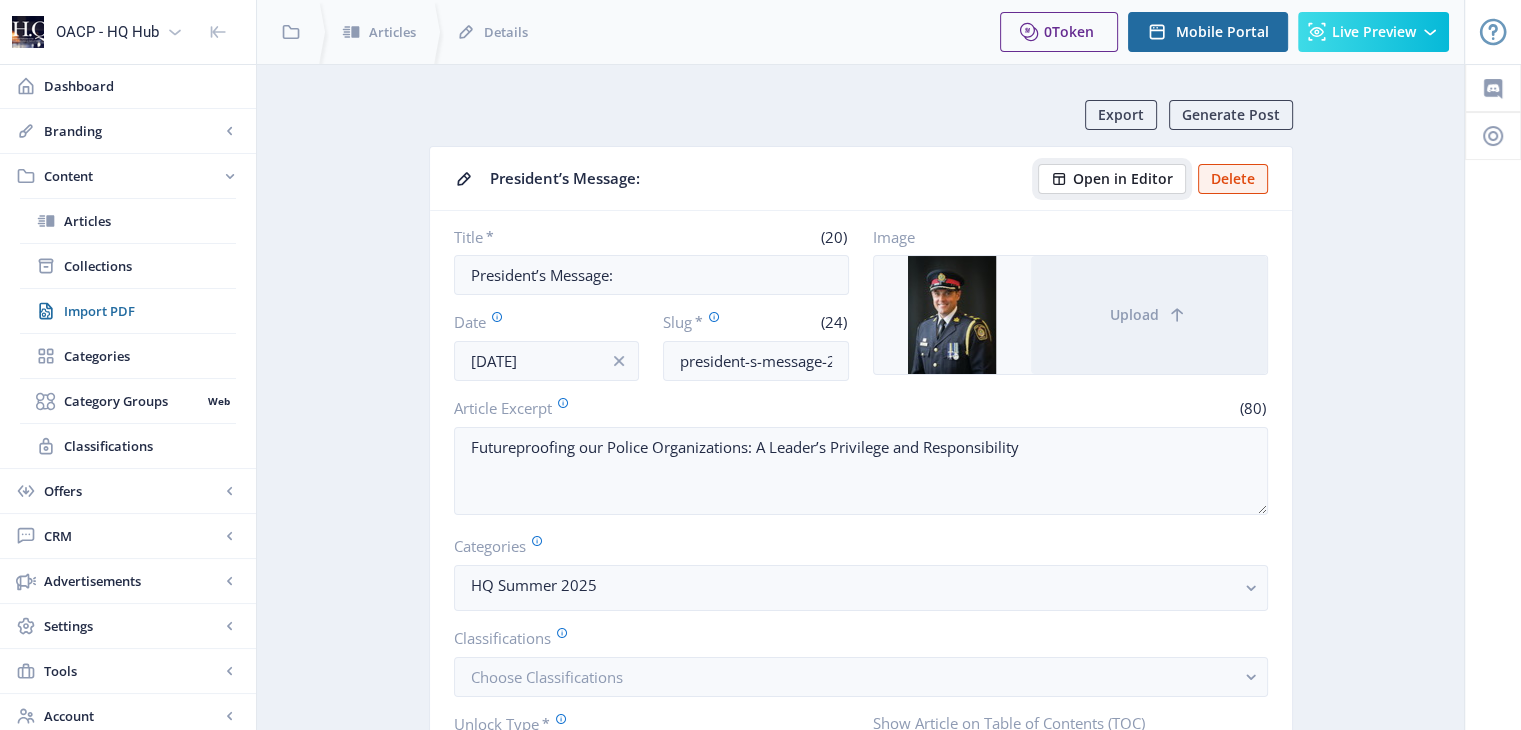 click on "Open in Editor" at bounding box center (1123, 179) 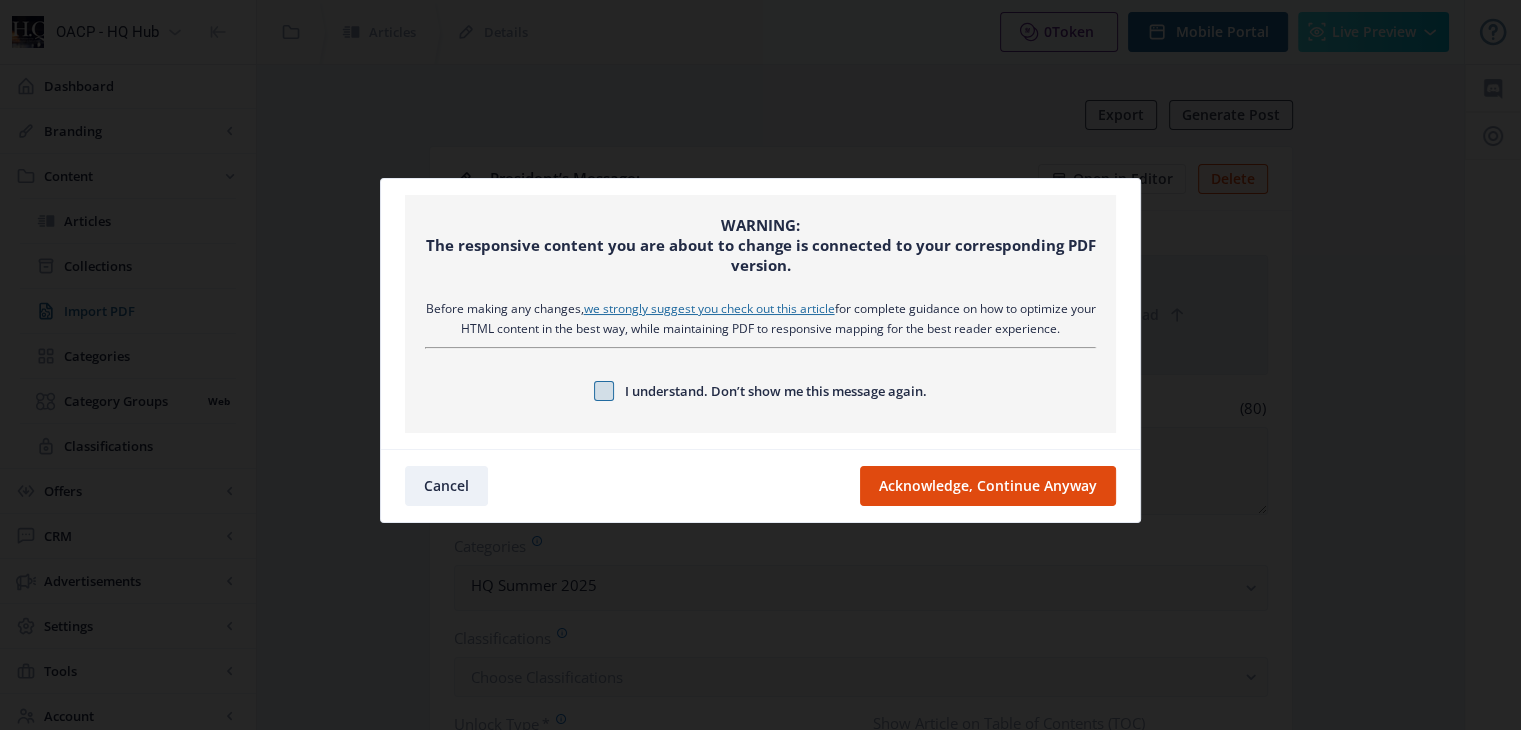 click at bounding box center [604, 391] 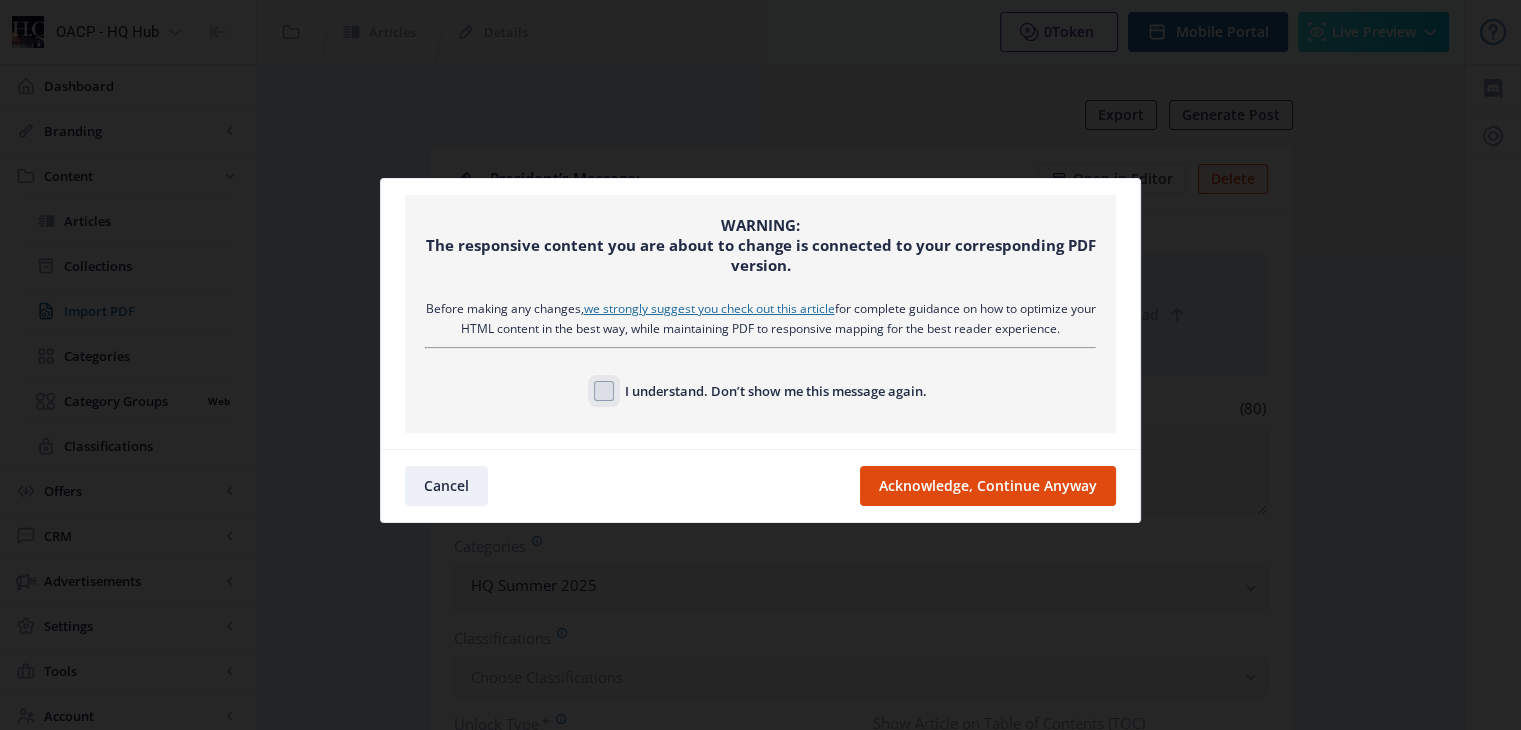 checkbox on "true" 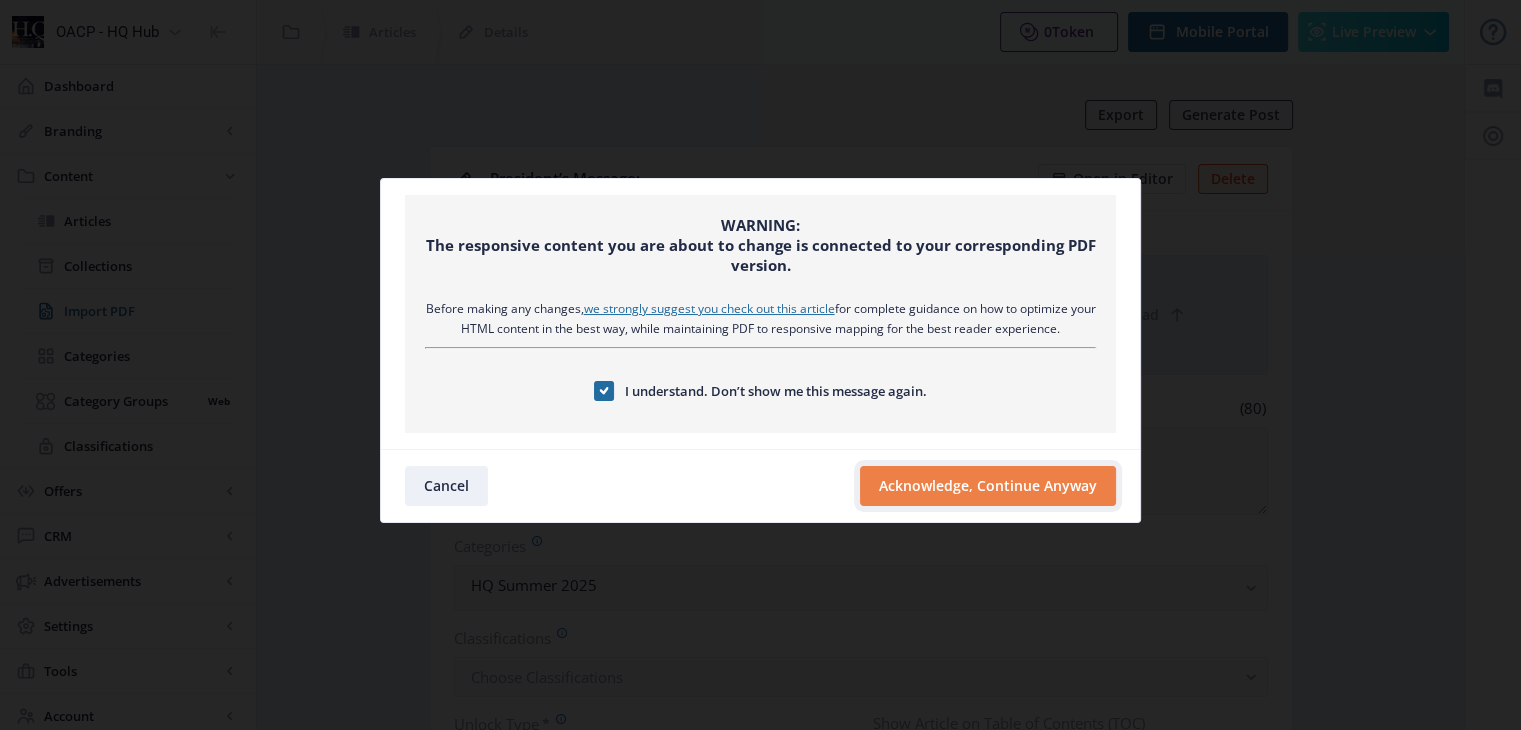 click on "Acknowledge, Continue Anyway" at bounding box center (988, 486) 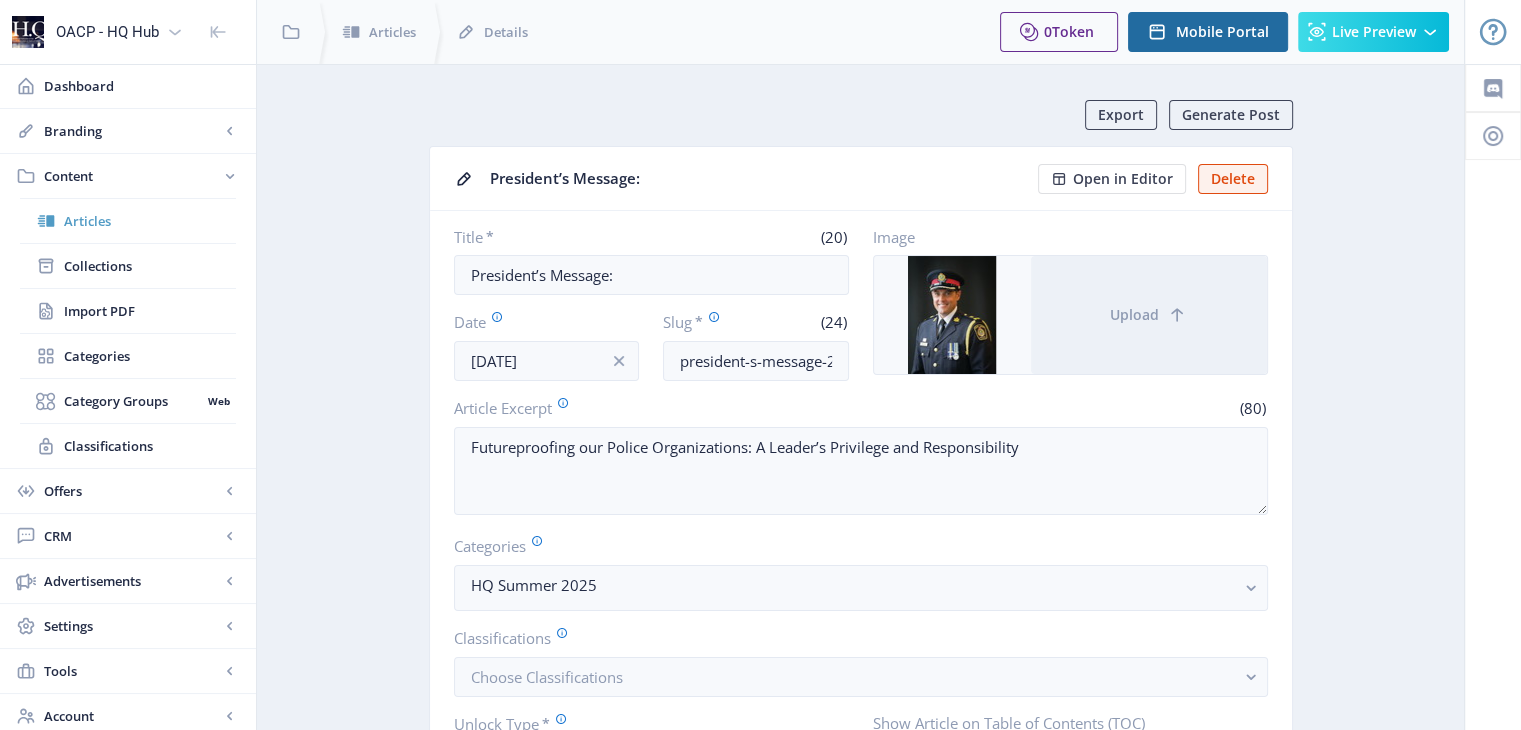 click on "Articles" at bounding box center [150, 221] 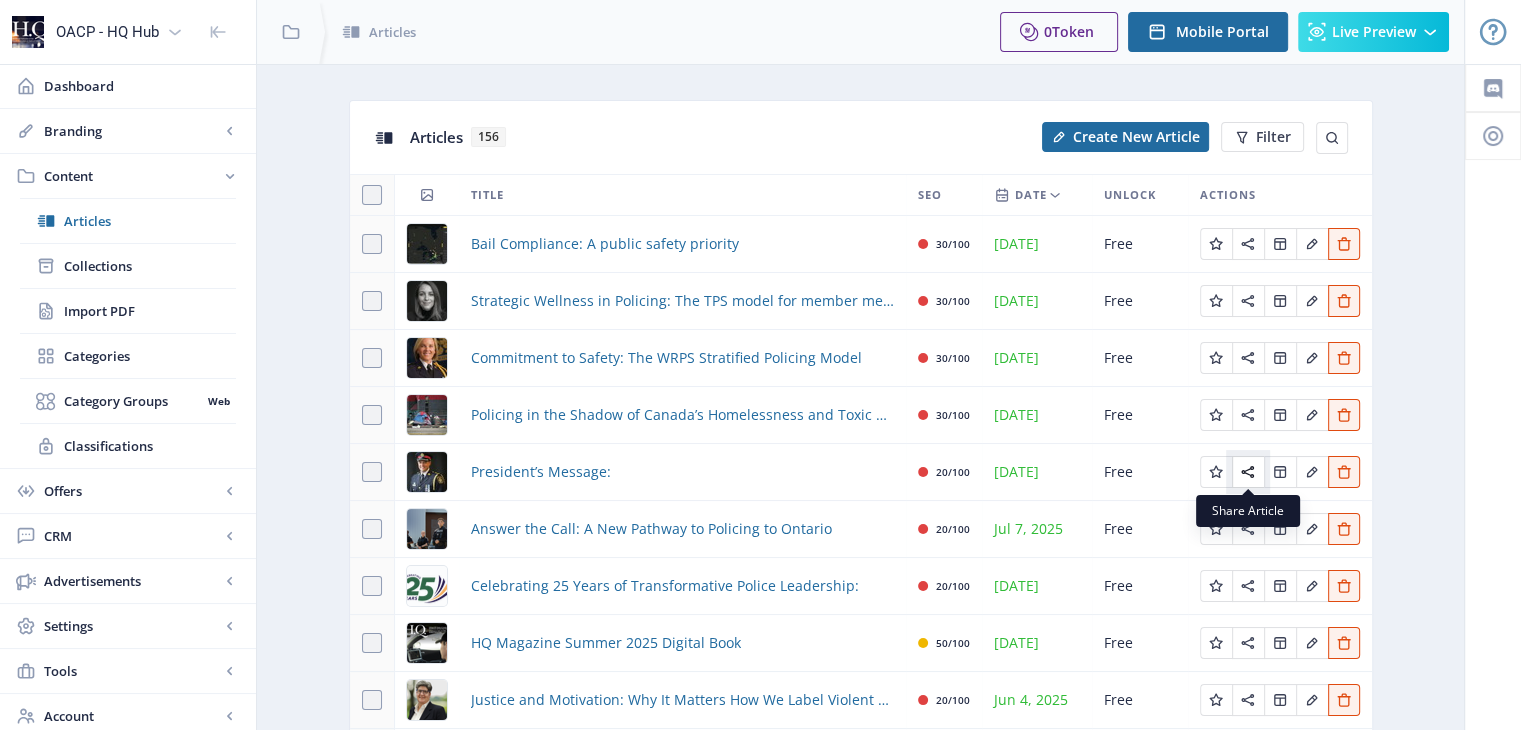 click at bounding box center [1216, 244] 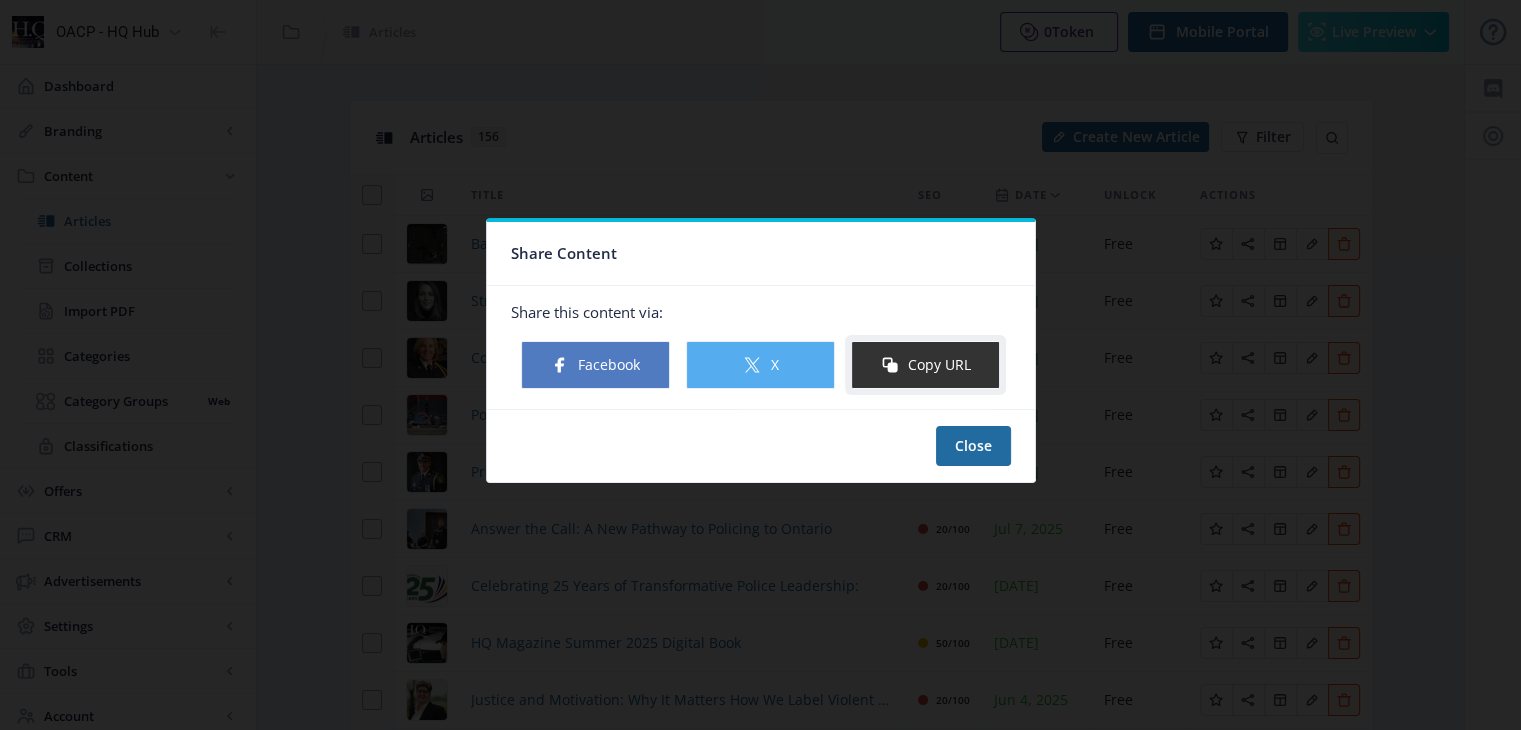 click on "Copy URL" at bounding box center (925, 365) 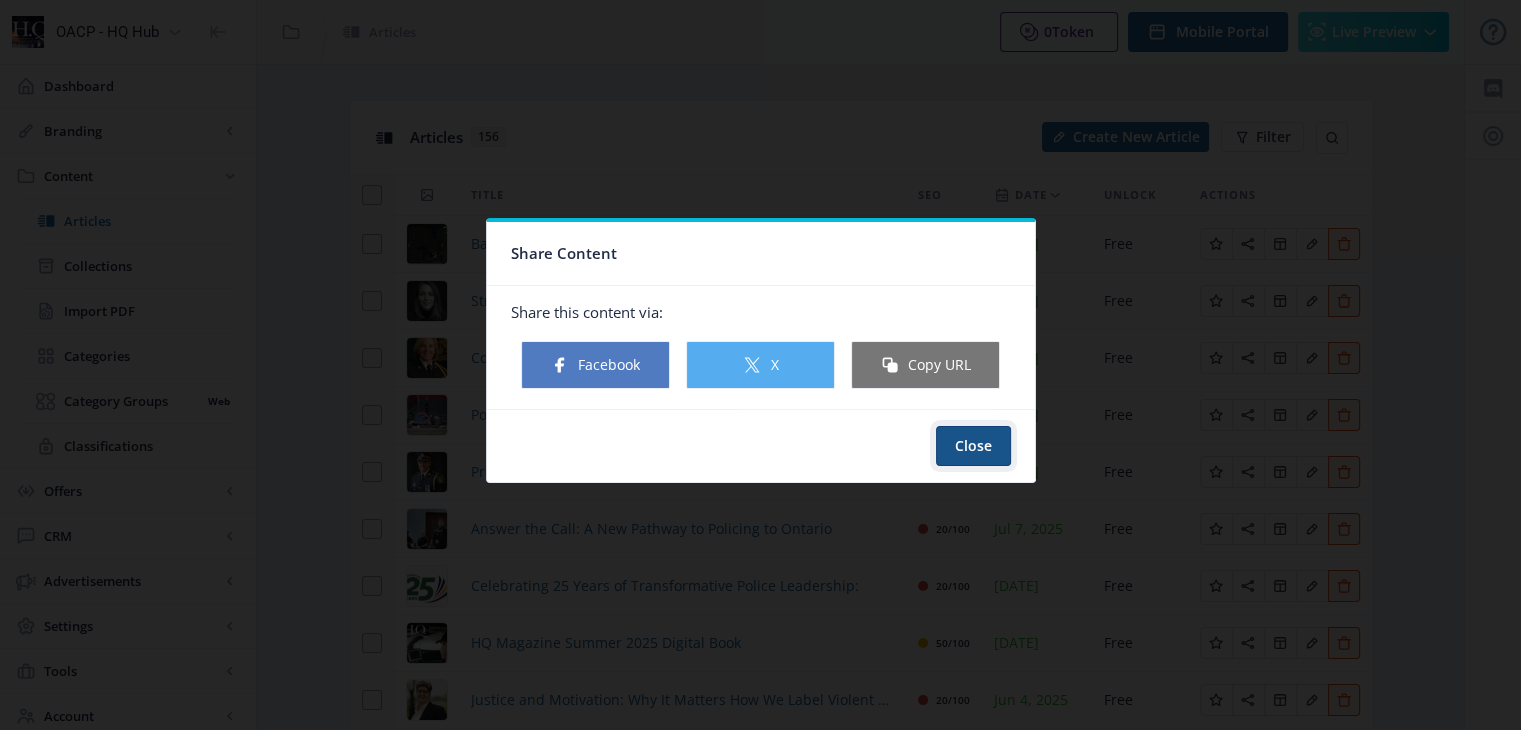 click on "Close" at bounding box center (973, 446) 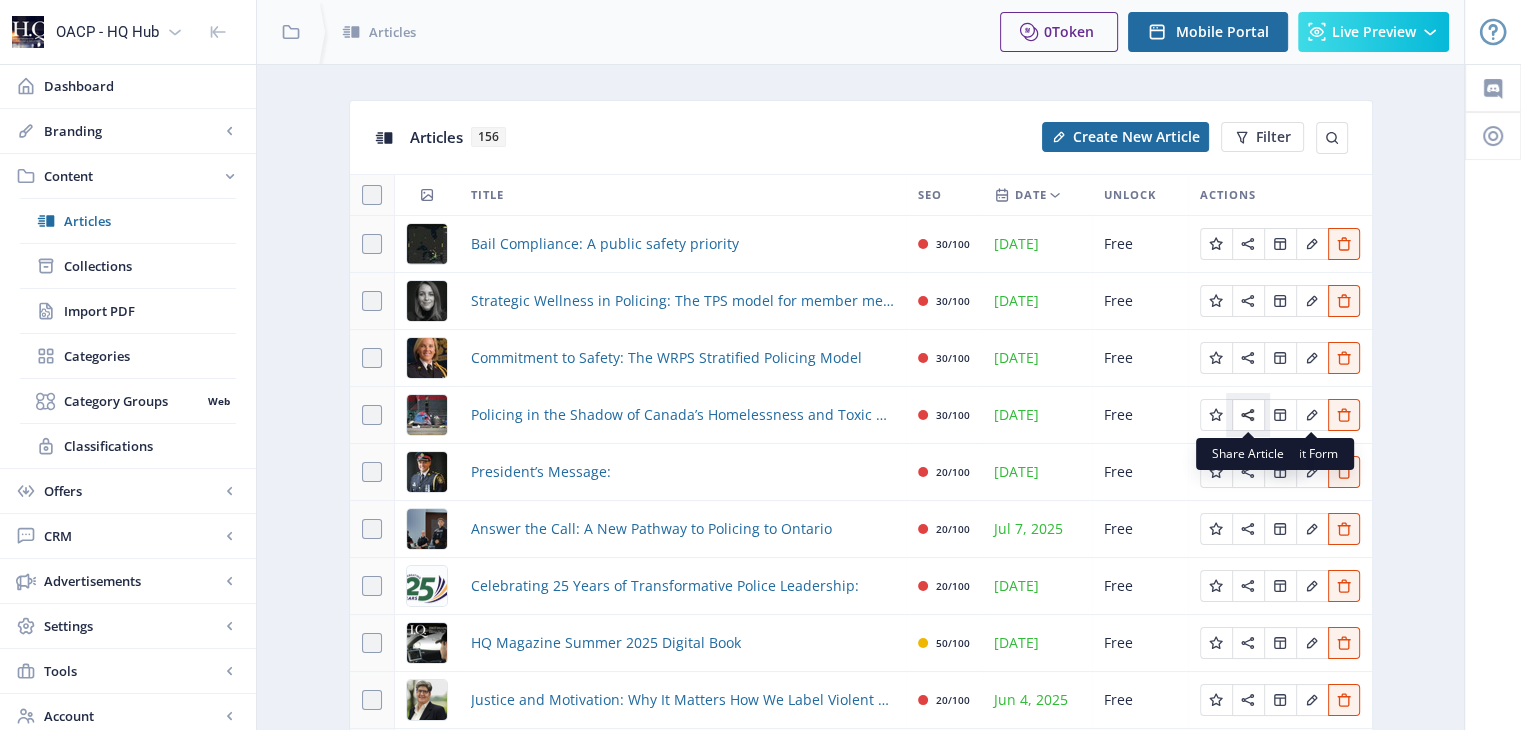 click at bounding box center (1216, 244) 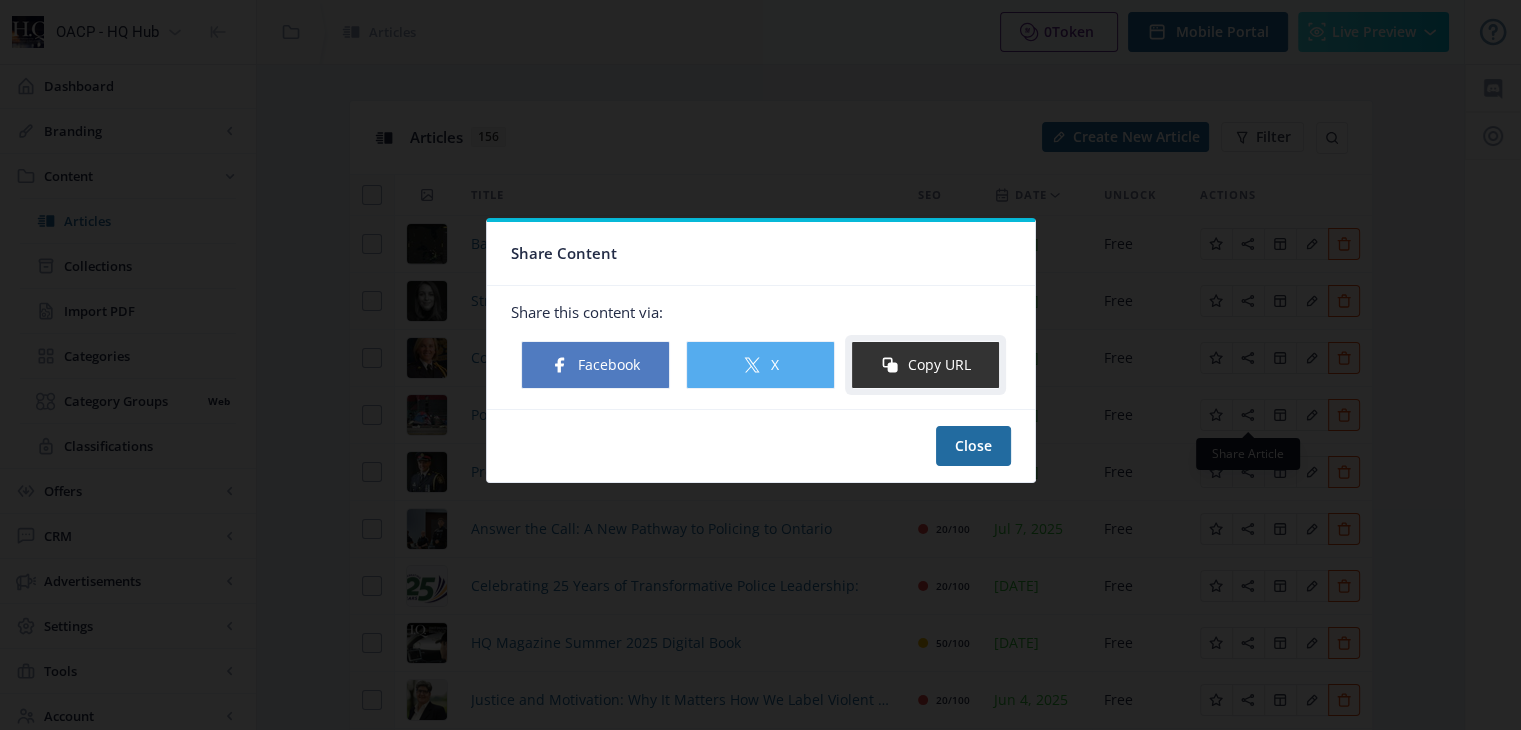 click on "Copy URL" at bounding box center (925, 365) 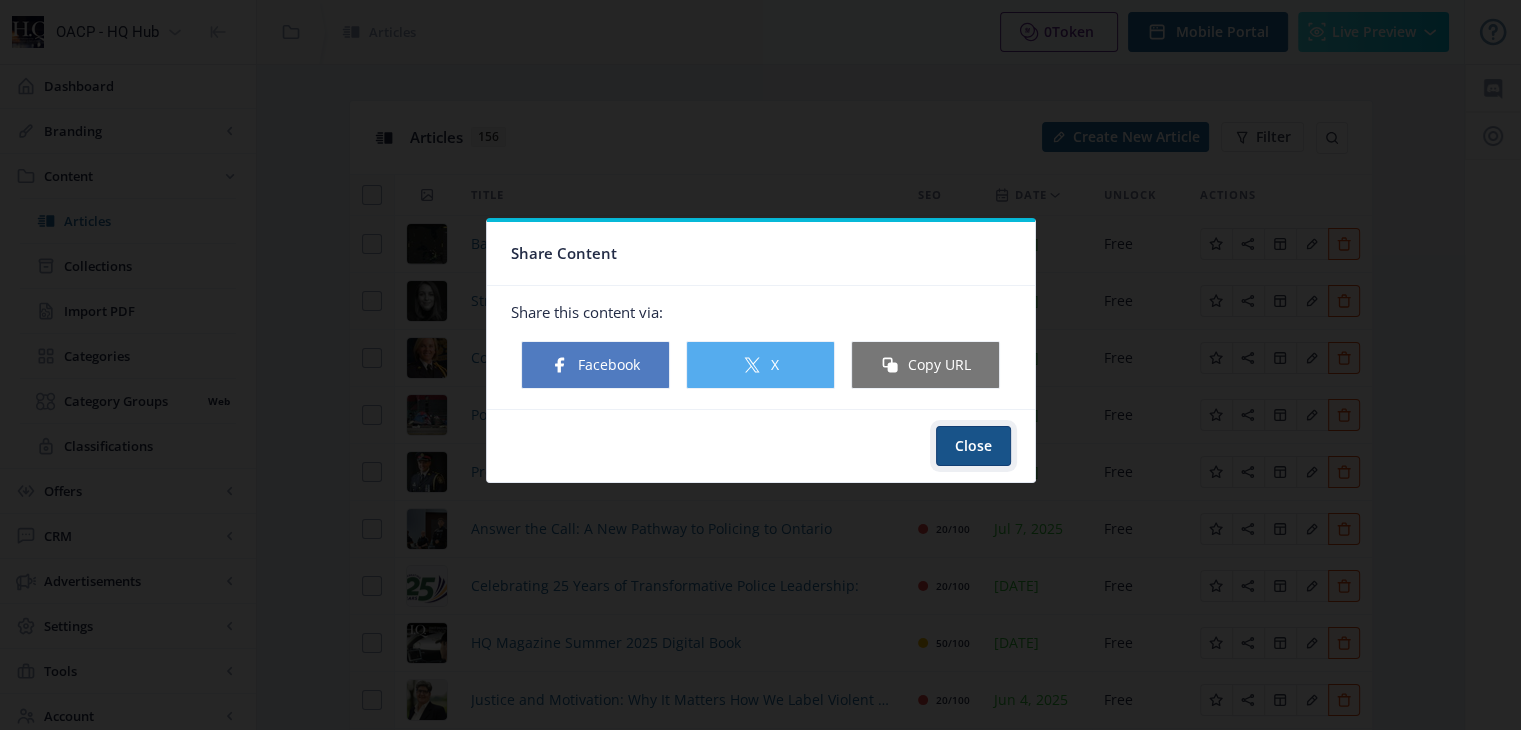click on "Close" at bounding box center [973, 446] 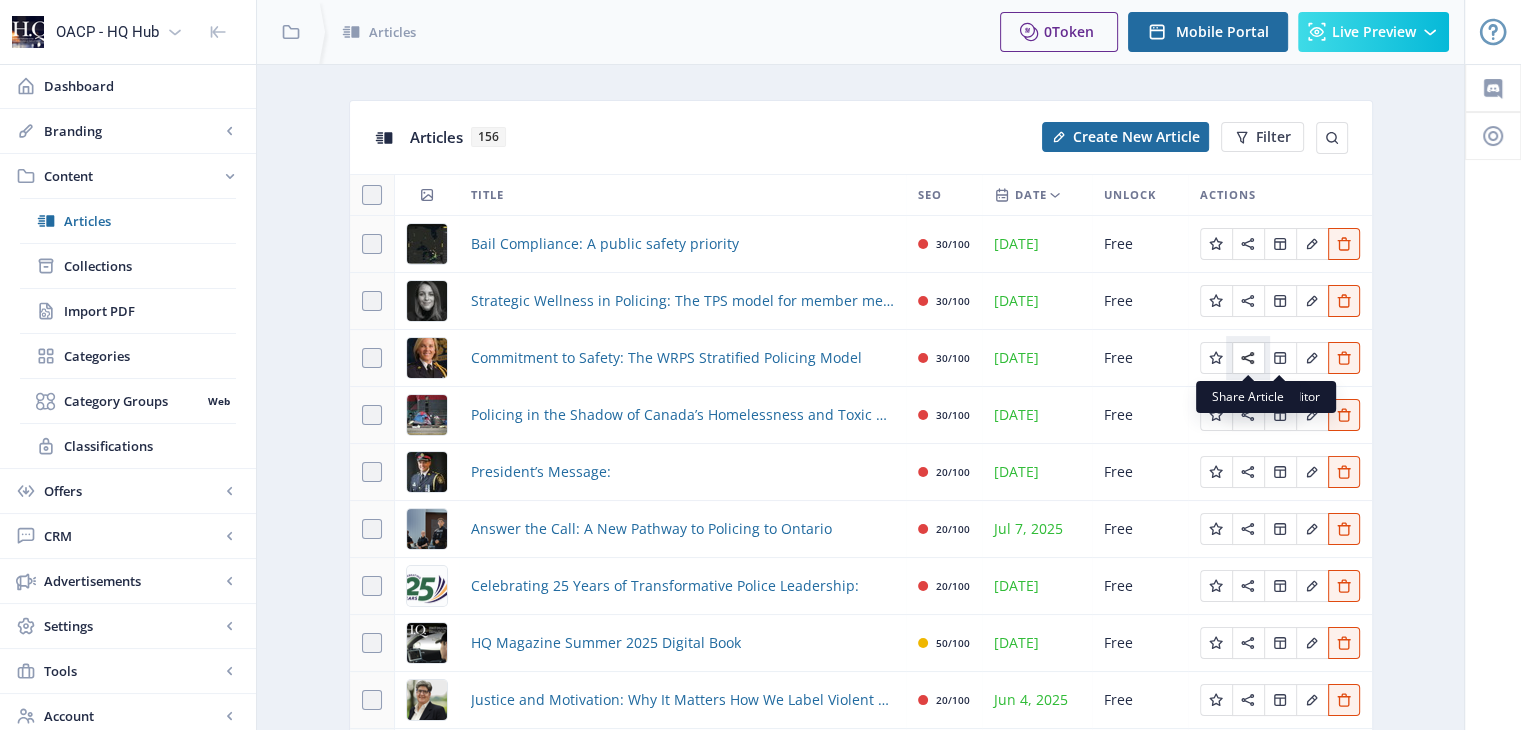 click at bounding box center (1216, 244) 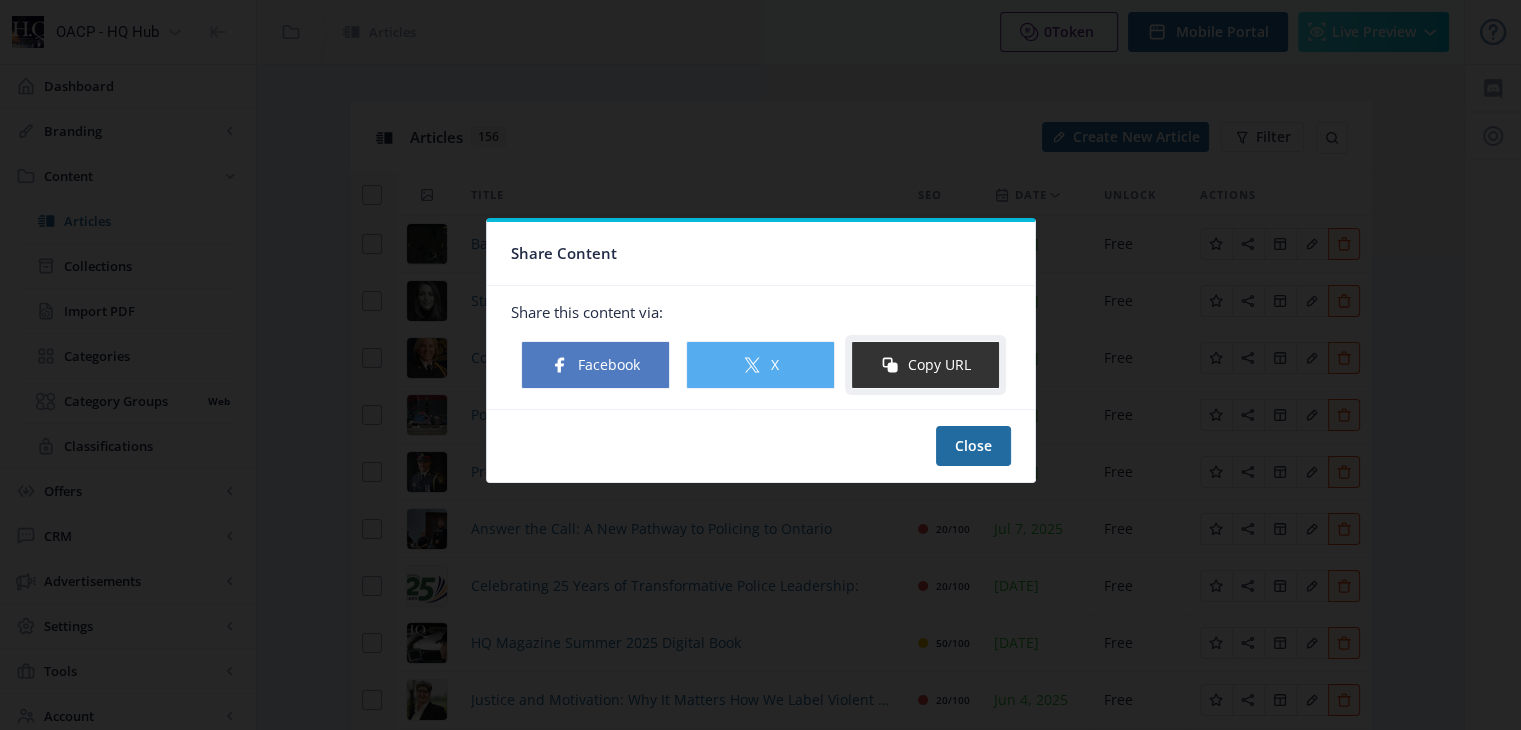 click on "Copy URL" at bounding box center (925, 365) 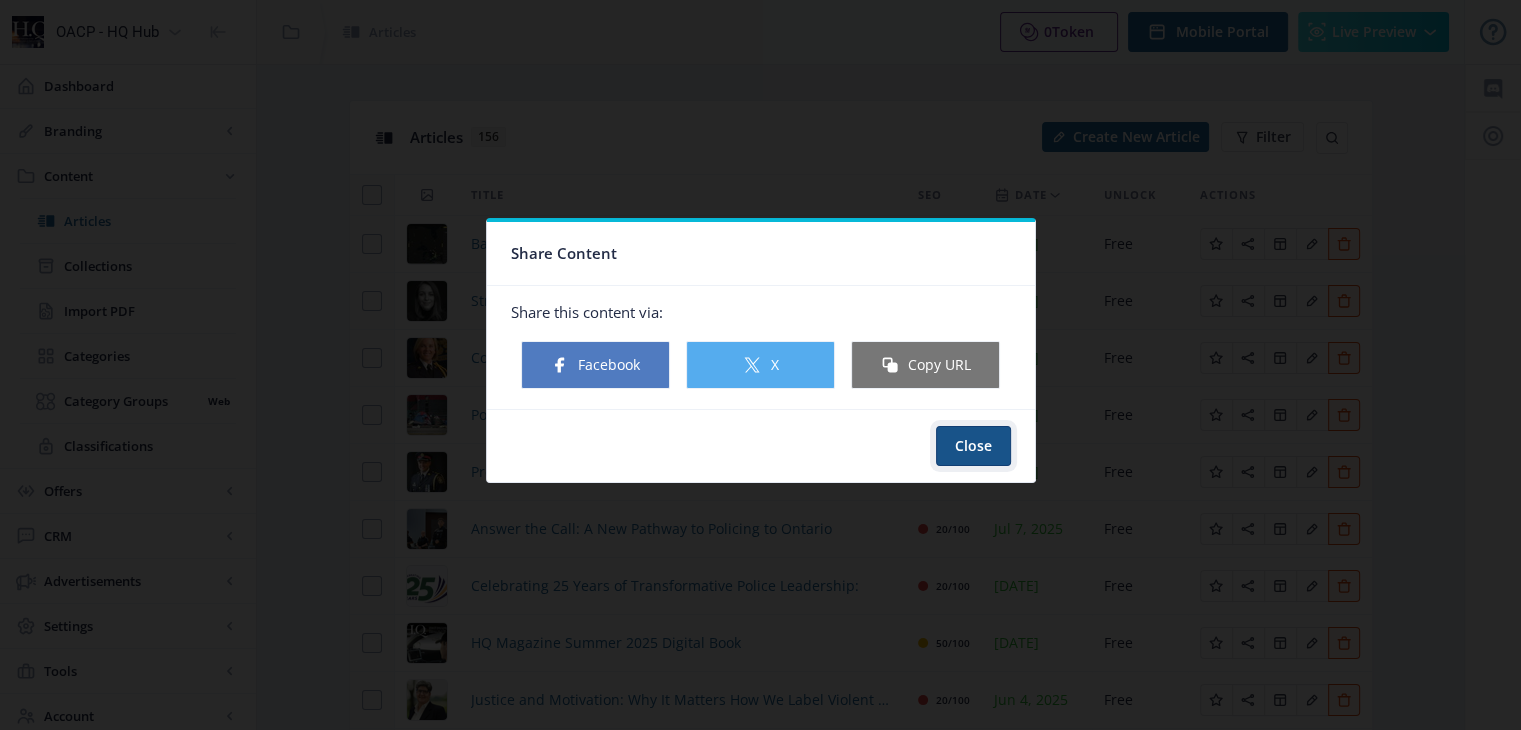 click on "Close" at bounding box center [973, 446] 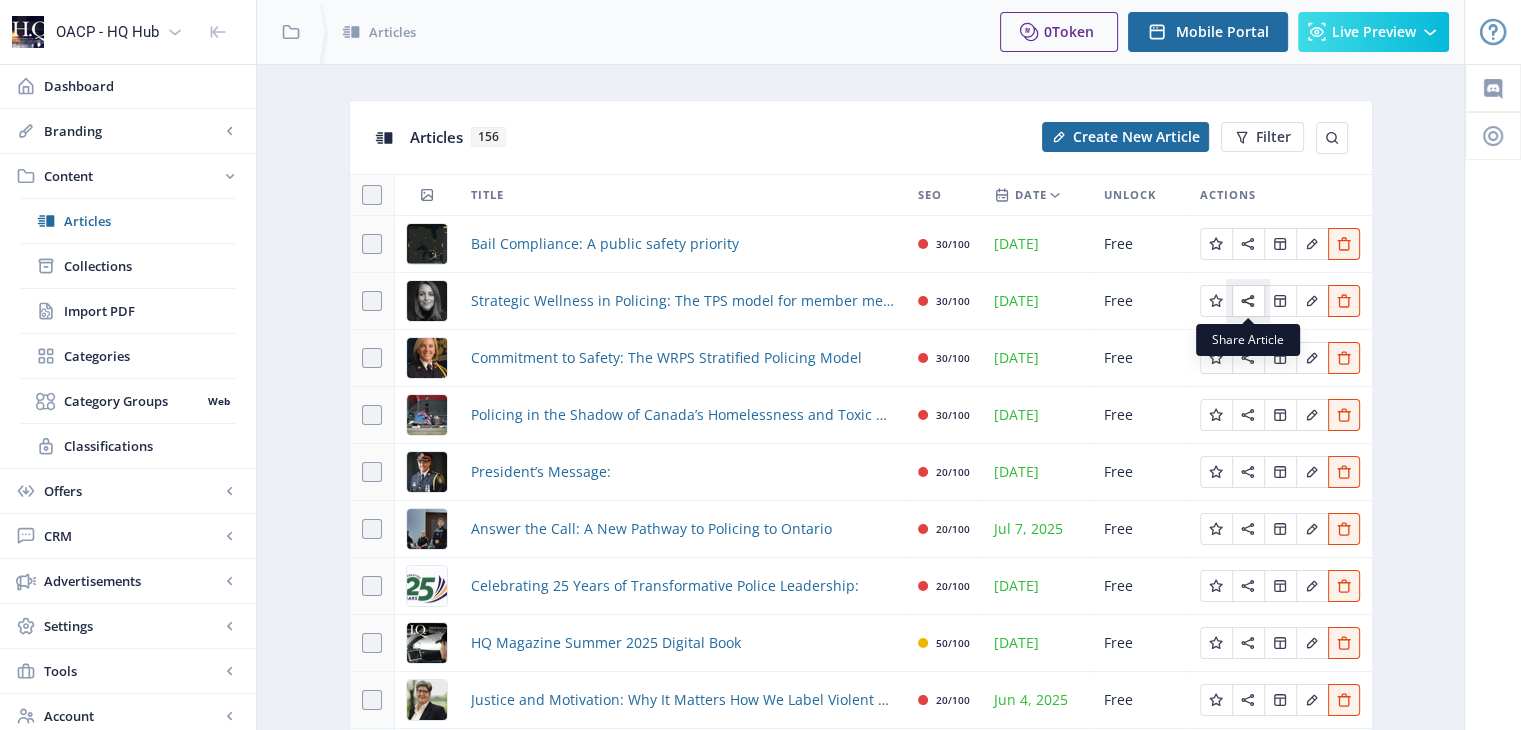 click at bounding box center [1216, 244] 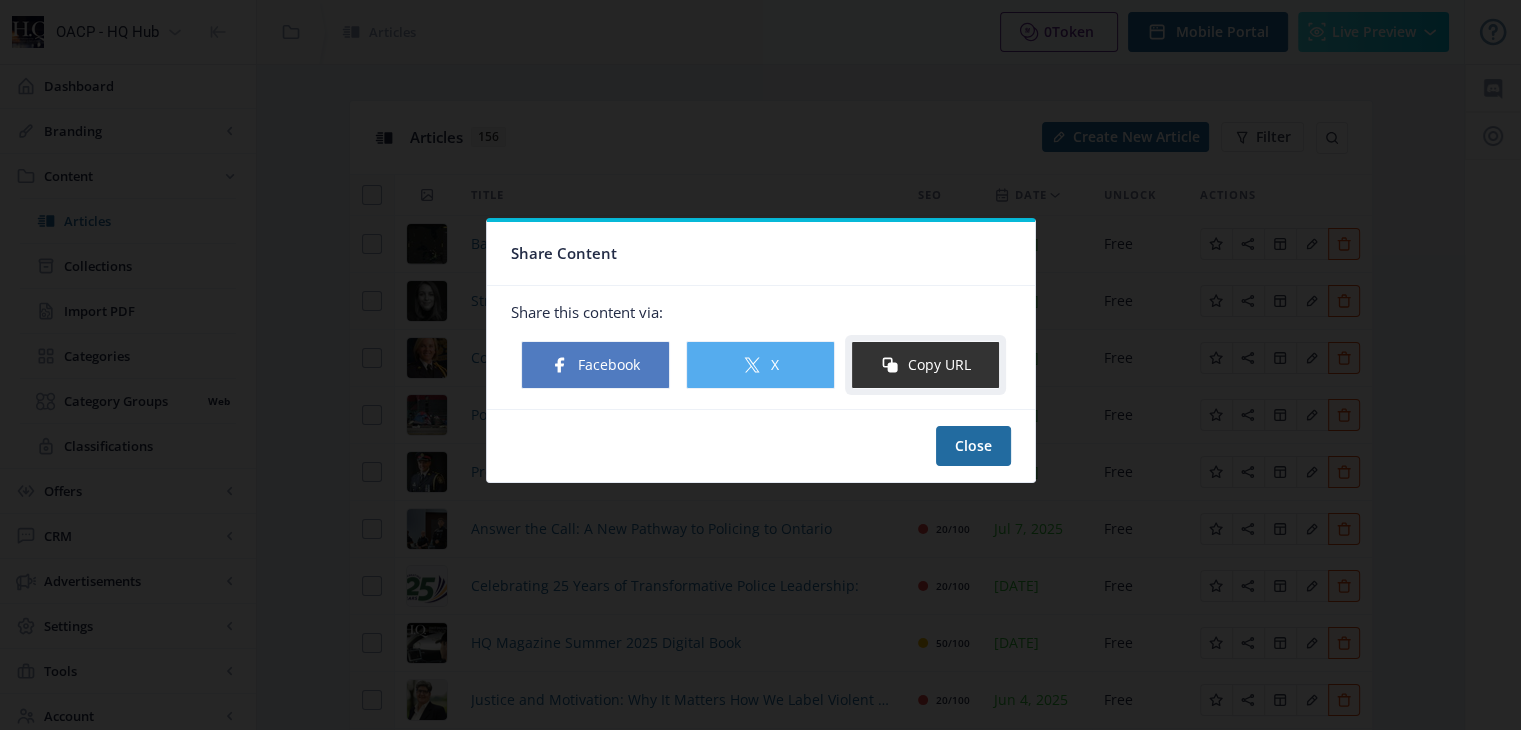 click on "Copy URL" at bounding box center [925, 365] 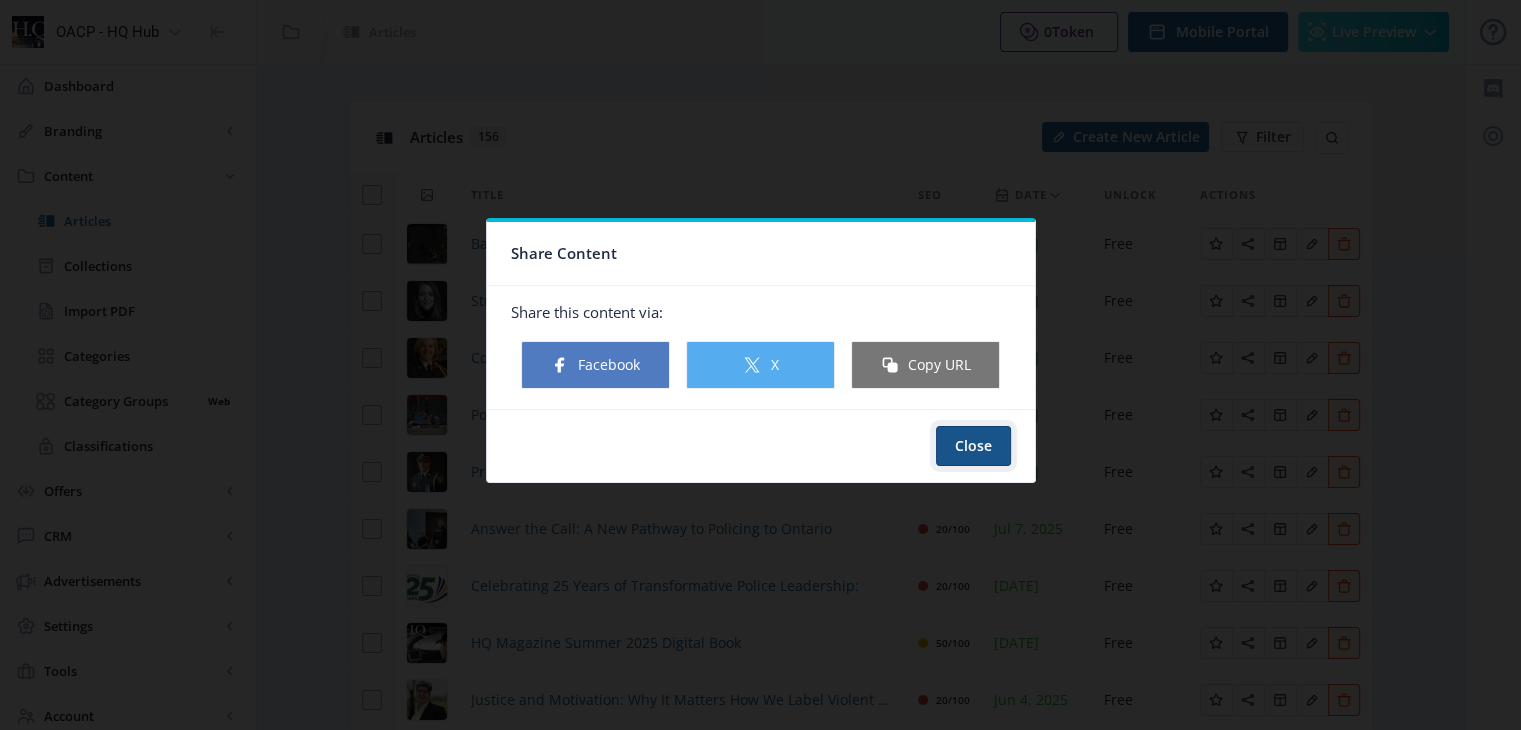 click on "Close" at bounding box center [973, 446] 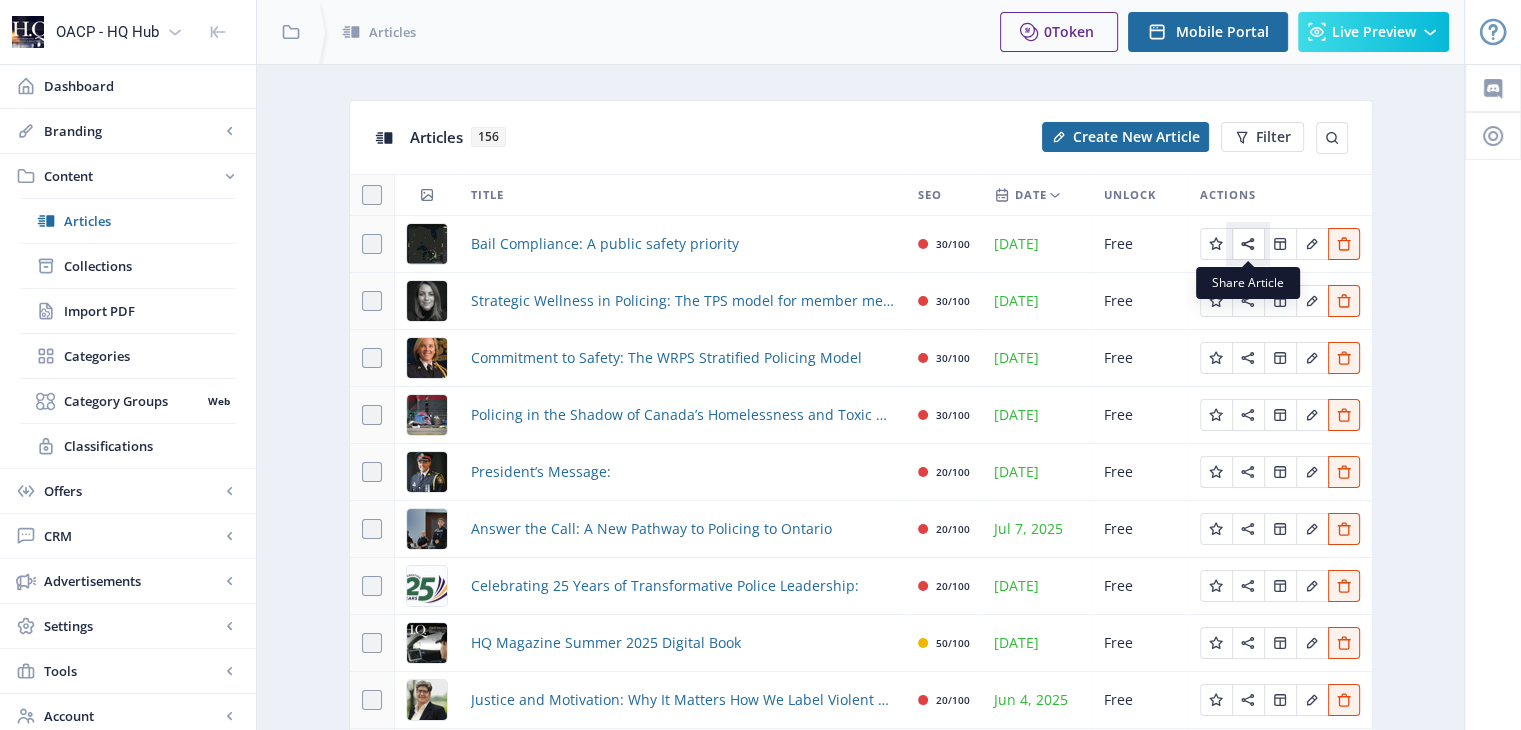 click at bounding box center [1216, 244] 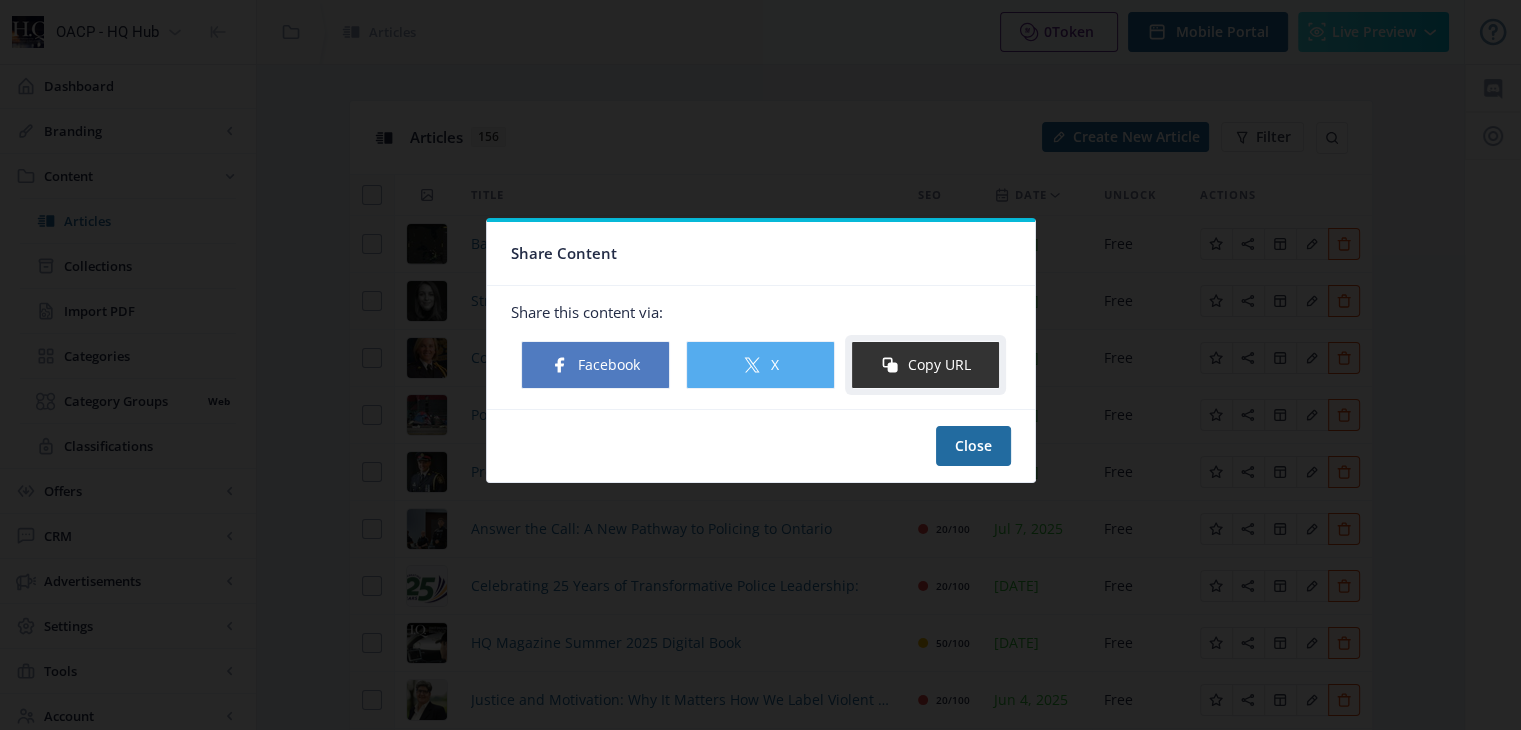 click on "Copy URL" at bounding box center [925, 365] 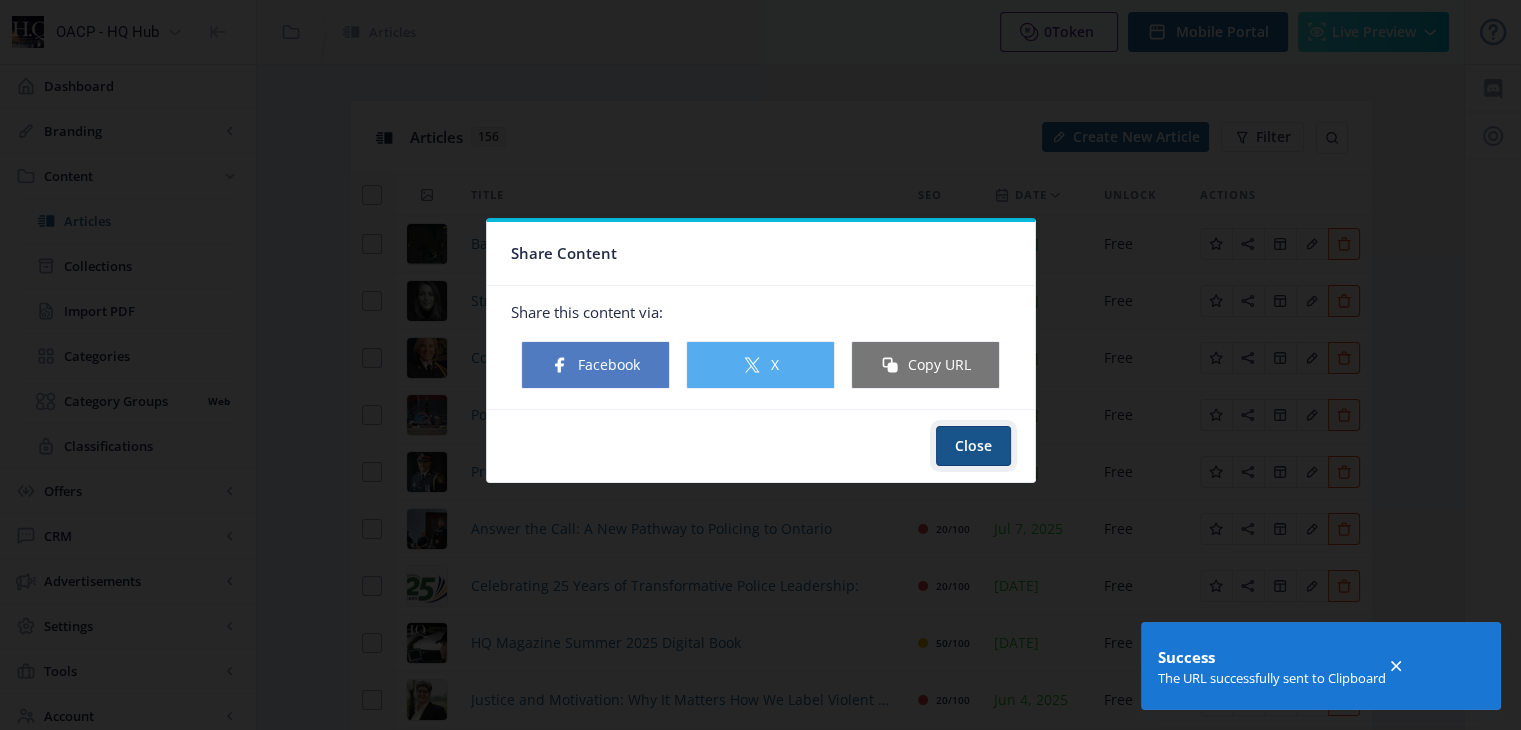 click on "Close" at bounding box center (973, 446) 